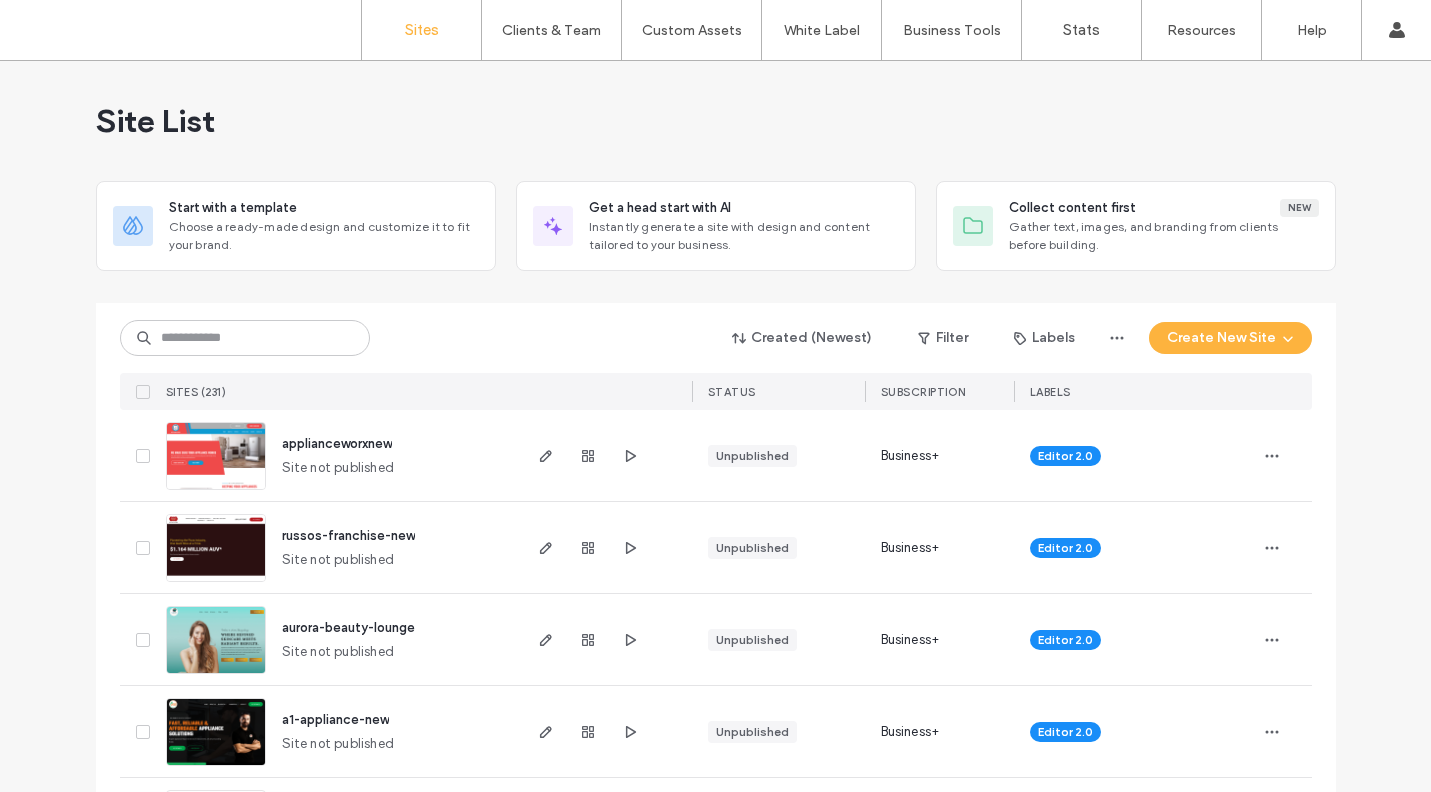 scroll, scrollTop: 0, scrollLeft: 0, axis: both 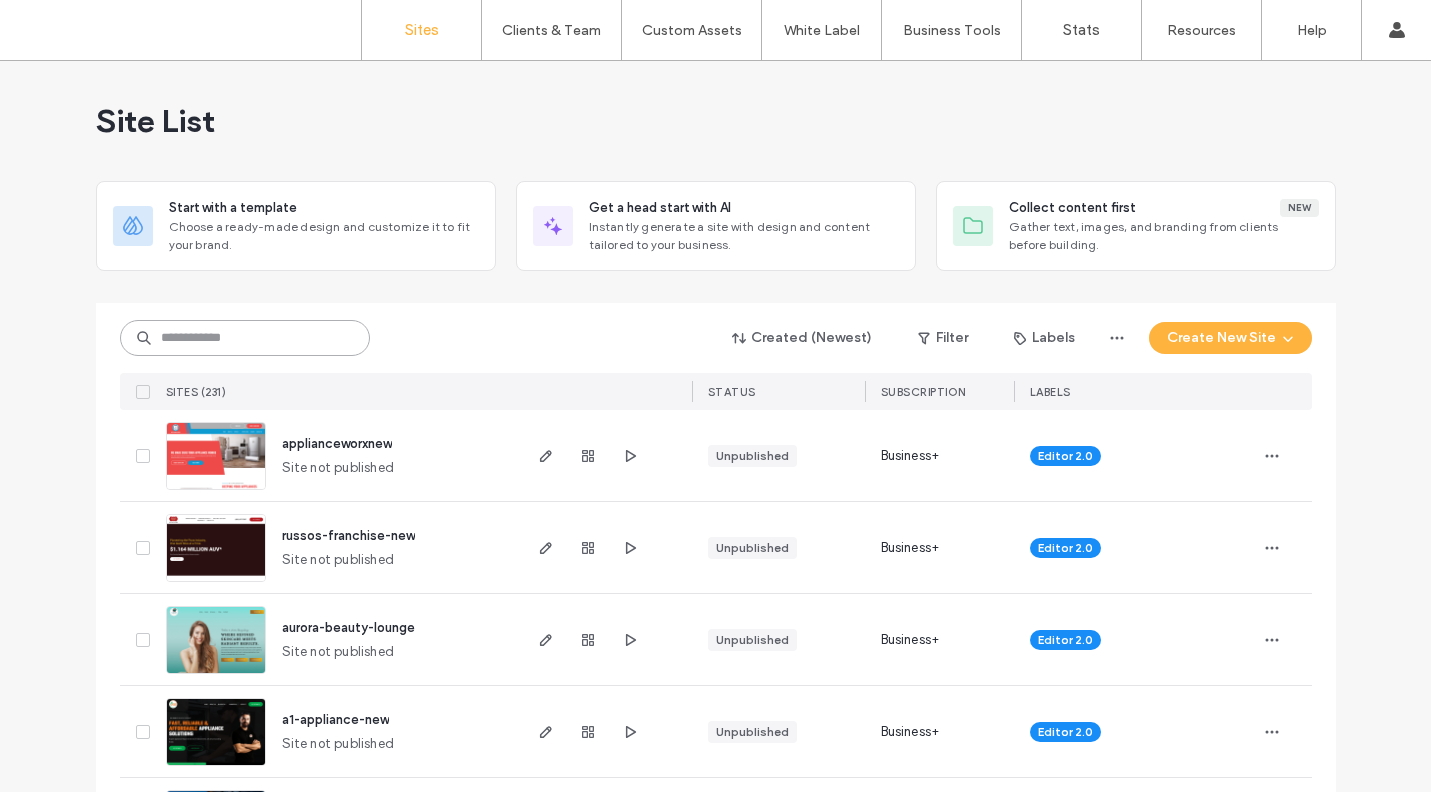 click at bounding box center [245, 338] 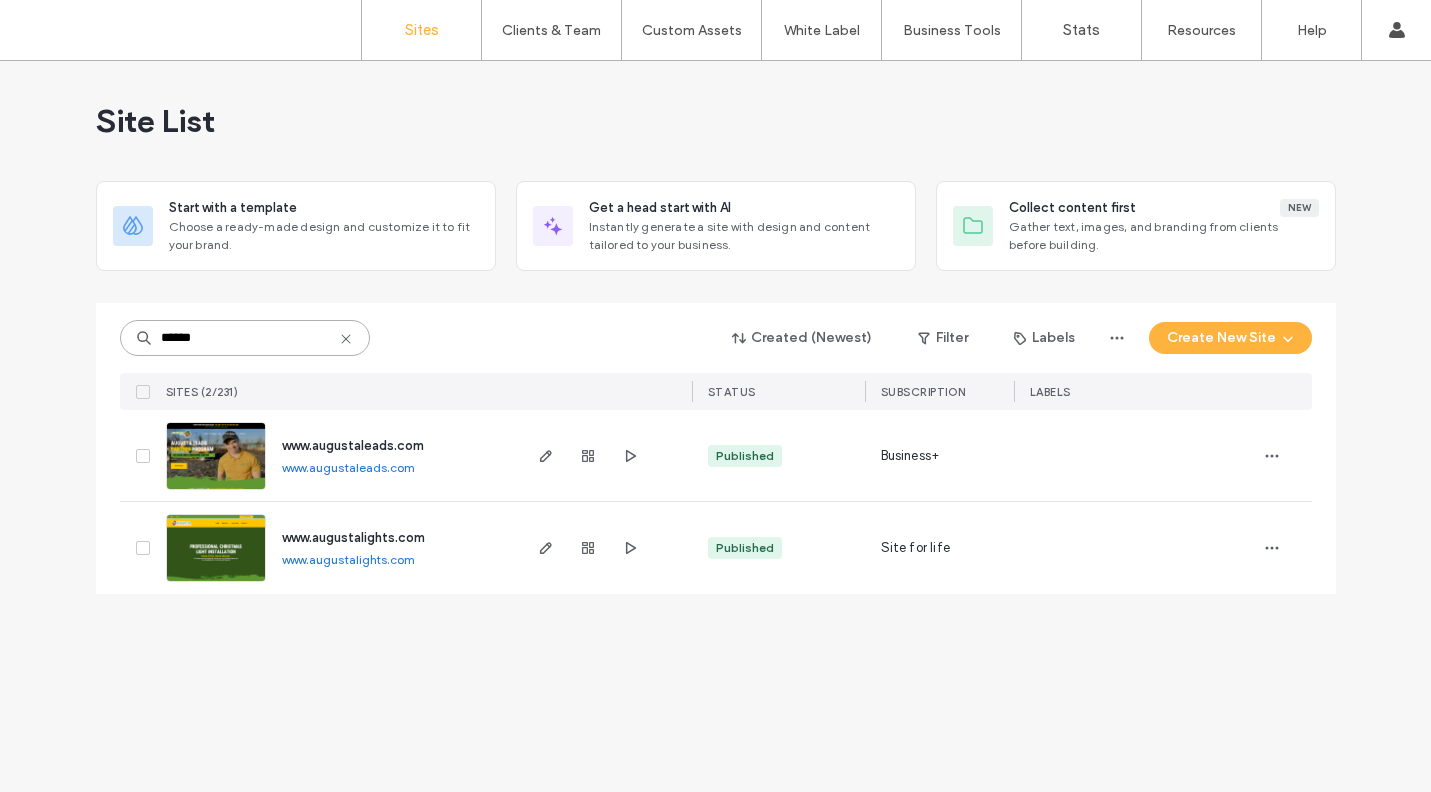 type on "******" 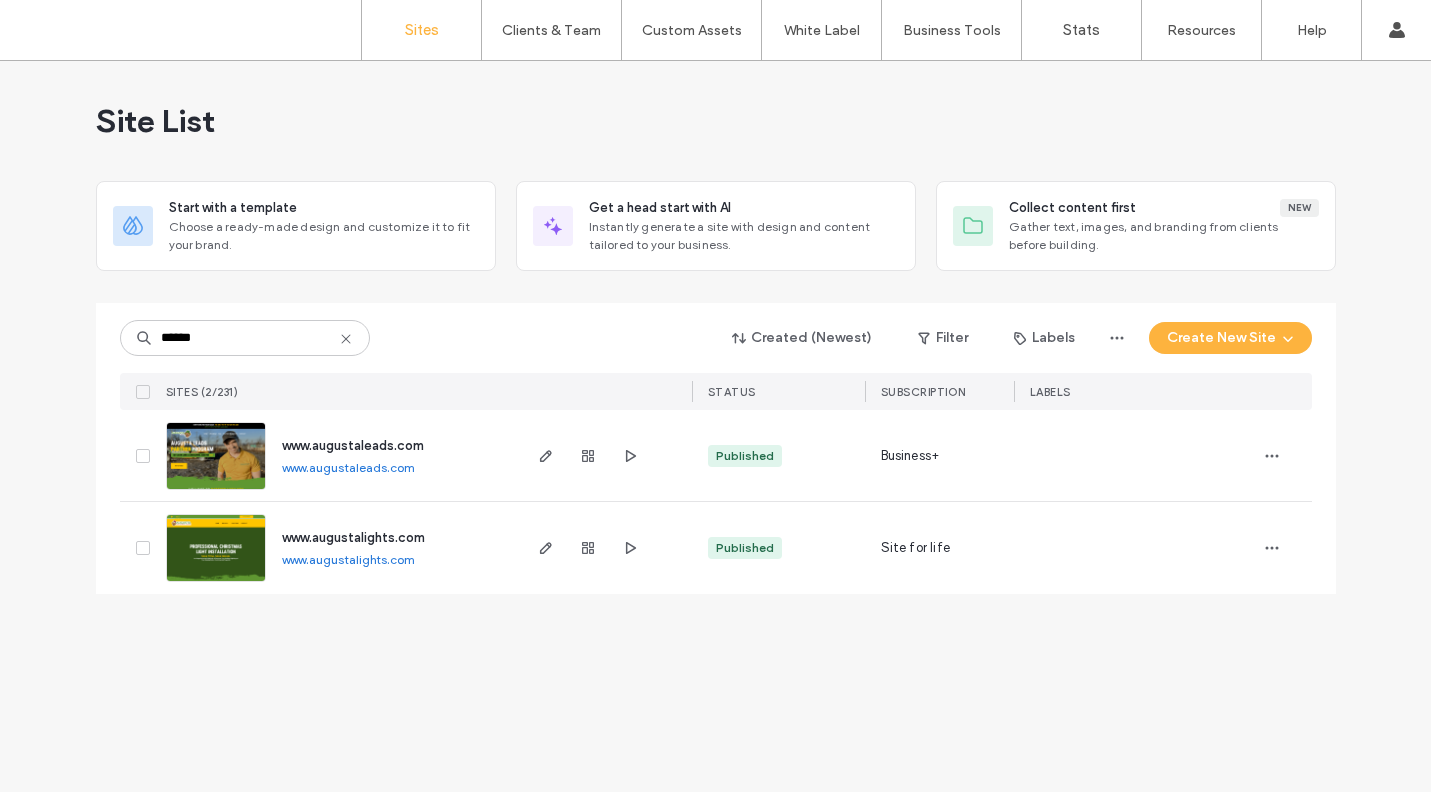 click at bounding box center (216, 583) 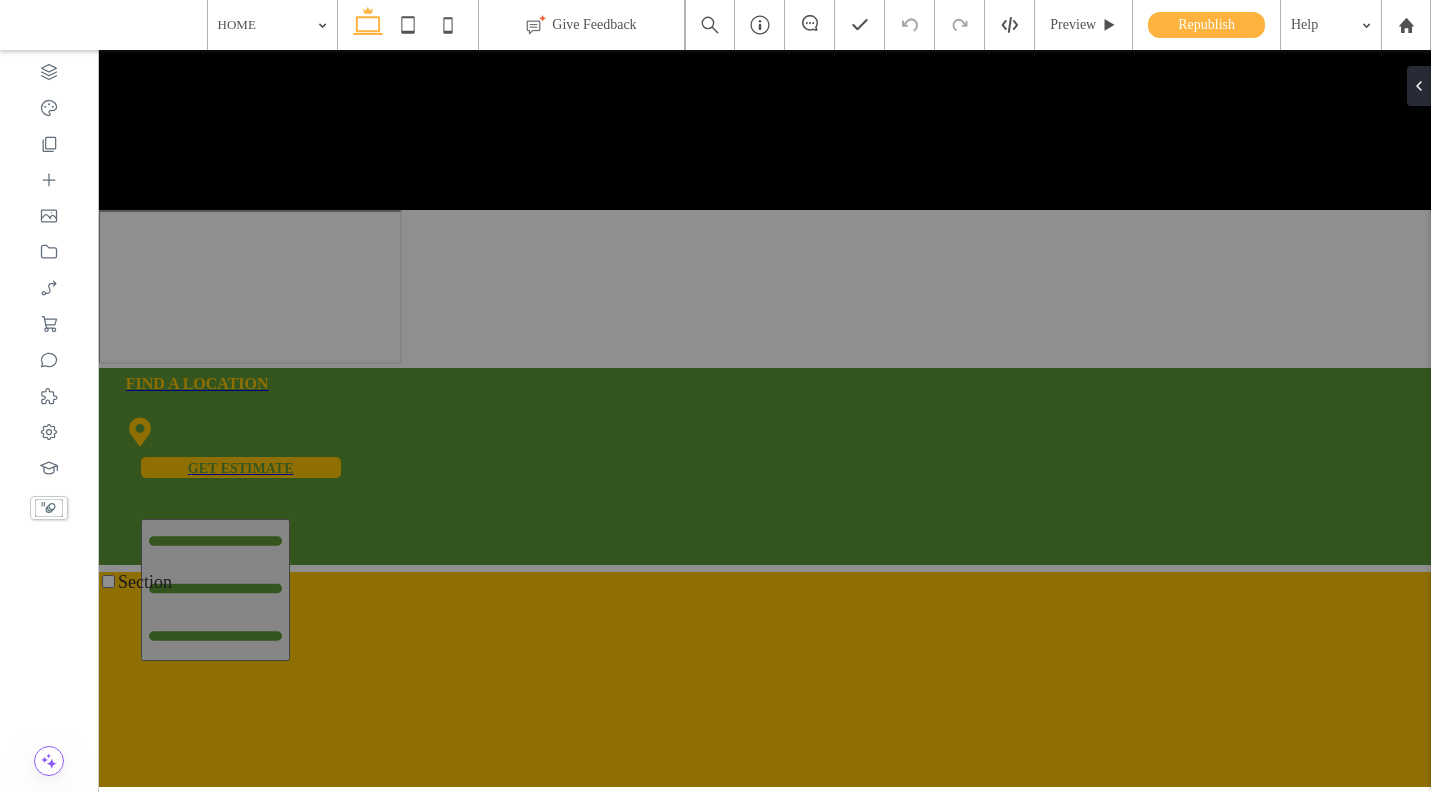 scroll, scrollTop: 0, scrollLeft: 0, axis: both 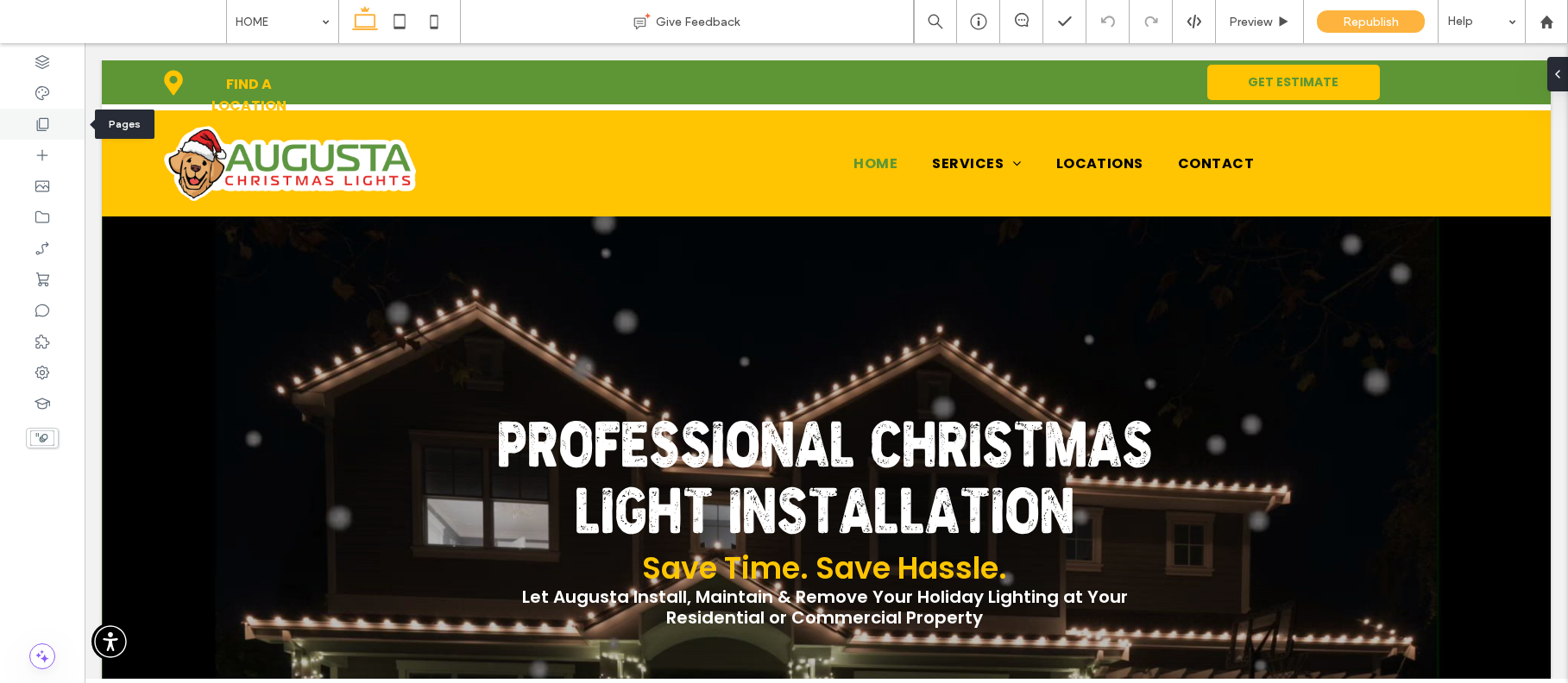 click 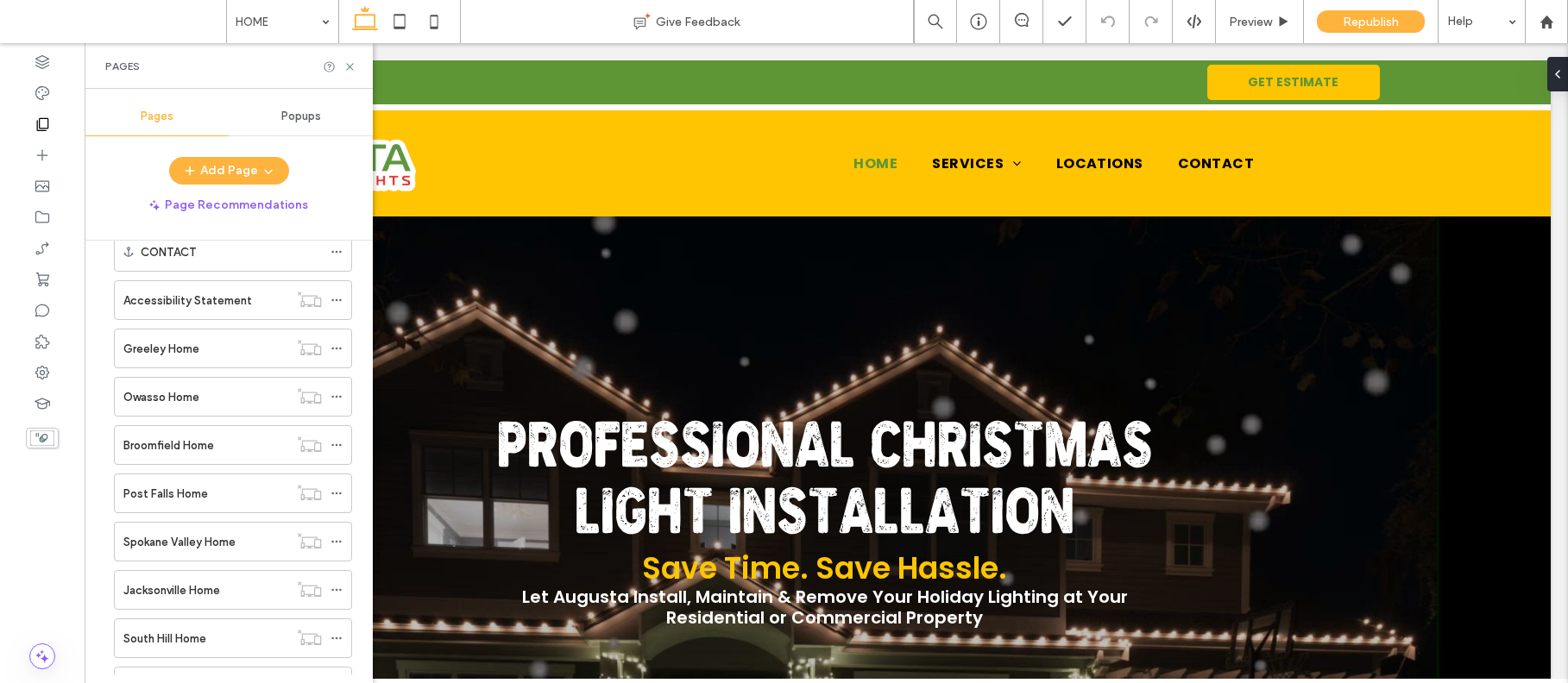 scroll, scrollTop: 4218, scrollLeft: 0, axis: vertical 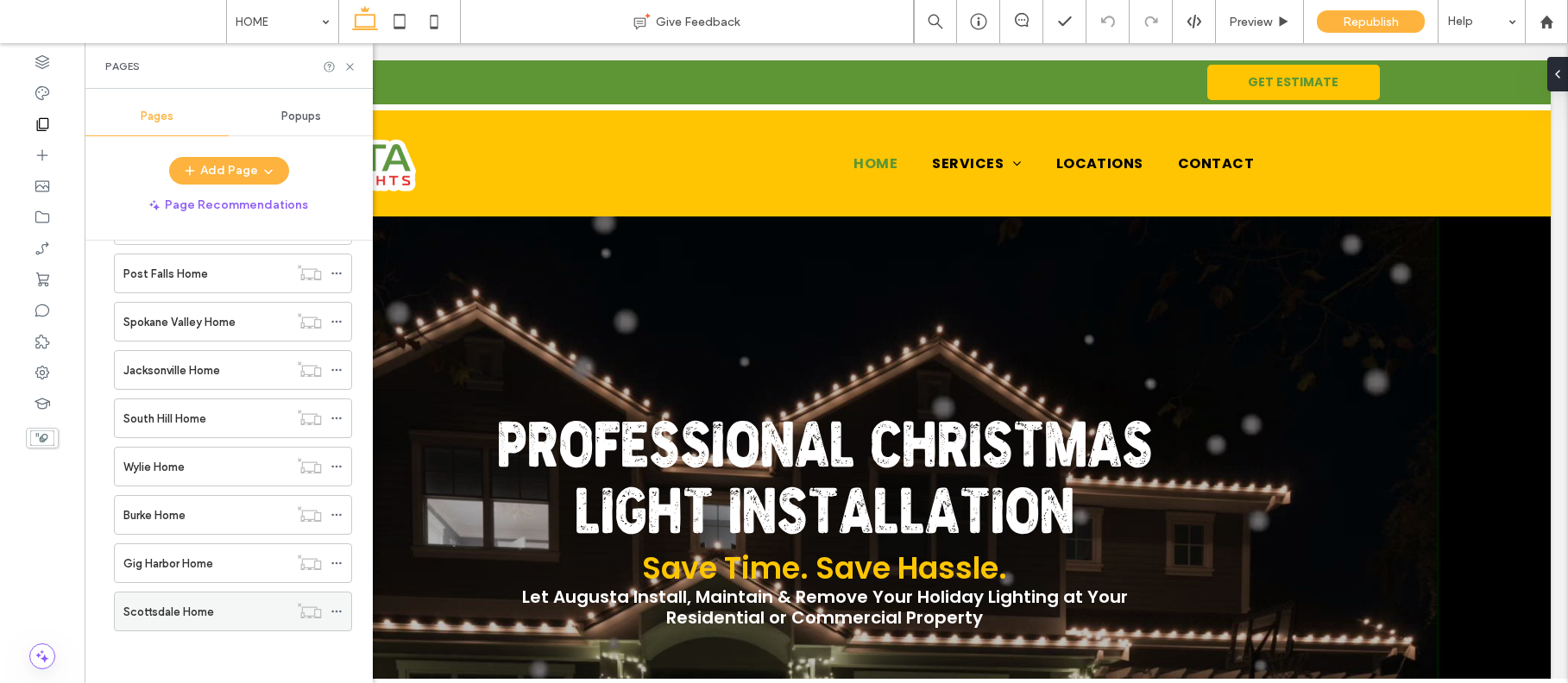 click 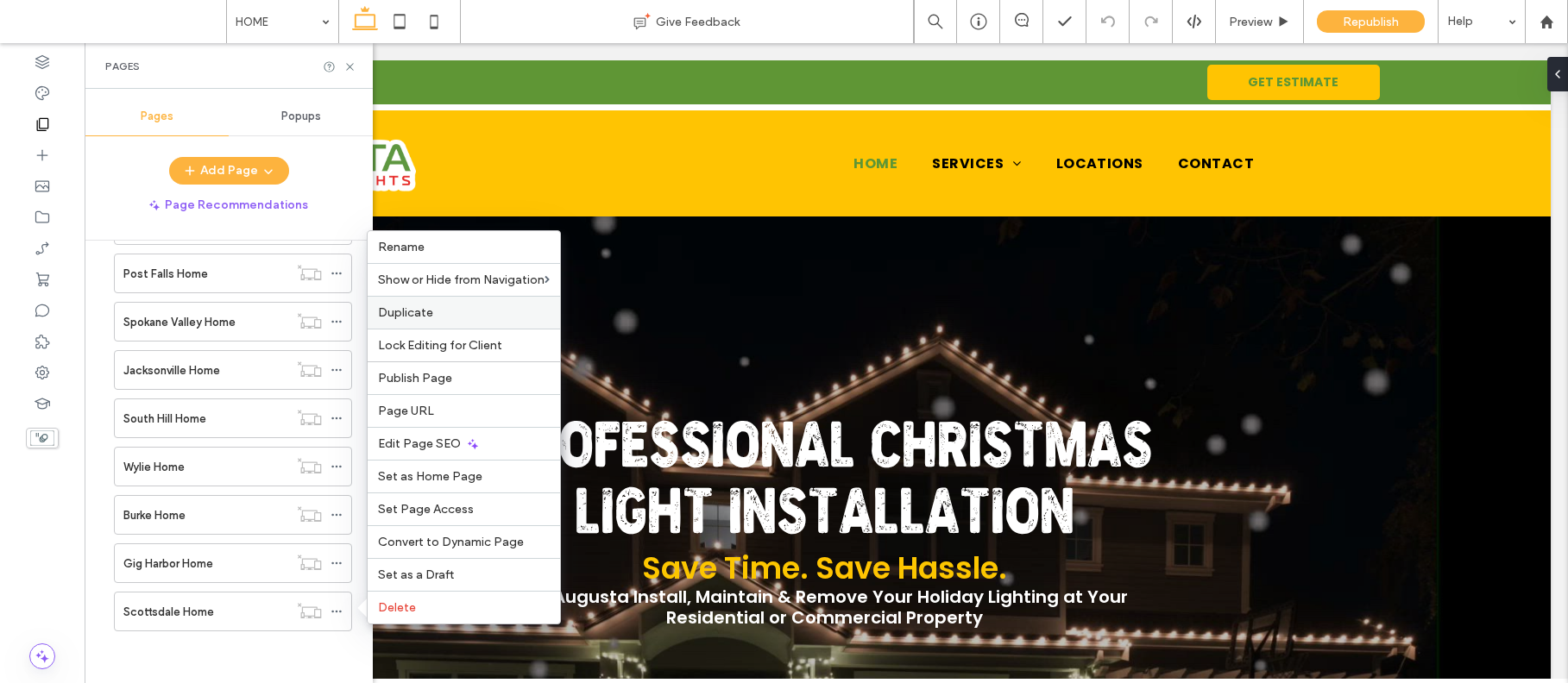 click on "Duplicate" at bounding box center (406, 312) 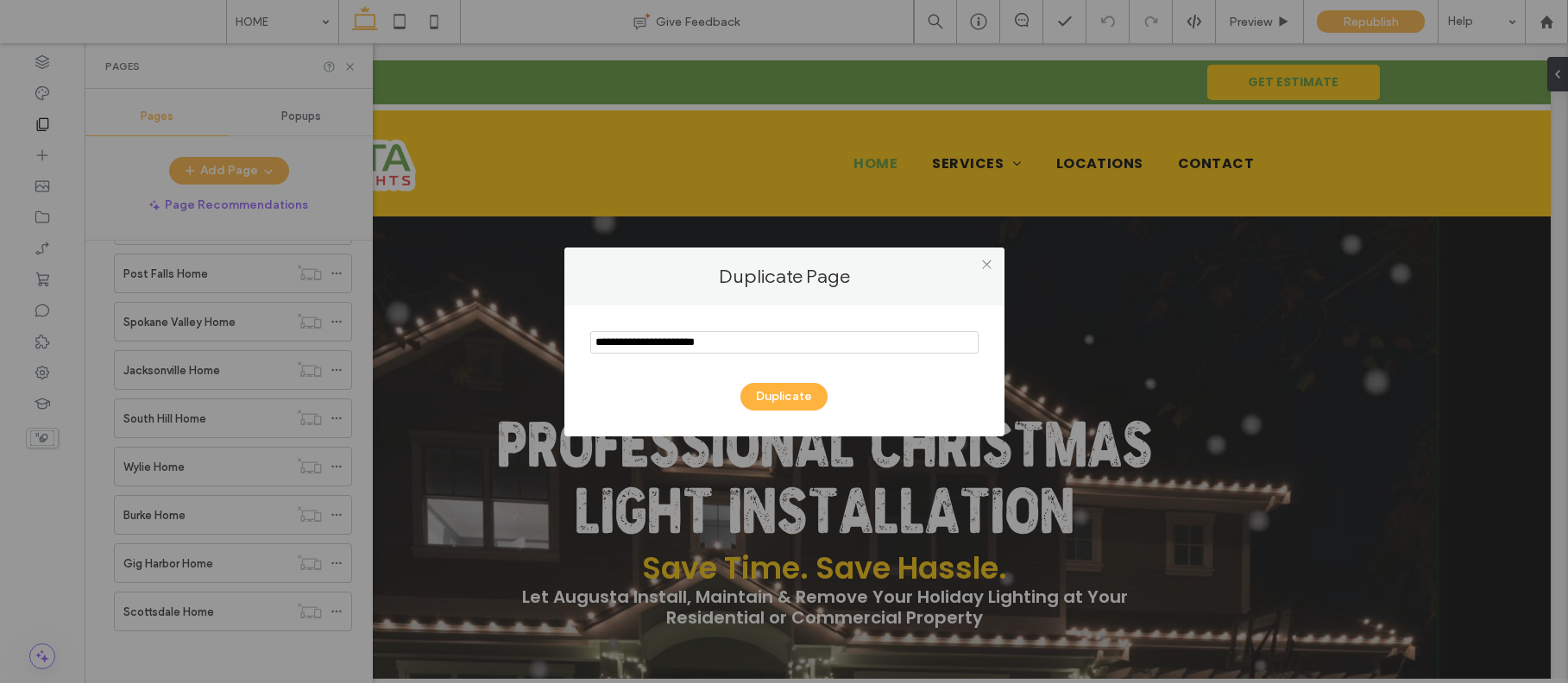 drag, startPoint x: 696, startPoint y: 342, endPoint x: 526, endPoint y: 338, distance: 170.0471 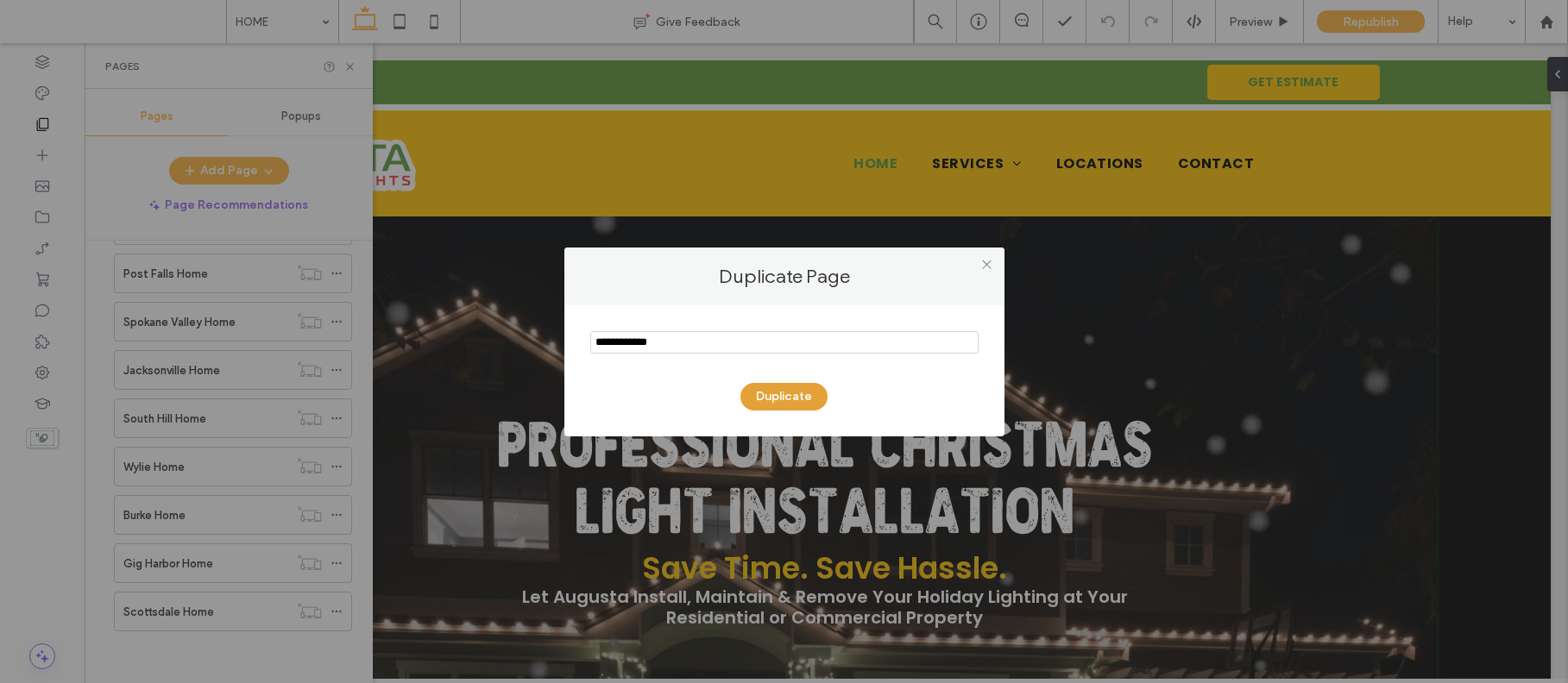 type on "**********" 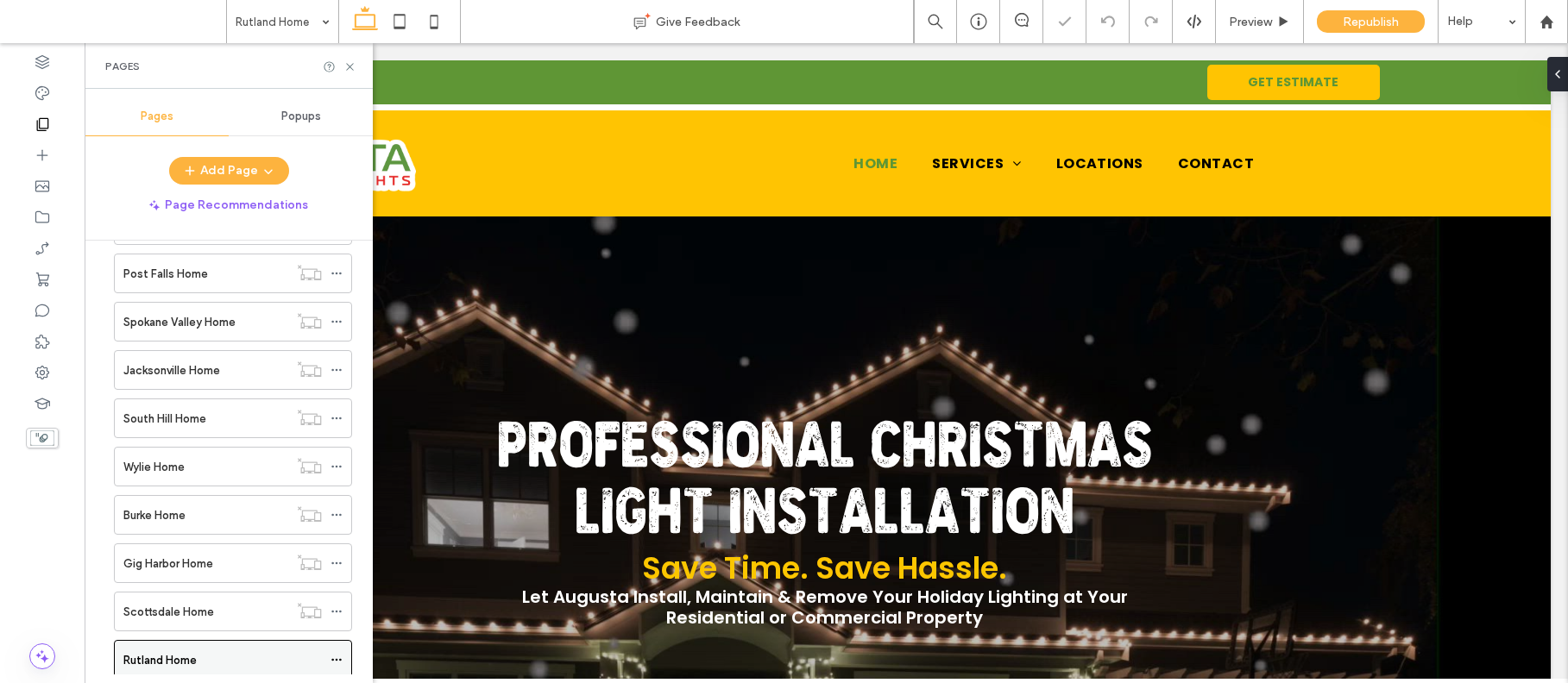 click 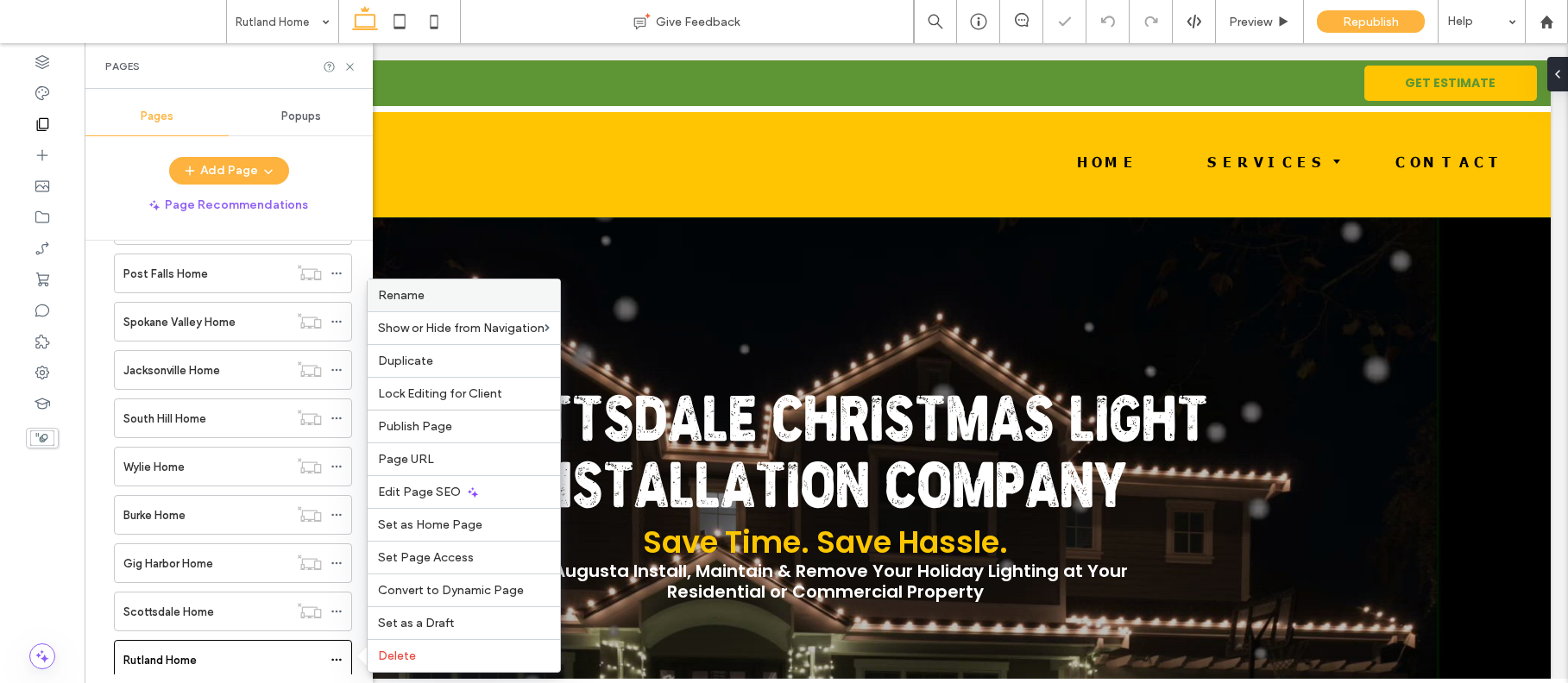 scroll, scrollTop: 0, scrollLeft: 0, axis: both 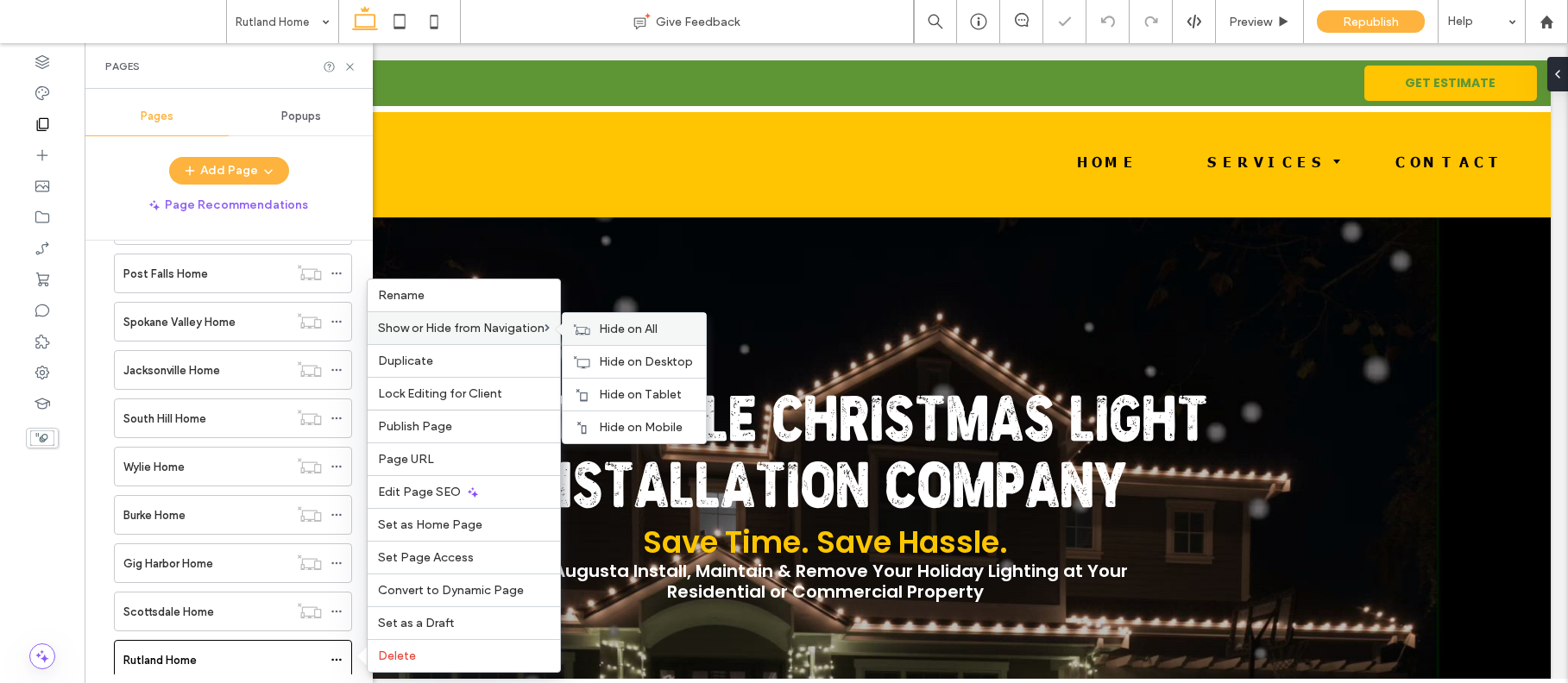 click on "Hide on All" at bounding box center [628, 329] 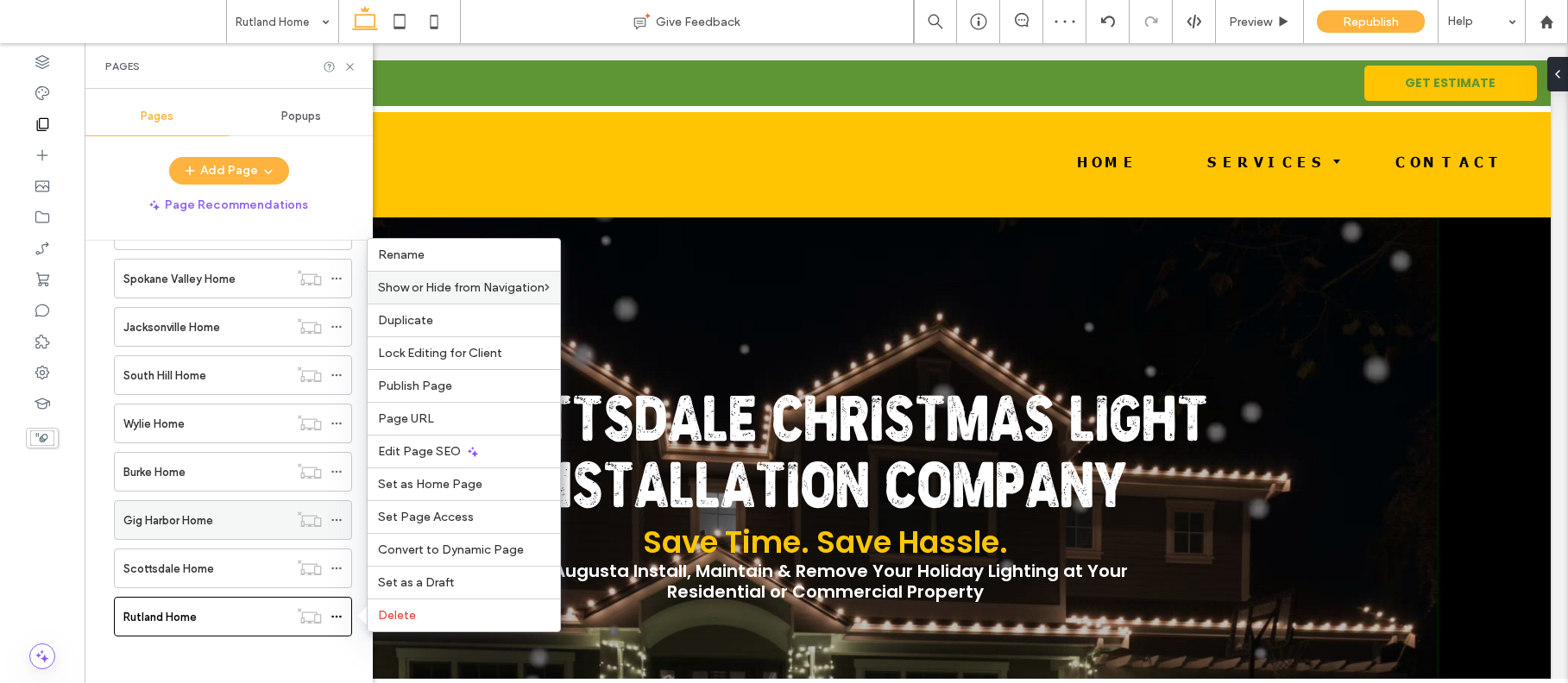 scroll, scrollTop: 4266, scrollLeft: 0, axis: vertical 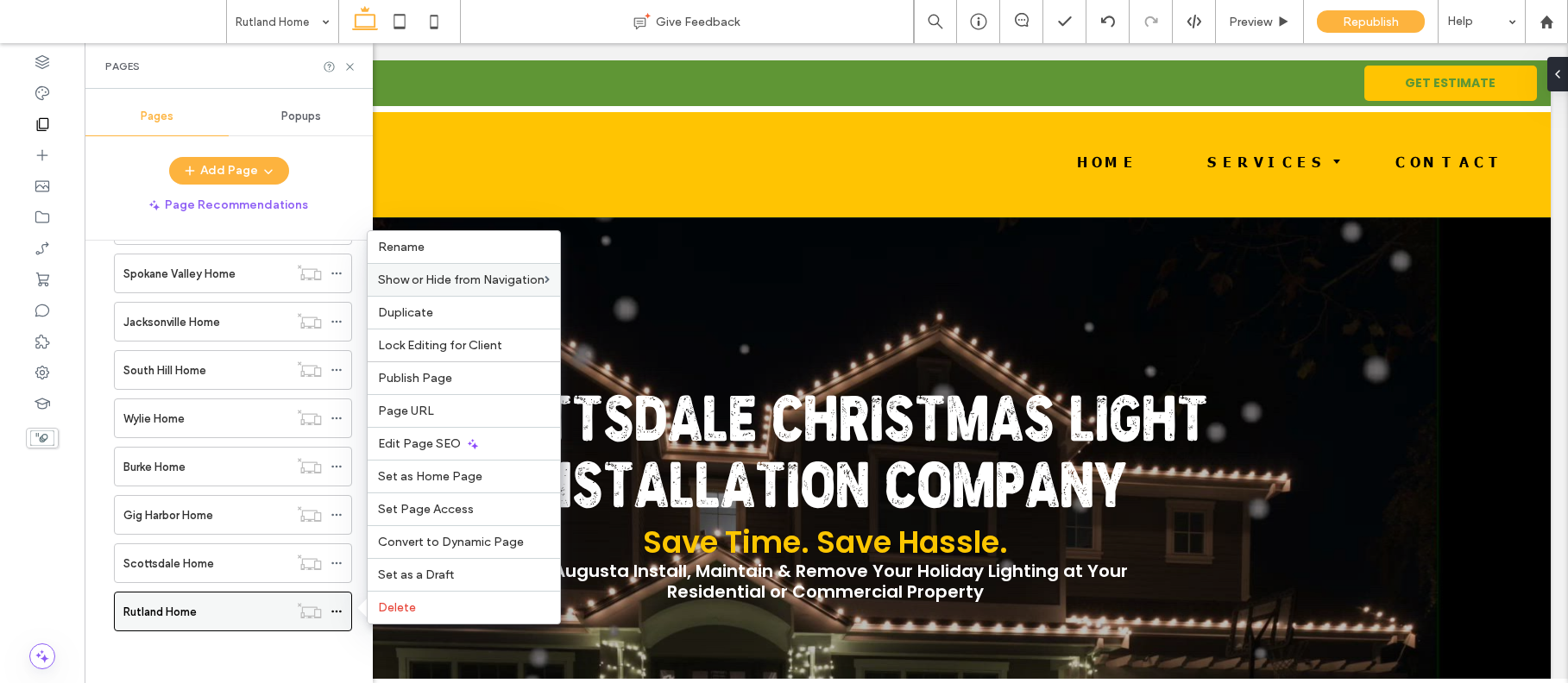 click 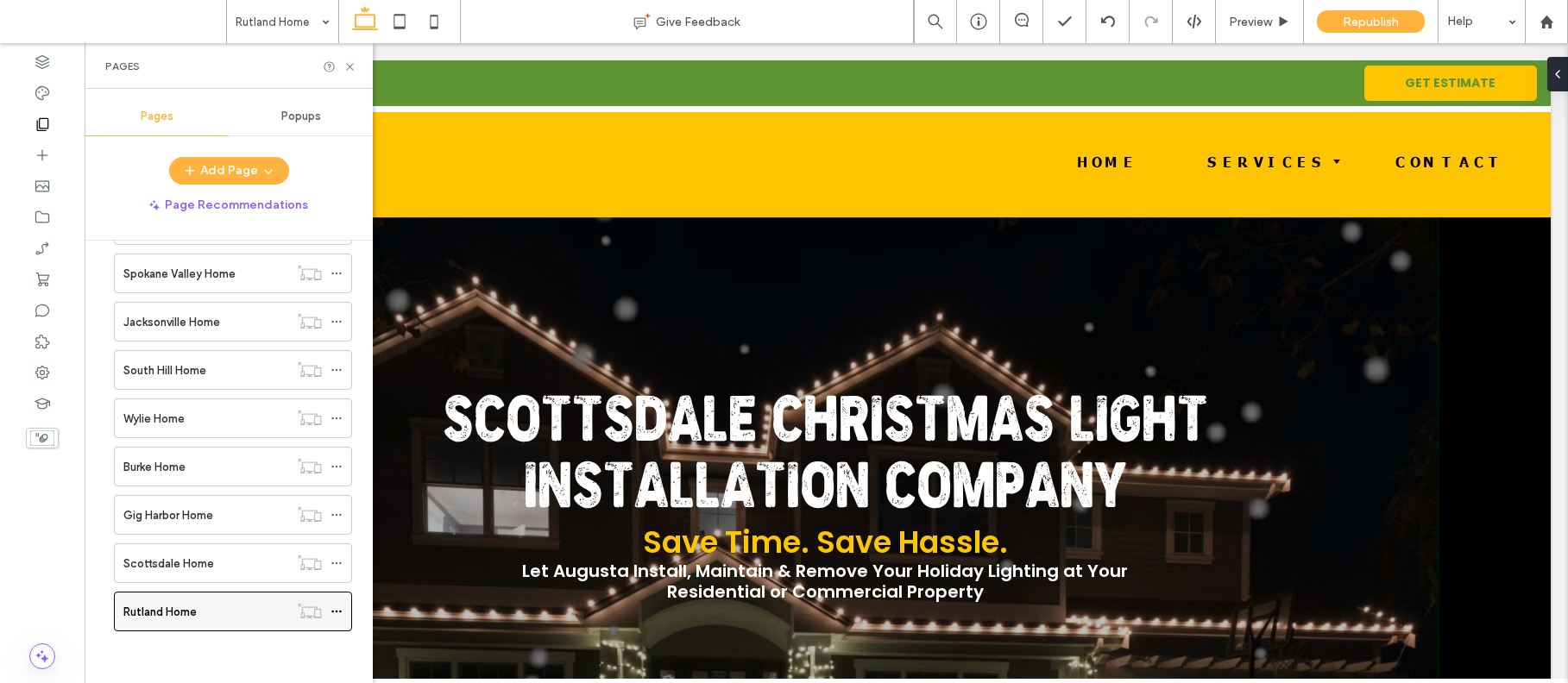 click 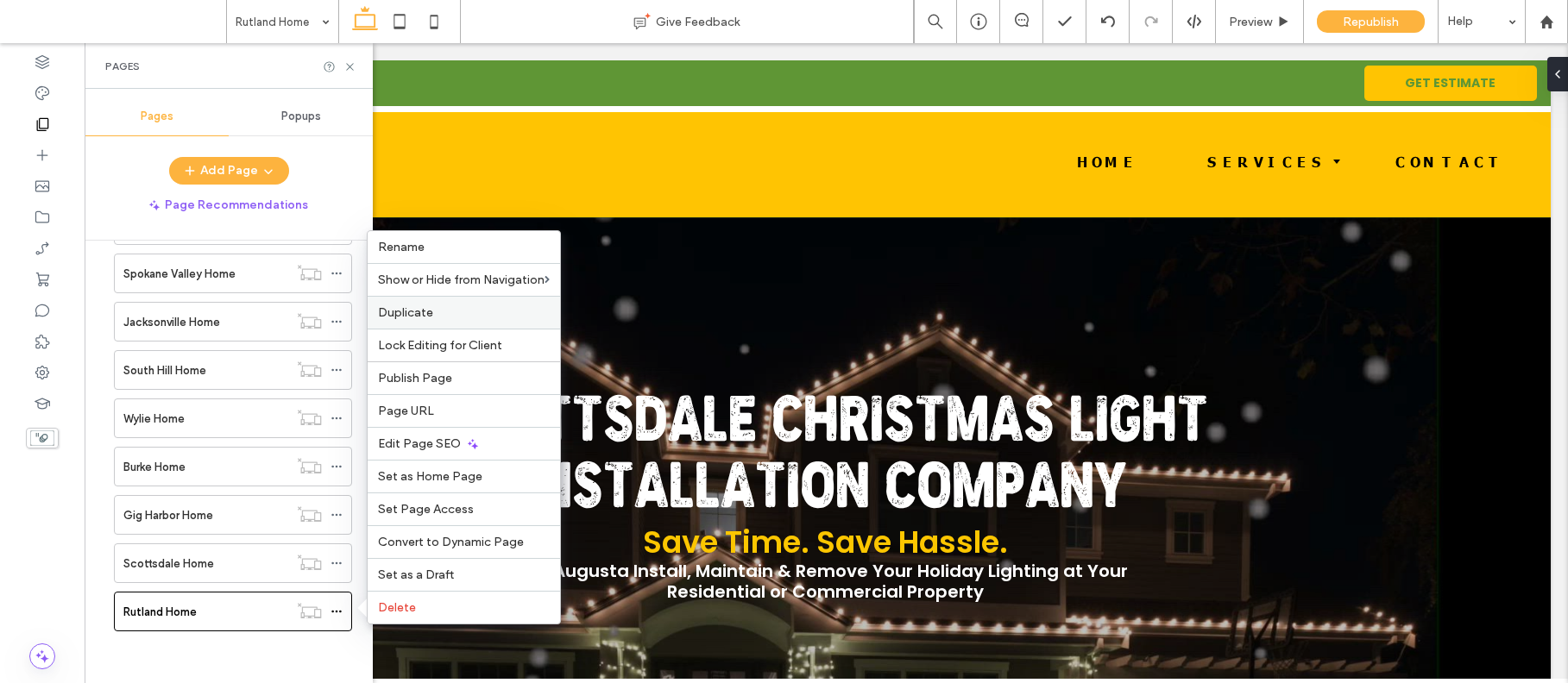 click on "Duplicate" at bounding box center [406, 312] 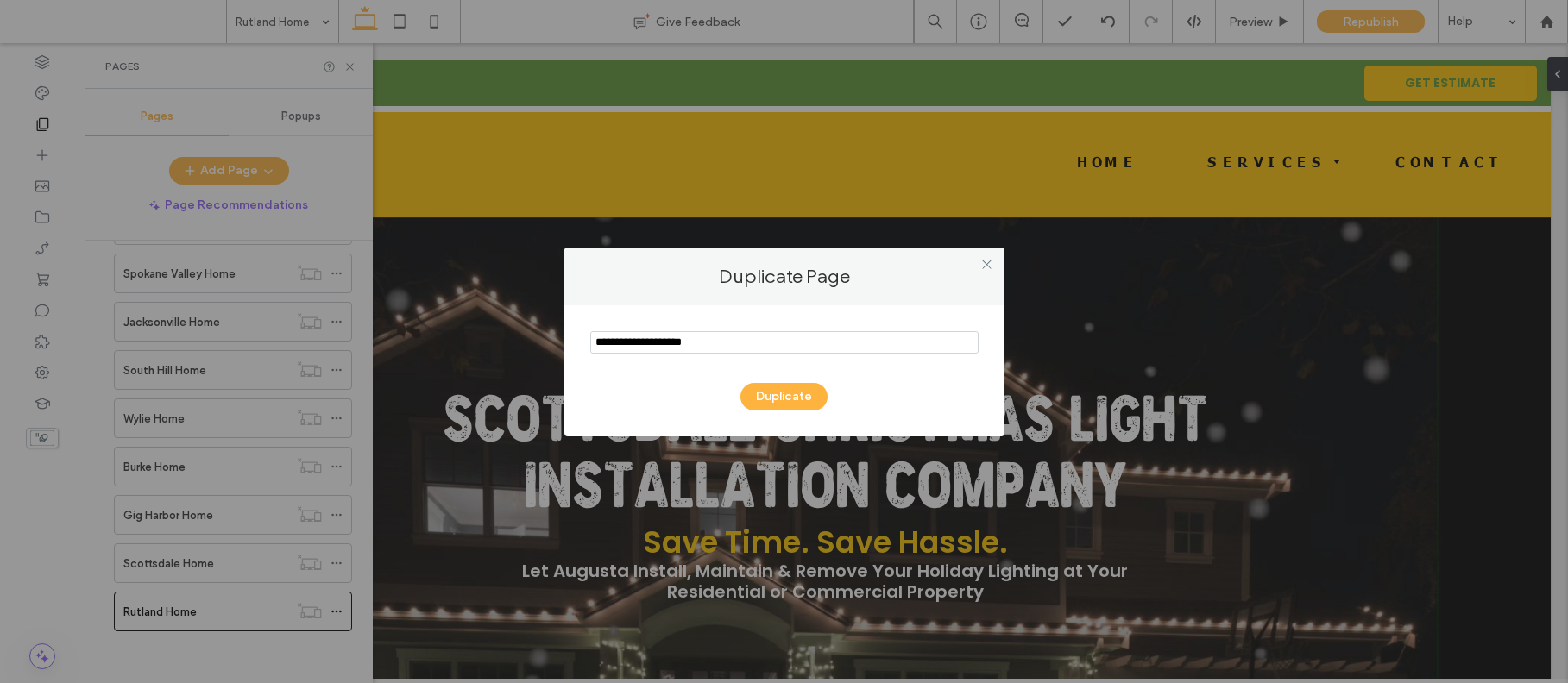 drag, startPoint x: 643, startPoint y: 341, endPoint x: 586, endPoint y: 340, distance: 57.008771 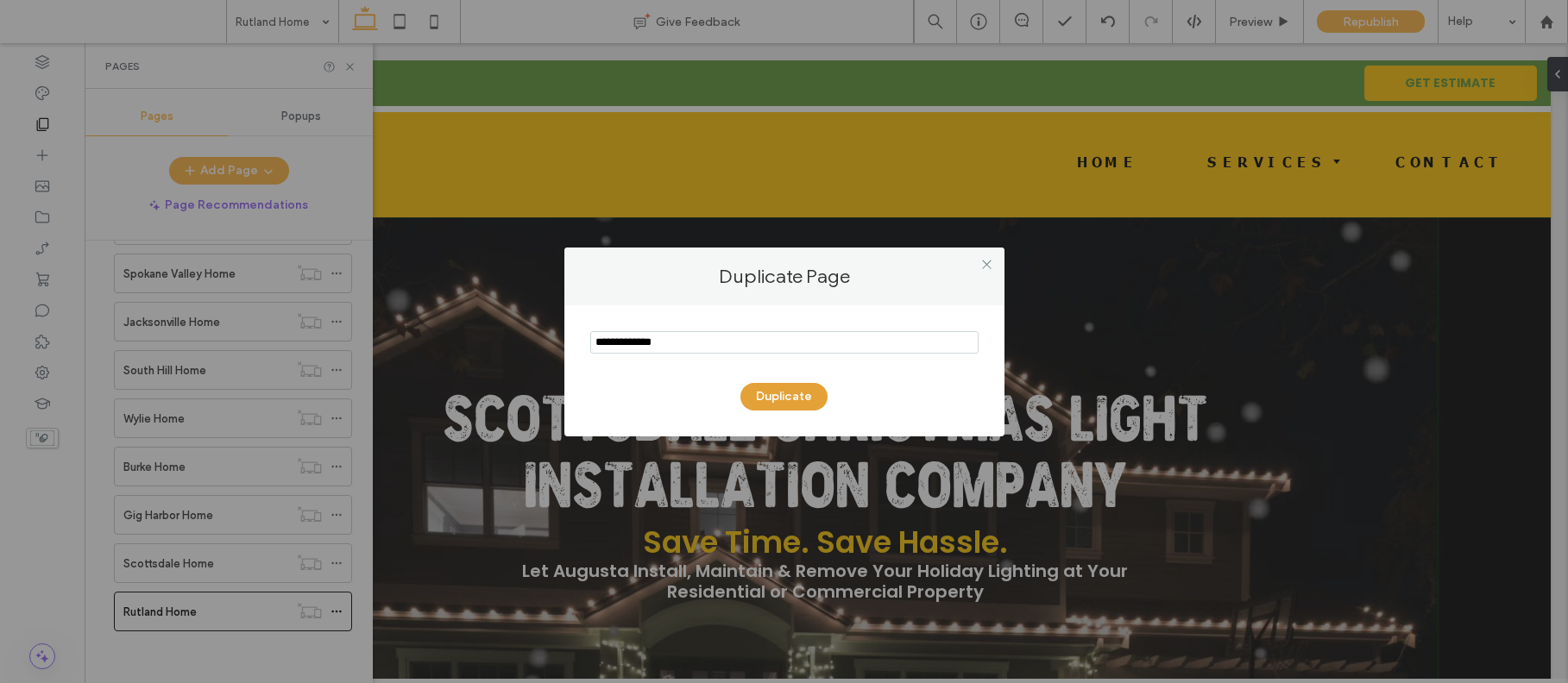 type on "**********" 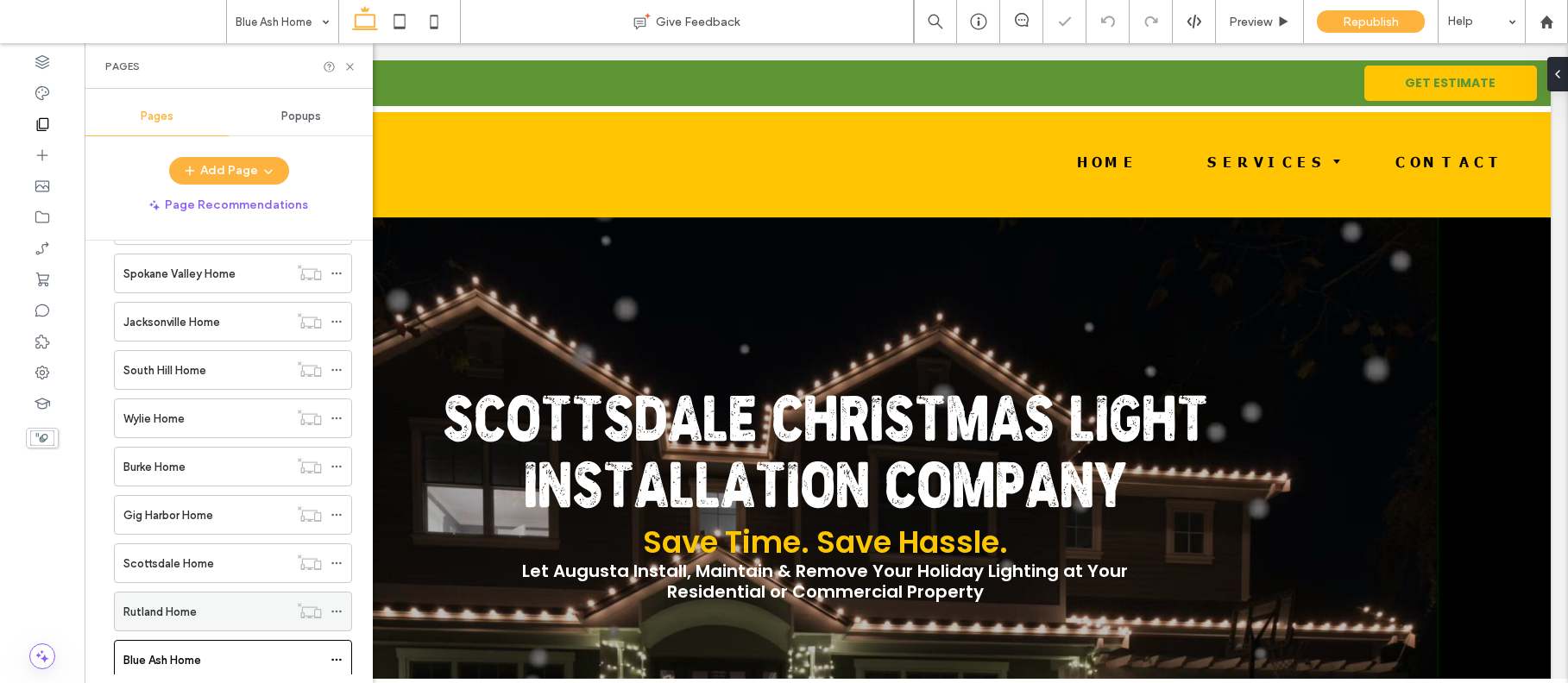 scroll, scrollTop: 4305, scrollLeft: 0, axis: vertical 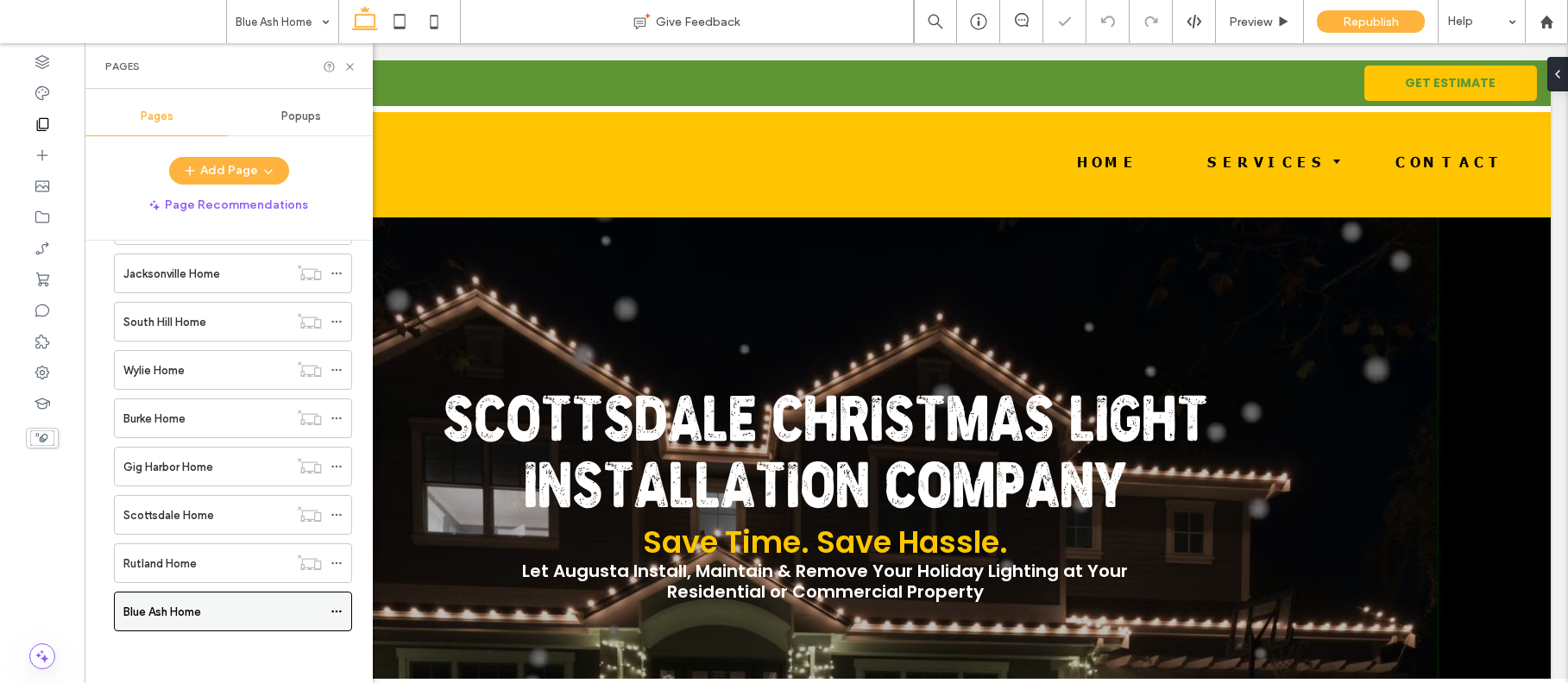click 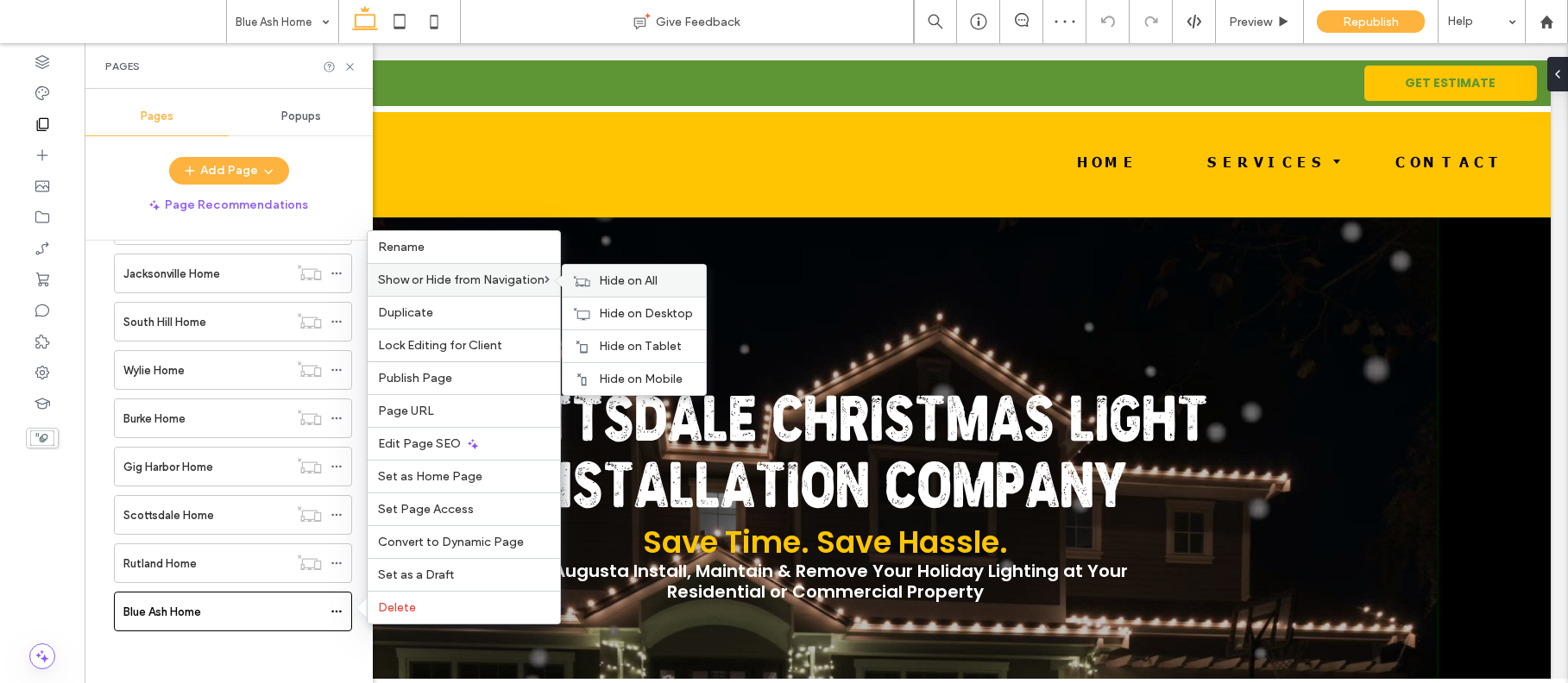 click on "Hide on All" at bounding box center [628, 280] 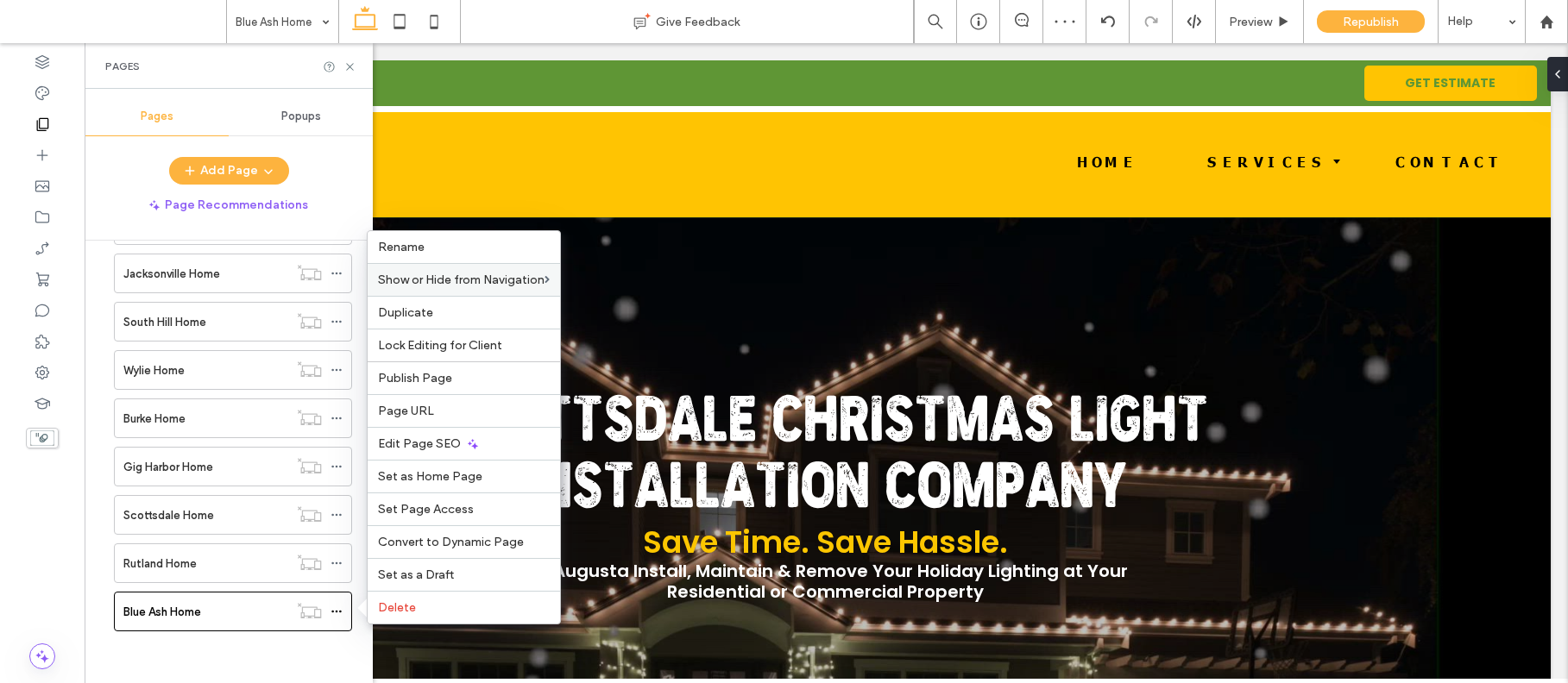click on "HOME SERVICES RESIDENTIAL LIGHTING COMMERCIAL LIGHTING LOCATIONS Alexandria Home Athens Home Augusta Home Baton Rouge Home Belmont Home Bentonville Home Bloomington Home Boise Home Canton Home Cedar City Home Champaign Home Clinton Home Columbia Home Concord Home Cordova Home Cornelius Home Corpus Home Coventry Home Daphne Home Dallas GA Home Davenport Home East Springfield Home Edgewood Home El Paso Home Evansville Home Glendale Home Greenville Home Harrisonburg Home Highview Home Huntersville Home Incline Village Home Issaquah Home Jonesboro Home Knoxville Home Kyle Home Lafayette Home Lakeway Home Langley Home Lawrenceville Home Lexington Home Littleton Home Londonderry Home Marietta Home Marysville Home Marion Home Medicine Hat Home Merritt Island Home Middletown Home Modesto Home Moore Home Mooresville Home Nampa Home Nepean Home Newburgh Home Nocatee Home Norman Home North Augusta Home North Bend Home North Colorado Springs Home Cedar Valley Home Oswego Home Plano Home Portland Home Red Deer Home" at bounding box center (222, -1701) 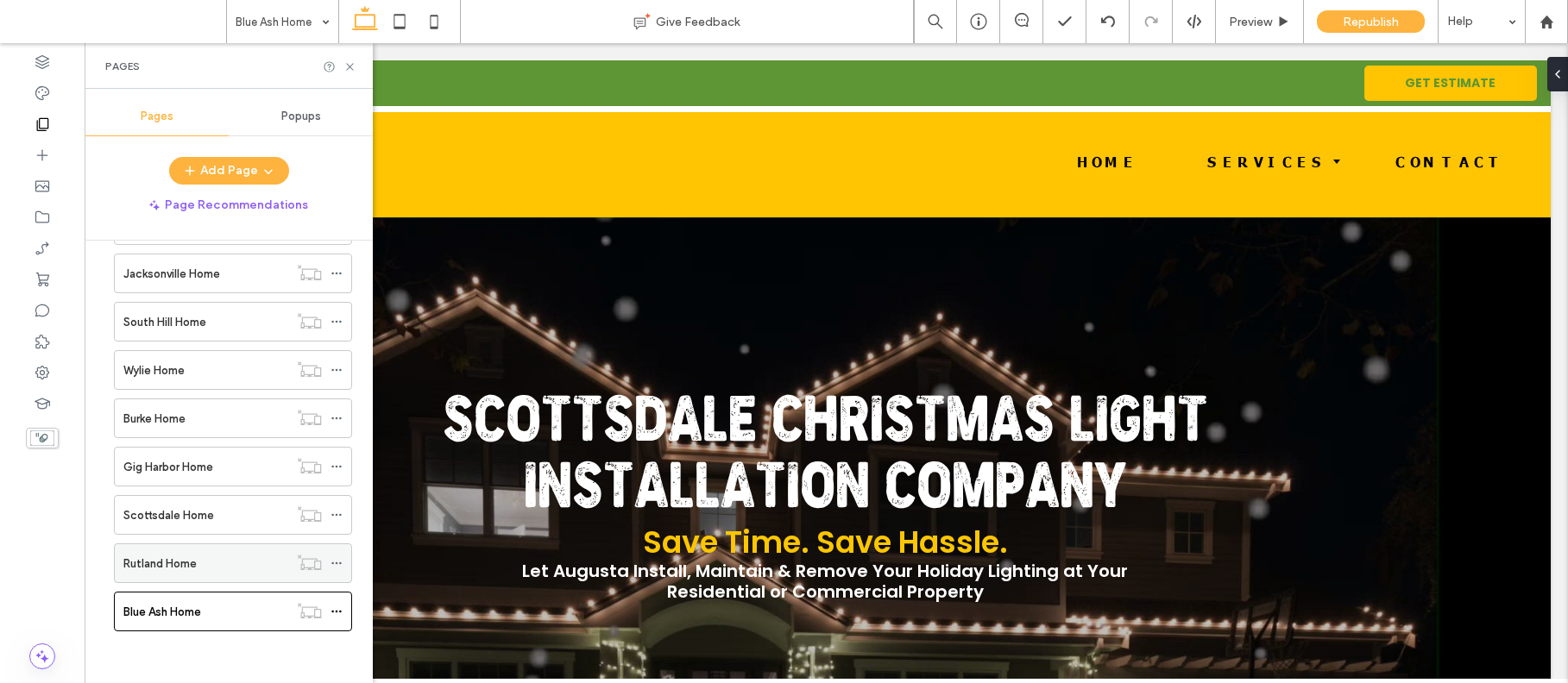 click on "Rutland Home" at bounding box center [160, 563] 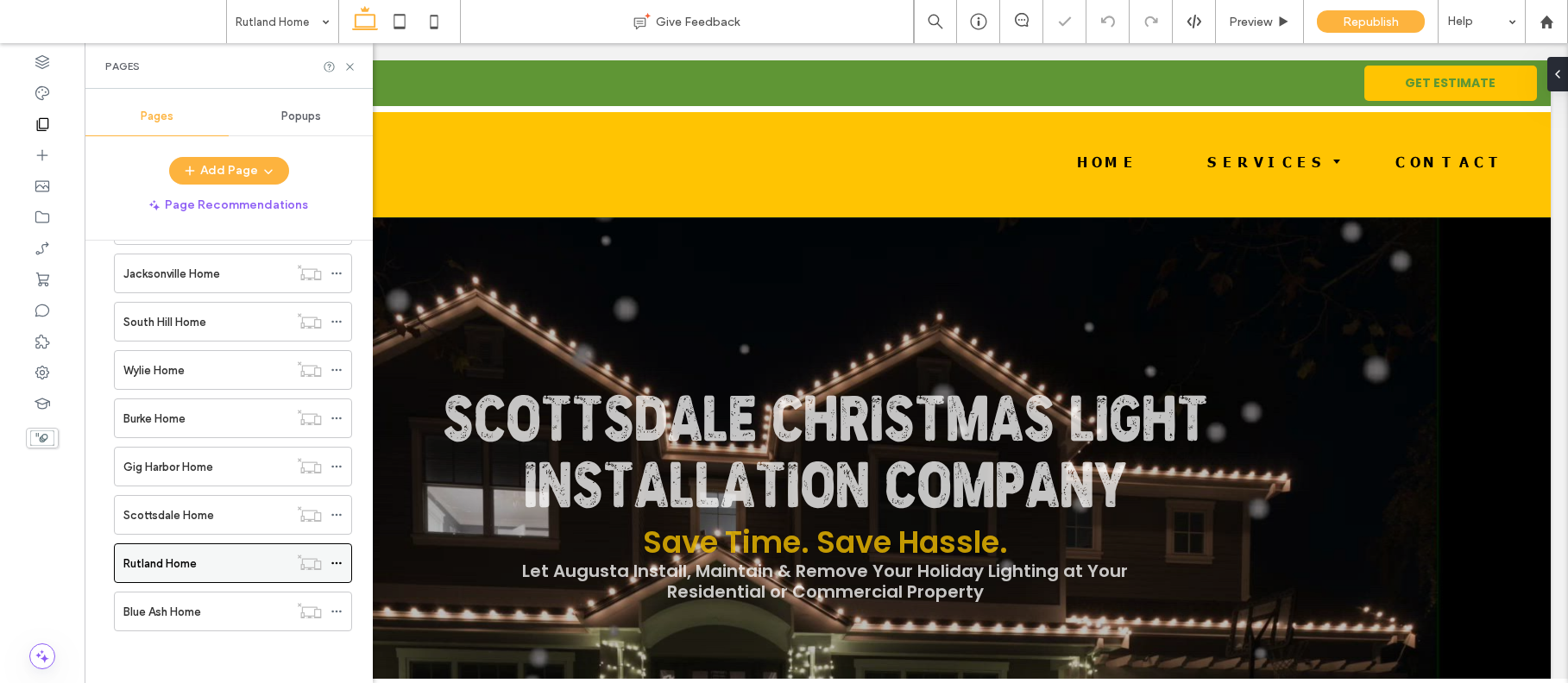 scroll, scrollTop: 0, scrollLeft: 0, axis: both 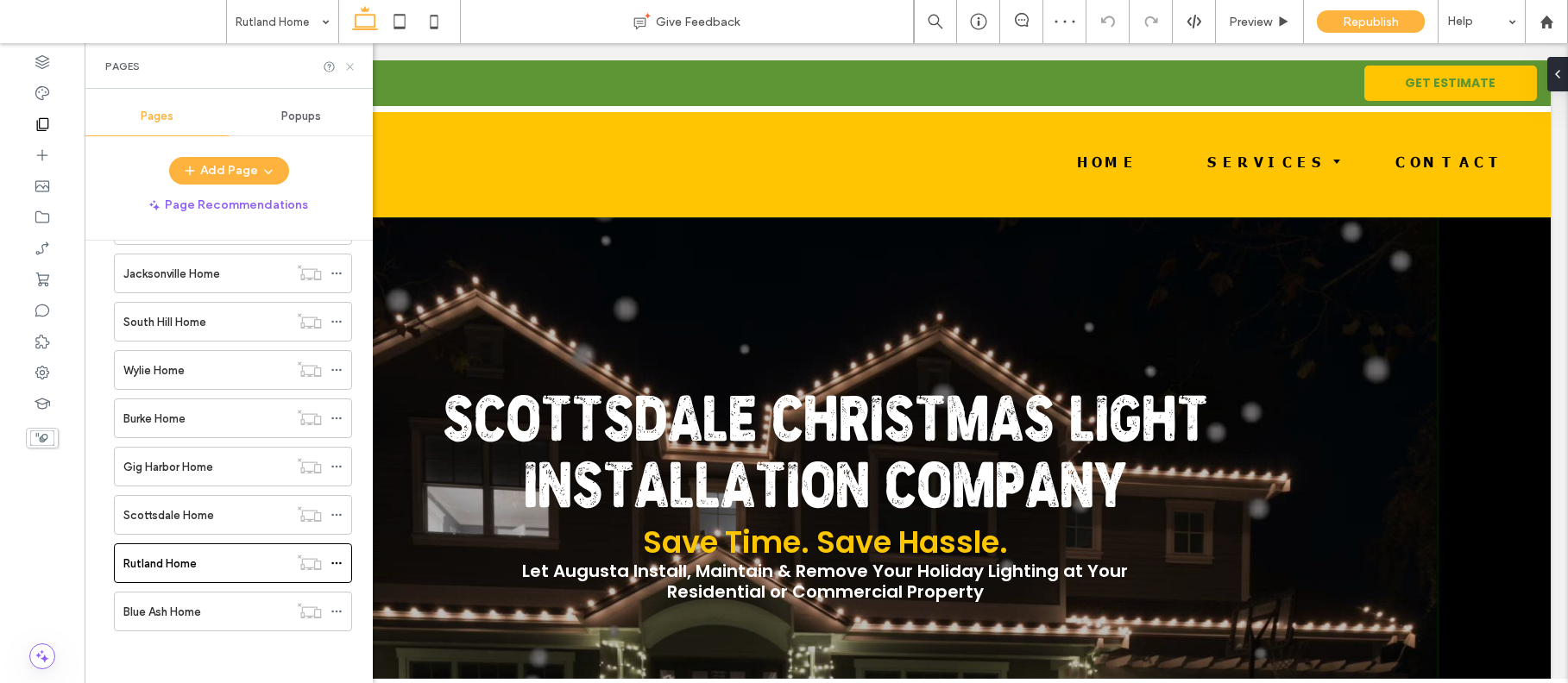 click 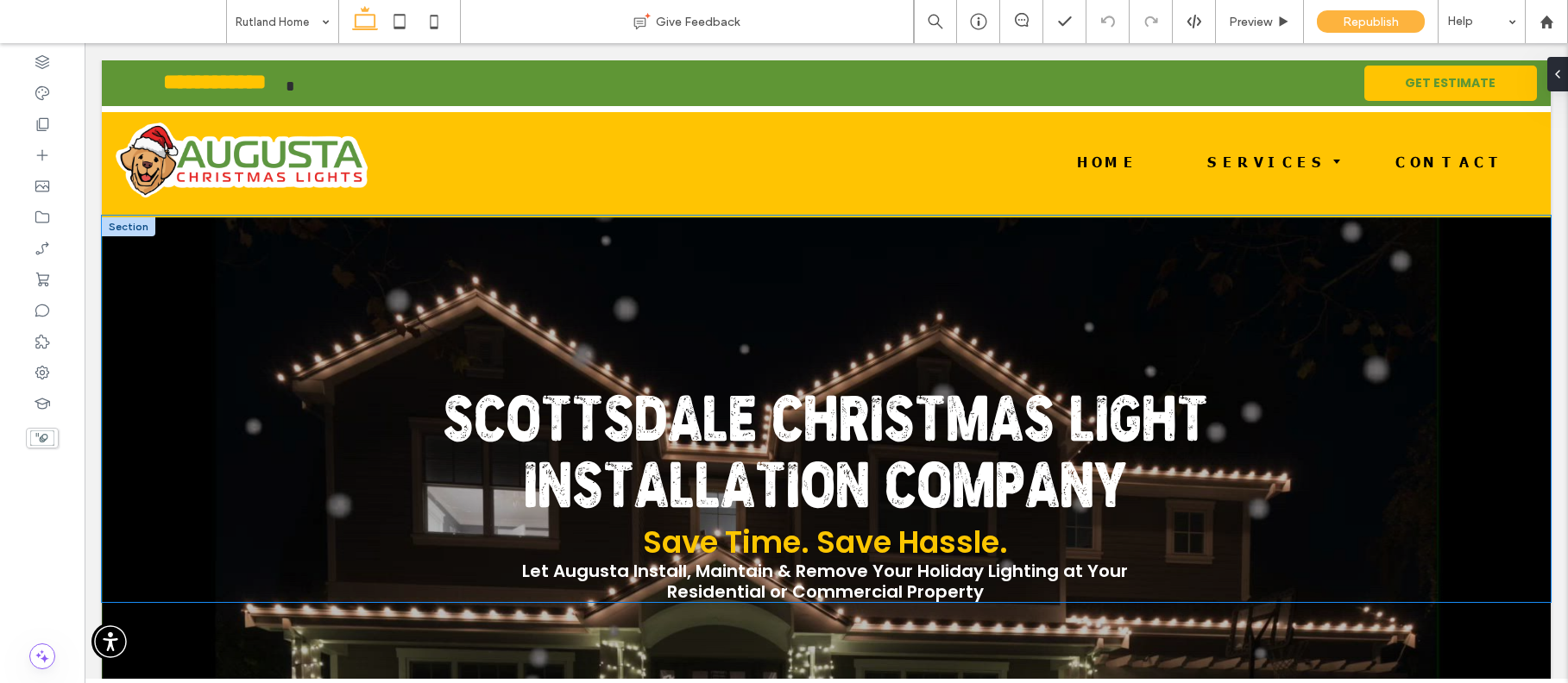 click on "Scottsdale Christmas Light Installation Company" at bounding box center [825, 459] 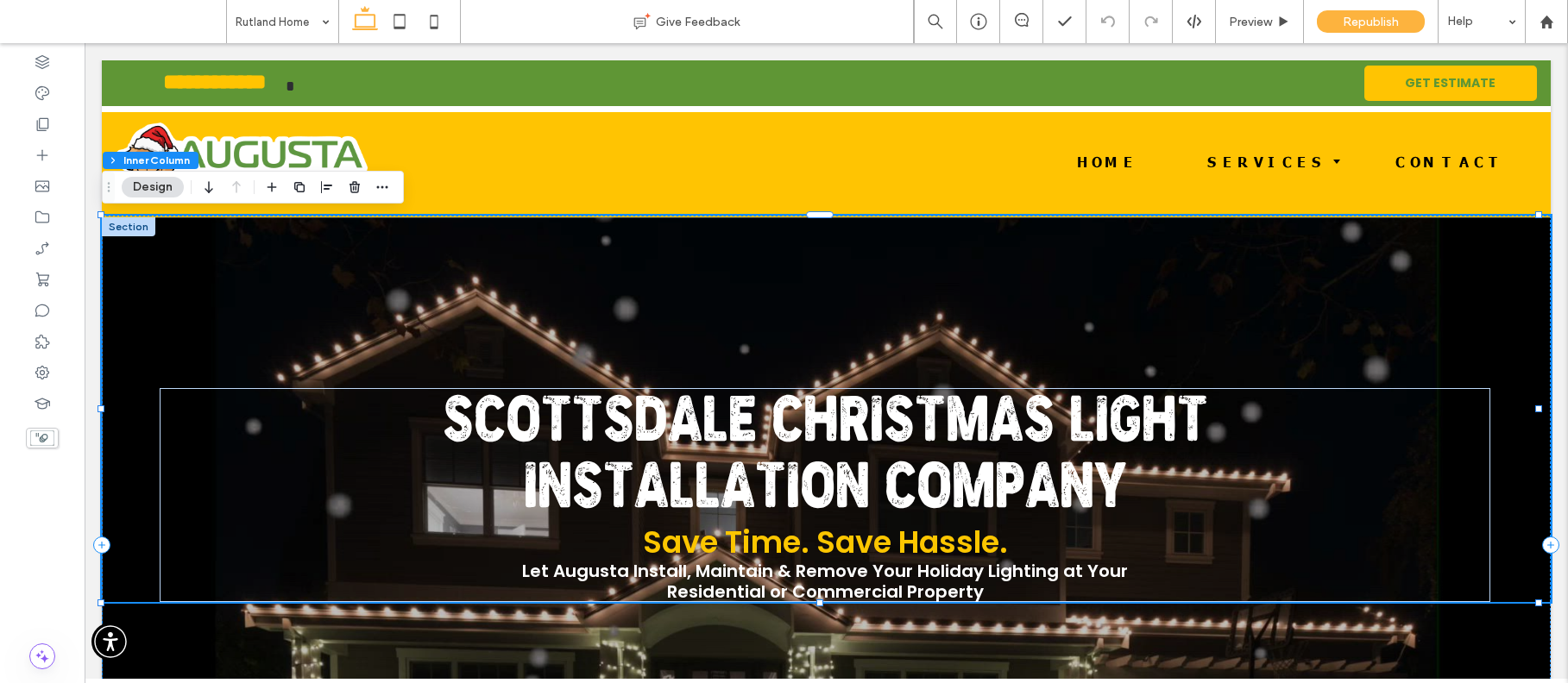 type on "**" 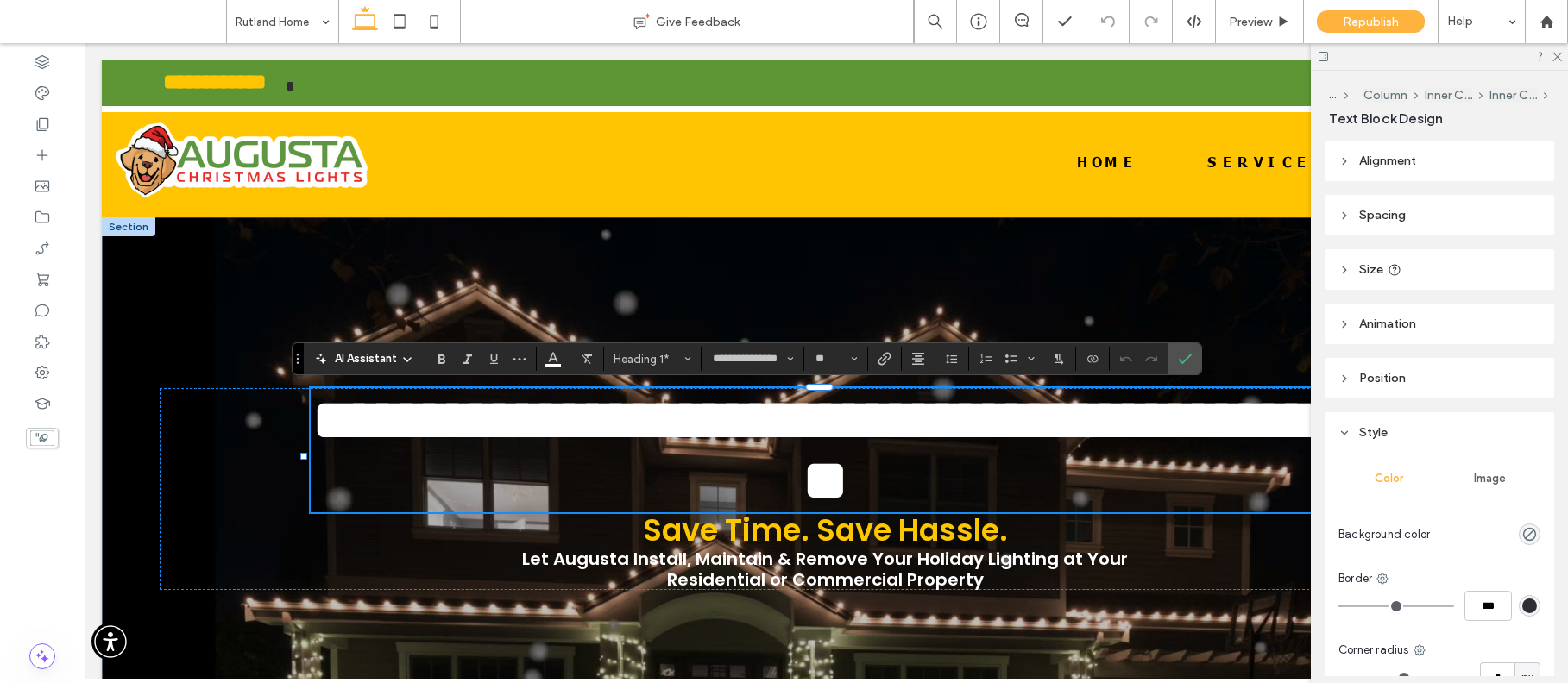 click on "**********" at bounding box center [836, 450] 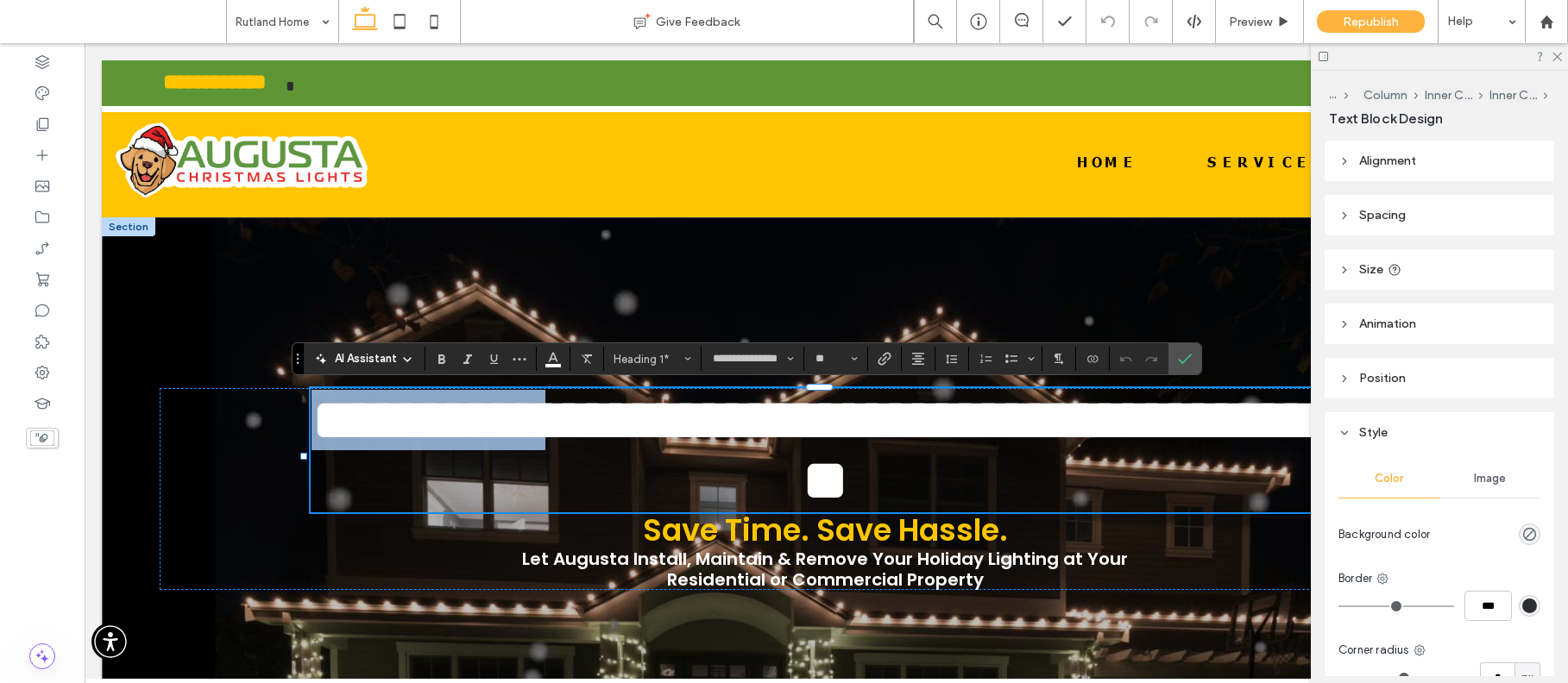 click on "**********" at bounding box center [836, 450] 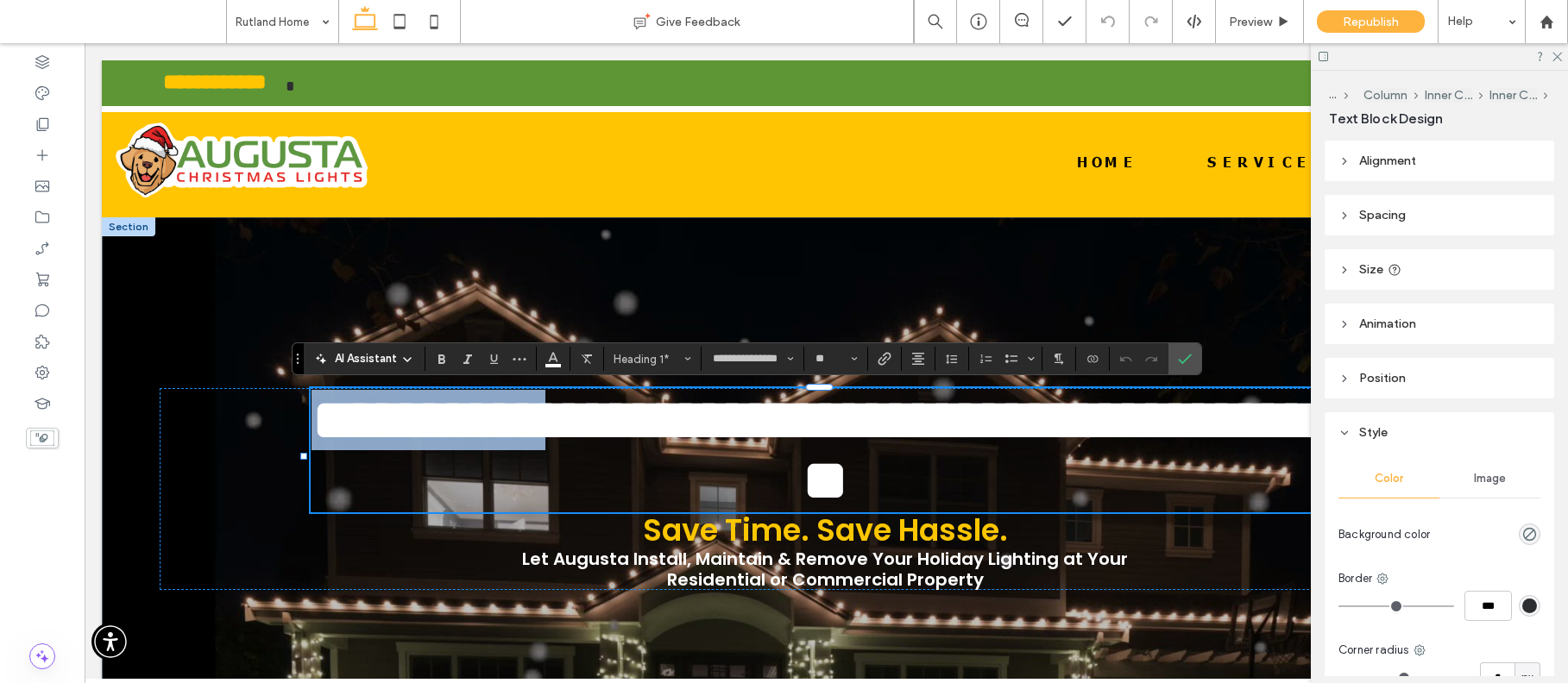 type 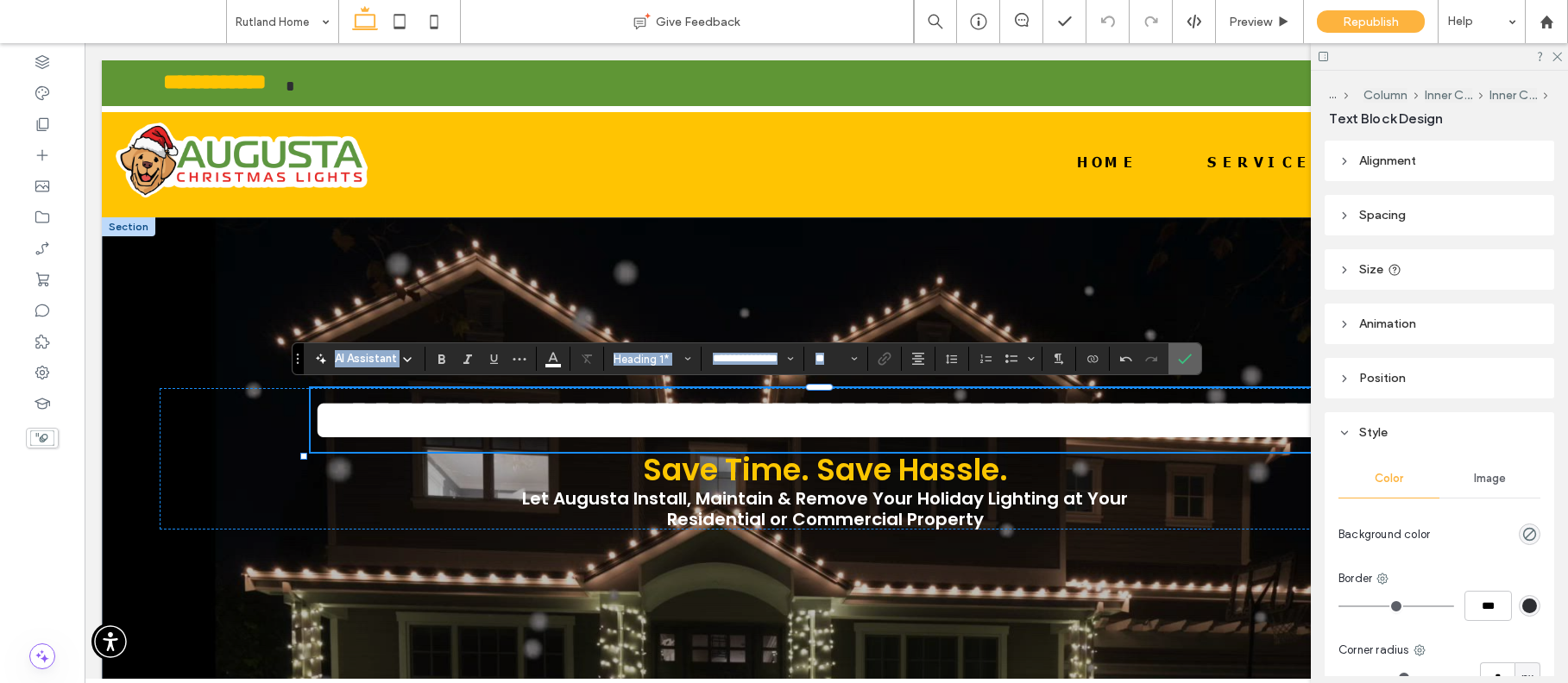 click 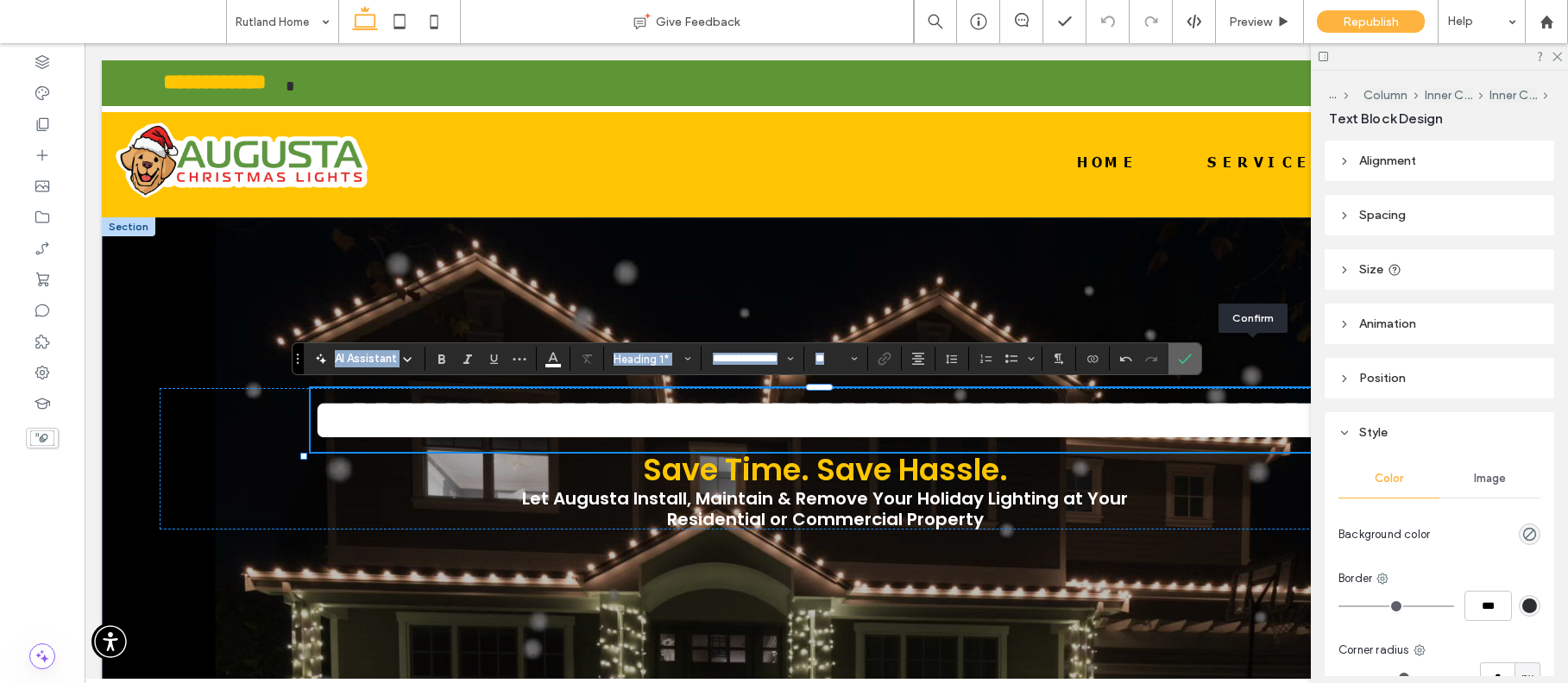 click 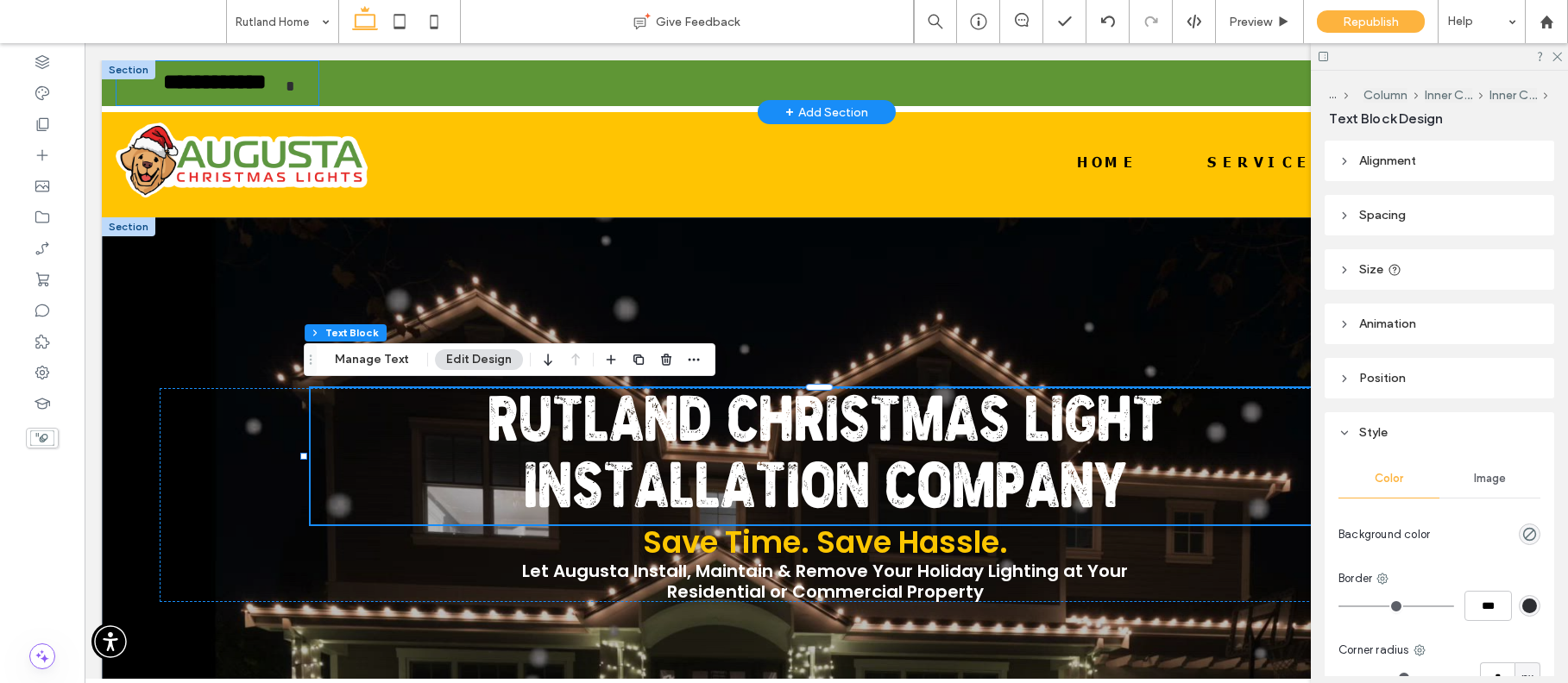 click on "**********" at bounding box center (214, 86) 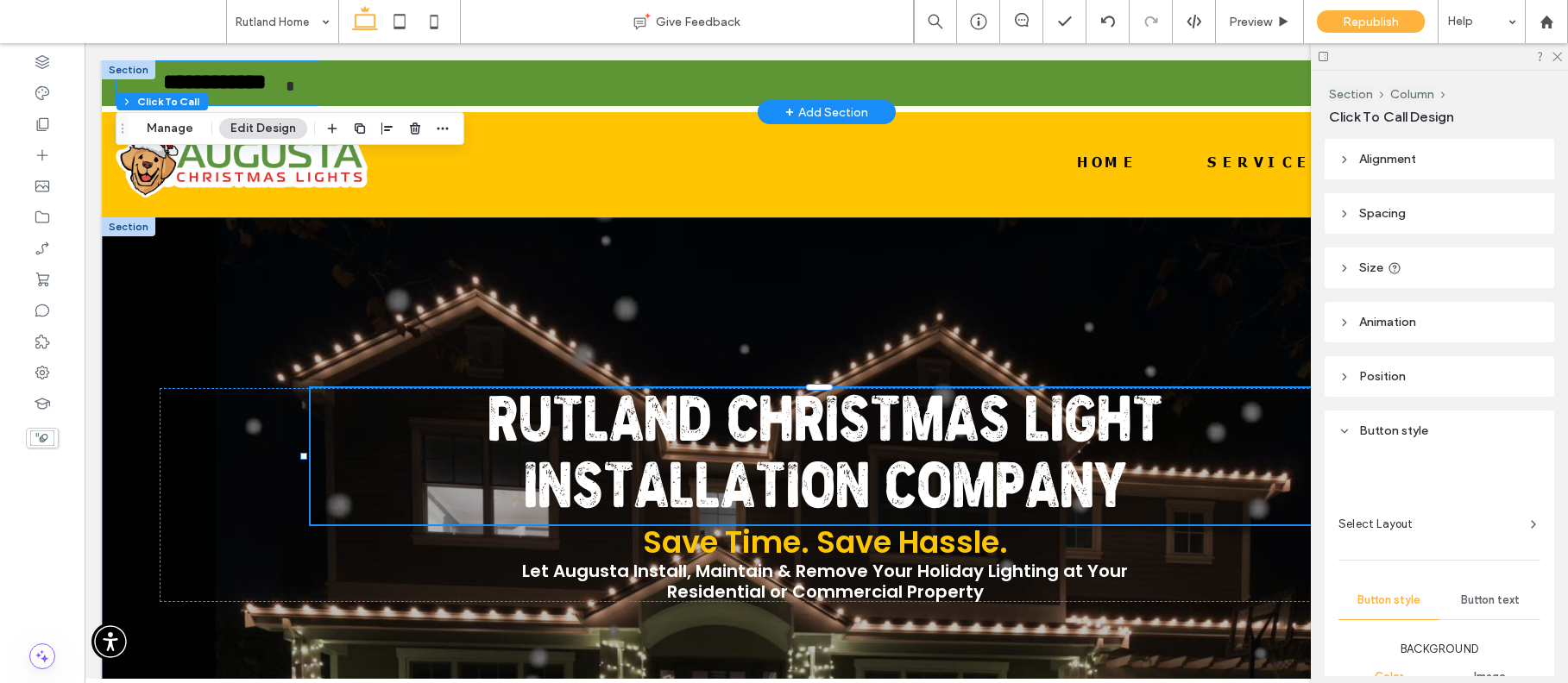 type on "*" 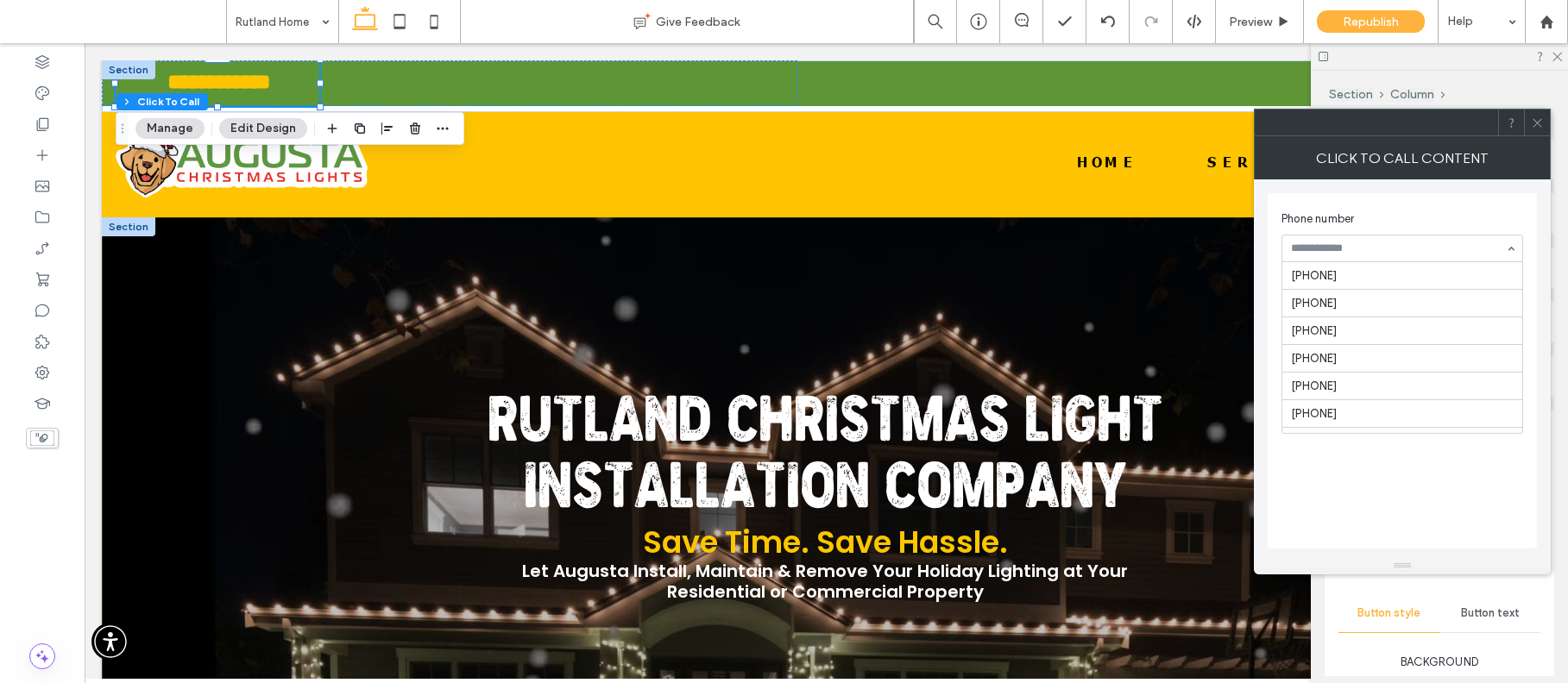 scroll, scrollTop: 1070, scrollLeft: 0, axis: vertical 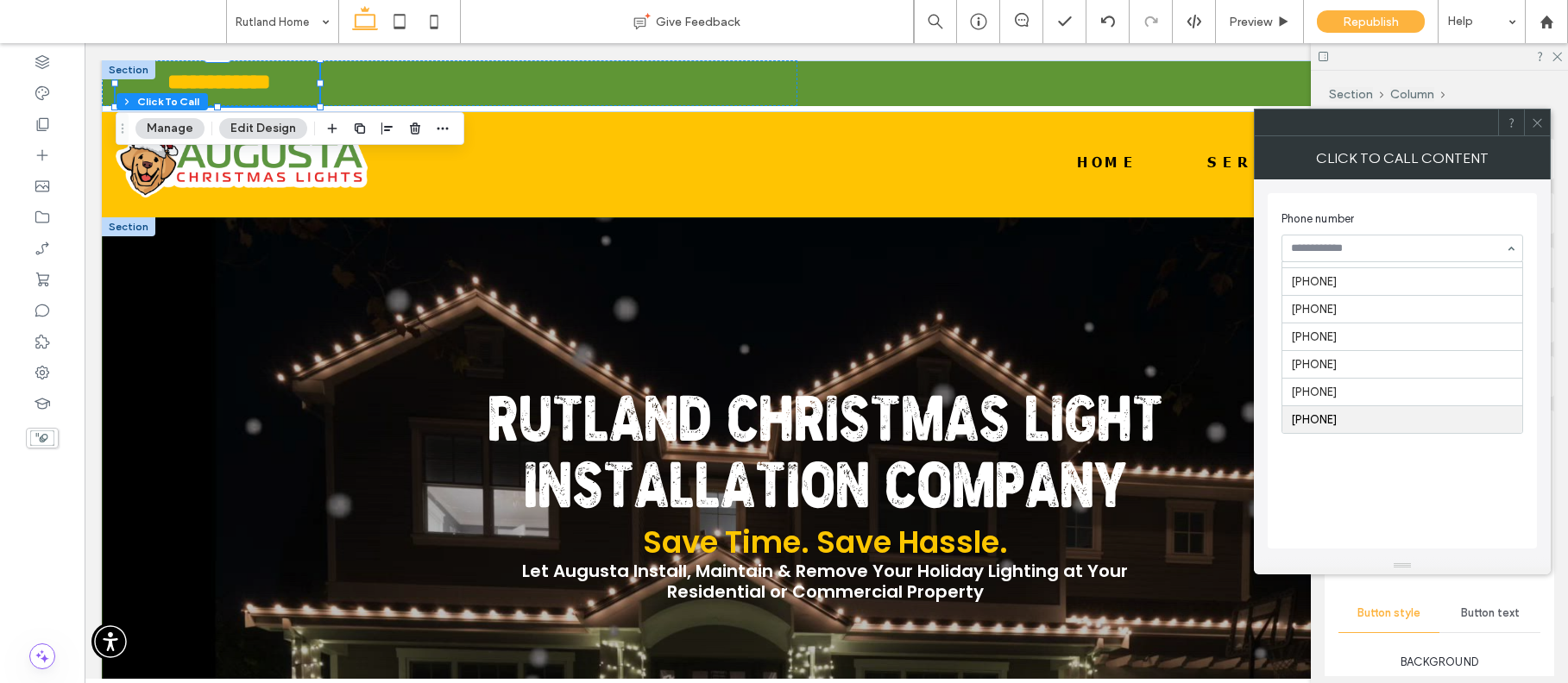 click at bounding box center (1398, 248) 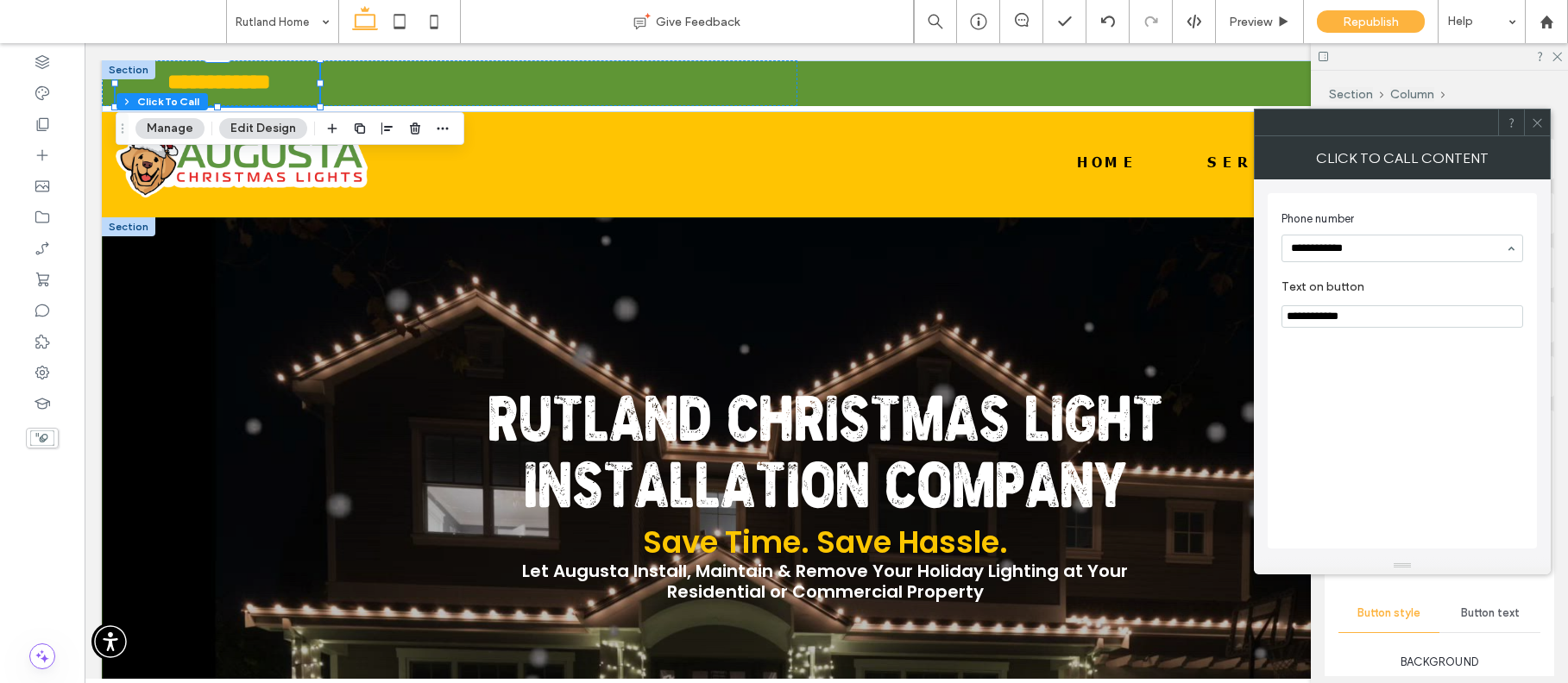 type on "**********" 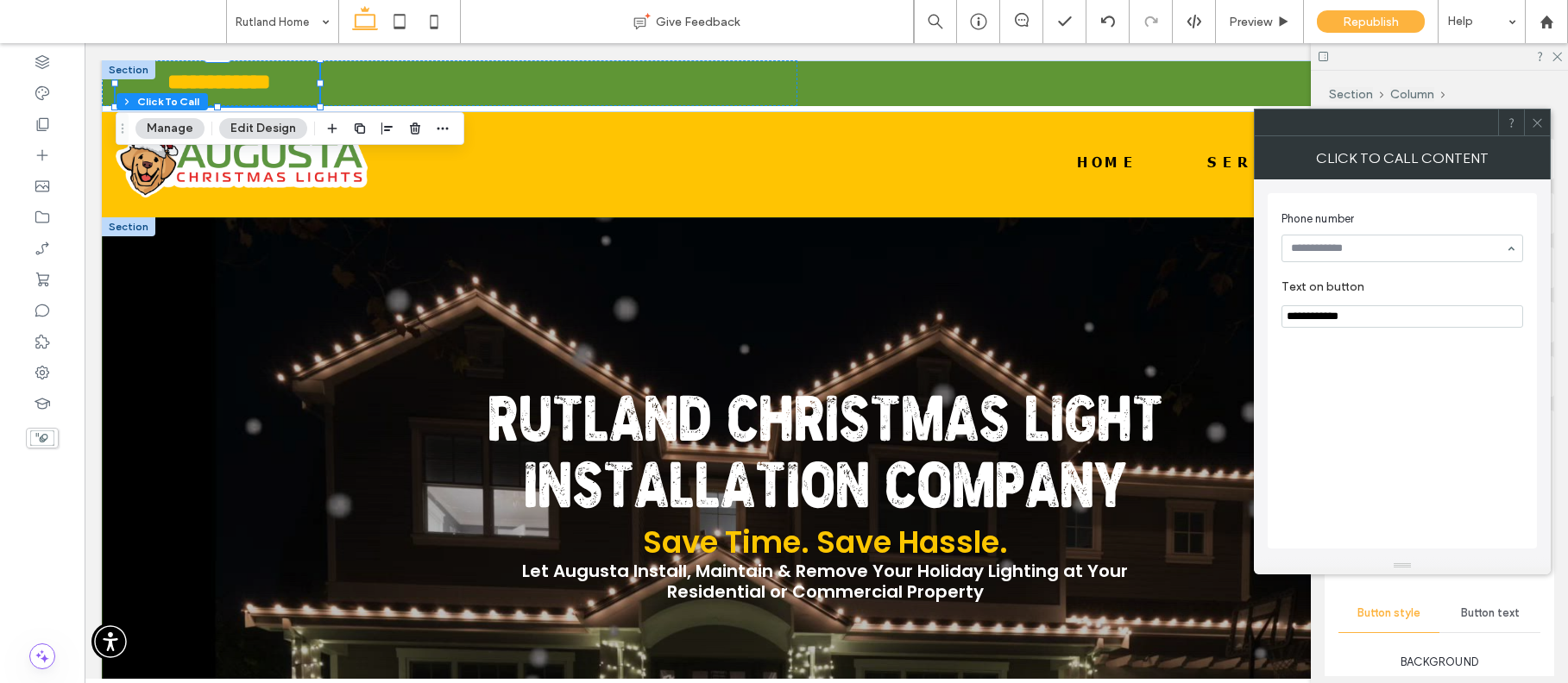 click on "**********" at bounding box center (1402, 371) 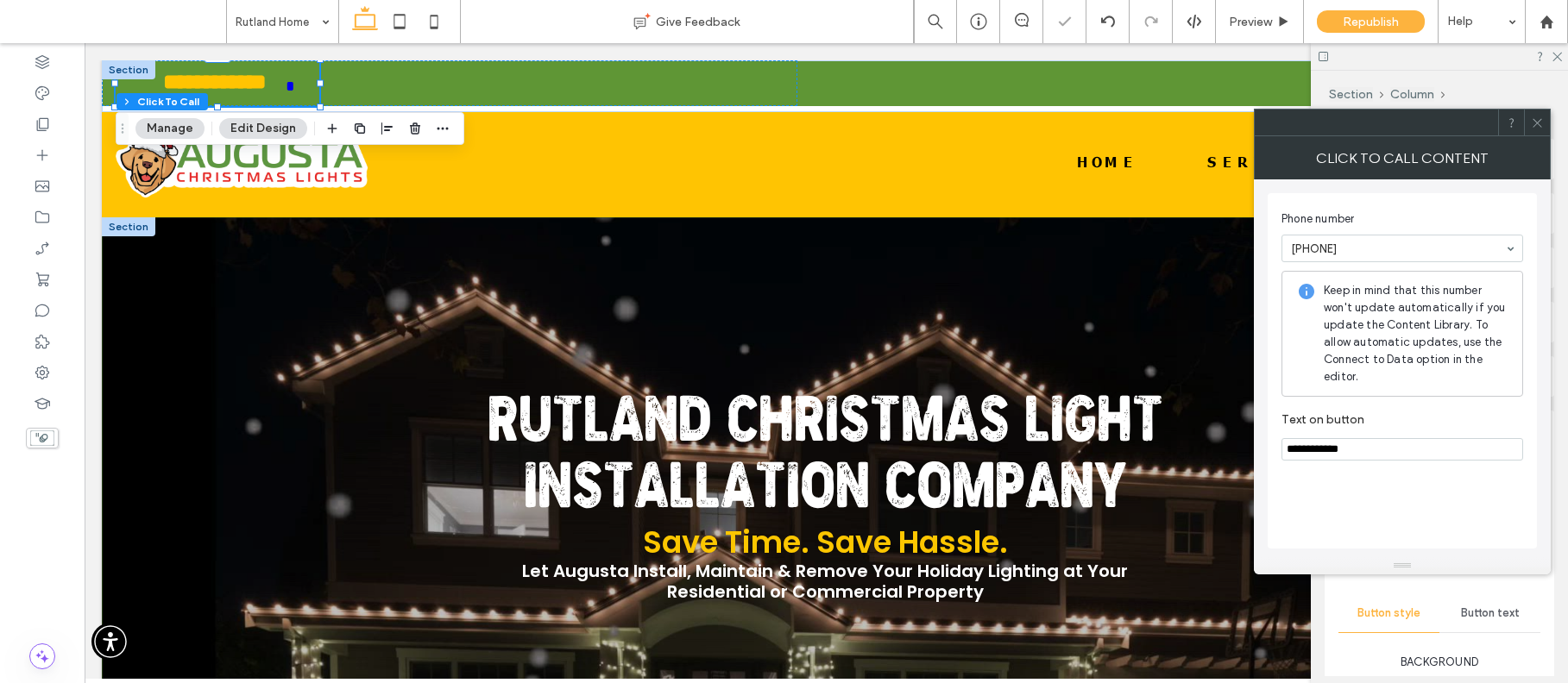 click on "**********" at bounding box center (1402, 449) 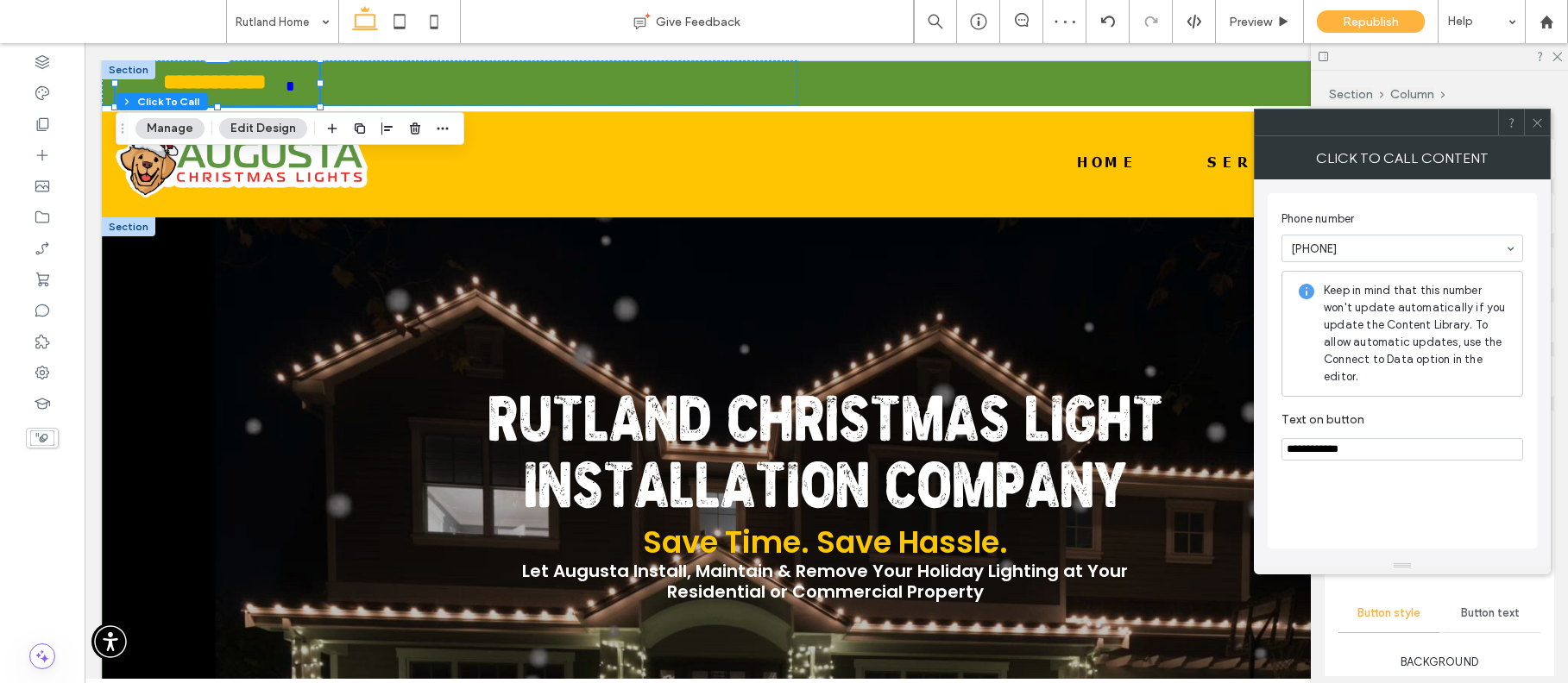 paste 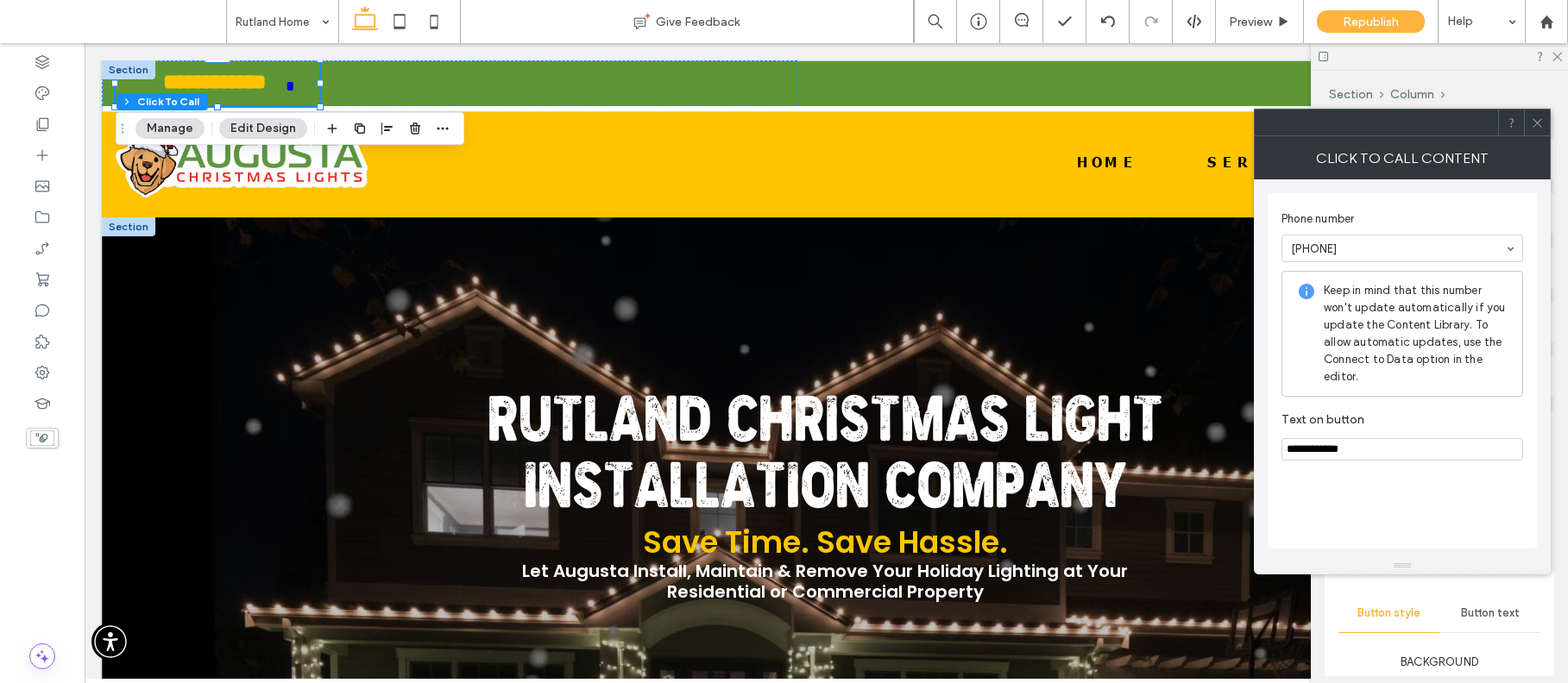 type on "**********" 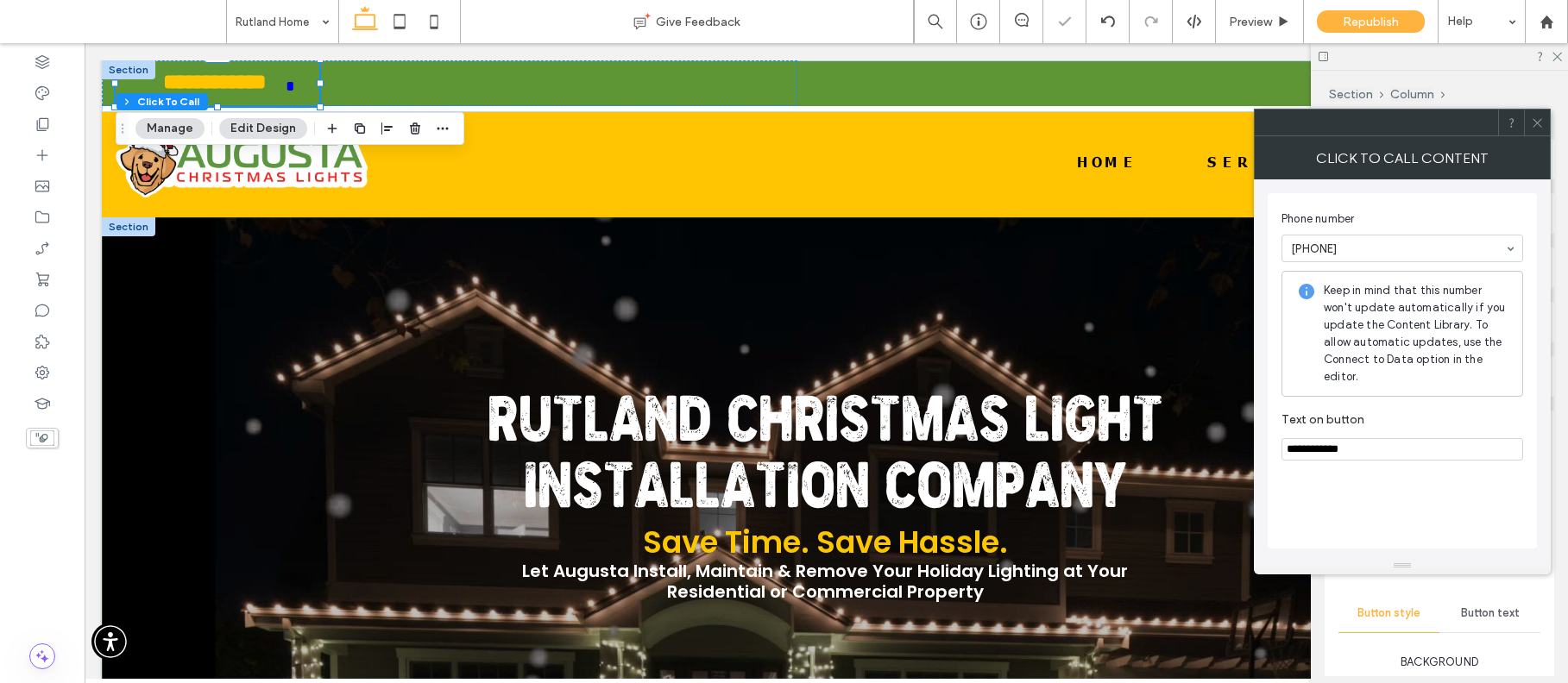 click on "**********" at bounding box center [1402, 371] 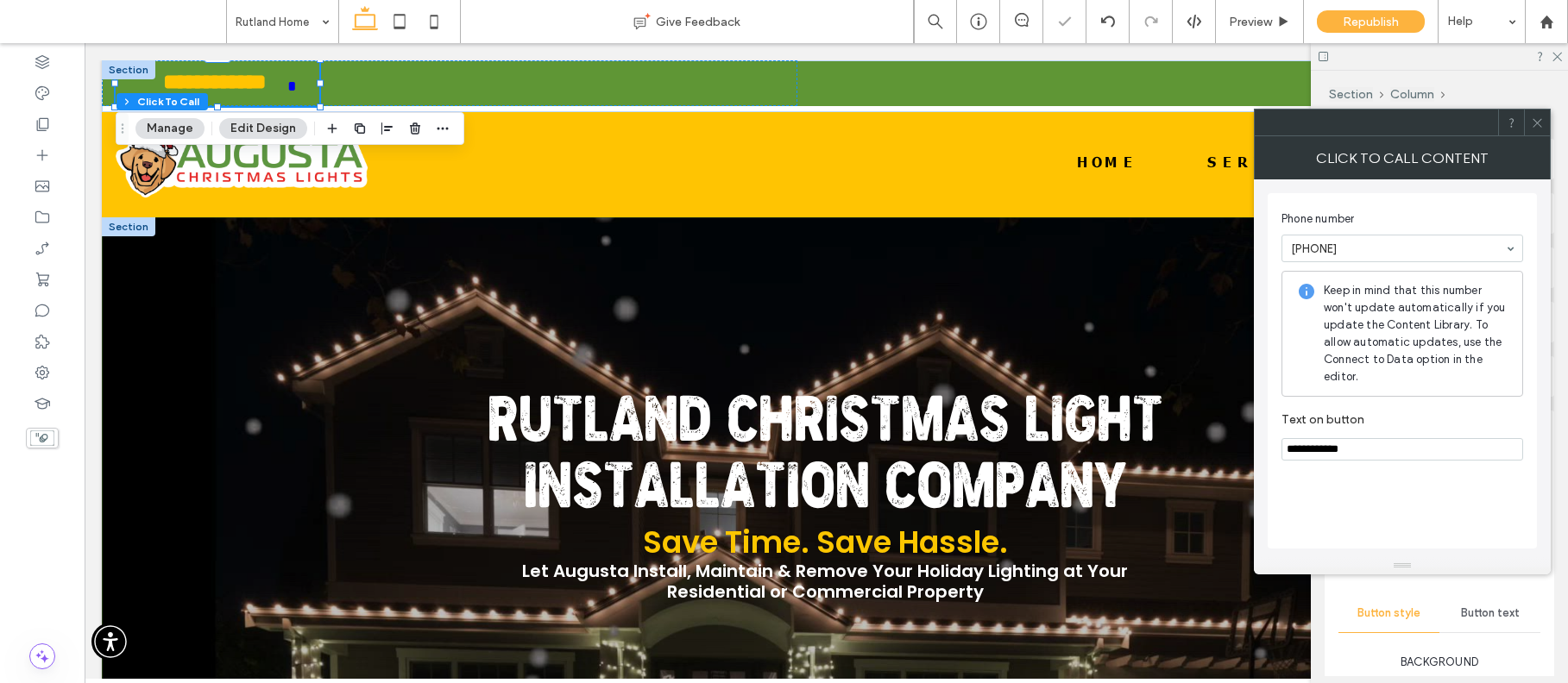 click at bounding box center (1376, 122) 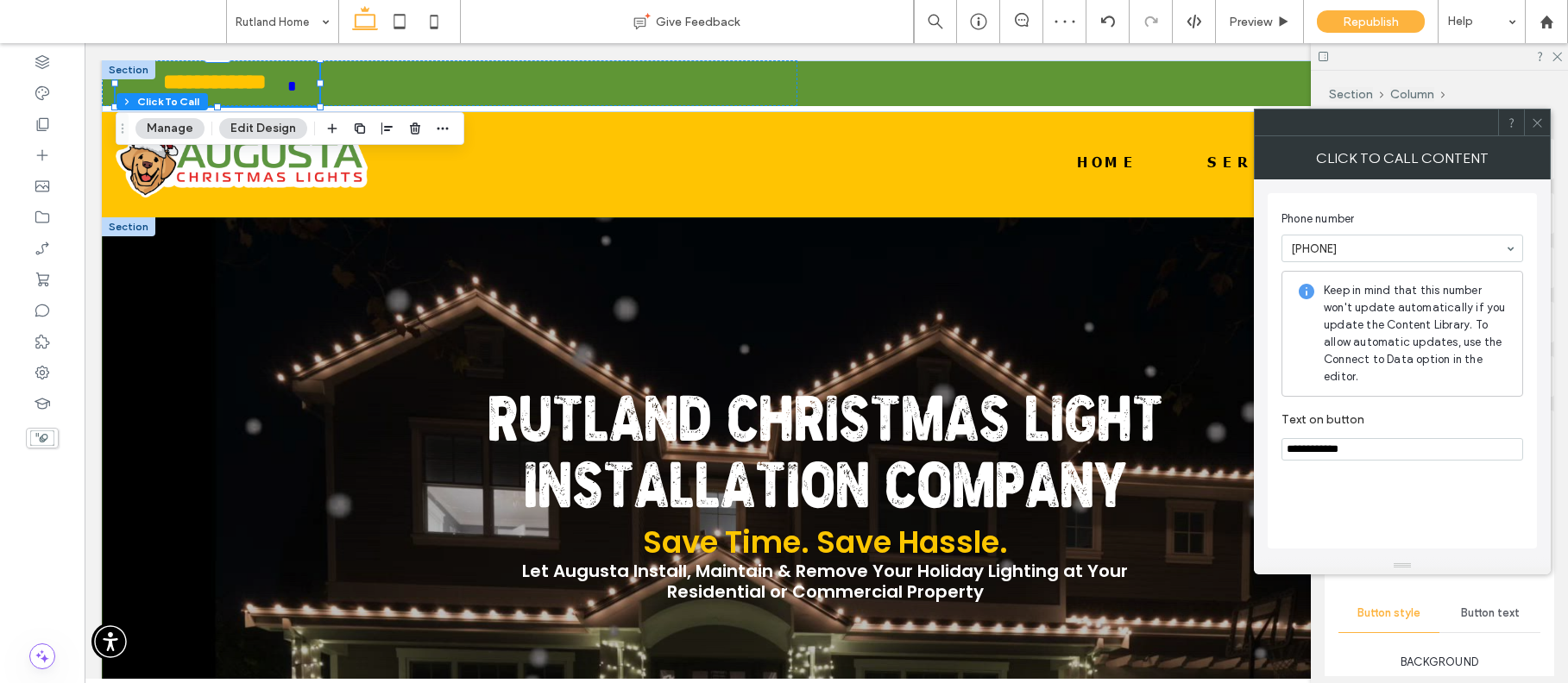 click 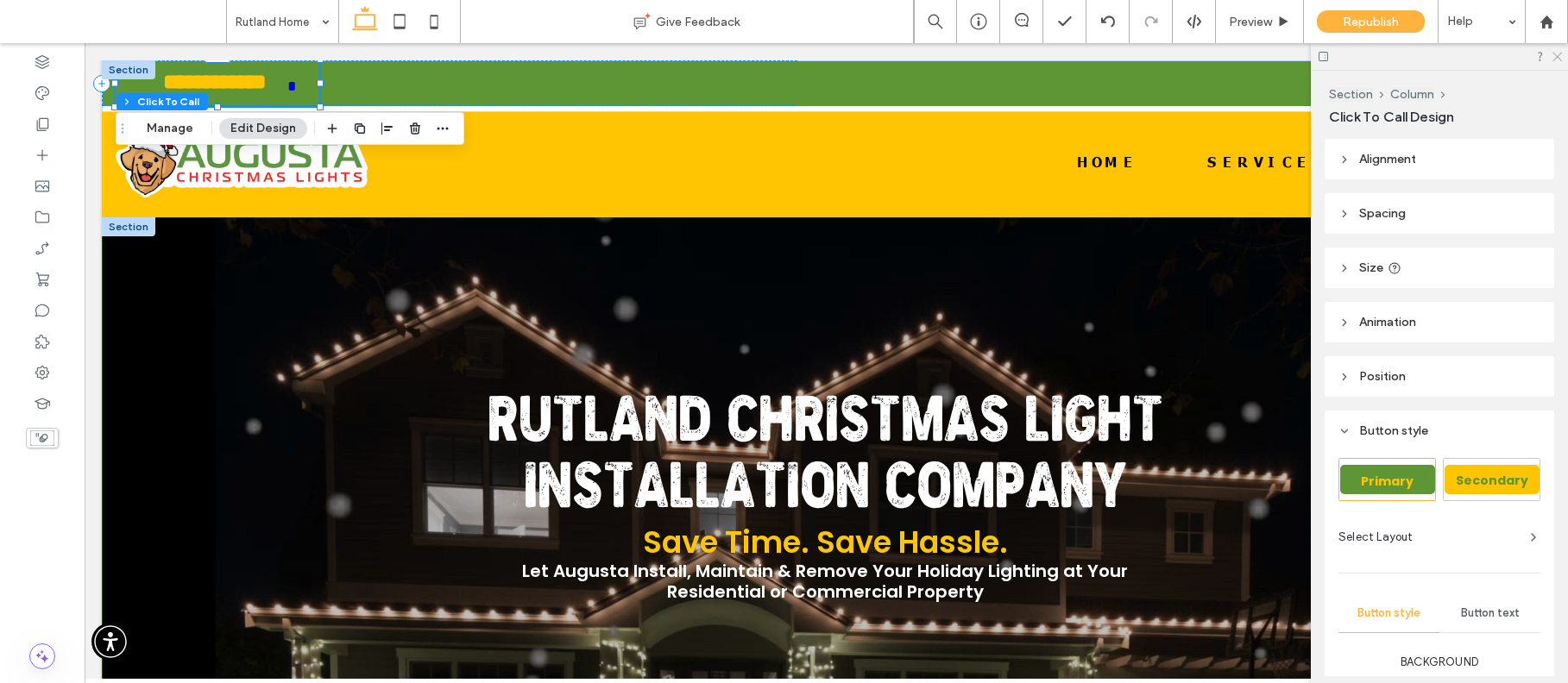 click 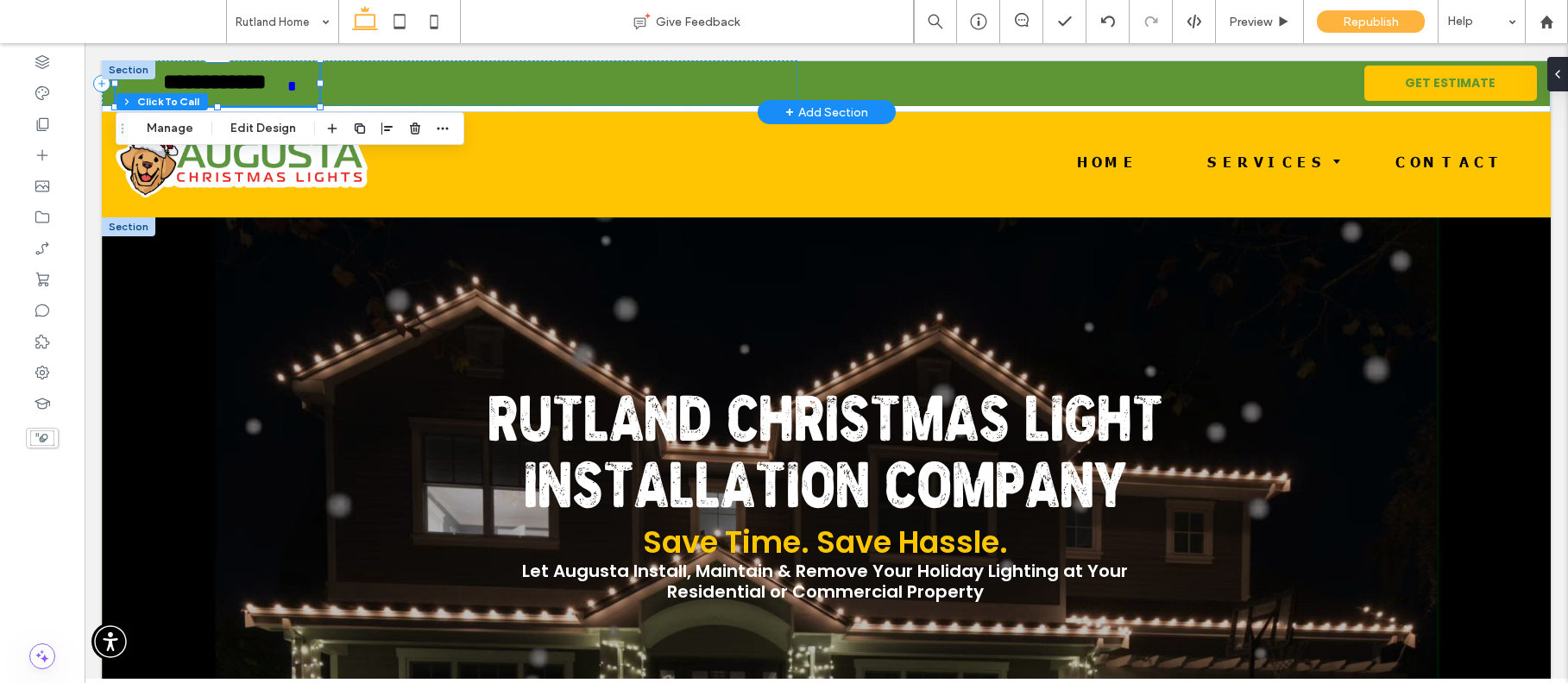 click on "**********" at bounding box center (214, 86) 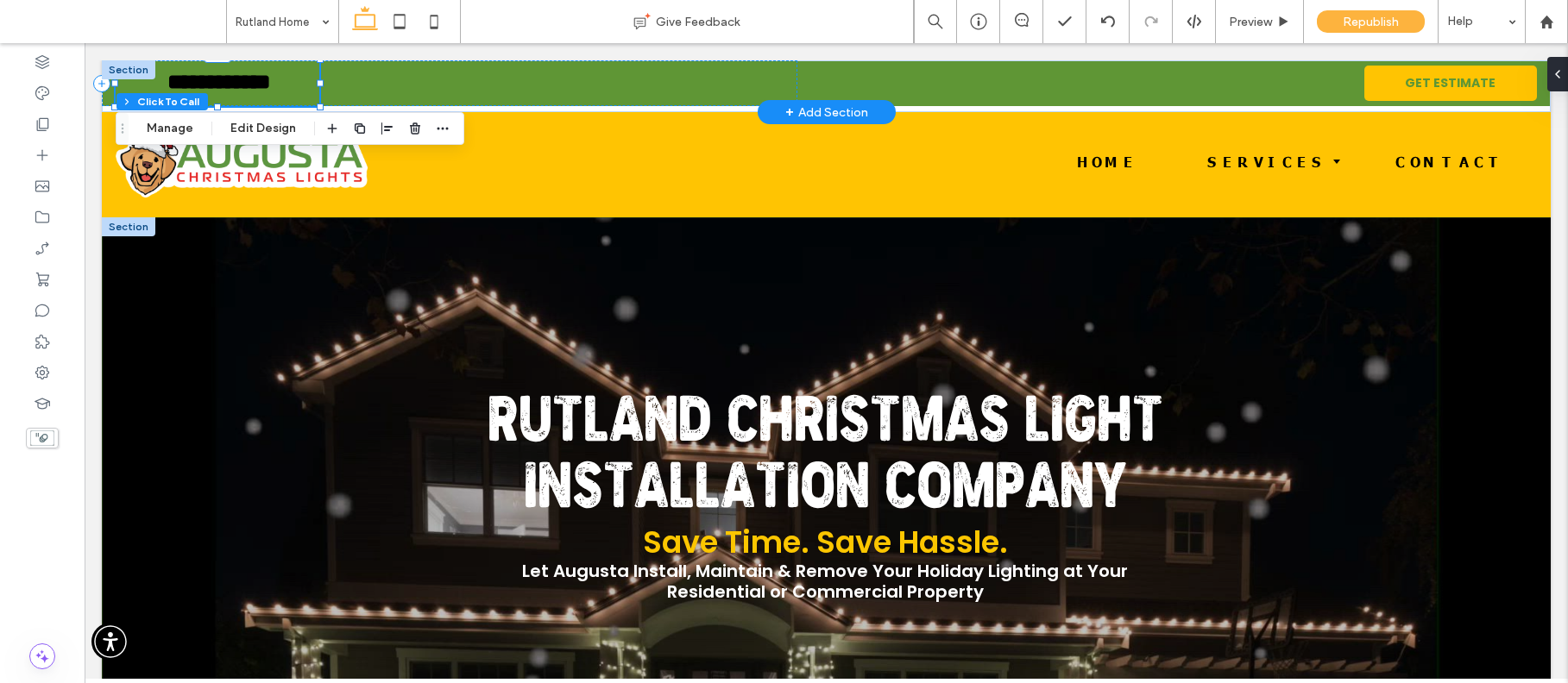 click on "**********" at bounding box center (219, 86) 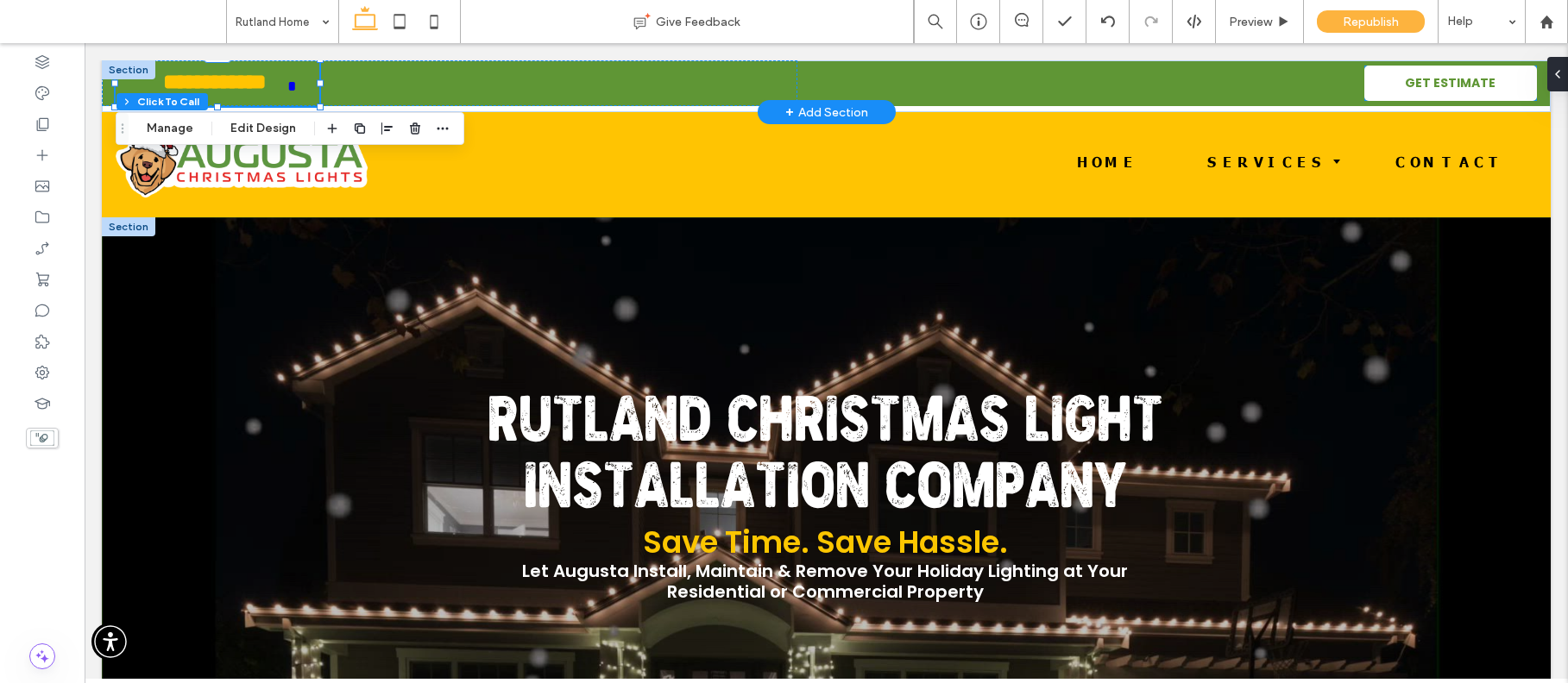 click on "GET ESTIMATE" at bounding box center [1450, 83] 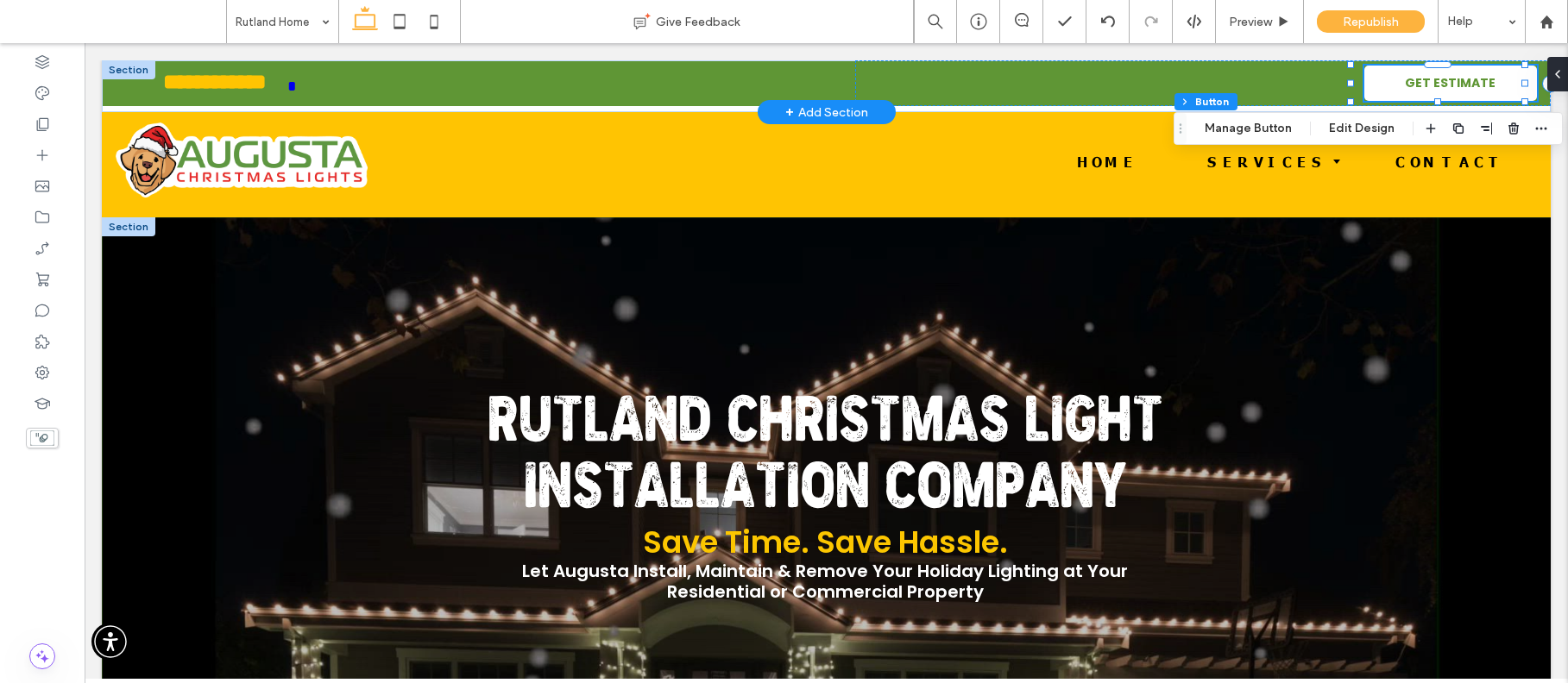 click on "GET ESTIMATE" at bounding box center (1450, 83) 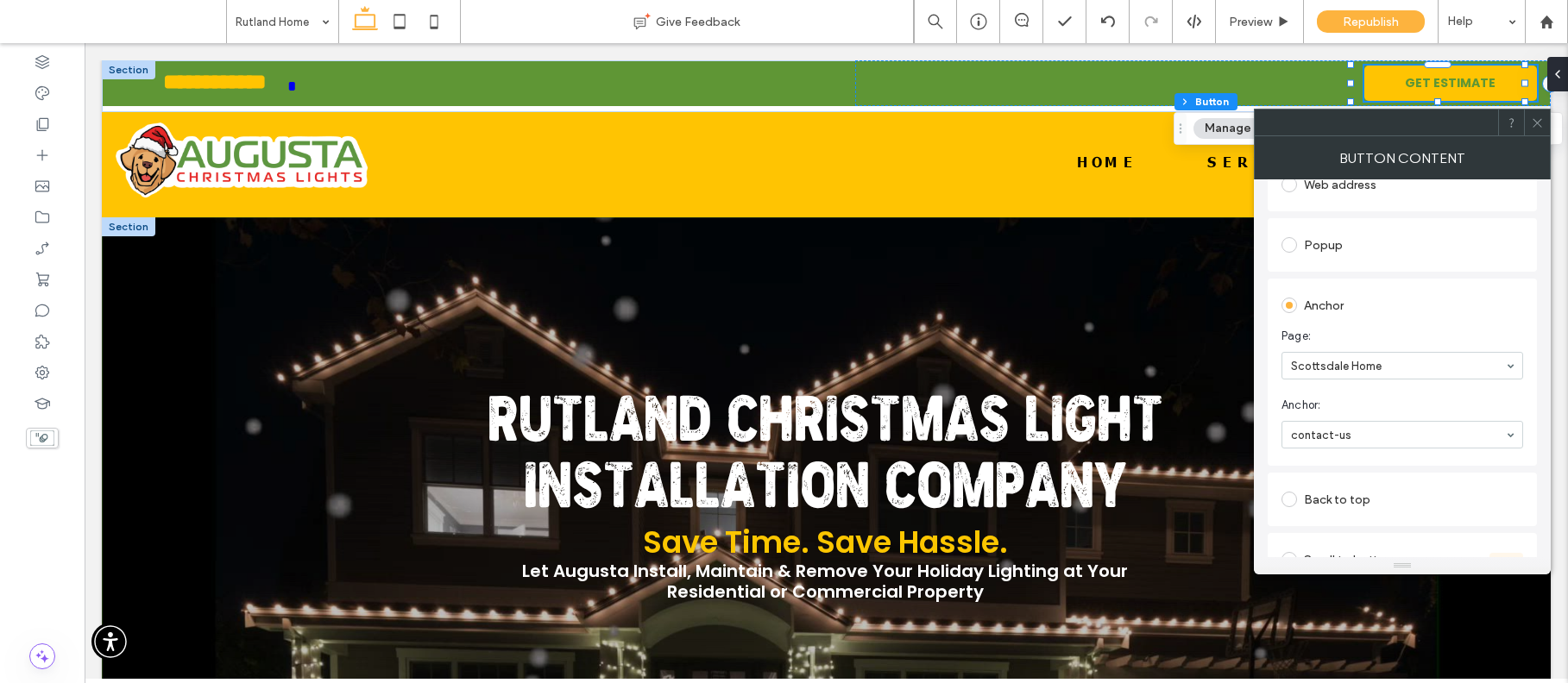 scroll, scrollTop: 337, scrollLeft: 0, axis: vertical 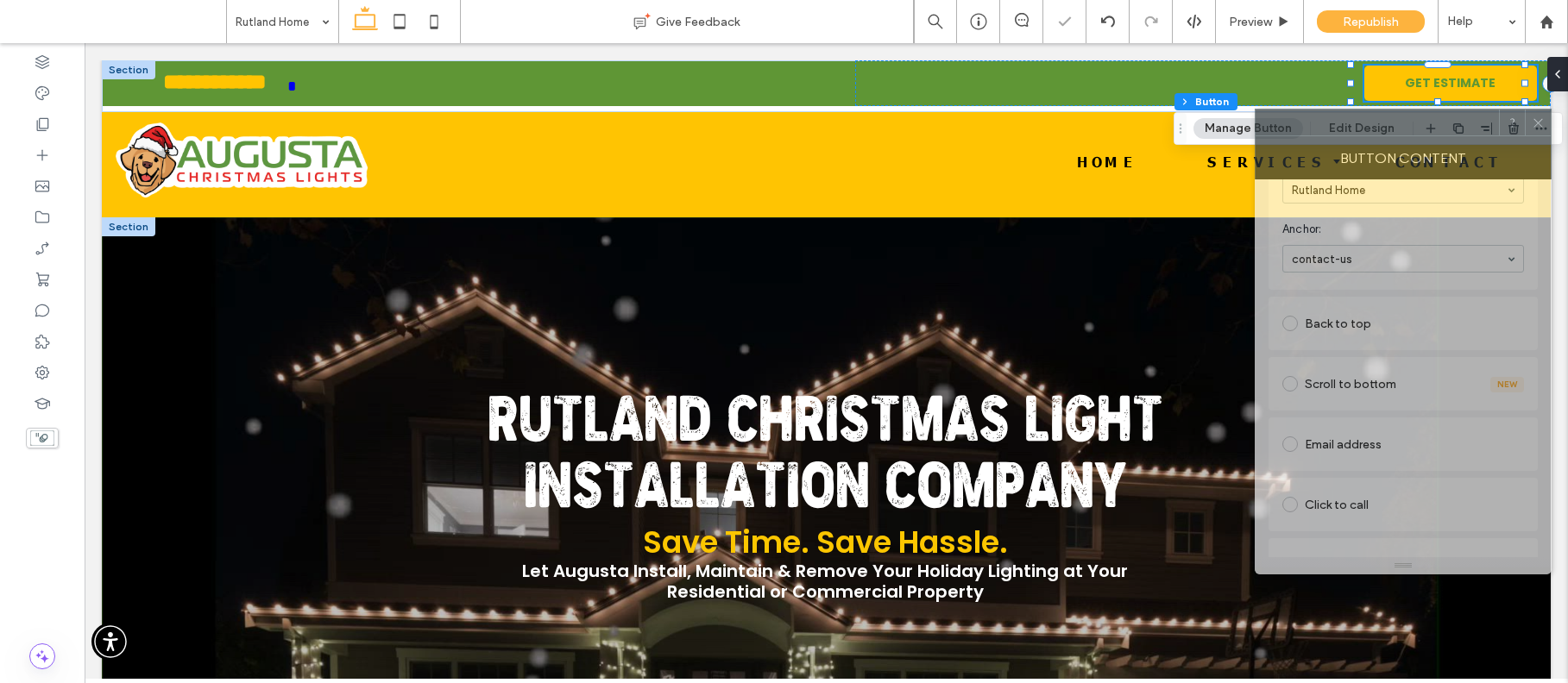 drag, startPoint x: 1426, startPoint y: 128, endPoint x: 1497, endPoint y: 125, distance: 71.0634 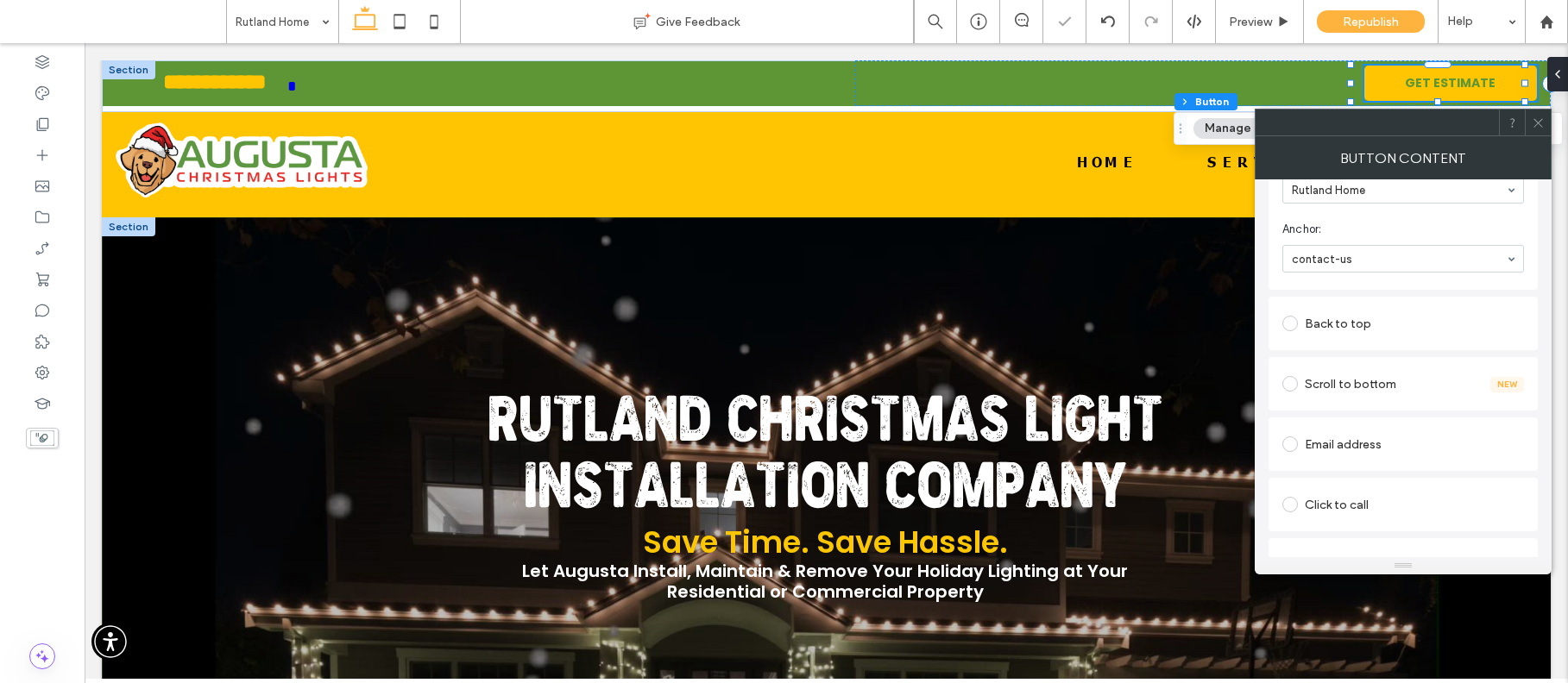 click 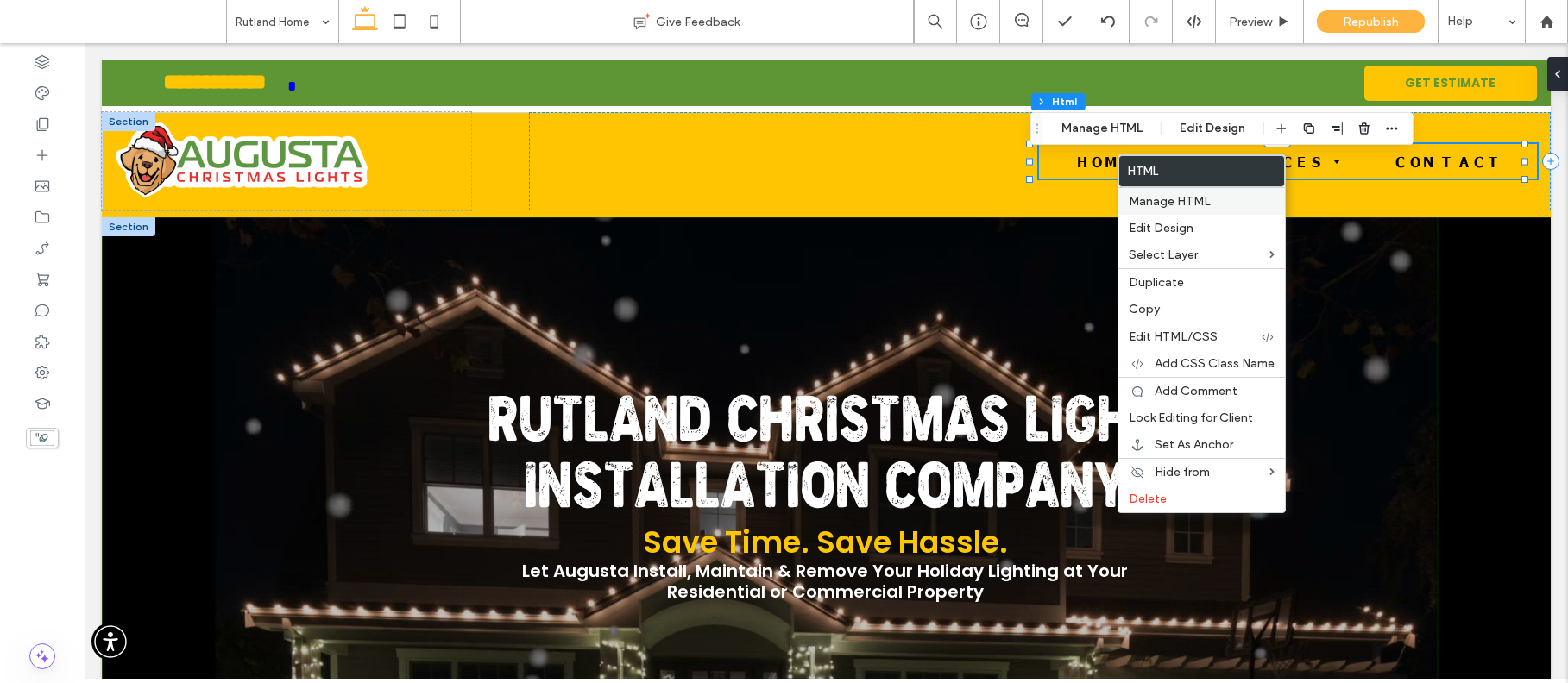 click on "Manage HTML" at bounding box center (1169, 201) 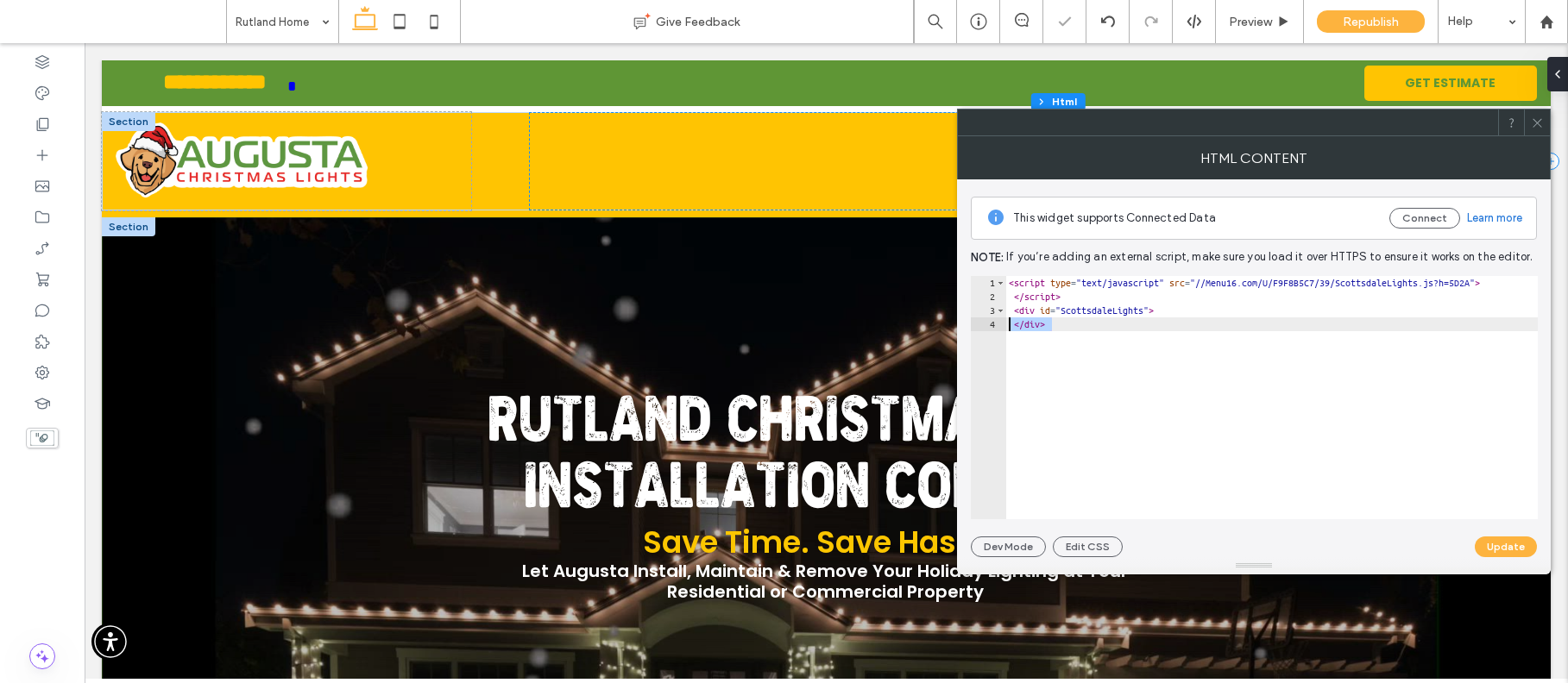 drag, startPoint x: 1089, startPoint y: 333, endPoint x: 1006, endPoint y: 260, distance: 110.53506 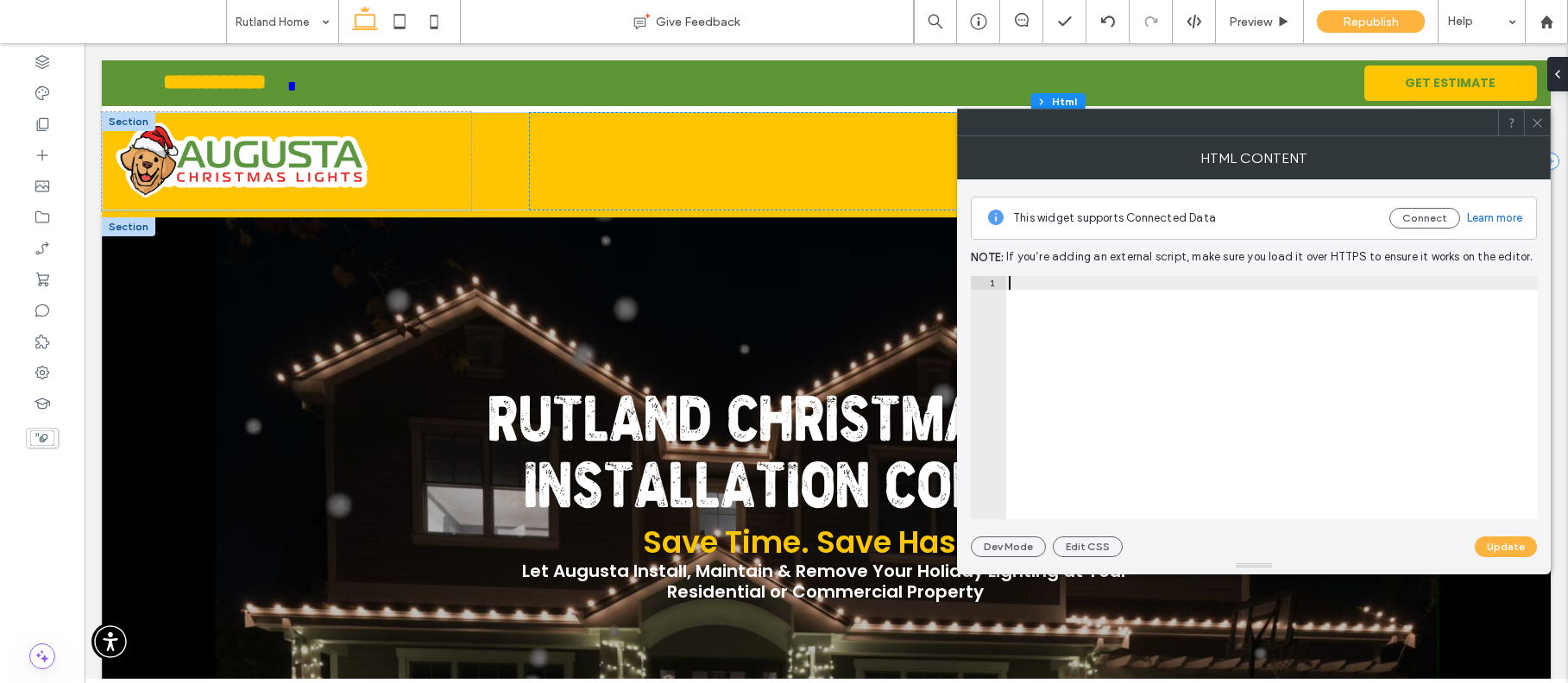 click at bounding box center [1271, 404] 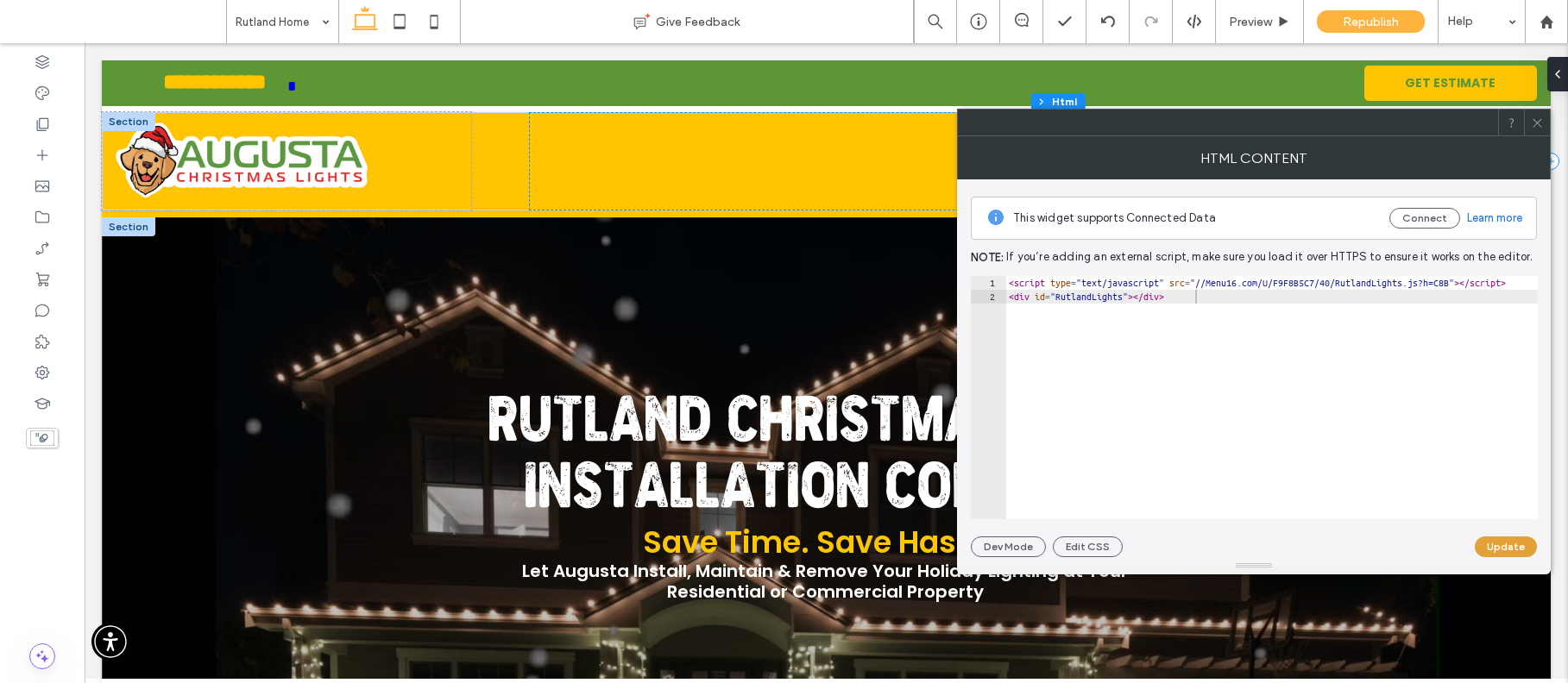 click on "Update" at bounding box center [1506, 547] 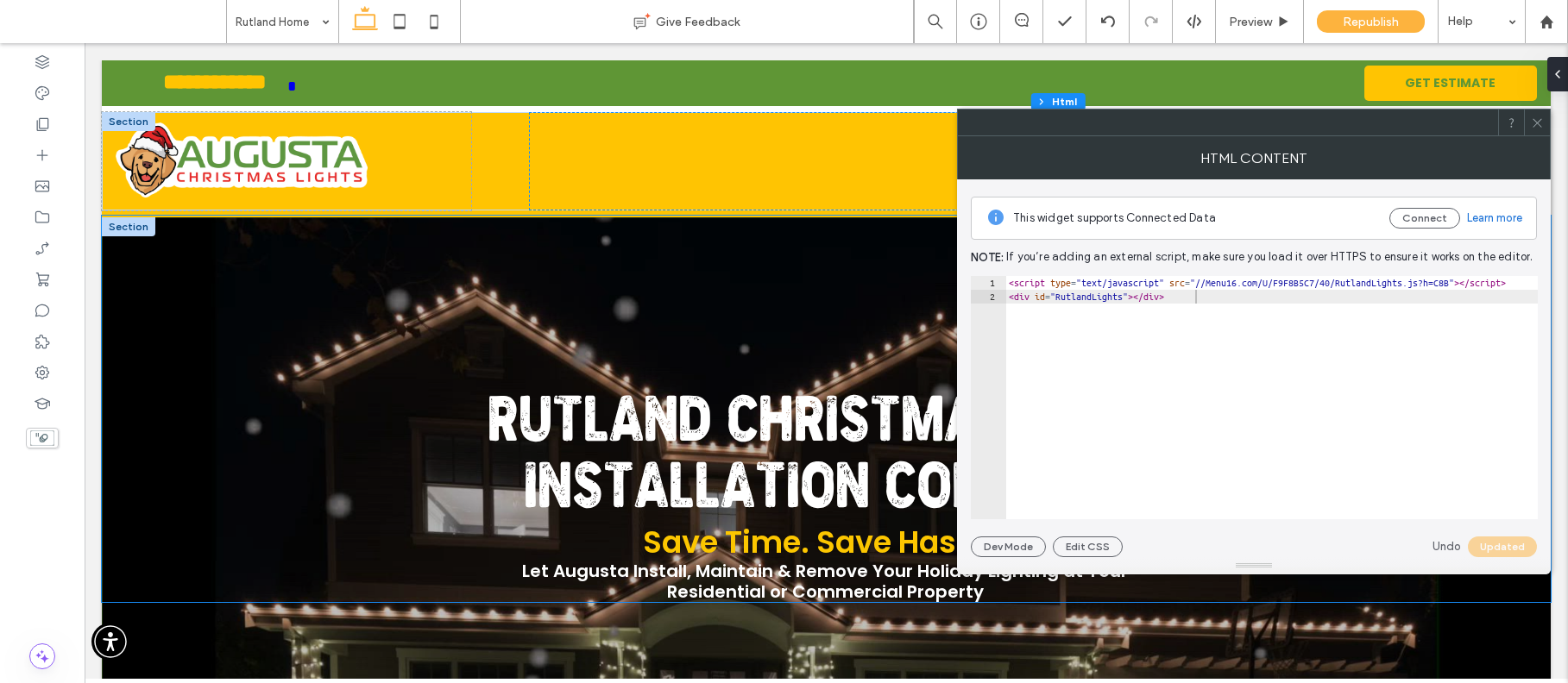 click on "Rutland Christmas Light Installation Company
Save Time. Save Hassle. Let Augusta ​Install, Maintain & Remove Your Holiday Lighting at Your Residential or Commercial Property" at bounding box center [826, 409] 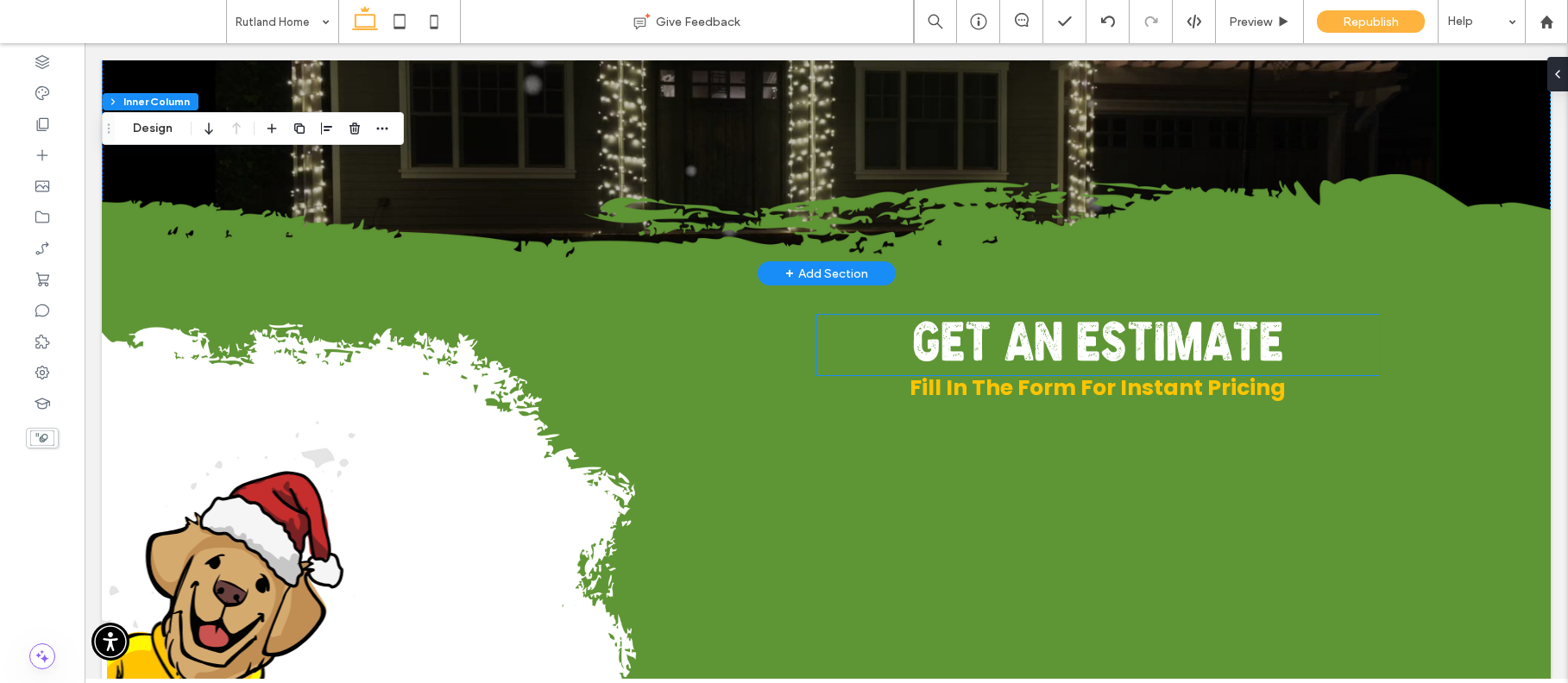scroll, scrollTop: 672, scrollLeft: 0, axis: vertical 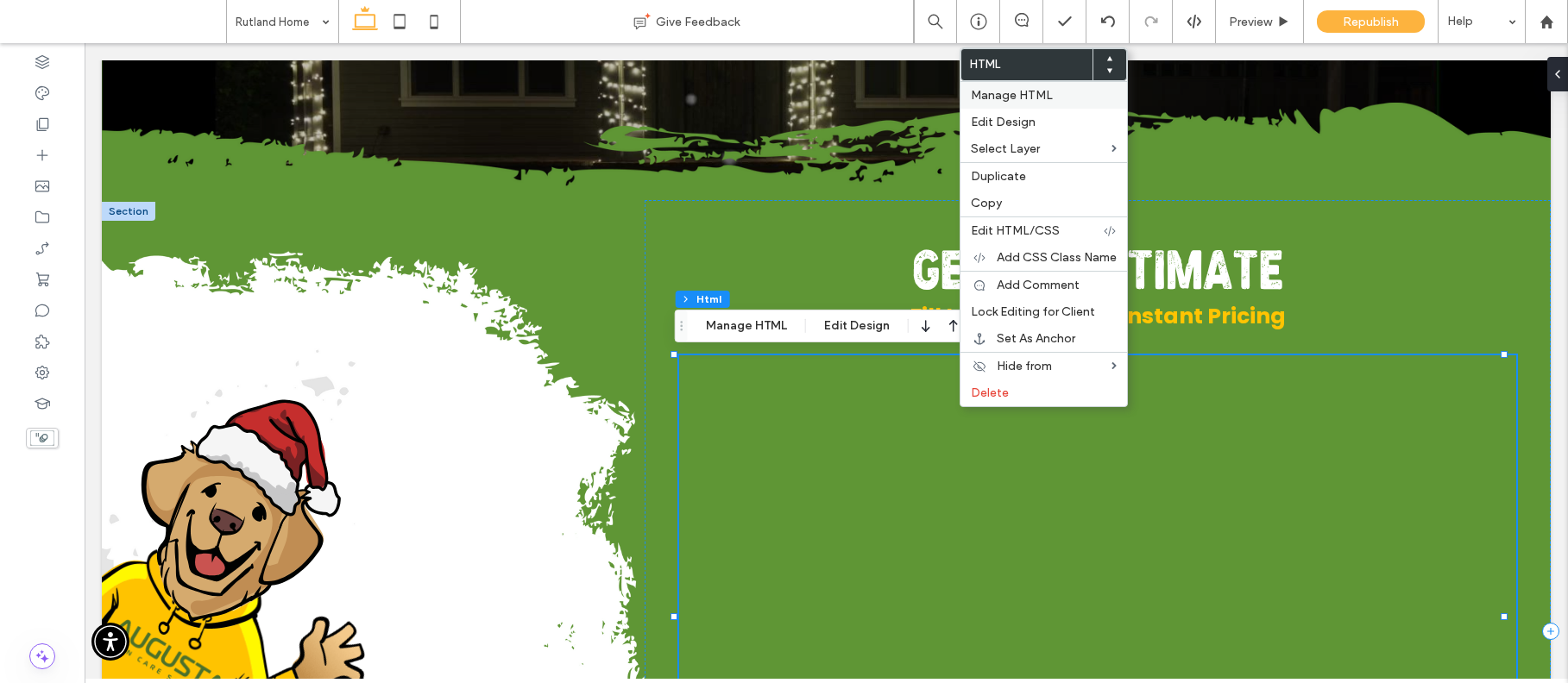 click on "Manage HTML" at bounding box center [1011, 95] 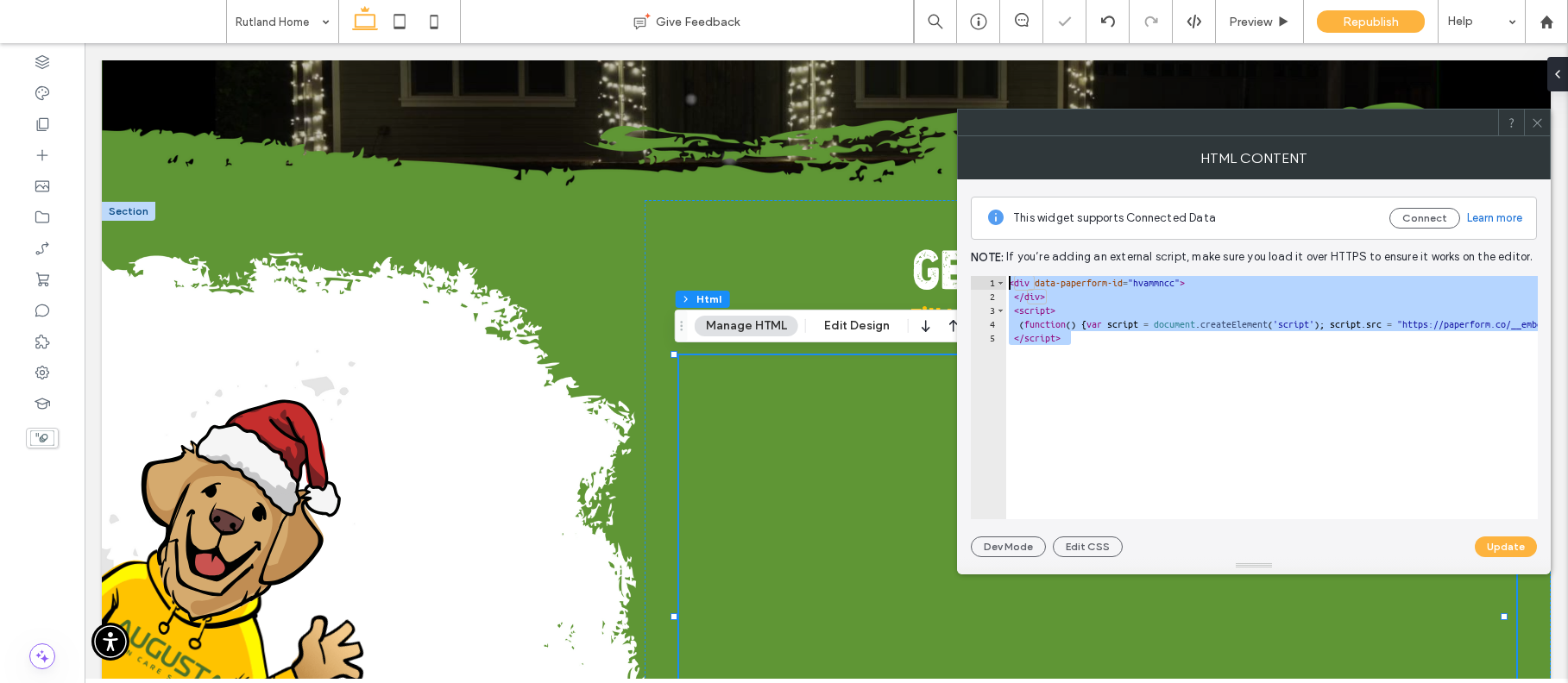 drag, startPoint x: 1053, startPoint y: 346, endPoint x: 991, endPoint y: 258, distance: 107.64757 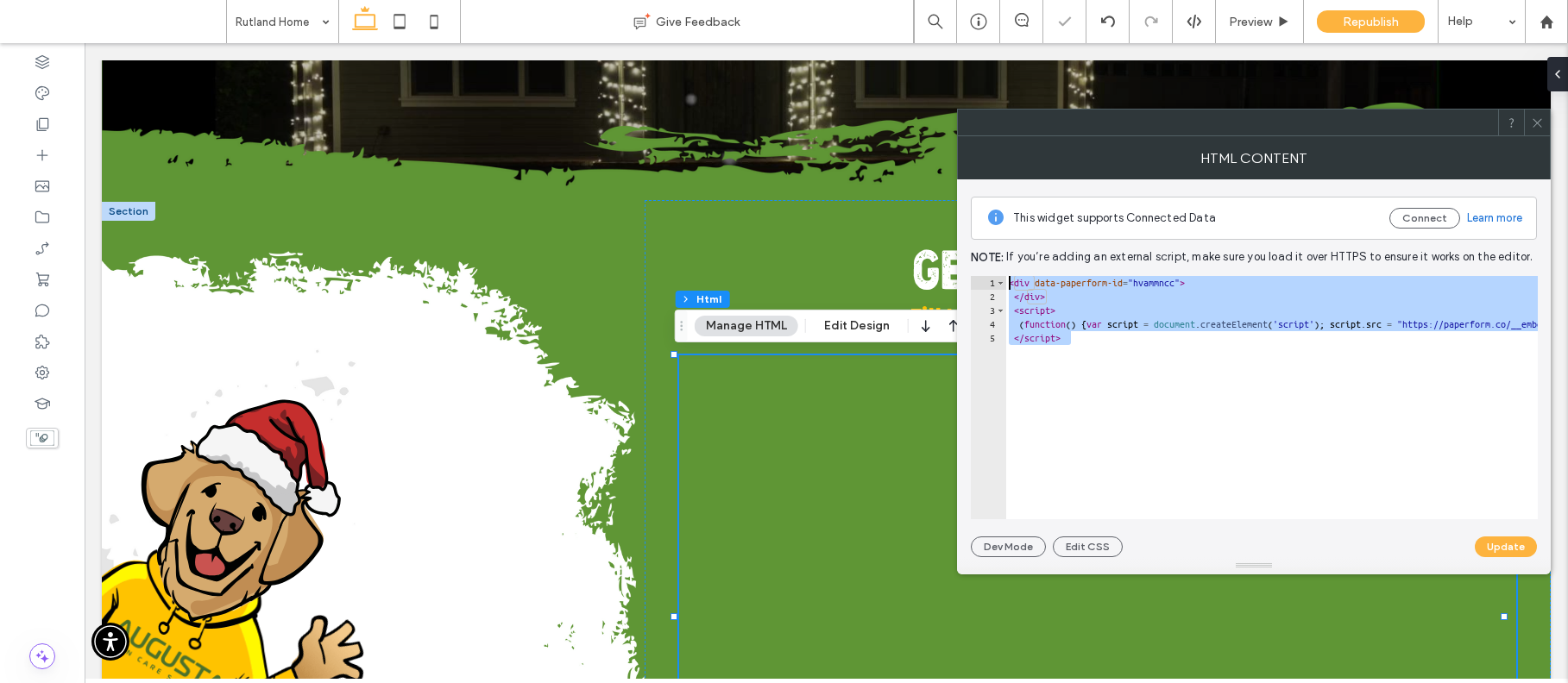click on "This widget supports Connected Data Connect Learn more Note:   If you’re adding an external script, make sure you load it over HTTPS to ensure it works on the editor. ********* 1 2 3 4 5 < div   data-paperform-id = "hvammncc" >   </ div >   < script >    ( function ( )   { var   script   =   document . createElement ( 'script' ) ;   script . src   =   "https://paperform.co/__embed.min.js" ;   document . body . appendChild ( script ) ;   }) ( )   </ script >     XXXXXXXXXXXXXXXXXXXXXXXXXXXXXXXXXXXXXXXXXXXXXXXXXXXXXXXXXXXXXXXXXXXXXXXXXXXXXXXXXXXXXXXXXXXXXXXXXXXXXXXXXXXXXXXXXXXXXXXXXXXXXXXXXXXXXXXXXXXXXXXXXXXXXXXXXXXXXXXXXXXXXXXXXXXXXXXXXXXXXXXXXXXXXXXXXXXXXXXXXXXXXXXXXXXXXXXXXXXXXXXXXXXXXXXXXXXXXXXXXXXXXXXXXXXXXXXXXXXXXXXXXXXXXXXXXXXXXXXXXXXXXXXXXXXXXXXXXXXXXXXXXXXXXXXXXXXXXXXXXXXXXXXXXXXXXXXXXXXXXXXXXXXXXXXXXXXXXXXXXXXXXXXXXXXXXXXXXXXXXXXXXXXXXXXXXXXXXXXXXXXXXXXXXXXXXXXXXXXXXXXXXXXXXXXXXXXXXXXXXXXXXXXXXXXXXXXXXXXXXXXXXXXXXXXXXXXXXXXXXXXXXXXXXXXXXXXXXXXXXXXXXXXXXXXX Dev Mode Edit CSS Update" at bounding box center [1254, 368] 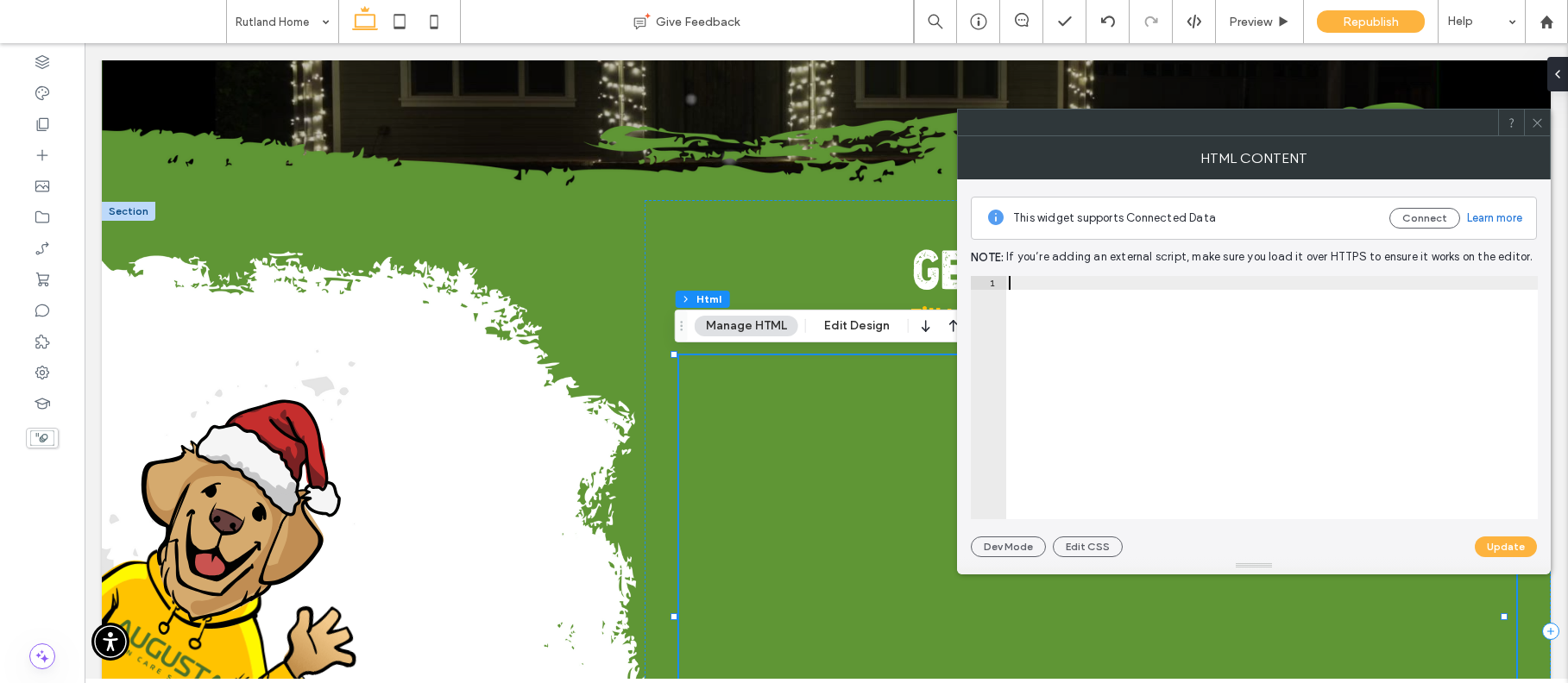 click at bounding box center (1271, 404) 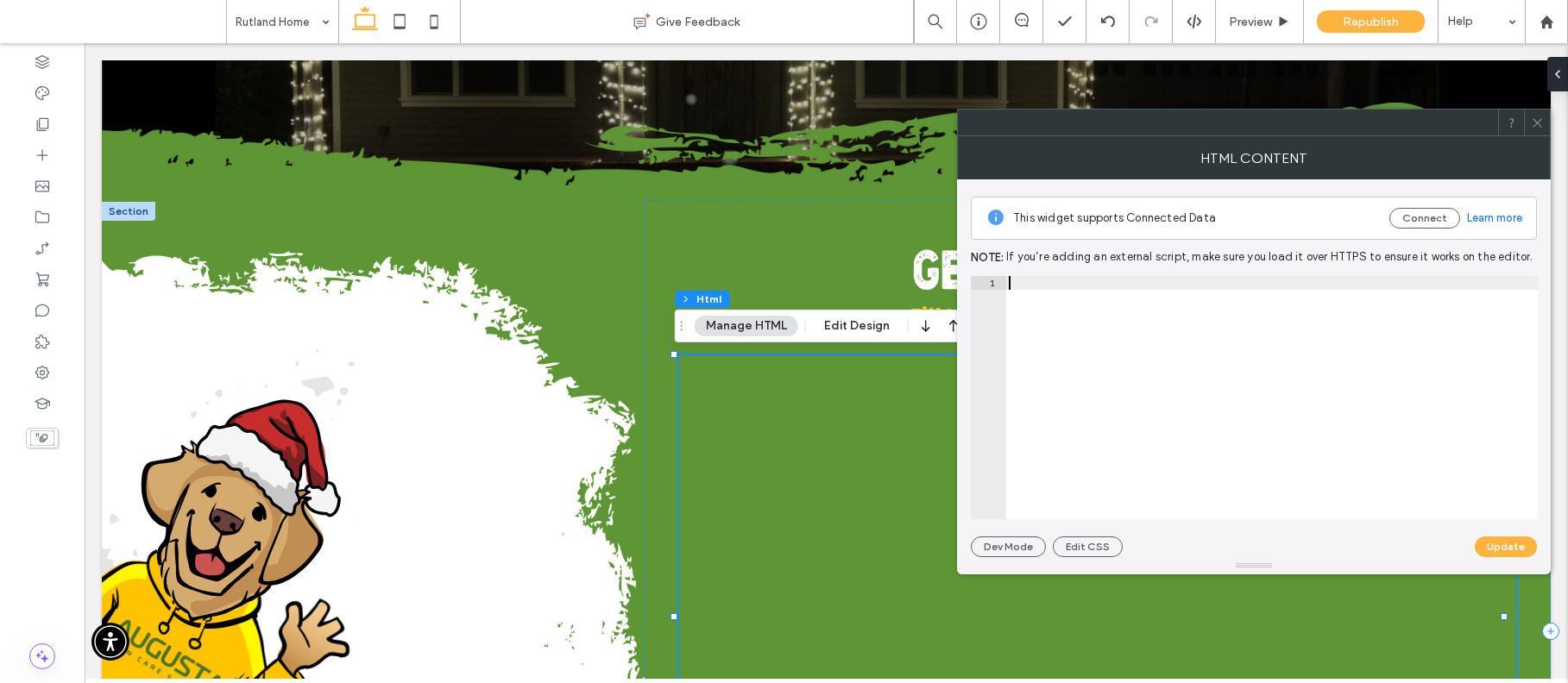 paste on "**********" 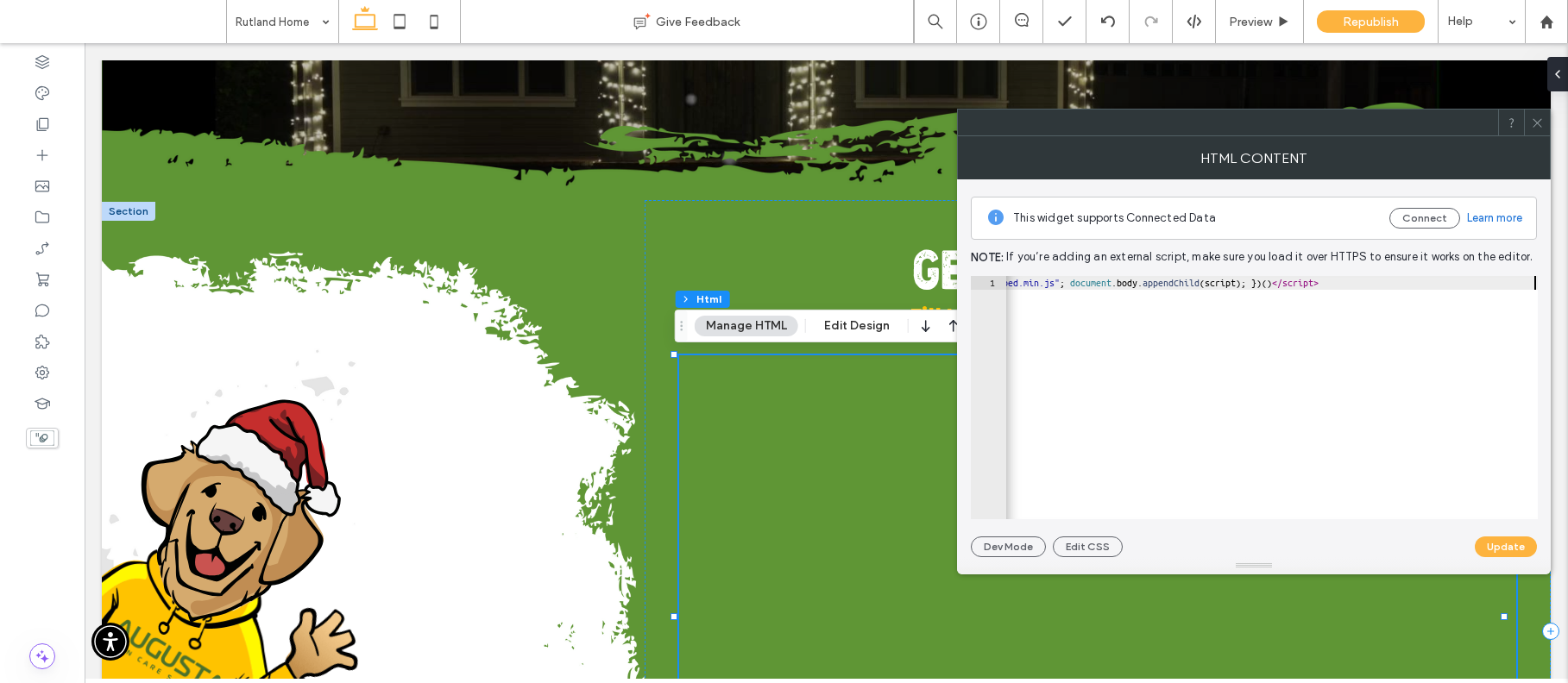 scroll, scrollTop: 0, scrollLeft: 767, axis: horizontal 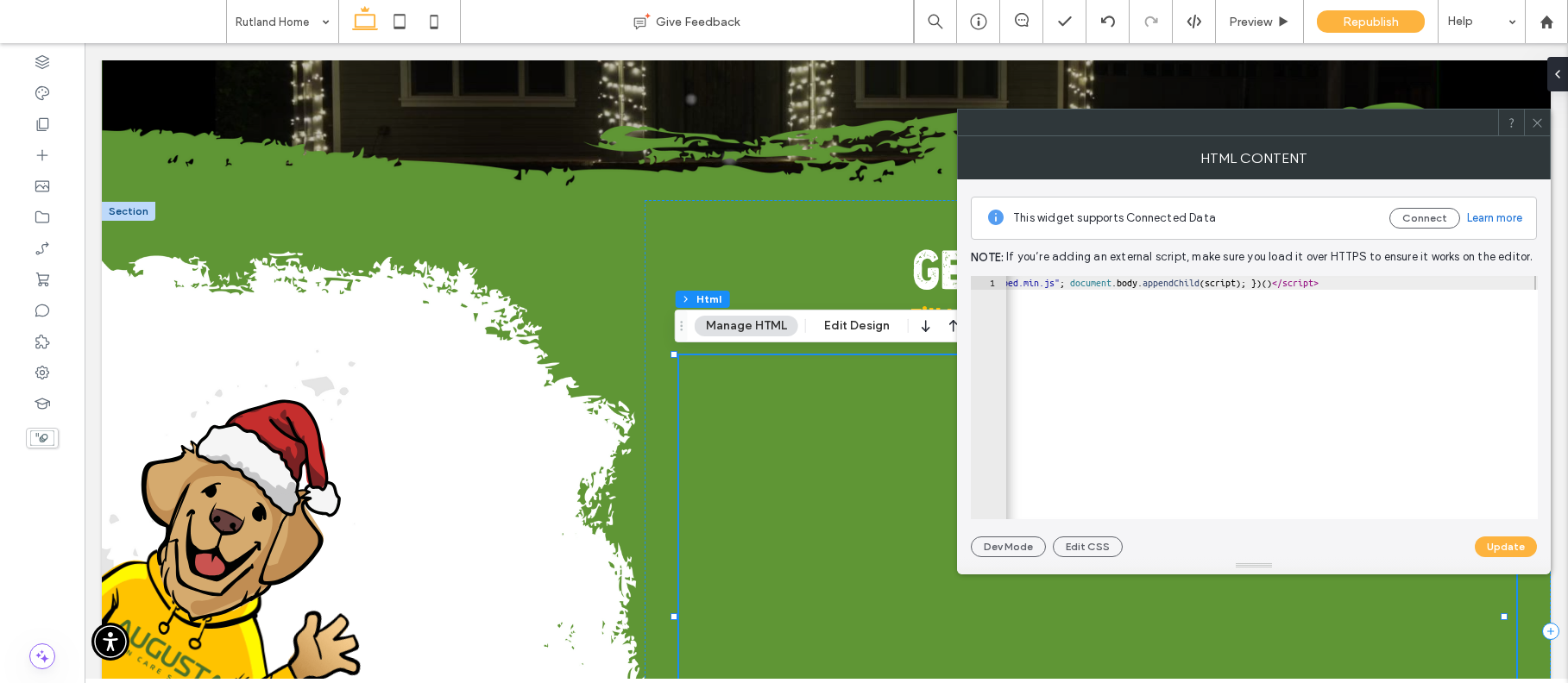click on "Update" at bounding box center (1506, 547) 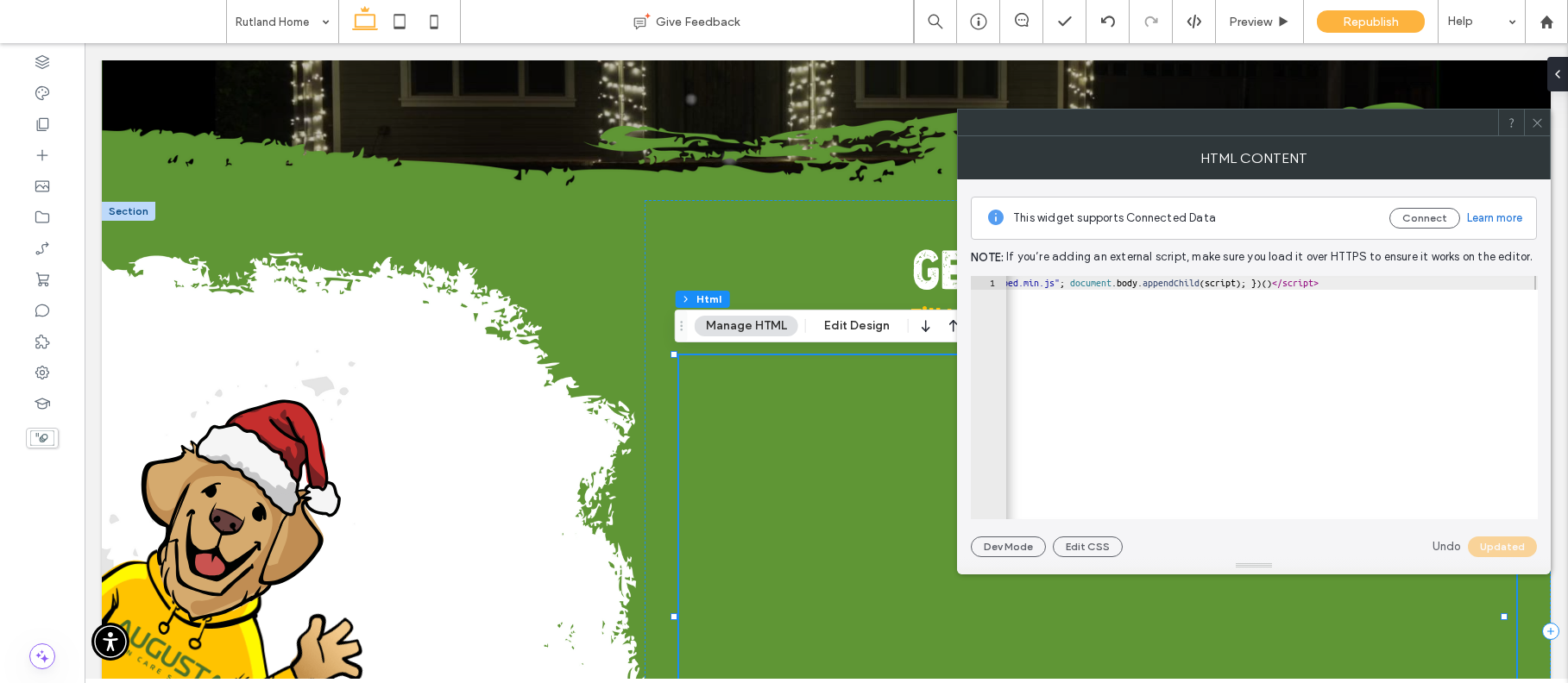 click at bounding box center [1098, 617] 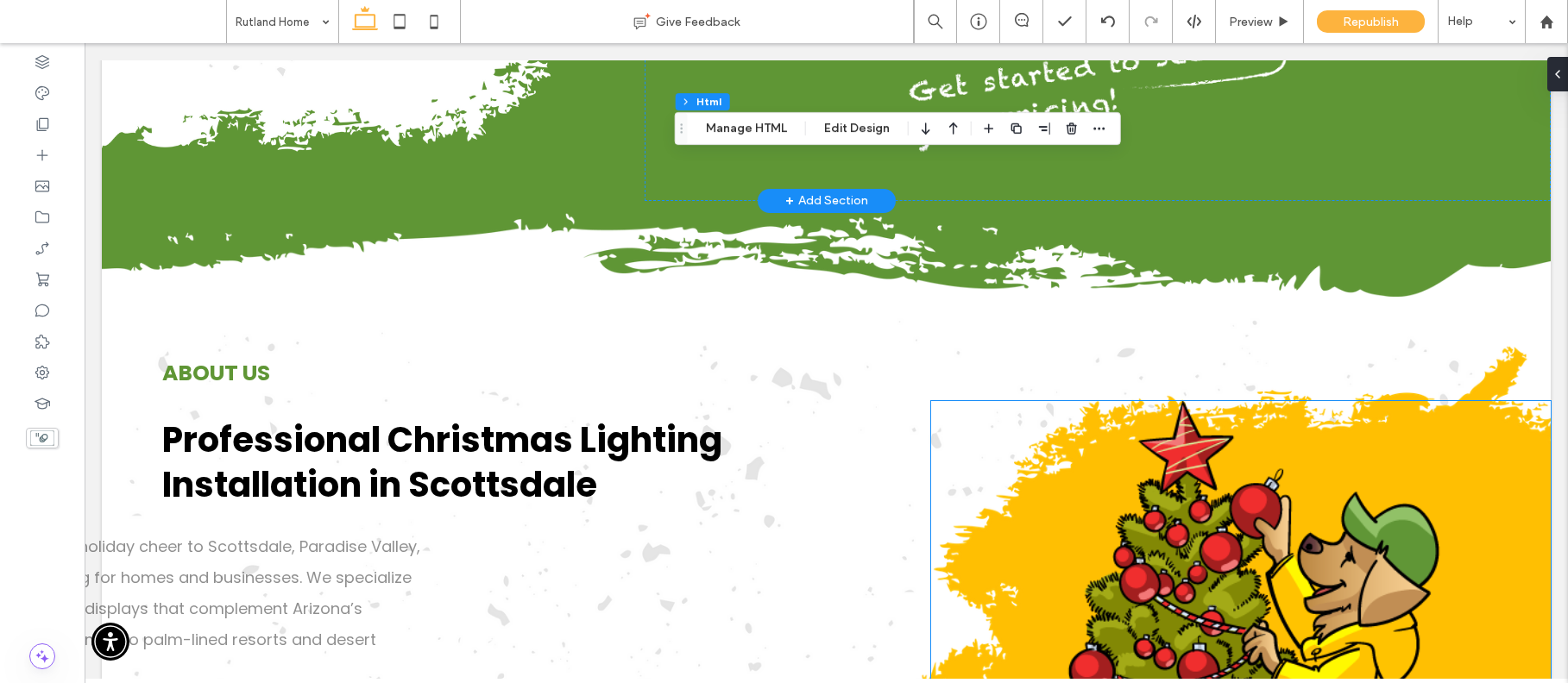 scroll, scrollTop: 1536, scrollLeft: 0, axis: vertical 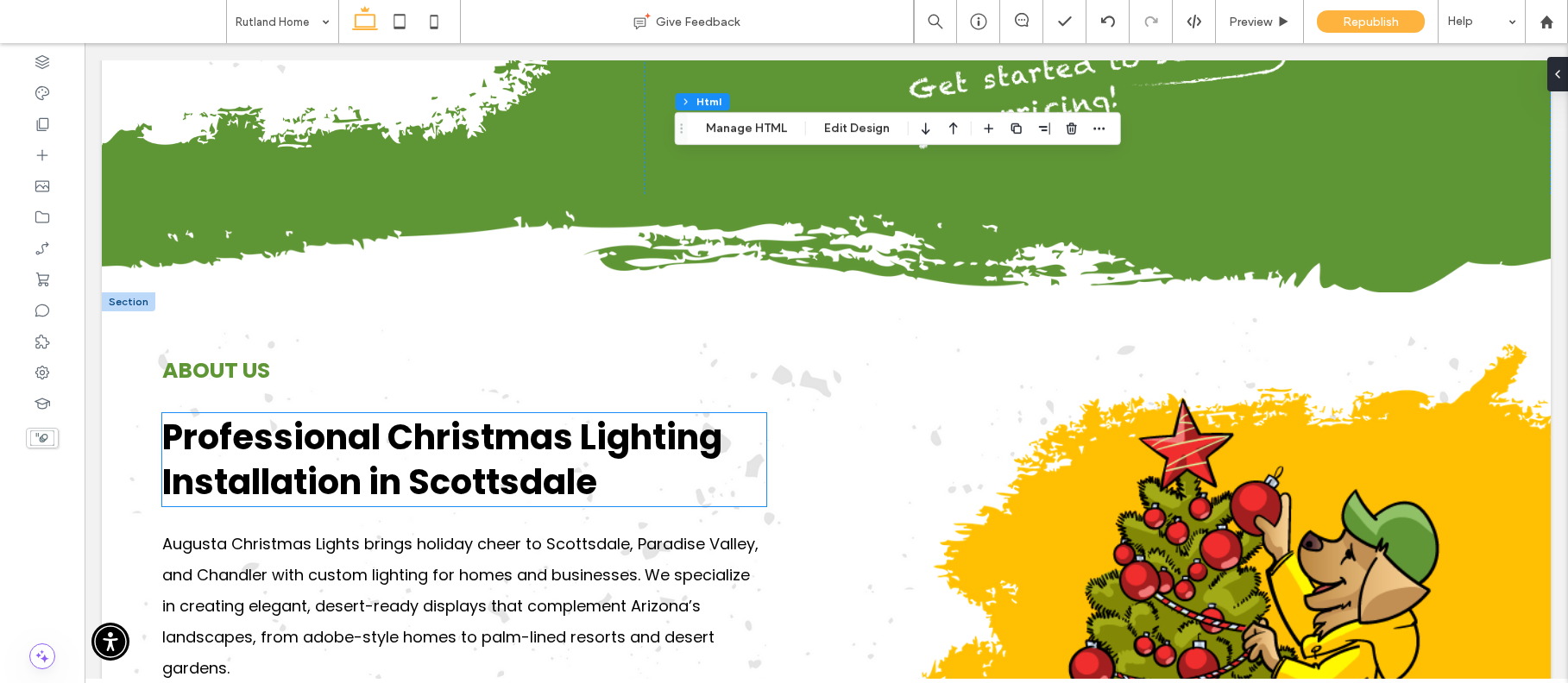 click on "Professional Christmas Lighting Installation in Scottsdale" at bounding box center [442, 460] 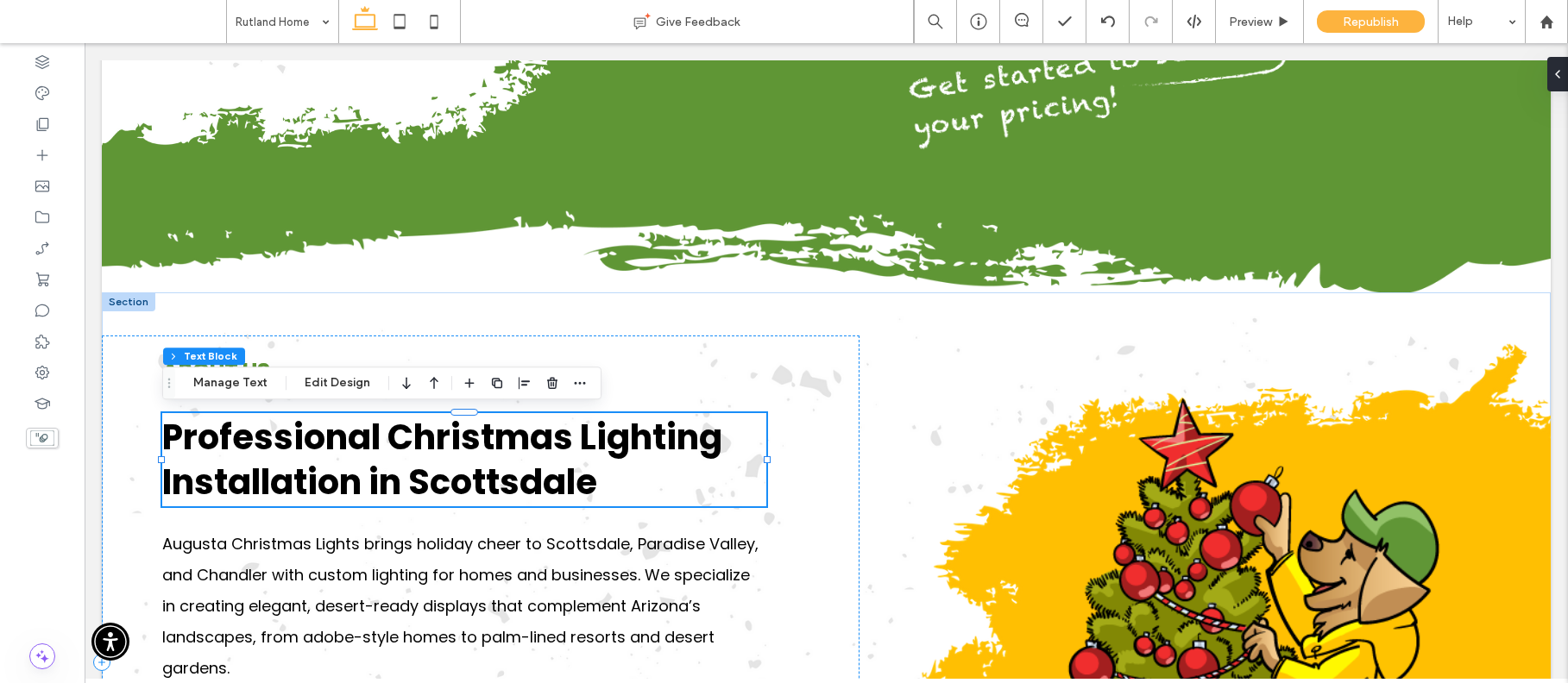 click on "Professional Christmas Lighting Installation in Scottsdale" at bounding box center [442, 460] 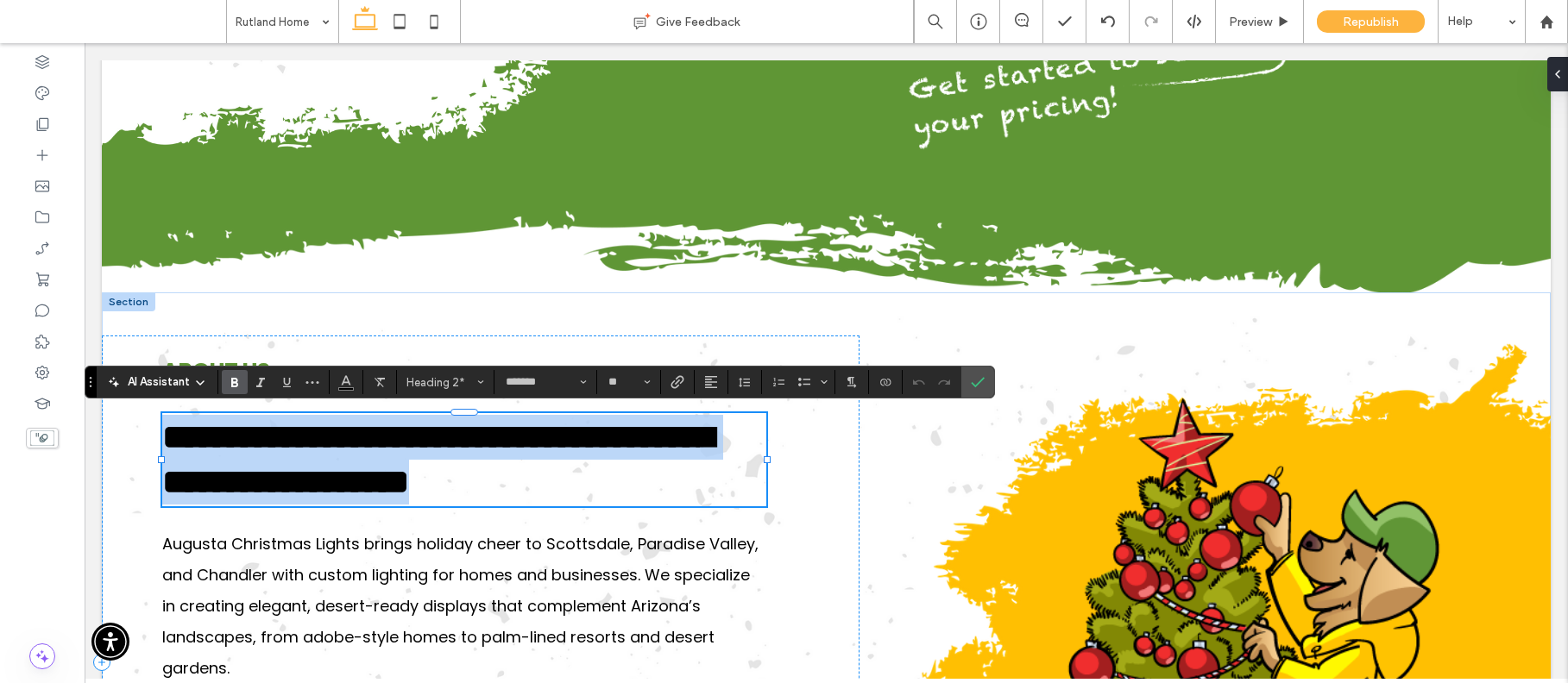 click on "**********" at bounding box center [438, 459] 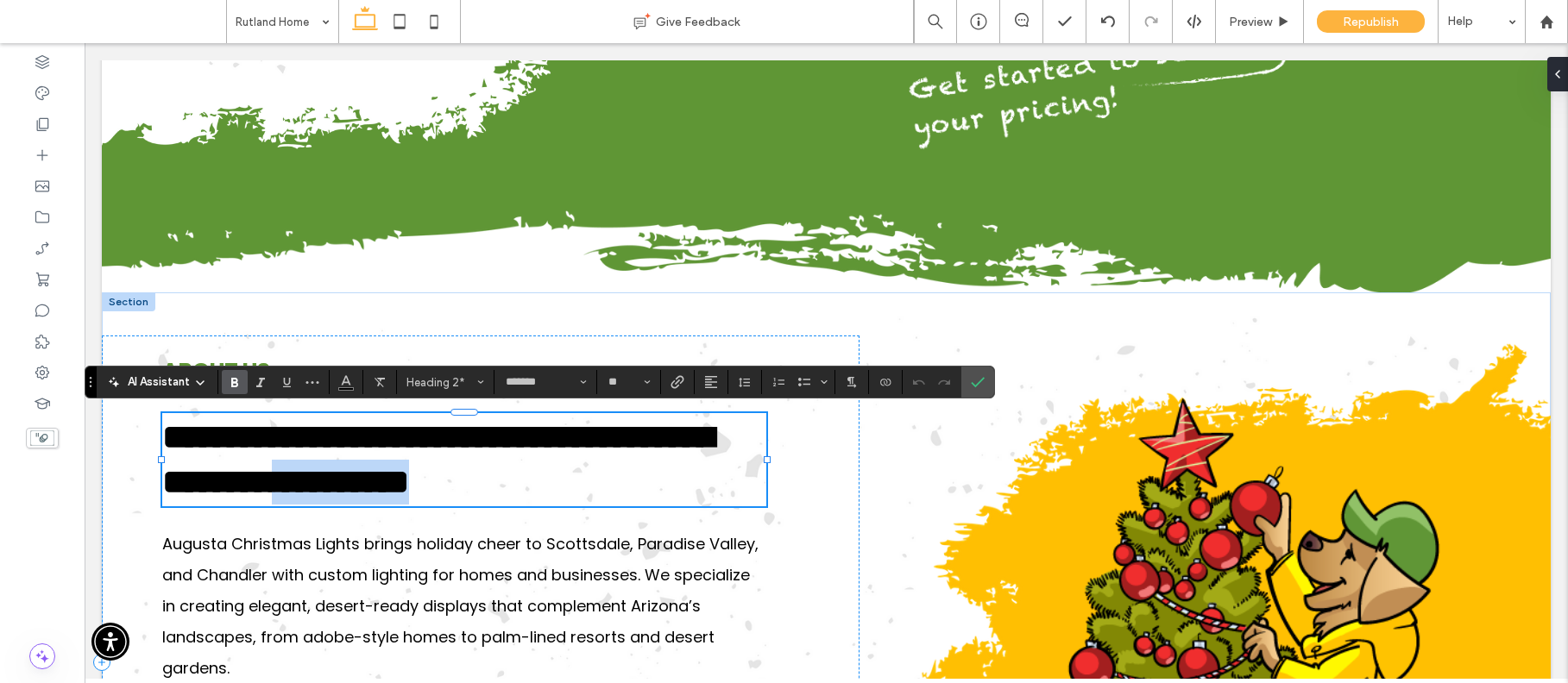 click on "**********" at bounding box center (438, 459) 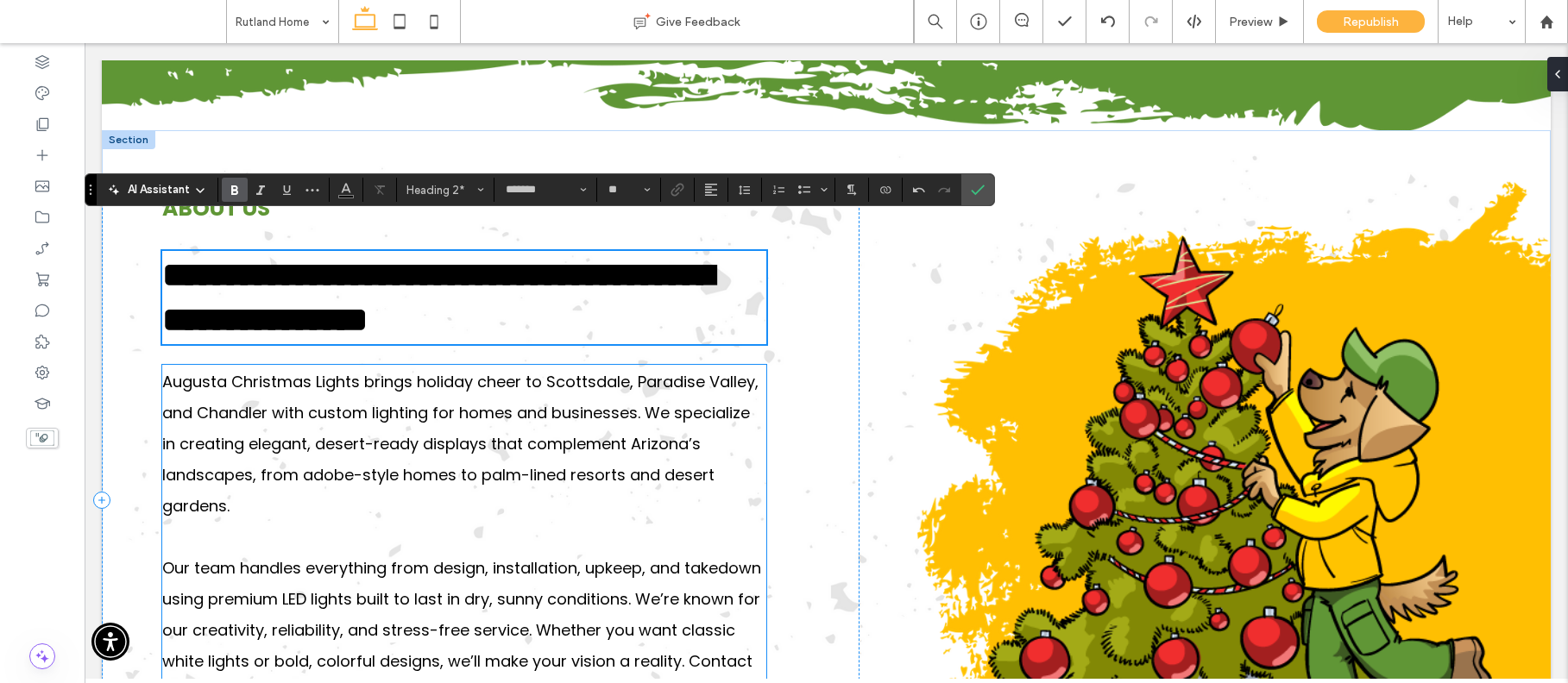 scroll, scrollTop: 1798, scrollLeft: 0, axis: vertical 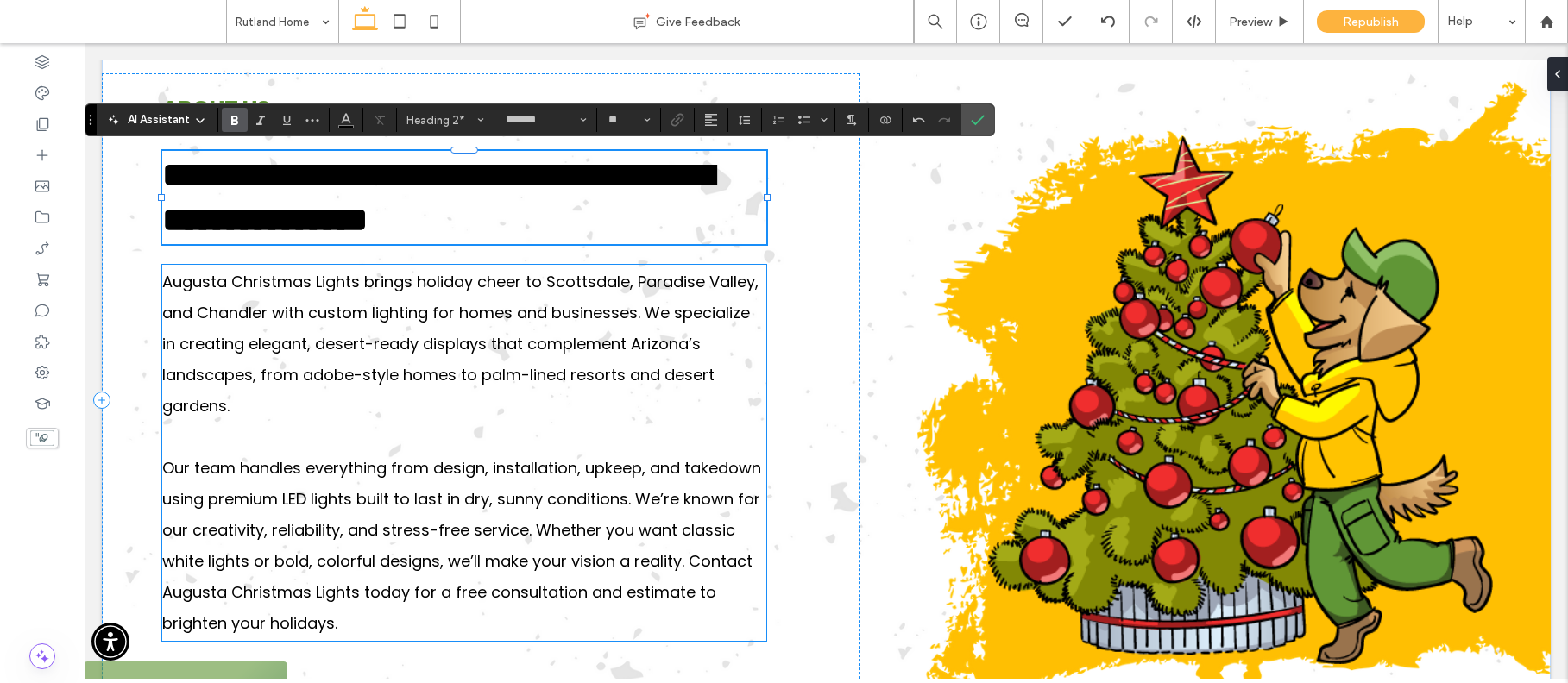 click at bounding box center [464, 437] 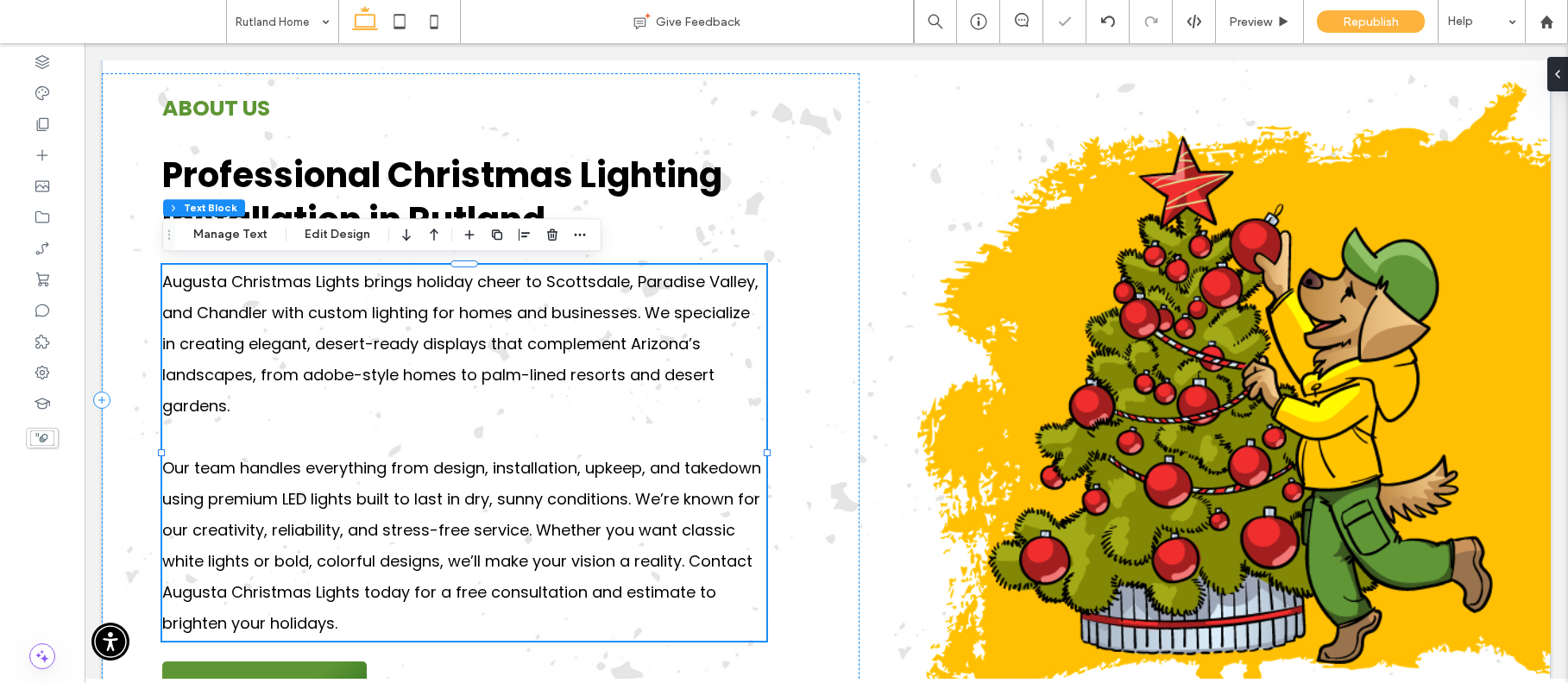 click at bounding box center [464, 437] 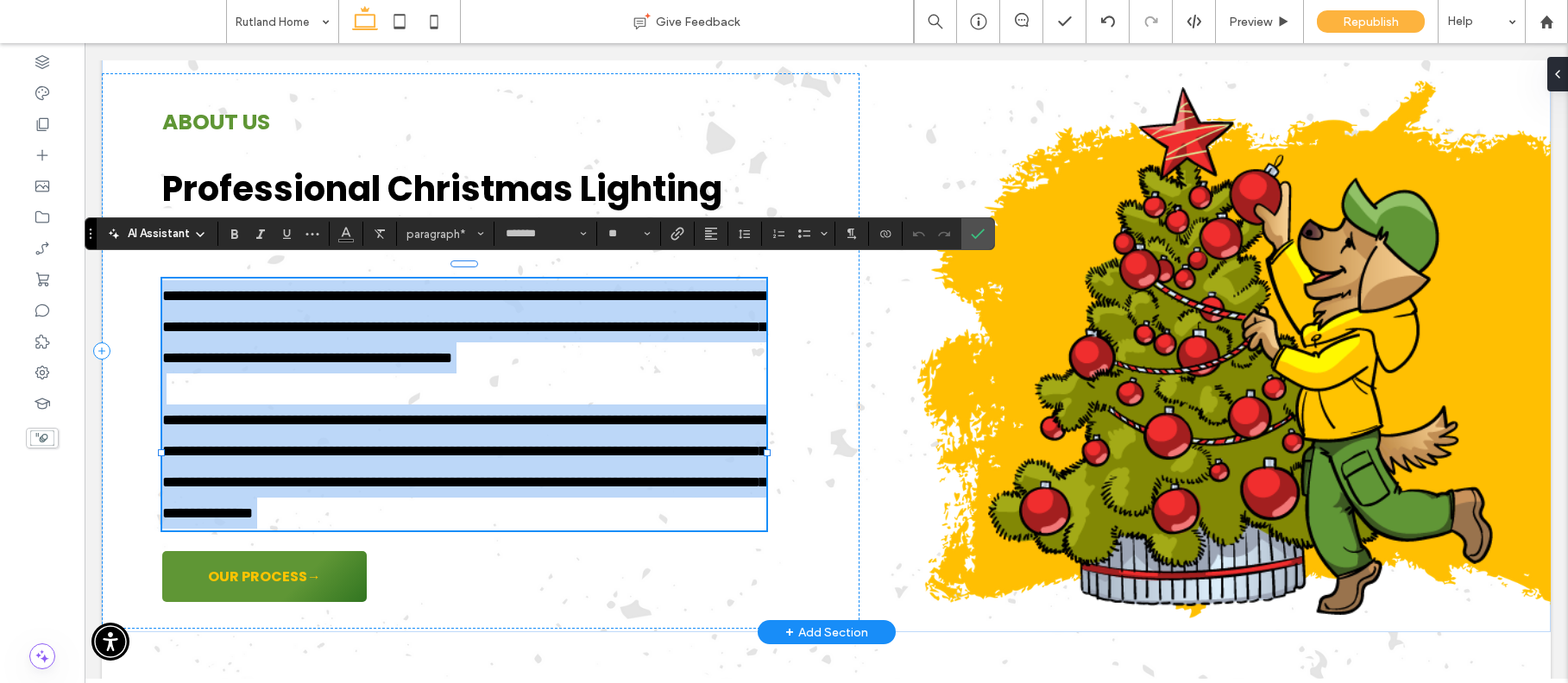scroll, scrollTop: 0, scrollLeft: 0, axis: both 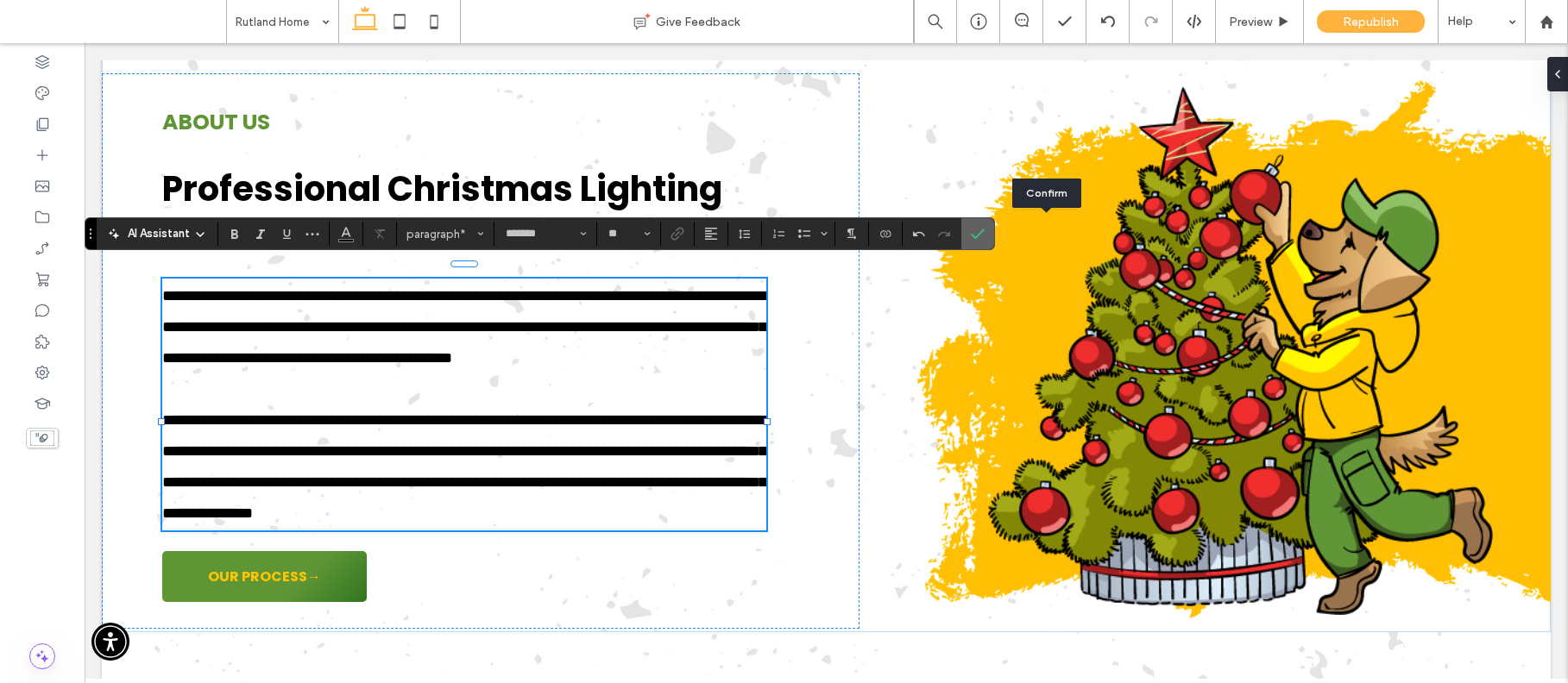 drag, startPoint x: 1041, startPoint y: 235, endPoint x: 906, endPoint y: 209, distance: 137.48091 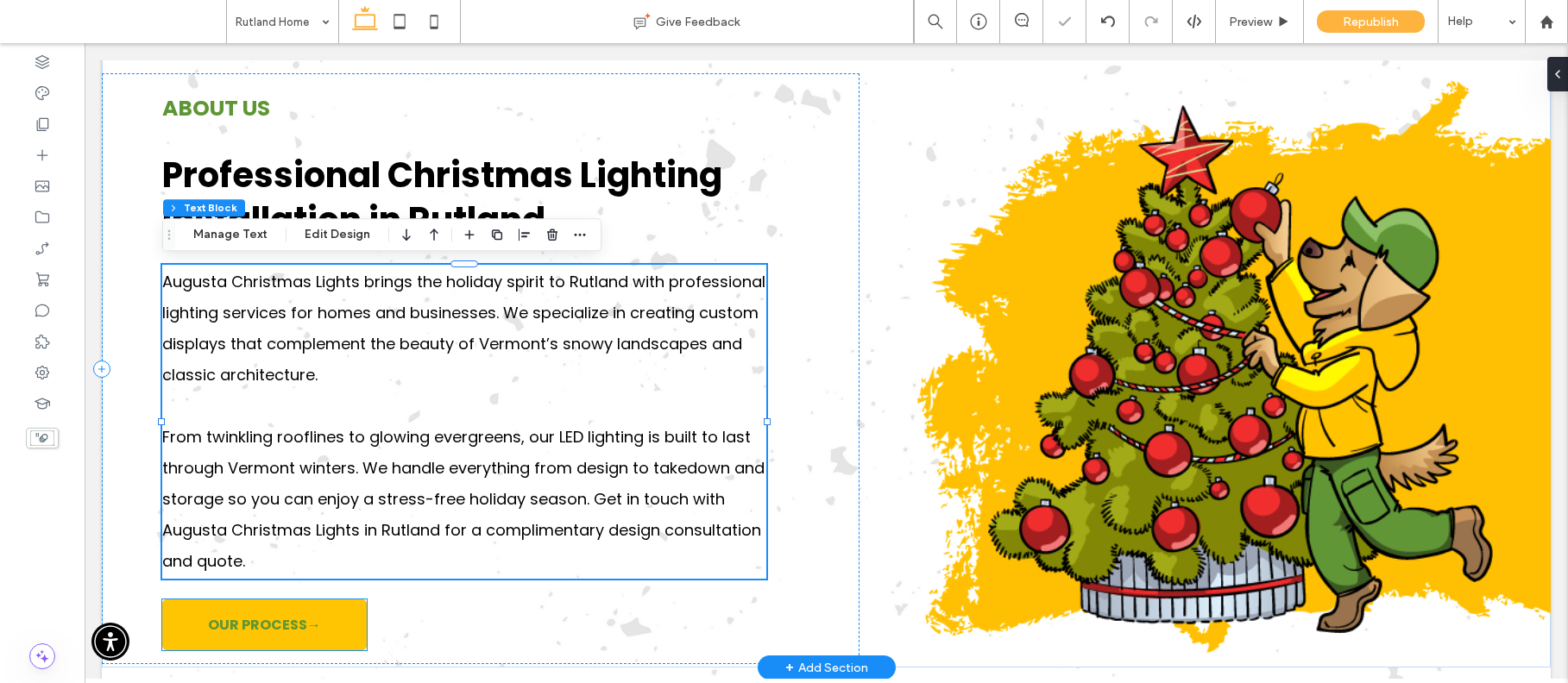 click on "OUR PROCESS→" at bounding box center [264, 624] 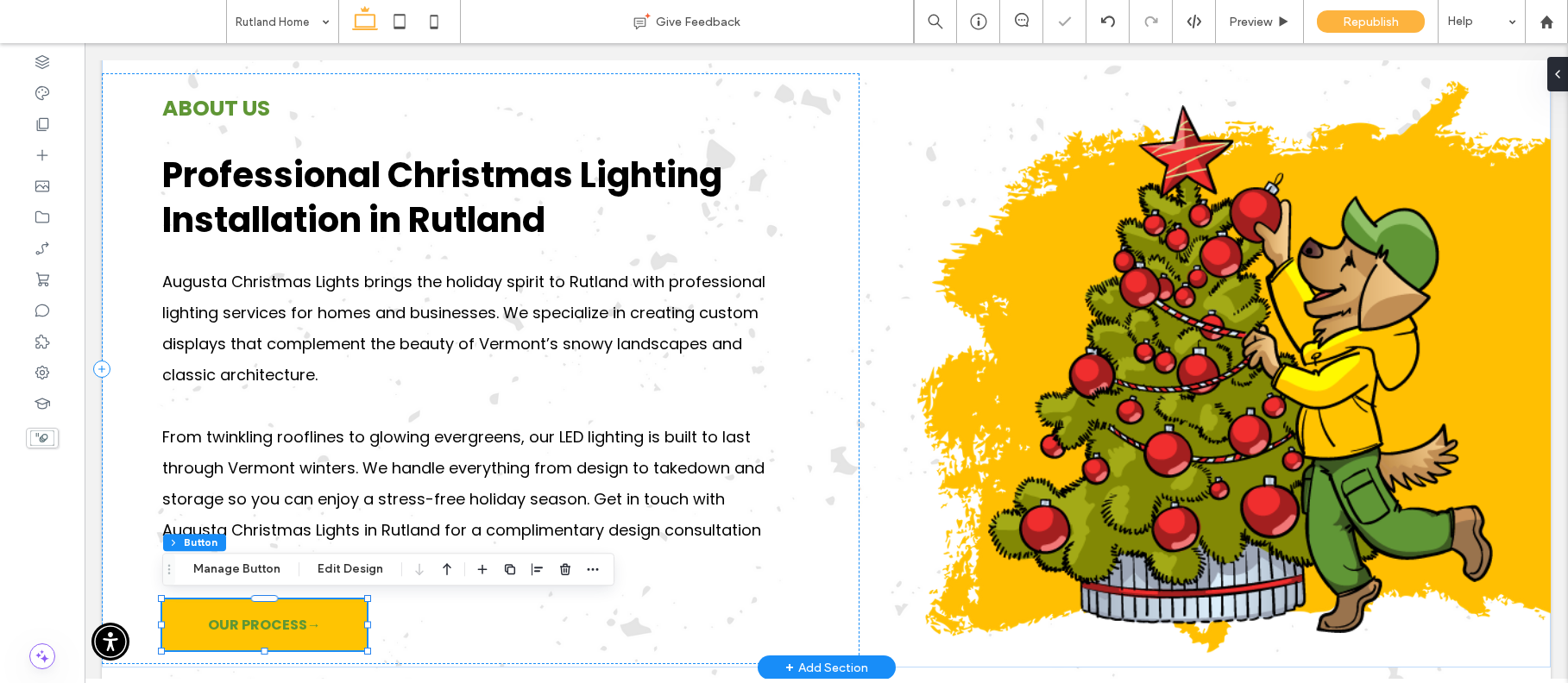 click on "OUR PROCESS→" at bounding box center [264, 624] 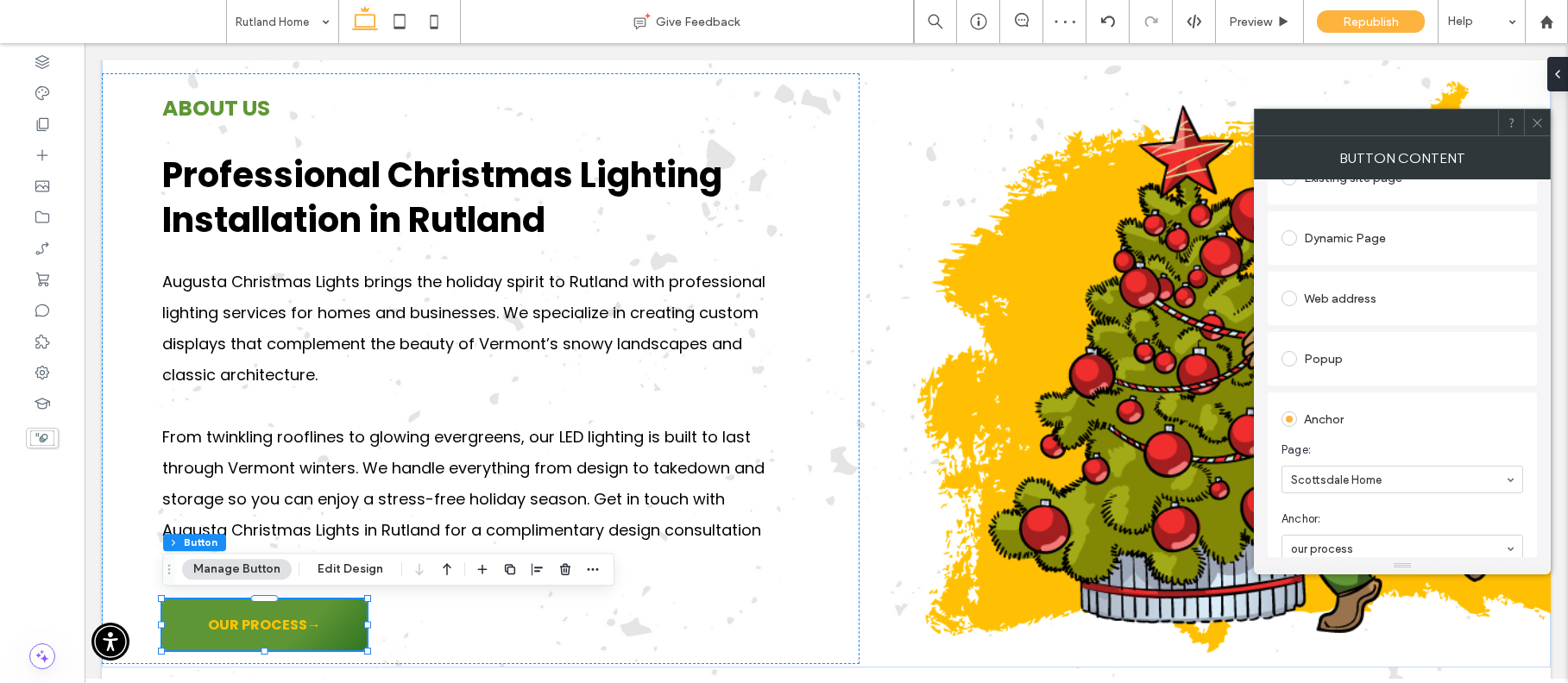 scroll, scrollTop: 248, scrollLeft: 0, axis: vertical 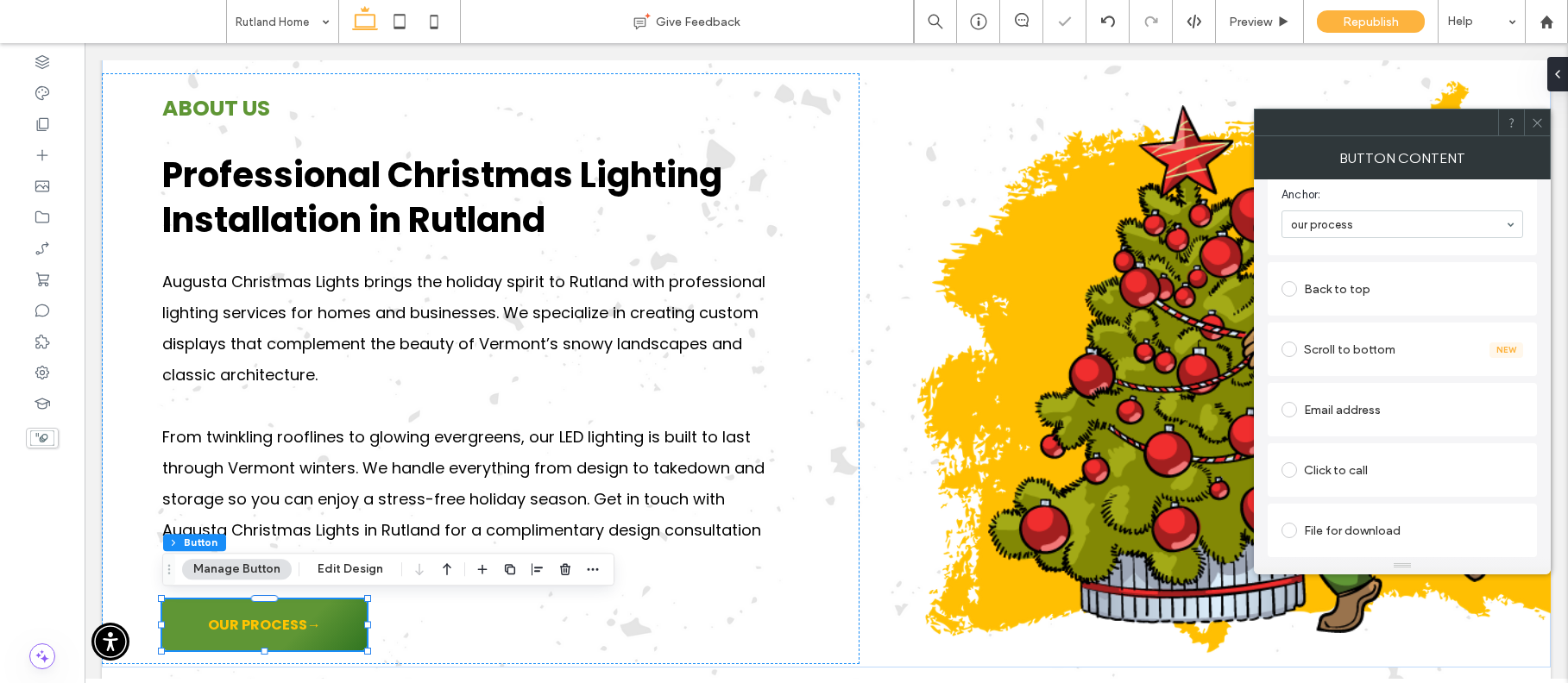click at bounding box center [1376, 122] 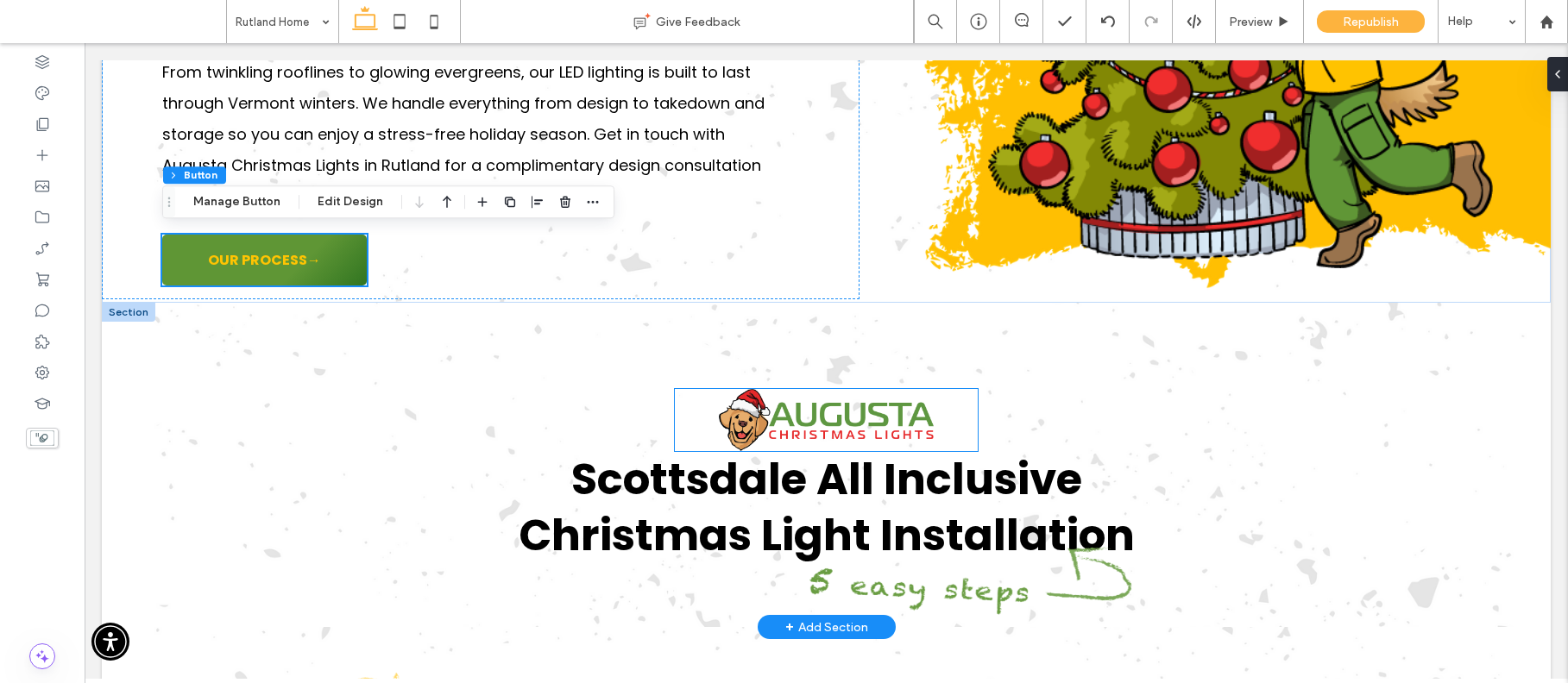 scroll, scrollTop: 2173, scrollLeft: 0, axis: vertical 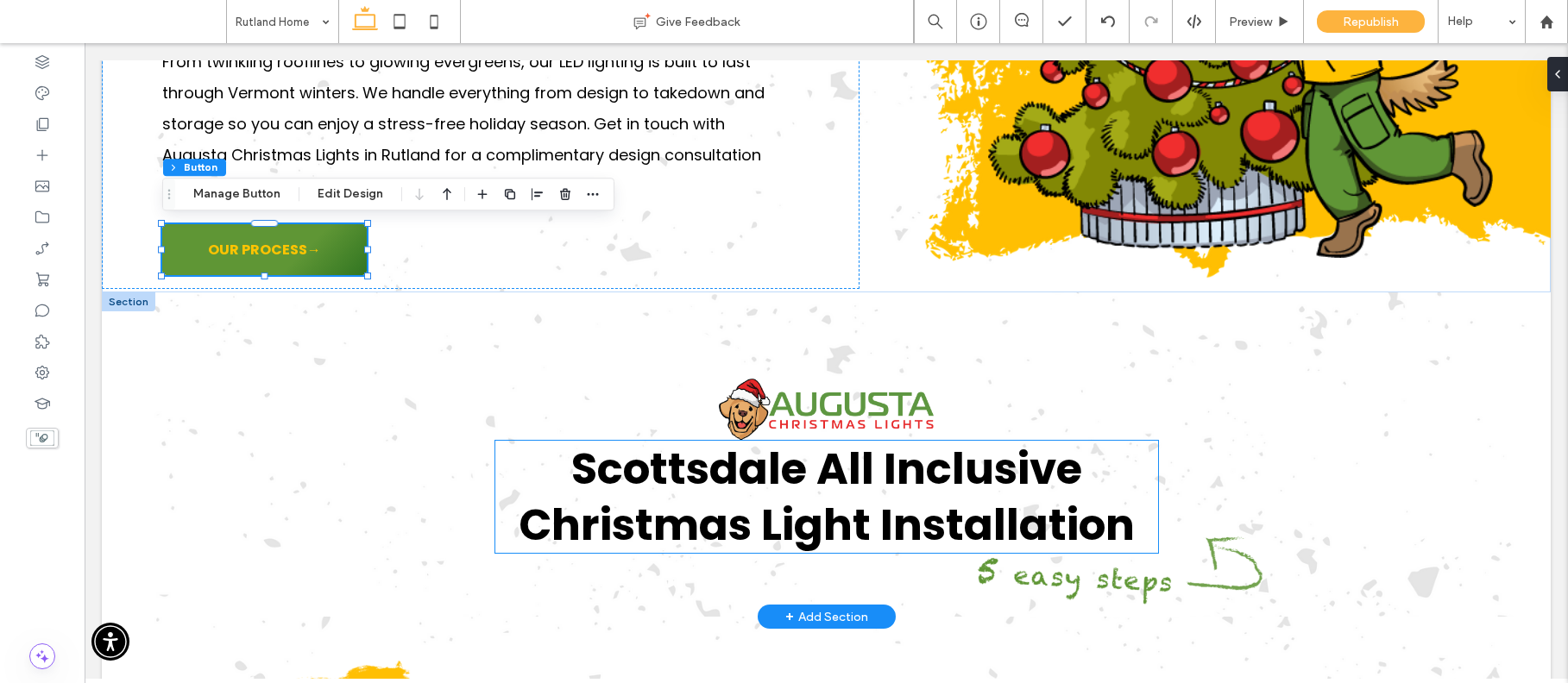 click on "Scottsdale All Inclusive Christmas Light Installation" at bounding box center [827, 497] 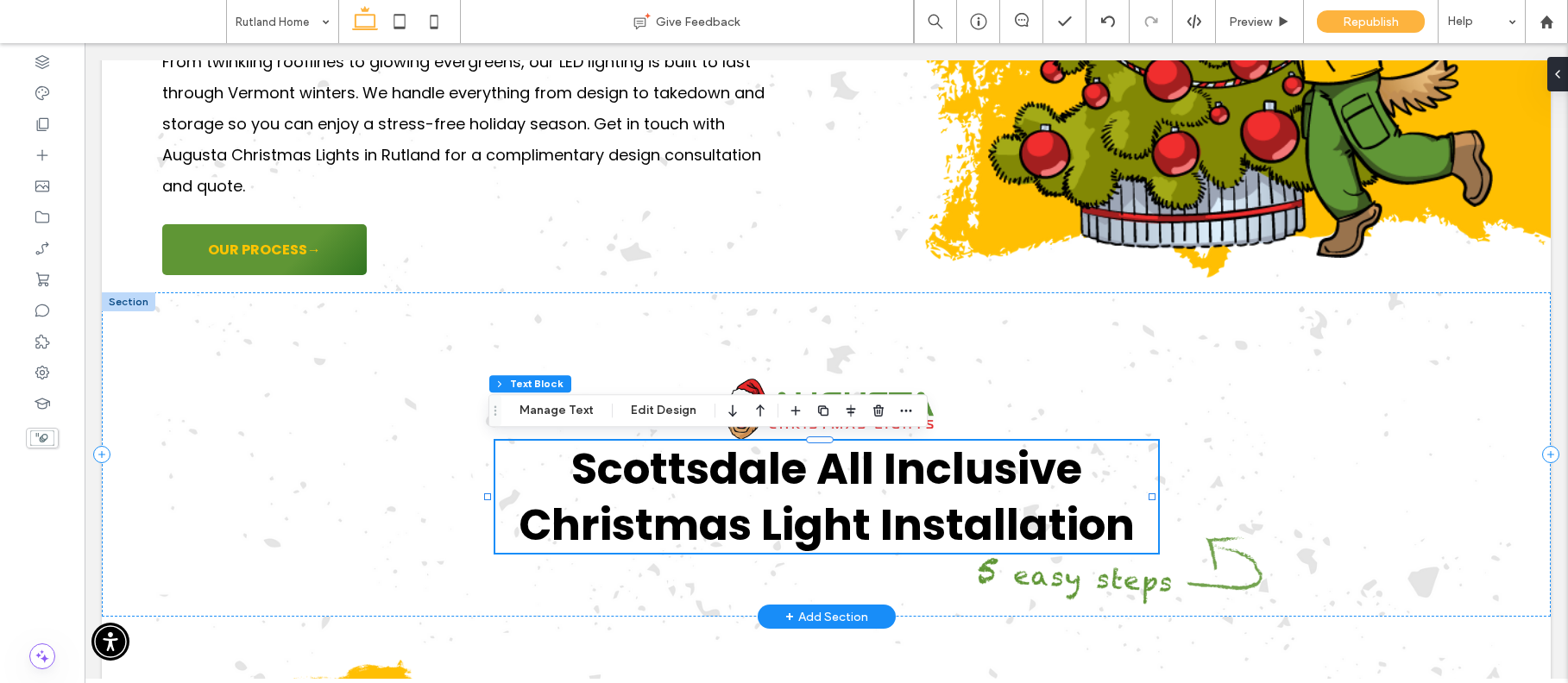 click on "Scottsdale All Inclusive Christmas Light Installation" at bounding box center (827, 497) 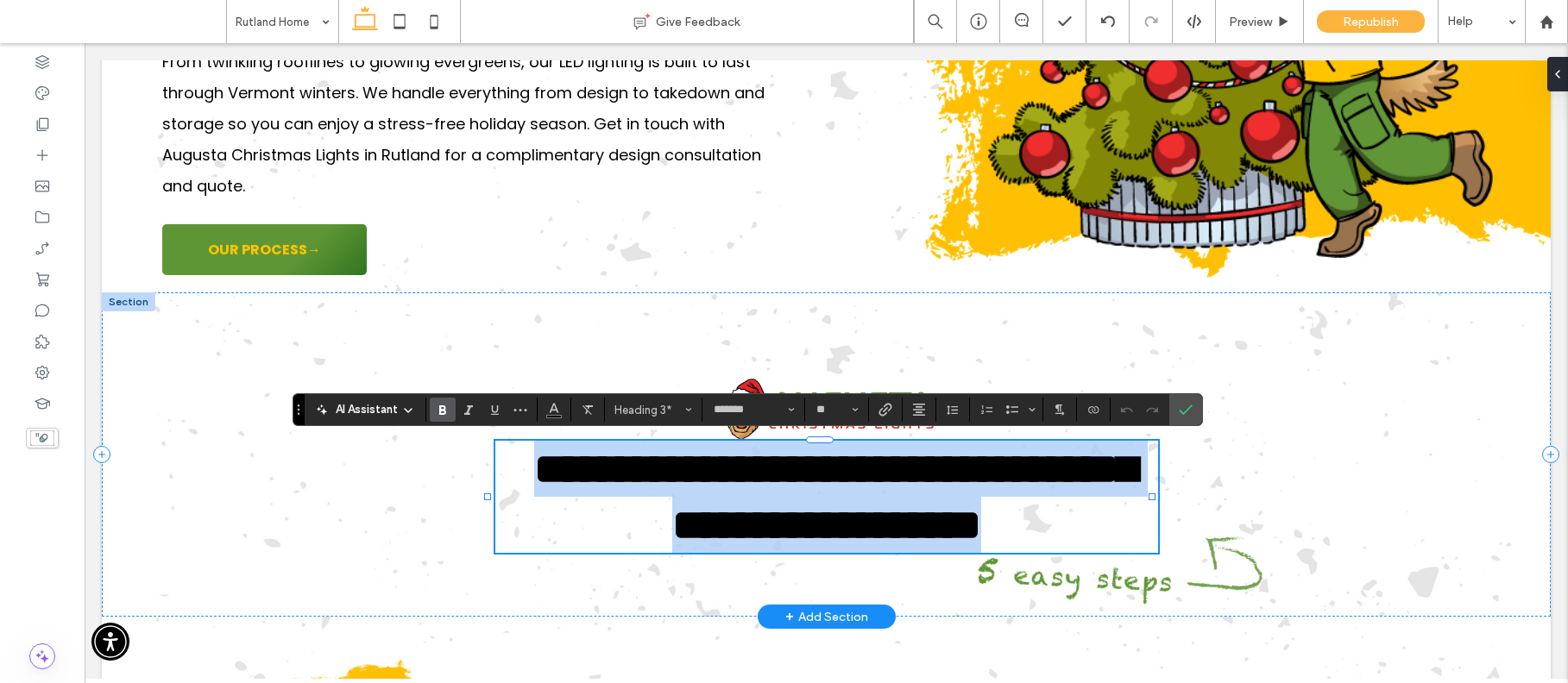 click on "**********" at bounding box center [835, 497] 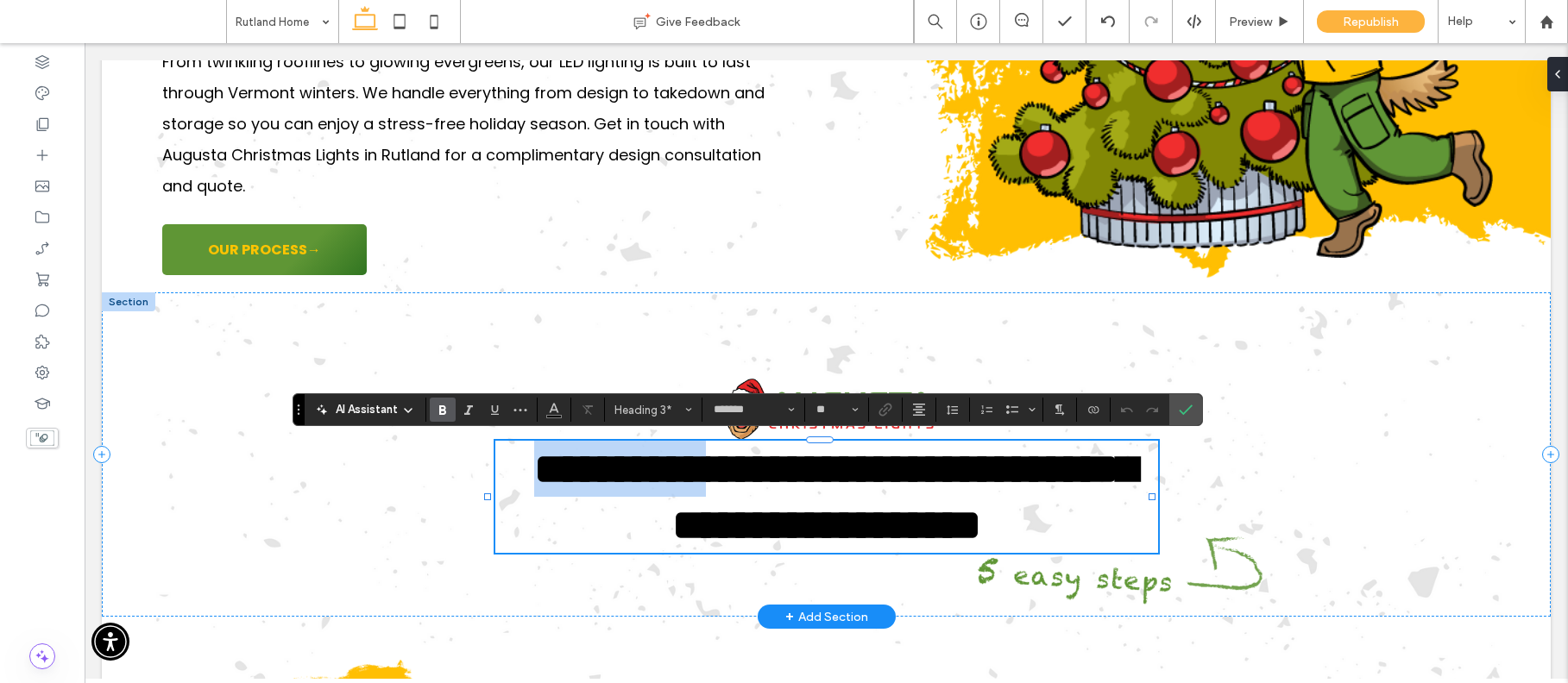 click on "**********" at bounding box center [835, 497] 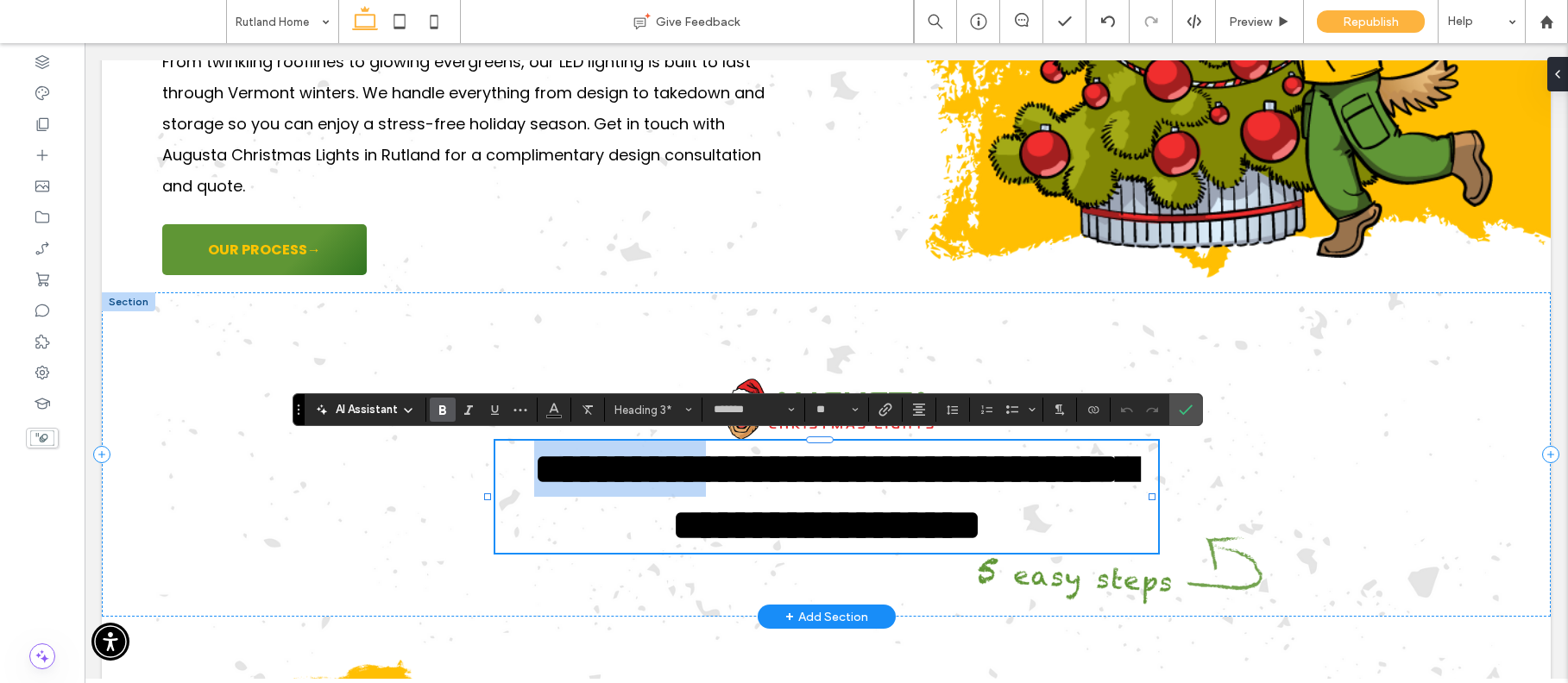 type 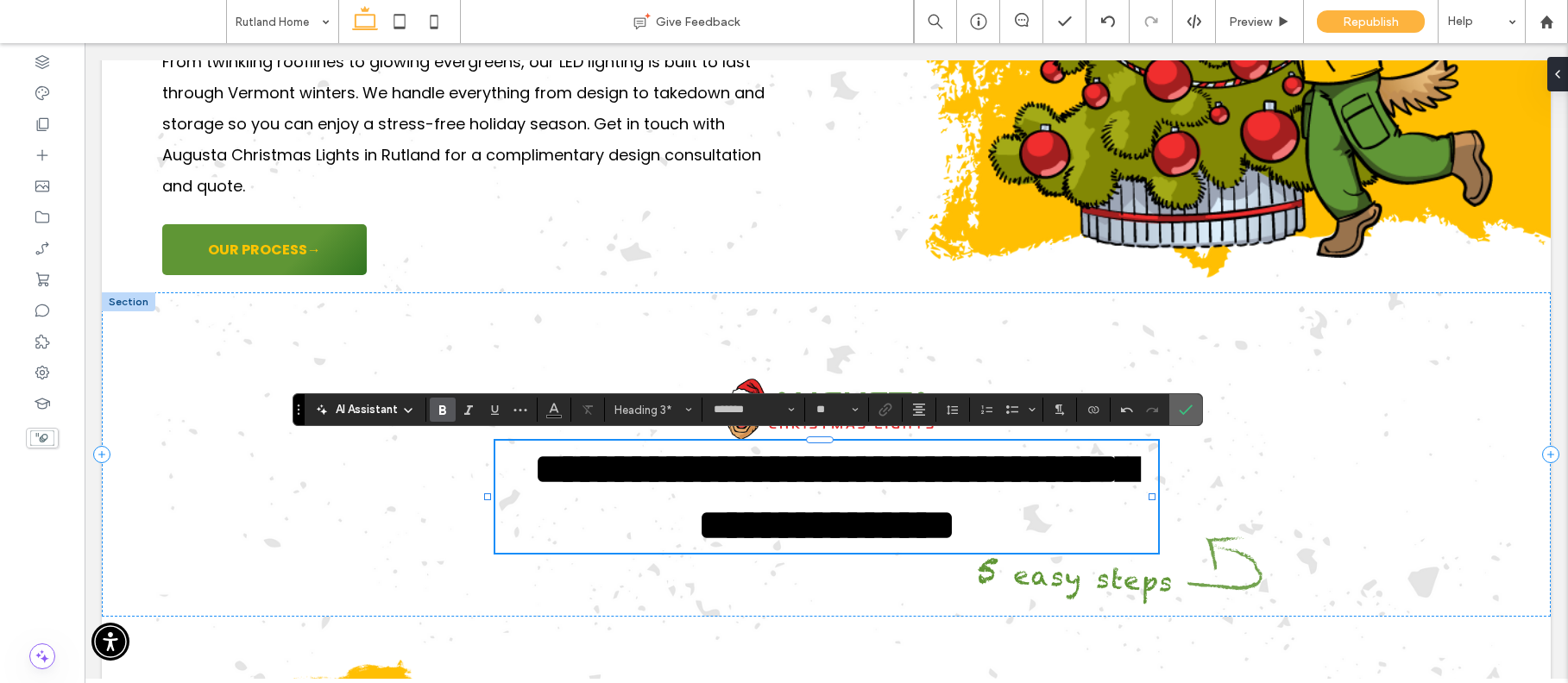 click 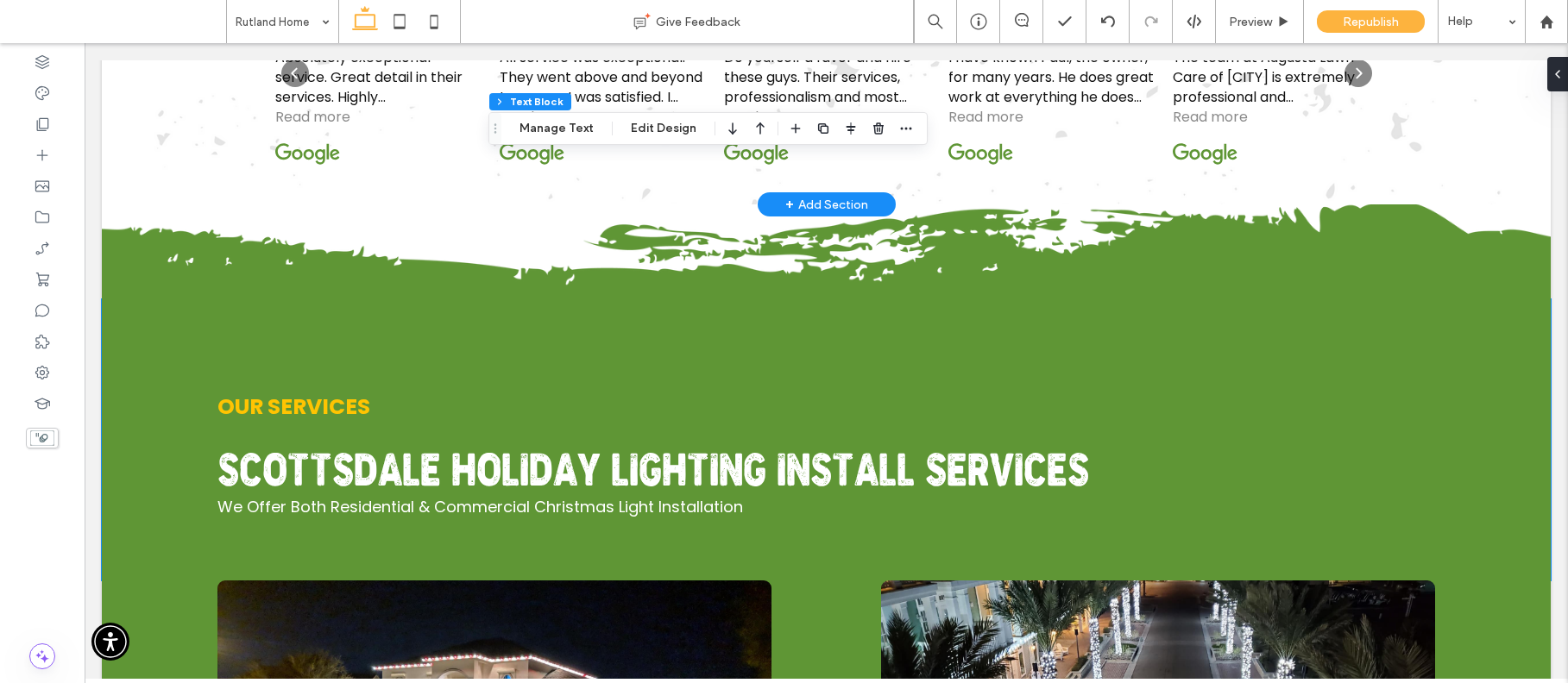 scroll, scrollTop: 5422, scrollLeft: 0, axis: vertical 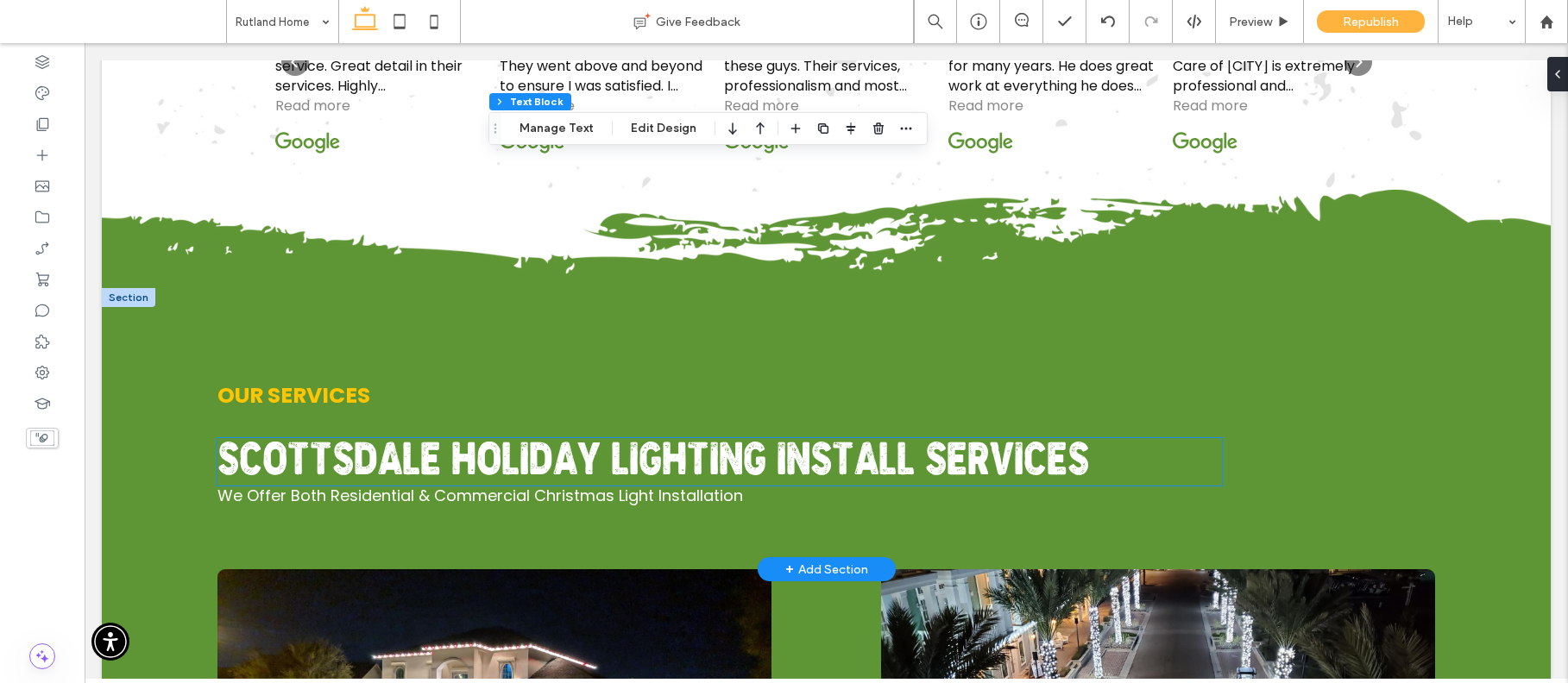 click on "Scottsdale Holiday Lighting Install Services" at bounding box center (653, 463) 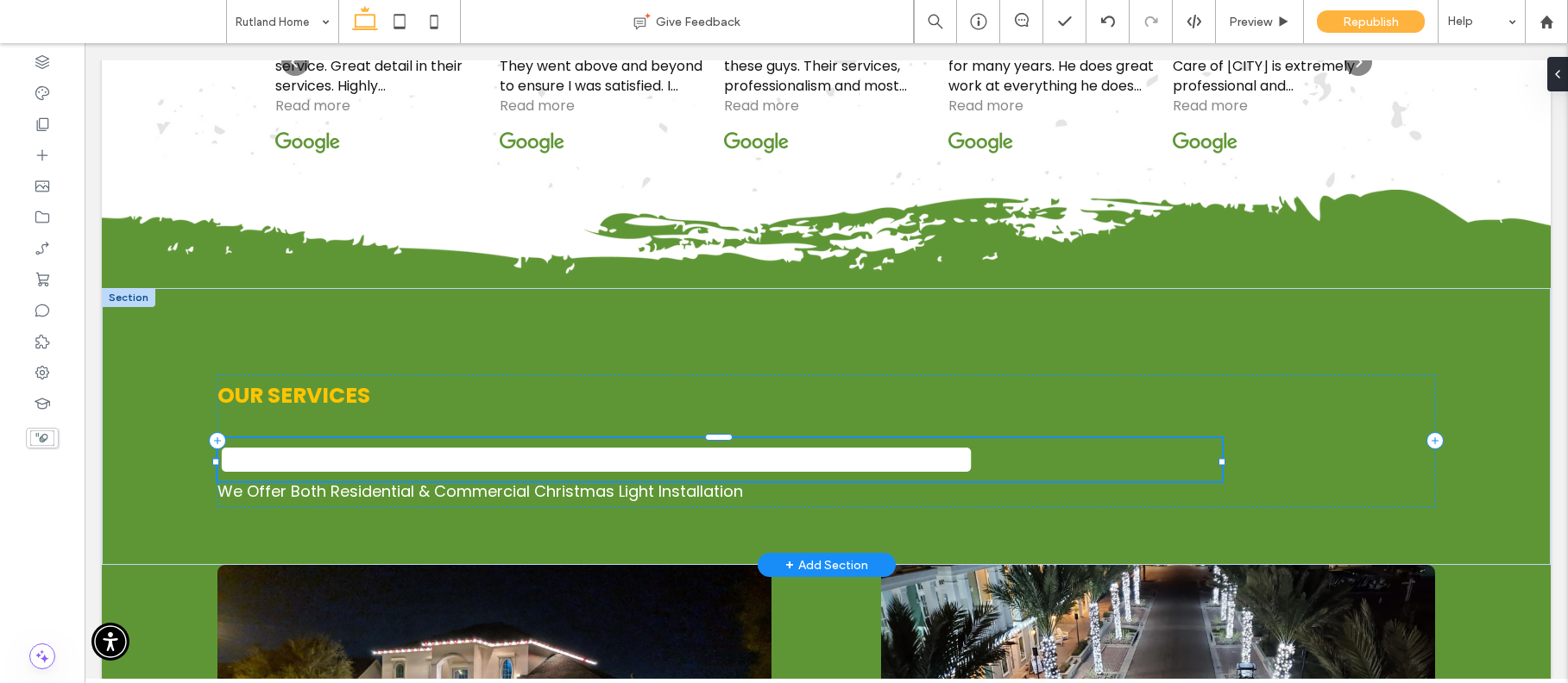 type on "**********" 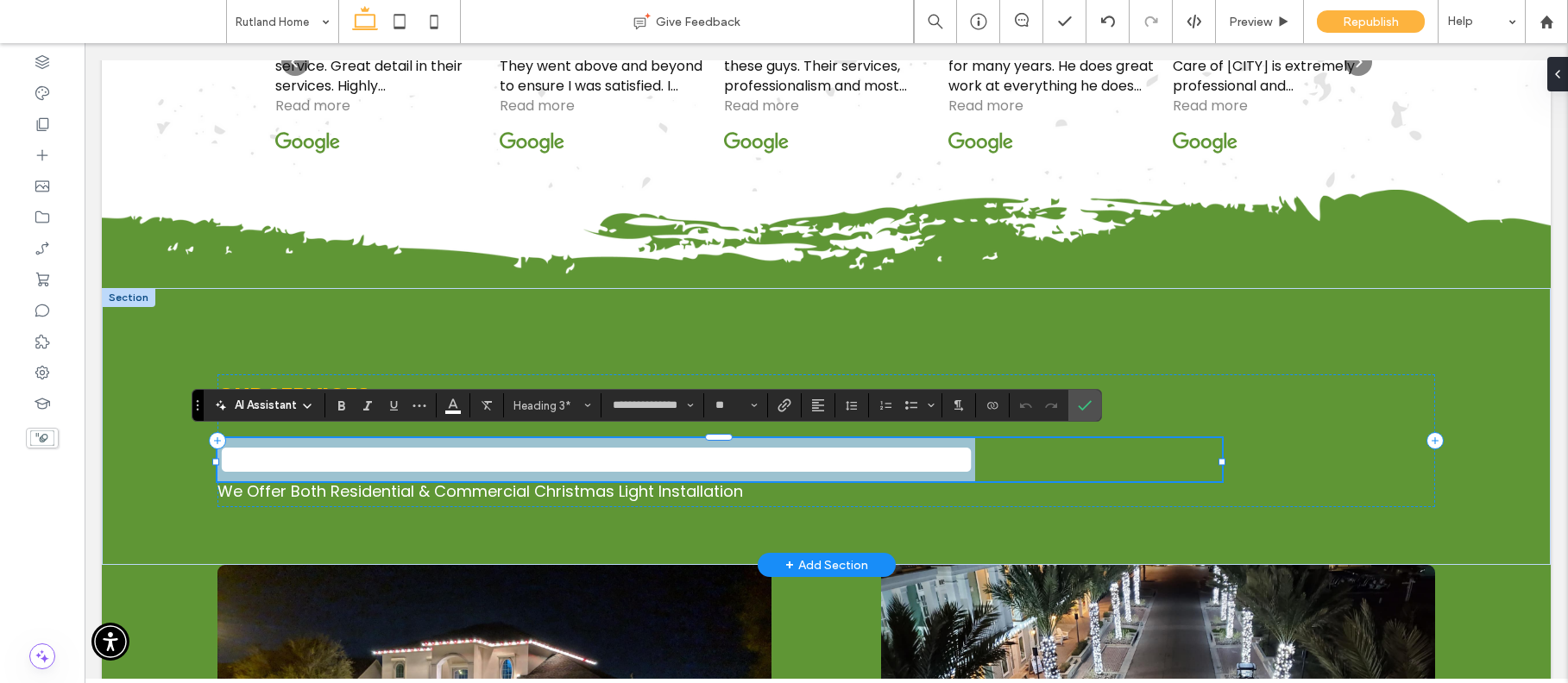 click on "**********" at bounding box center [596, 459] 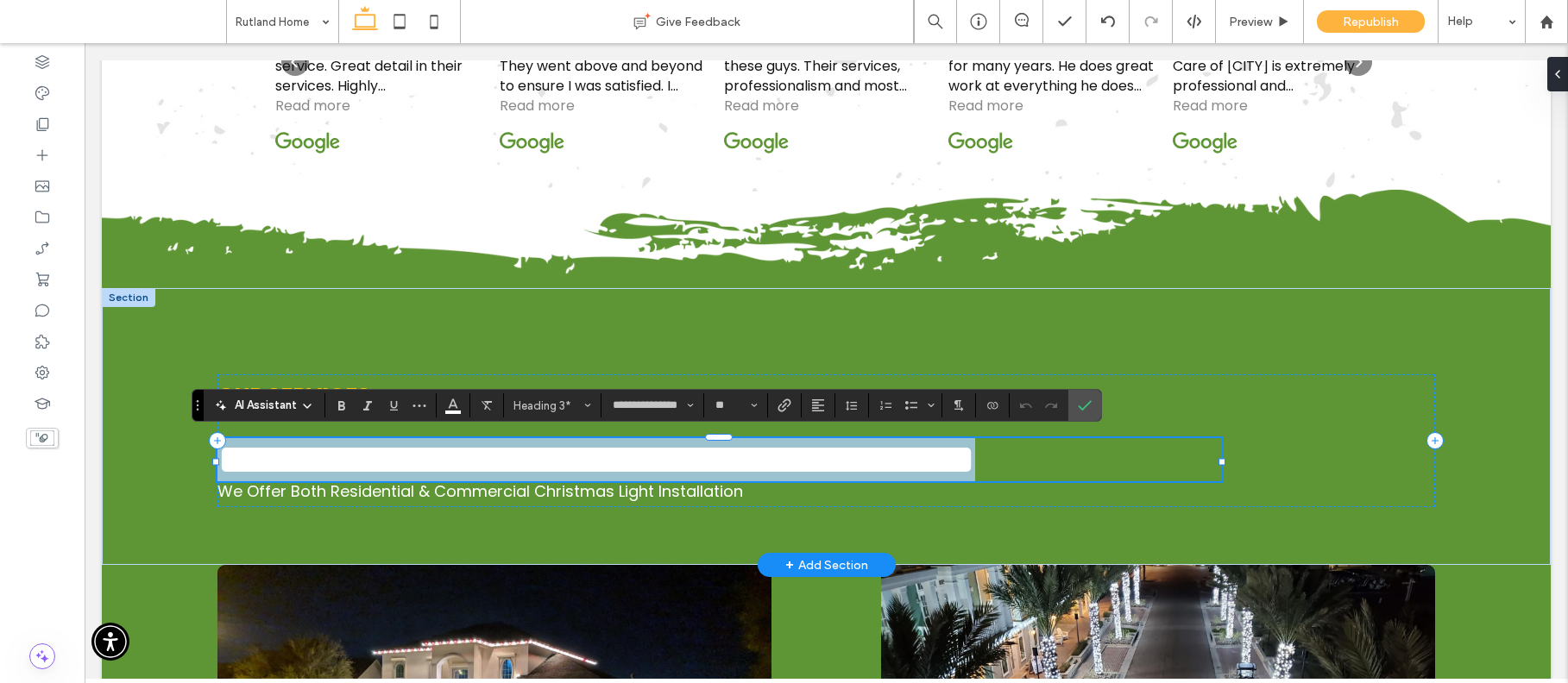 click on "**********" at bounding box center (596, 459) 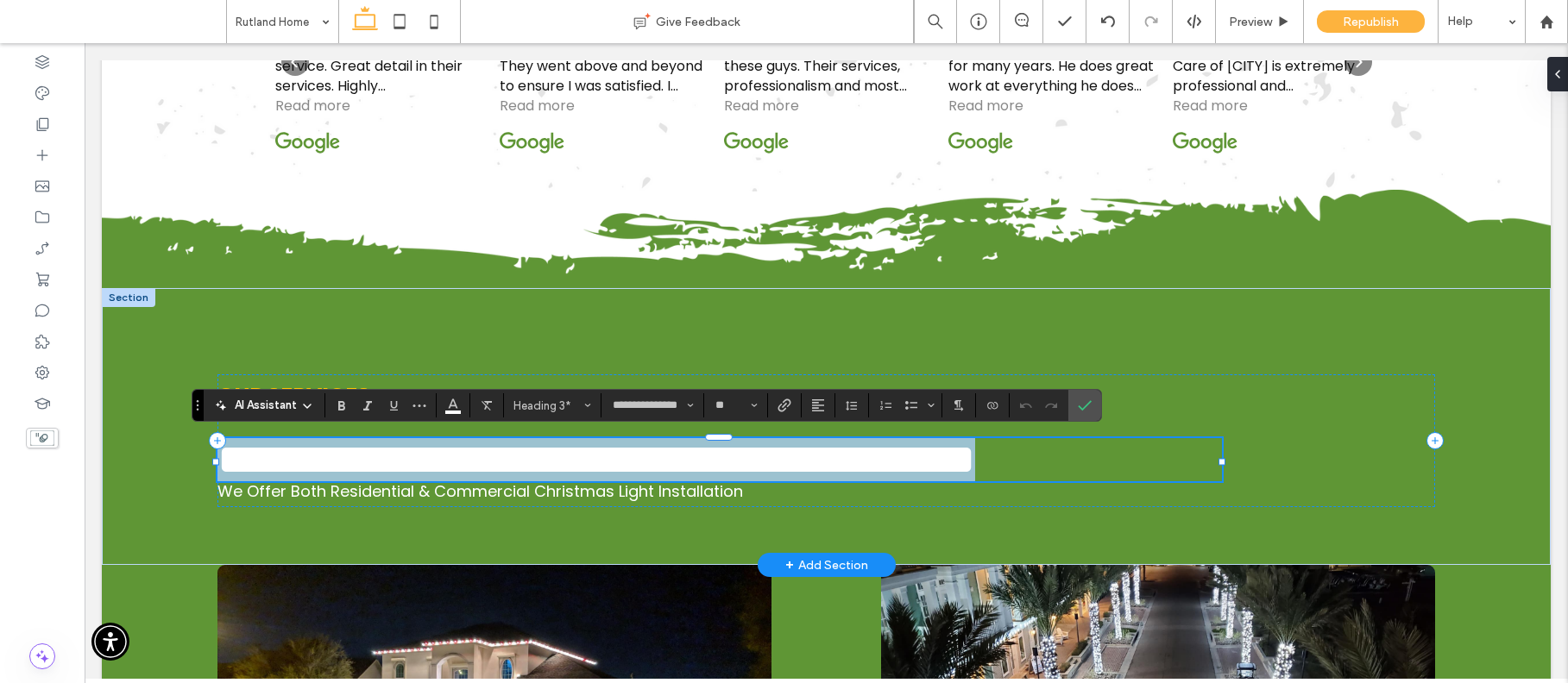 click on "**********" at bounding box center (596, 459) 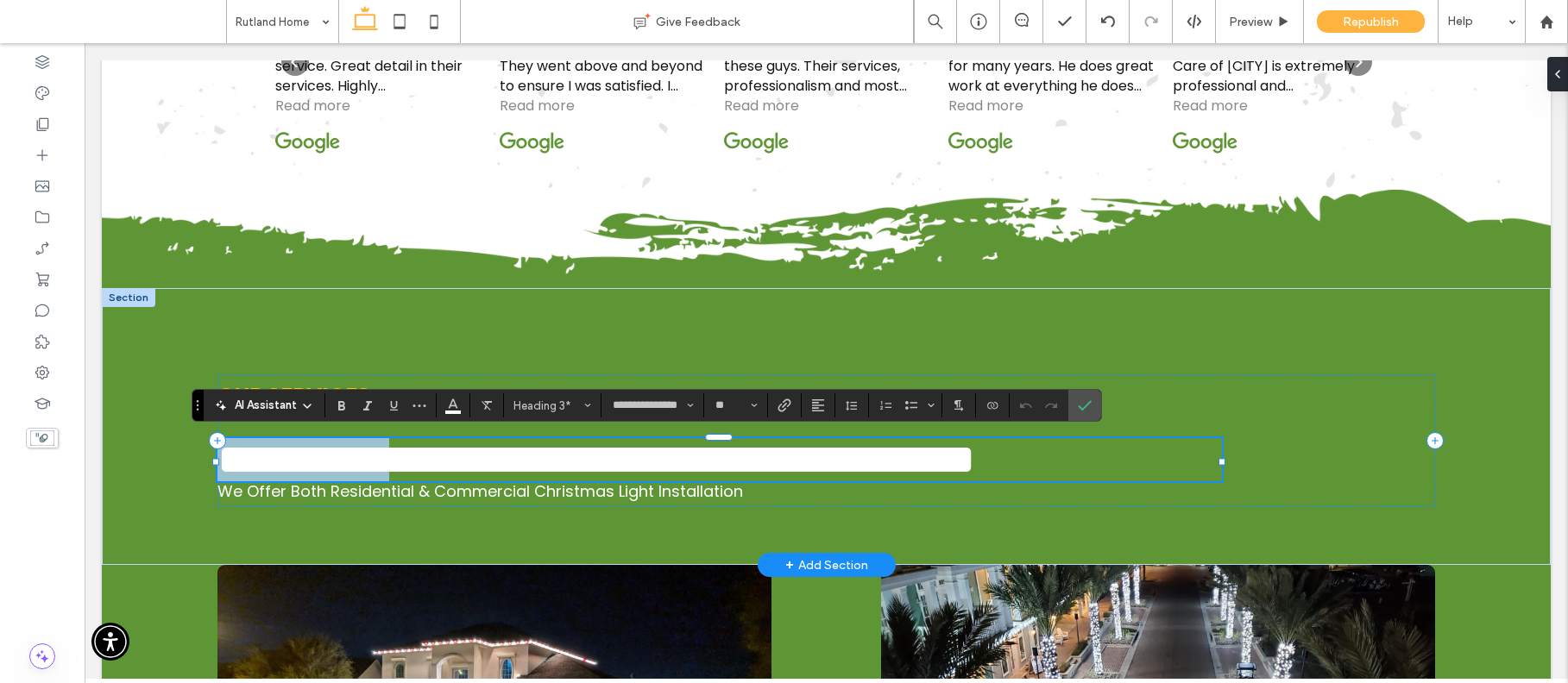 click on "**********" at bounding box center (596, 459) 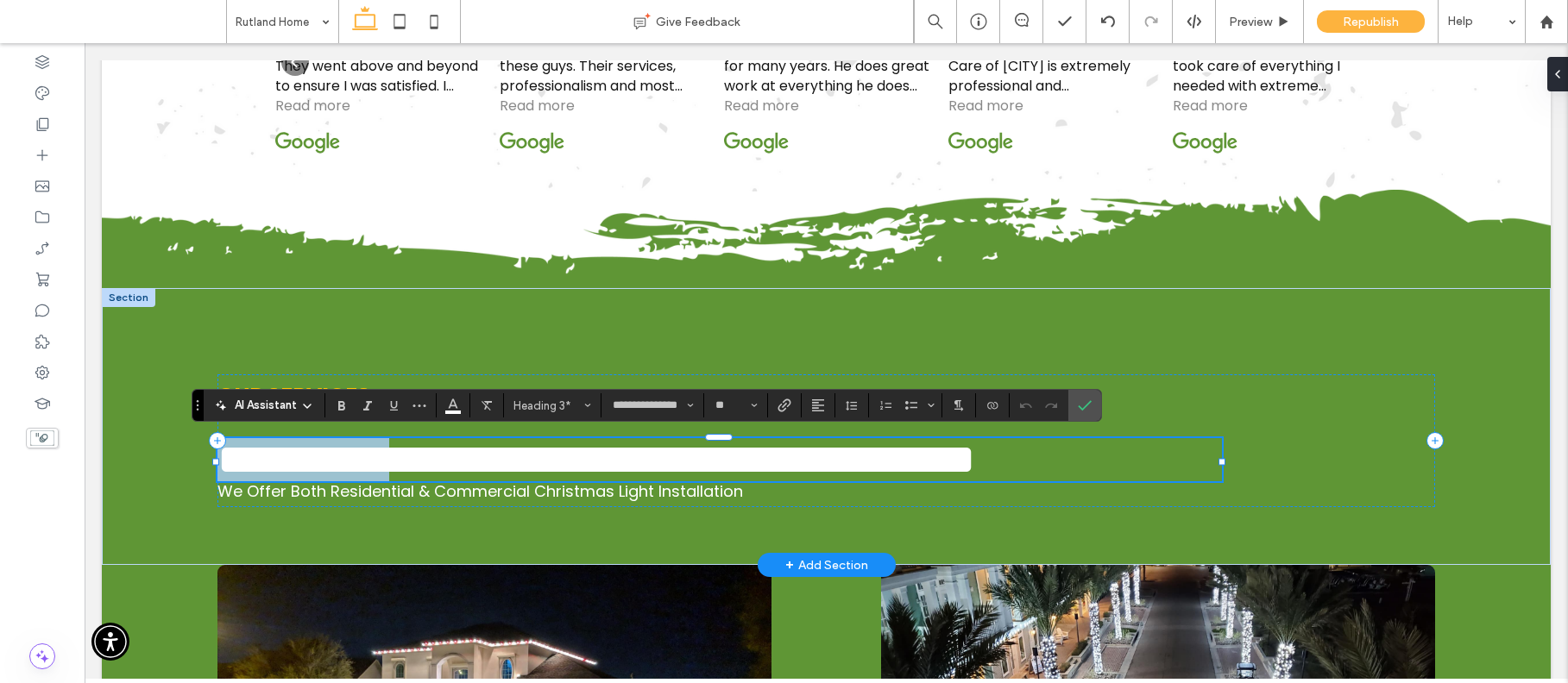 type 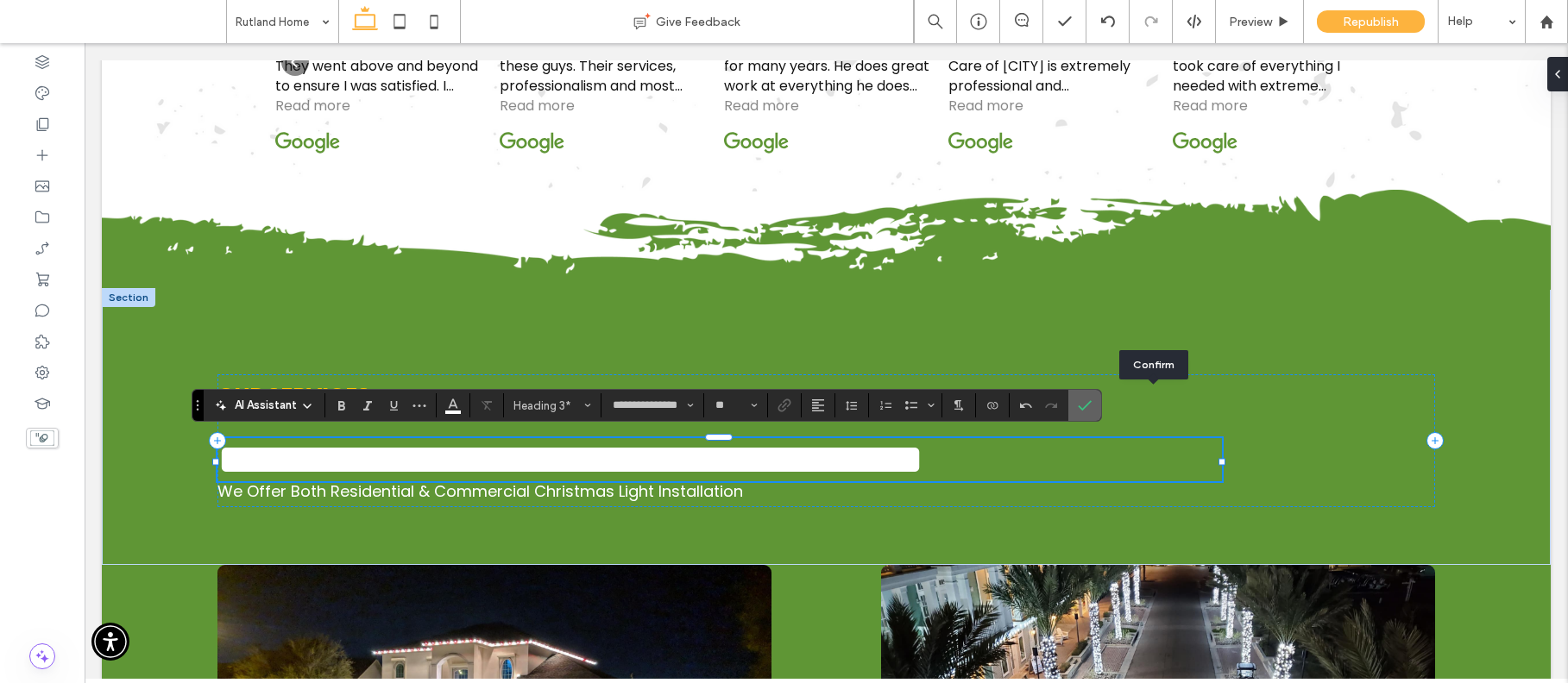 click 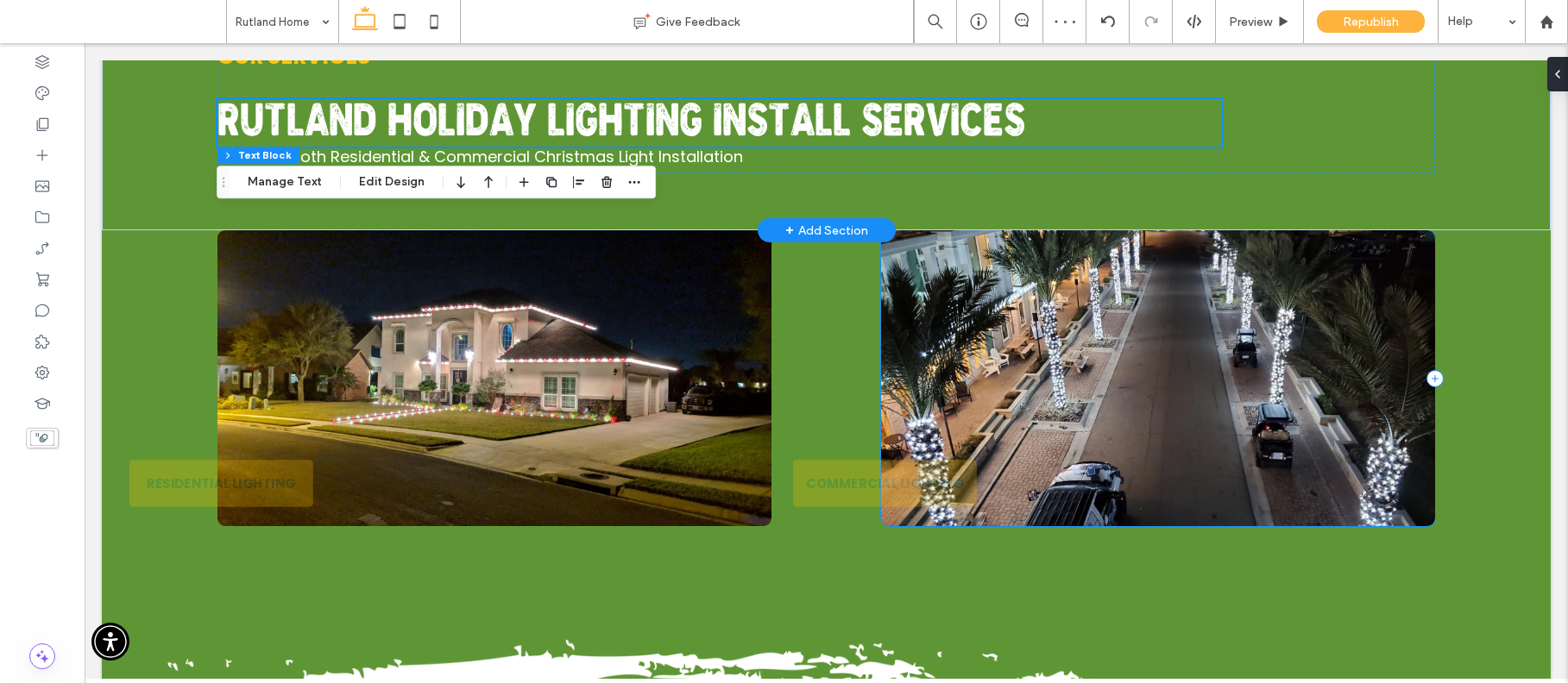 scroll, scrollTop: 5920, scrollLeft: 0, axis: vertical 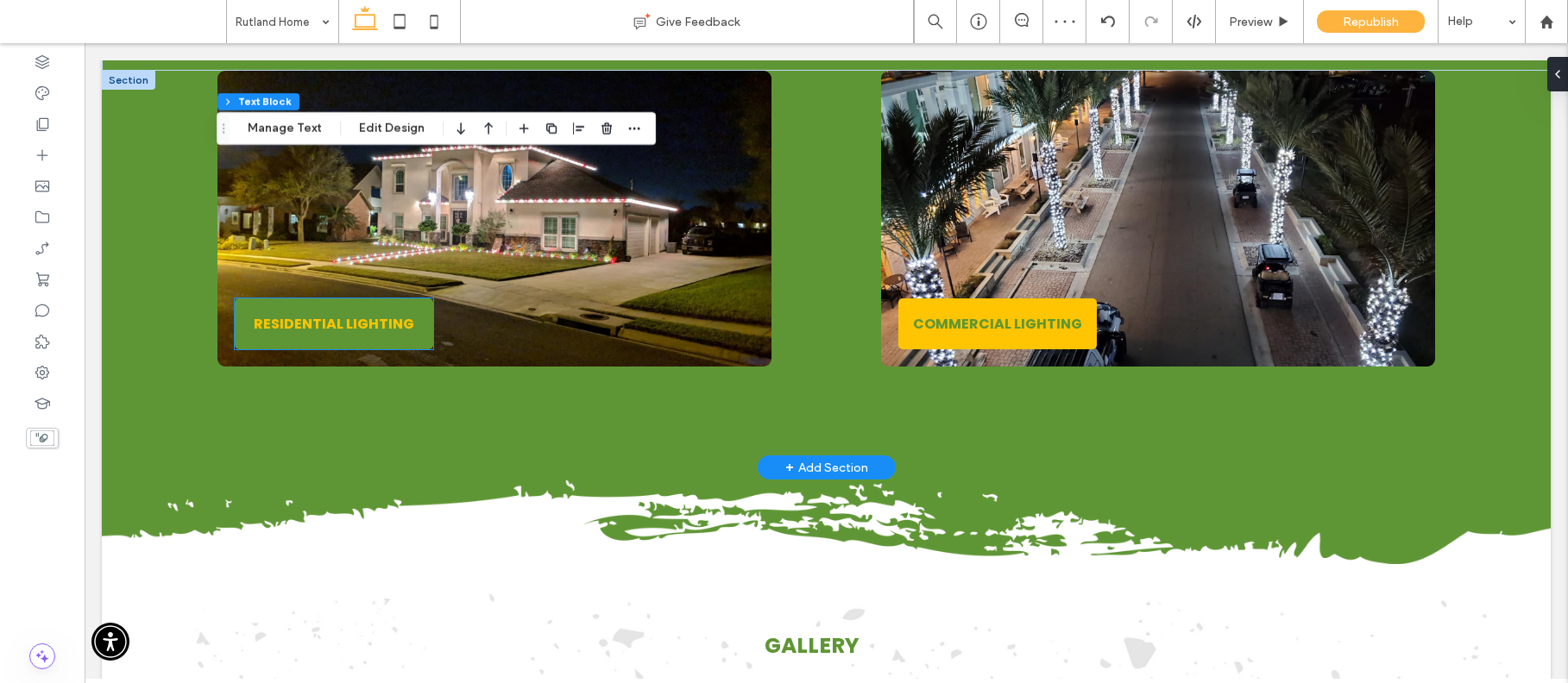 click on "RESIDENTIAL LIGHTING" at bounding box center [334, 323] 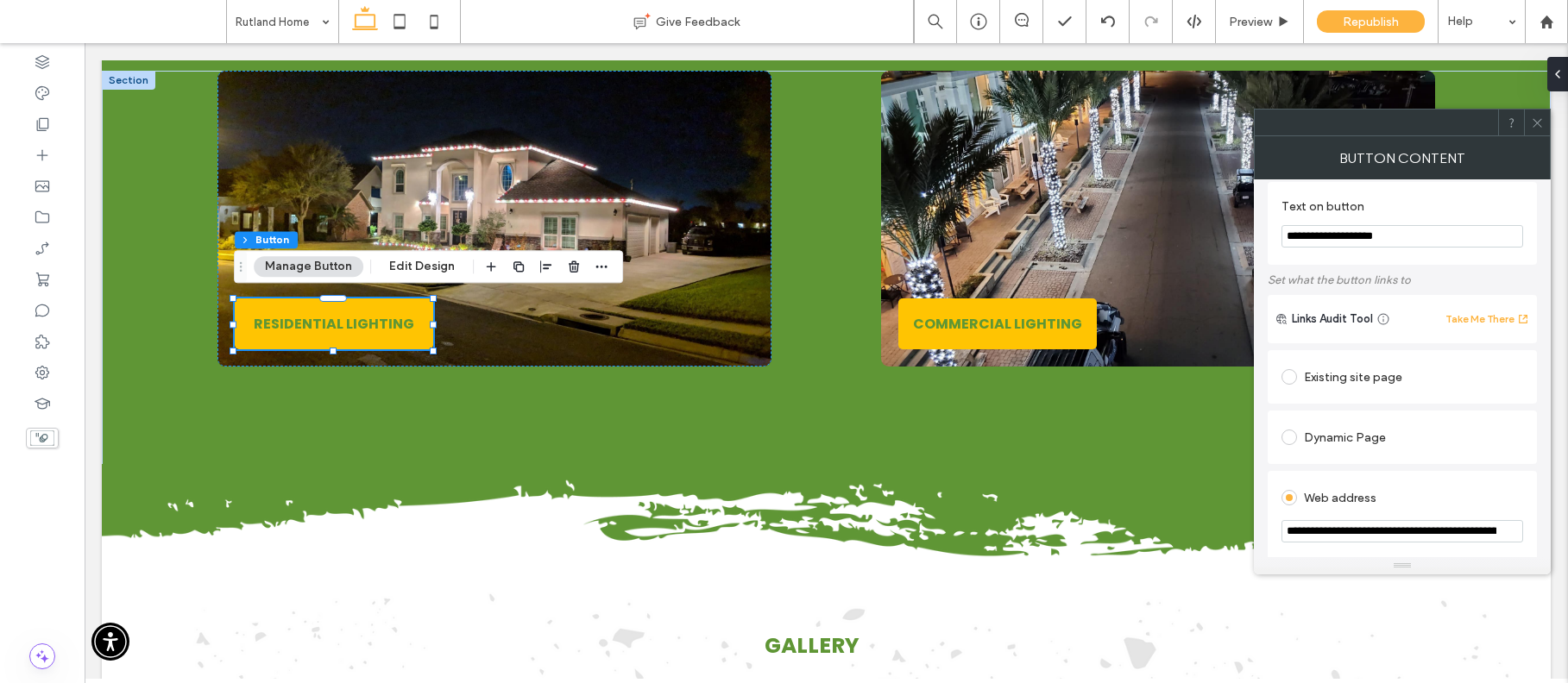 scroll, scrollTop: 100, scrollLeft: 0, axis: vertical 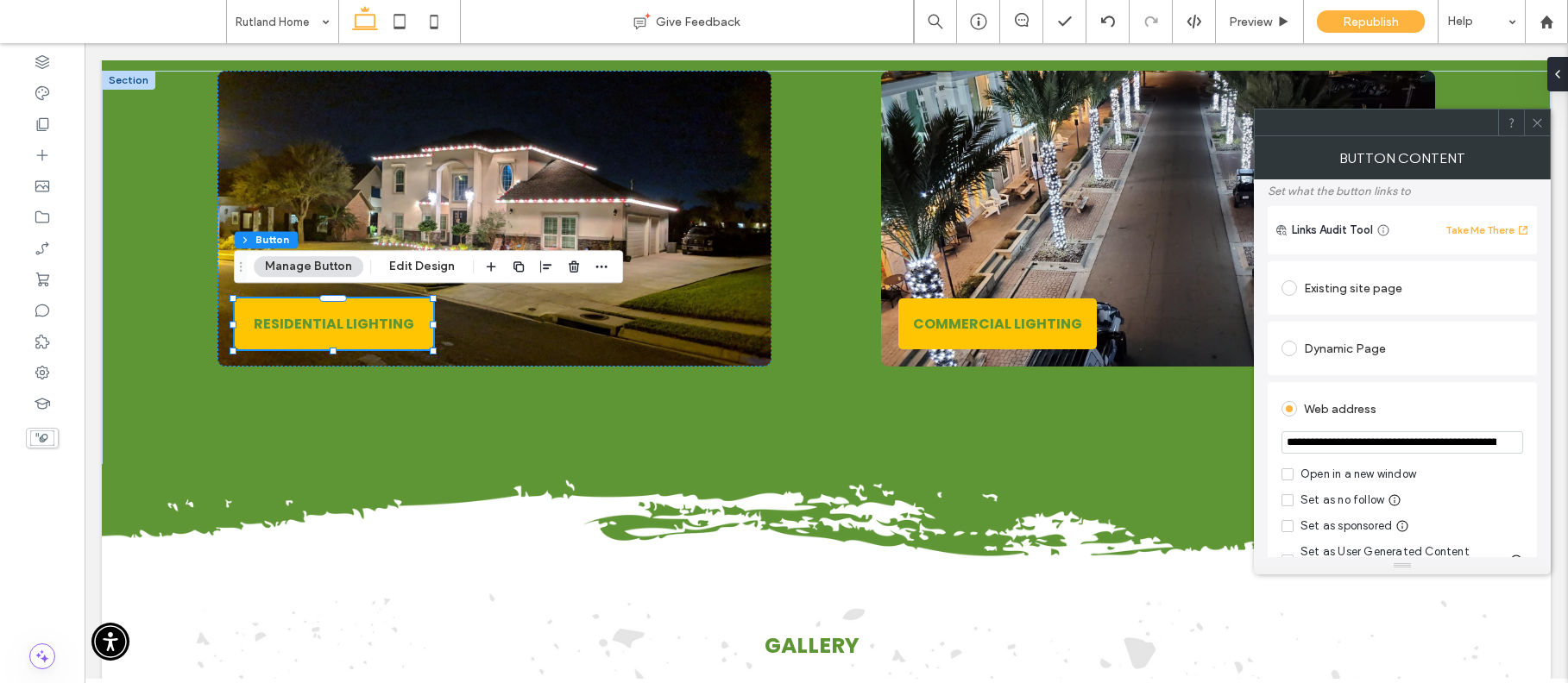 click on "**********" at bounding box center (1402, 442) 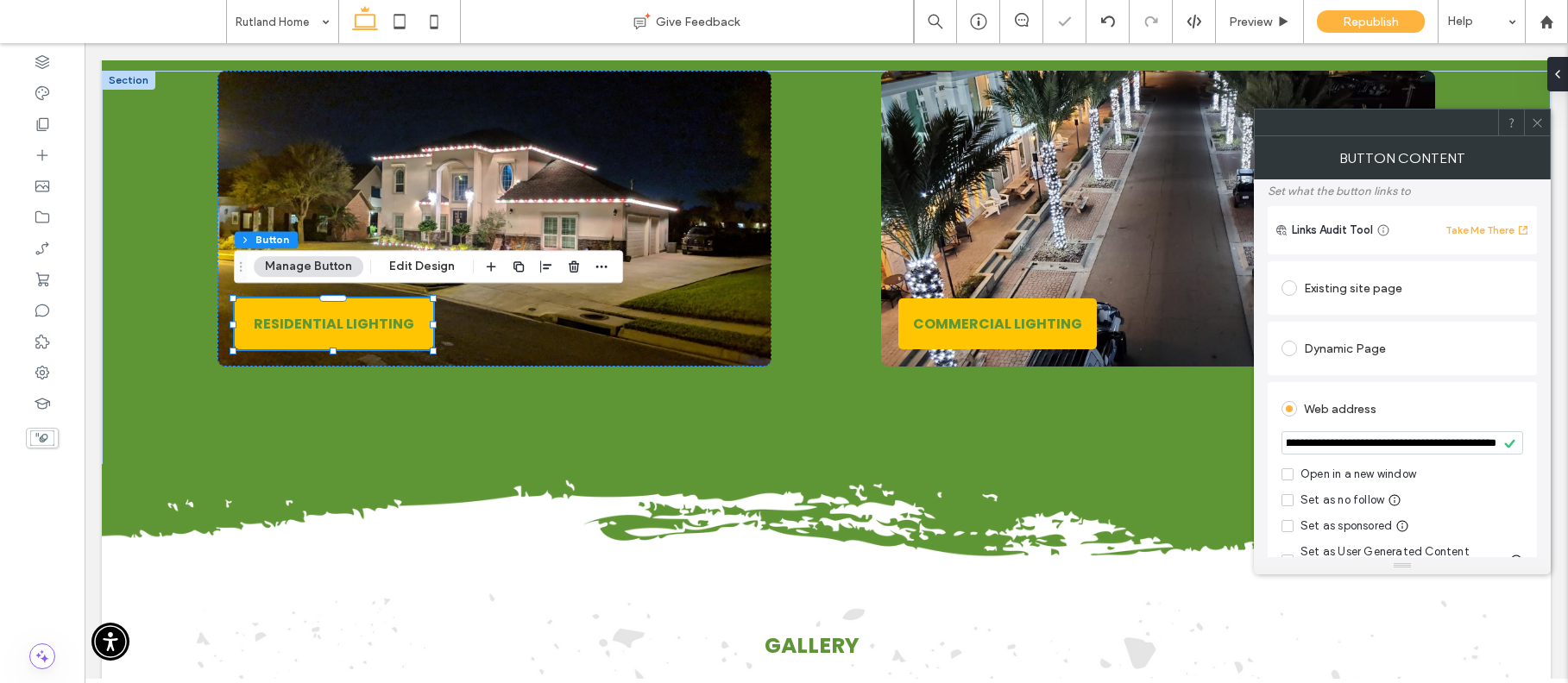 click on "**********" at bounding box center (1402, 442) 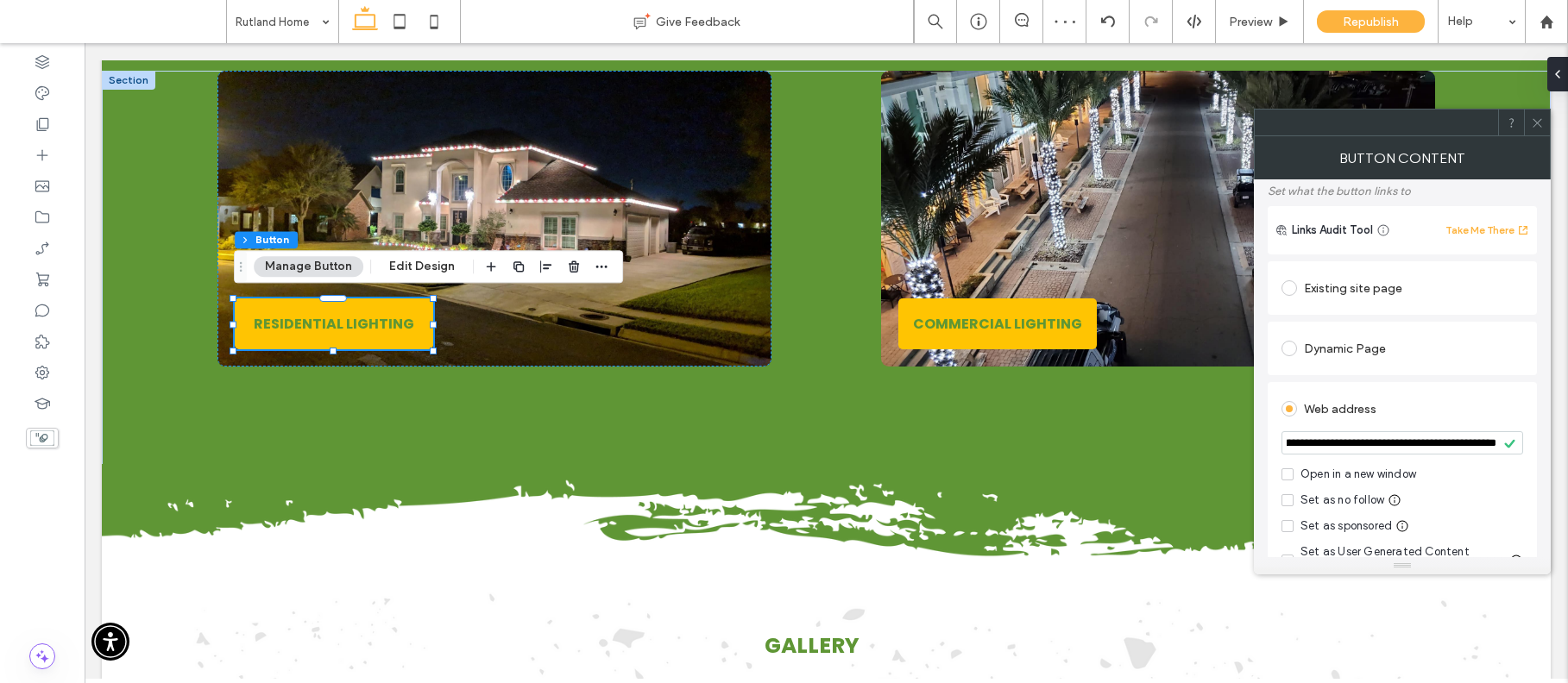 click on "**********" at bounding box center (1402, 442) 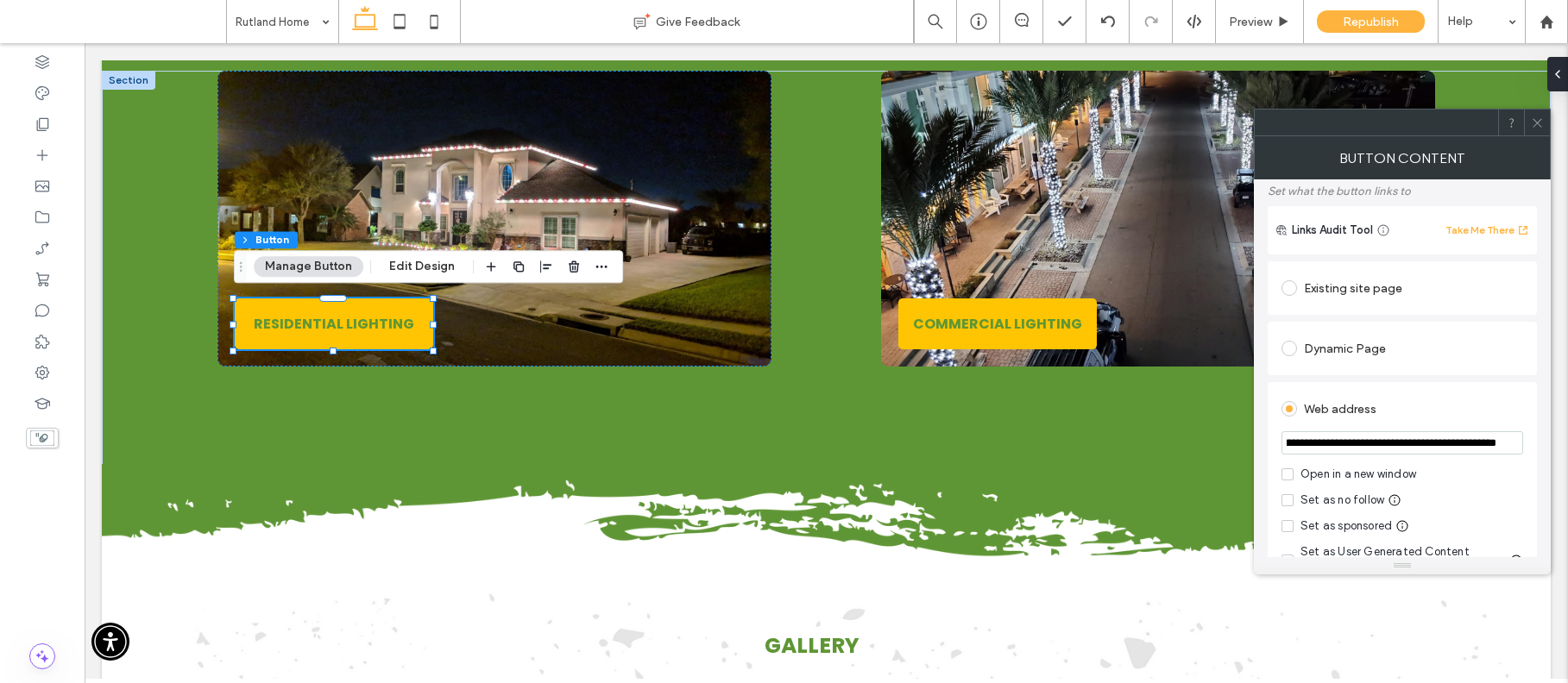 scroll, scrollTop: 0, scrollLeft: 114, axis: horizontal 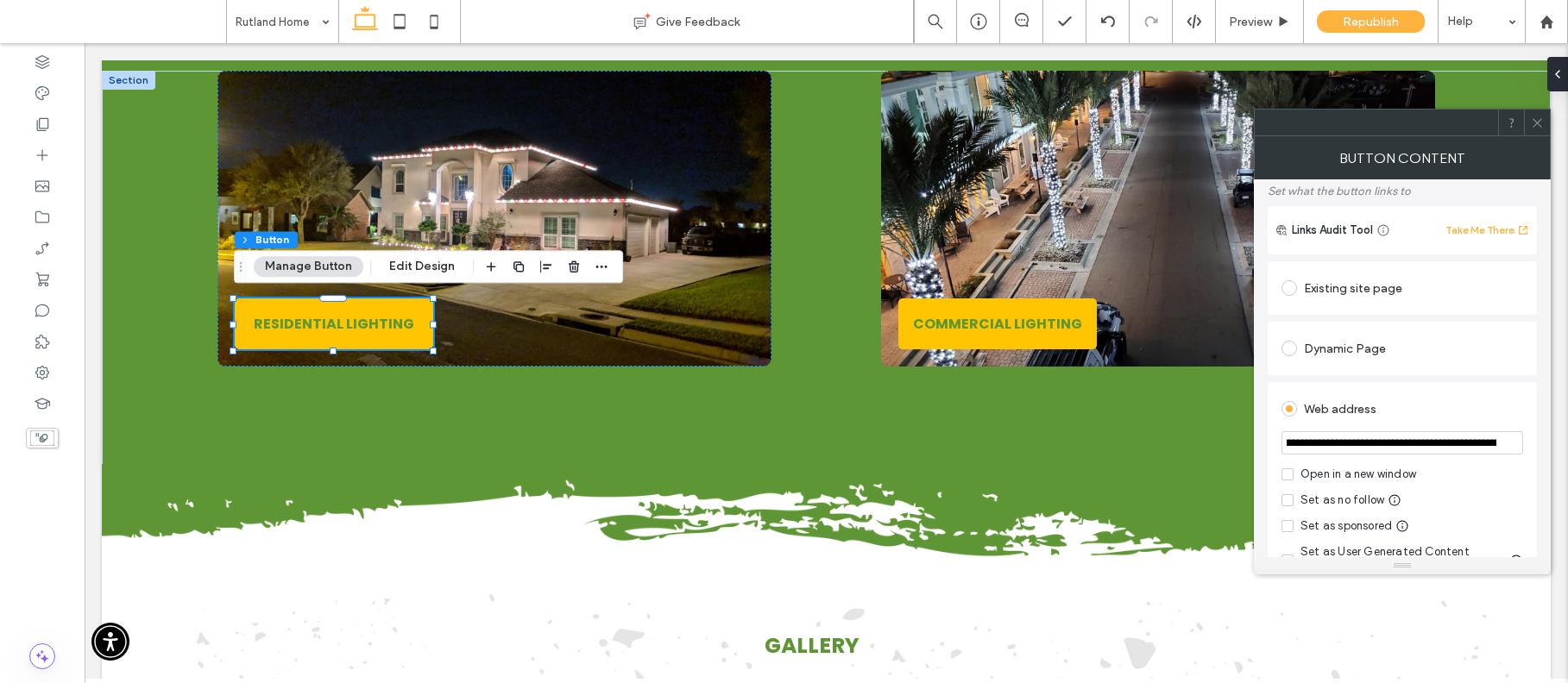 click on "**********" at bounding box center [1402, 442] 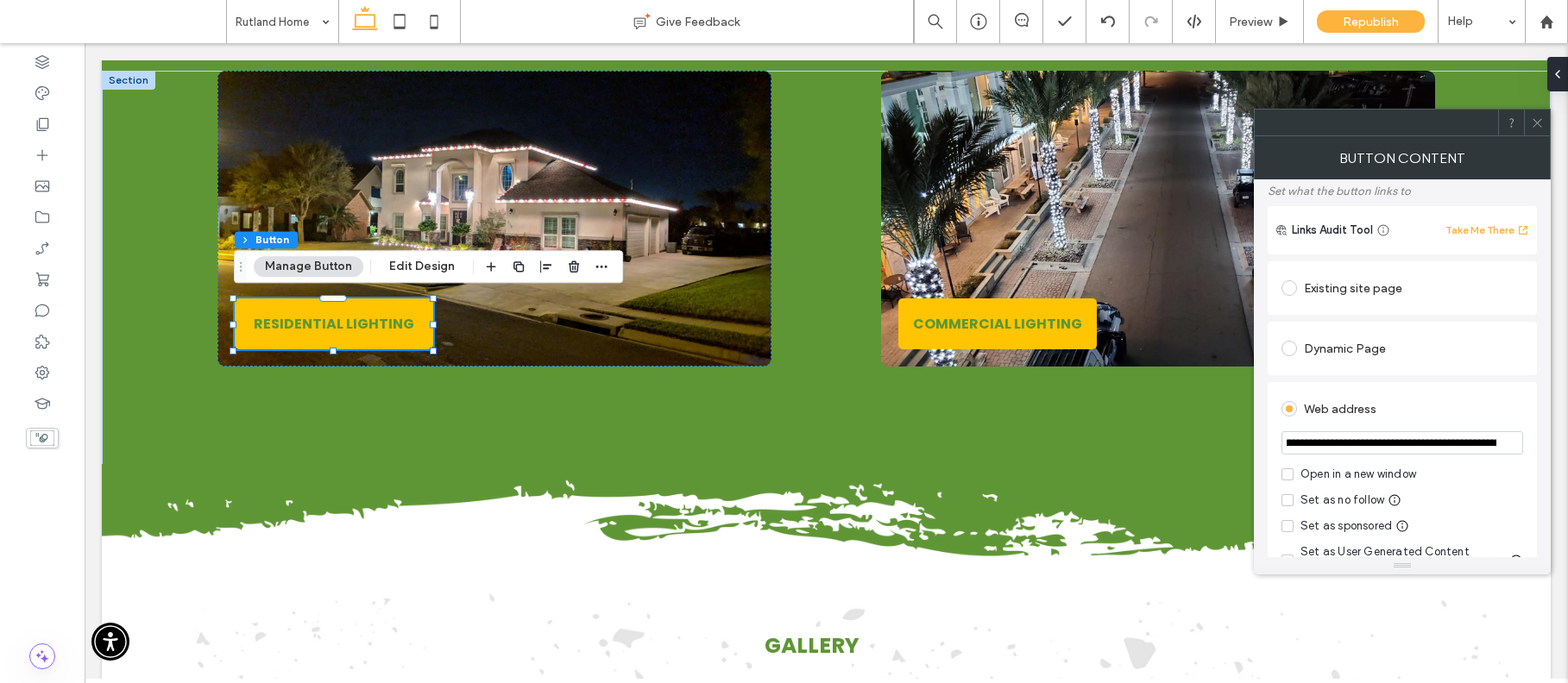 click on "**********" at bounding box center [1402, 442] 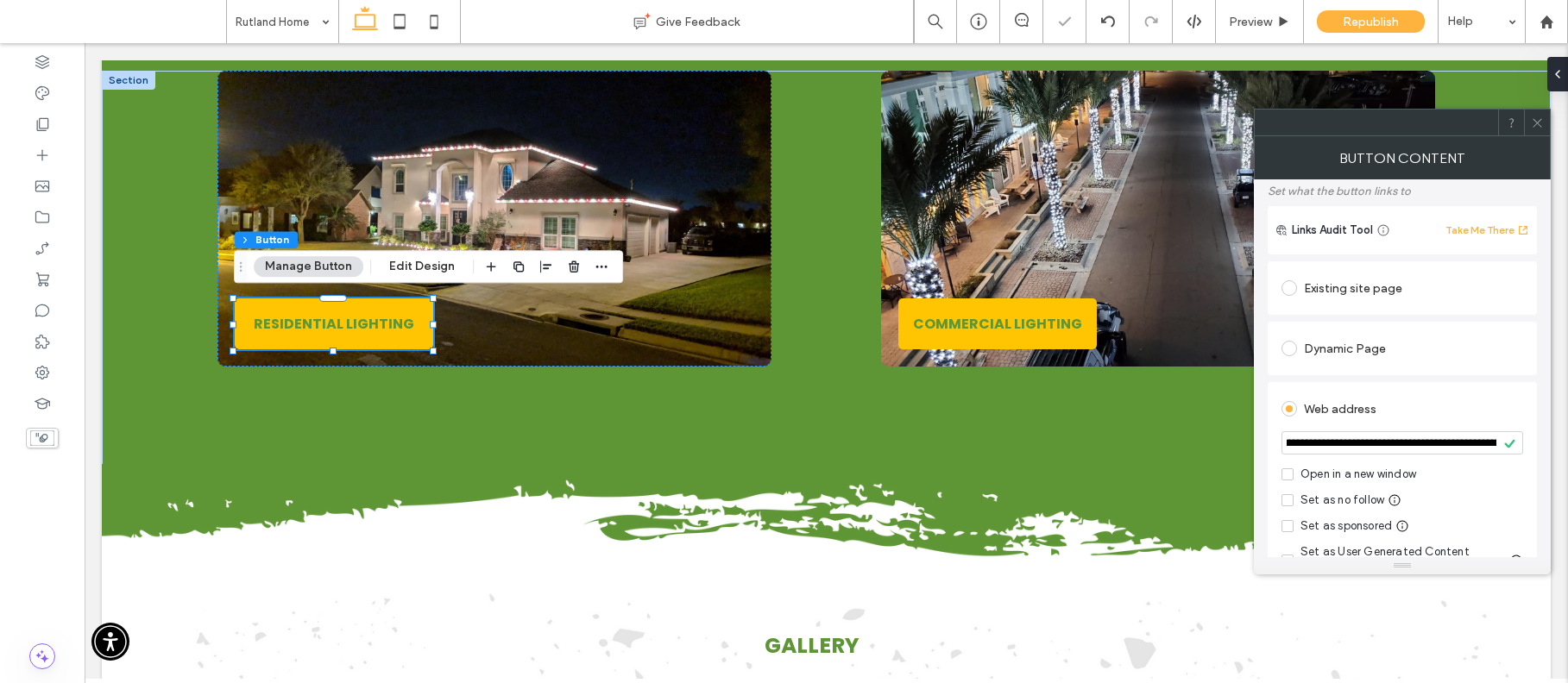 scroll, scrollTop: 0, scrollLeft: 0, axis: both 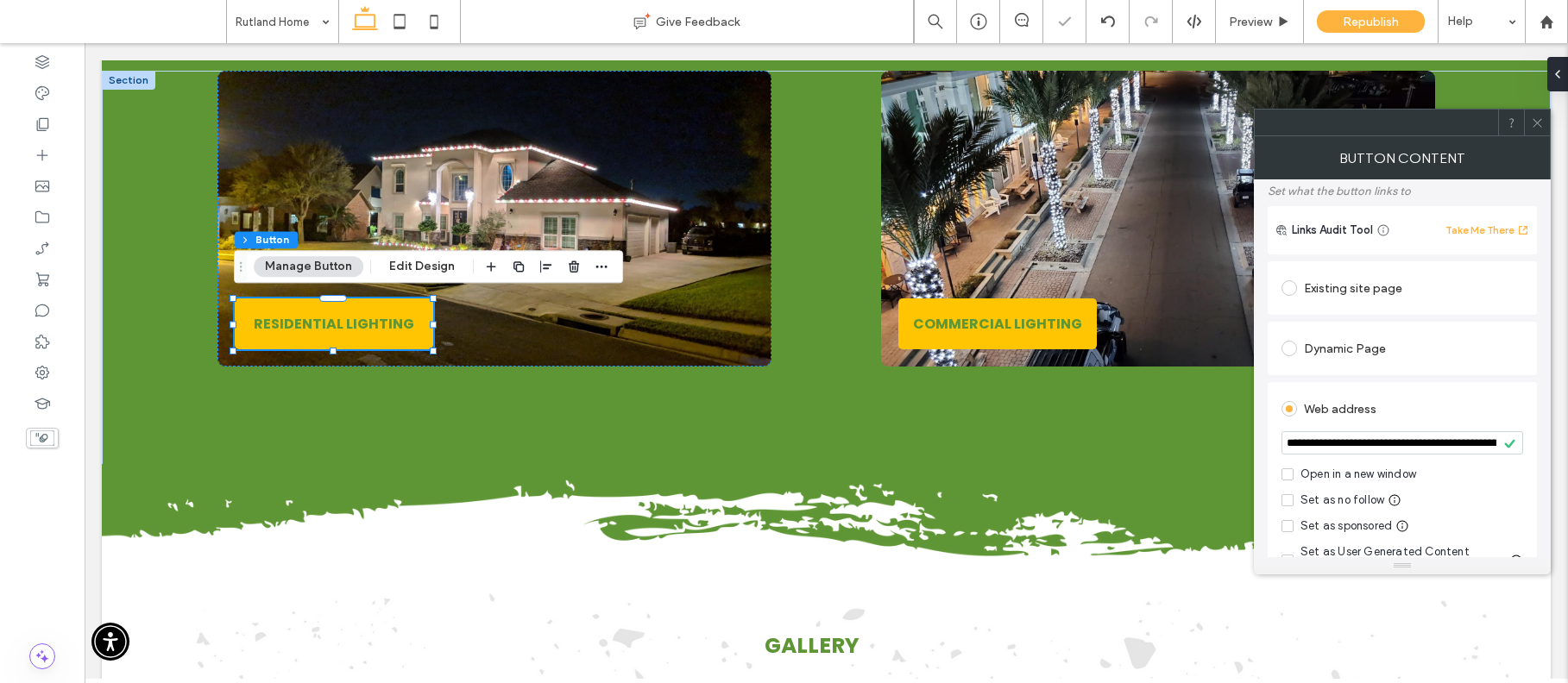 click on "Web address" at bounding box center [1402, 409] 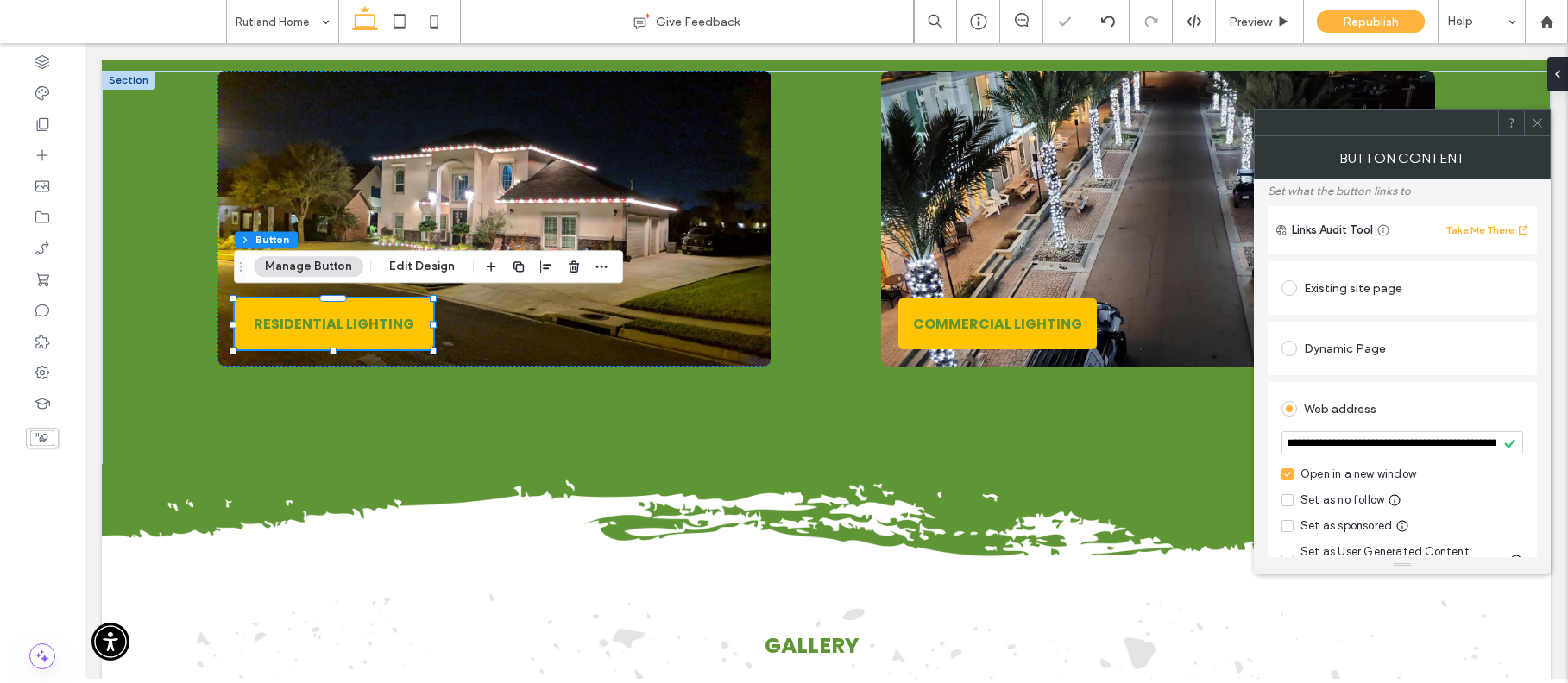 click 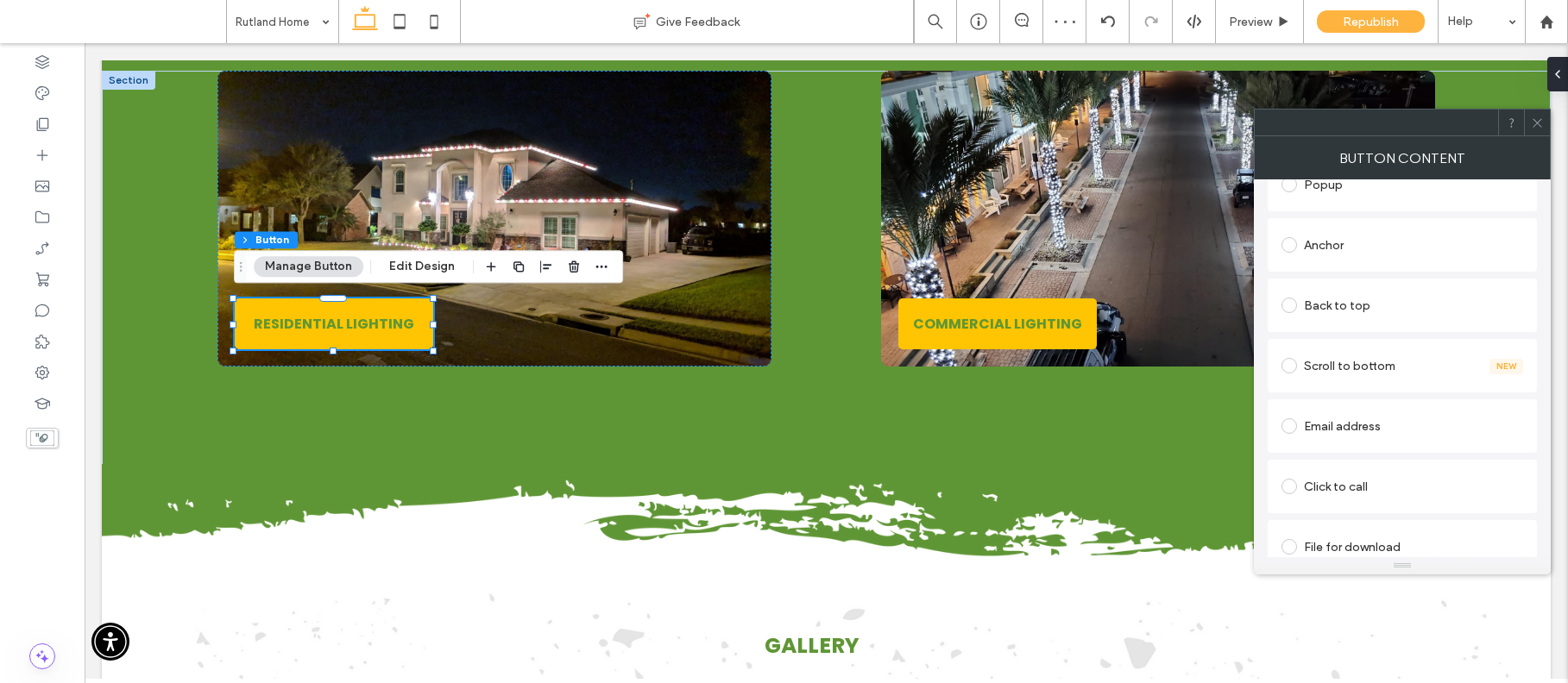 scroll, scrollTop: 0, scrollLeft: 0, axis: both 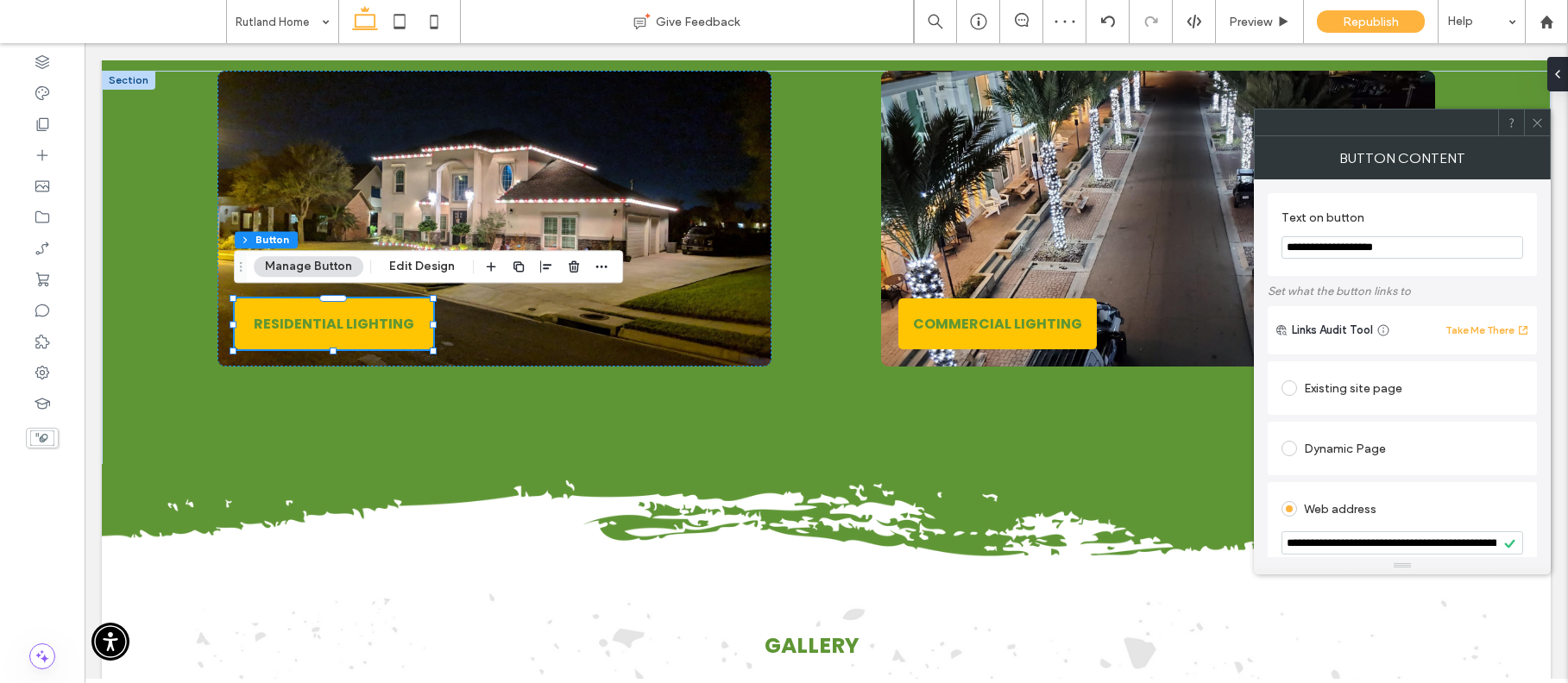 click at bounding box center (1376, 122) 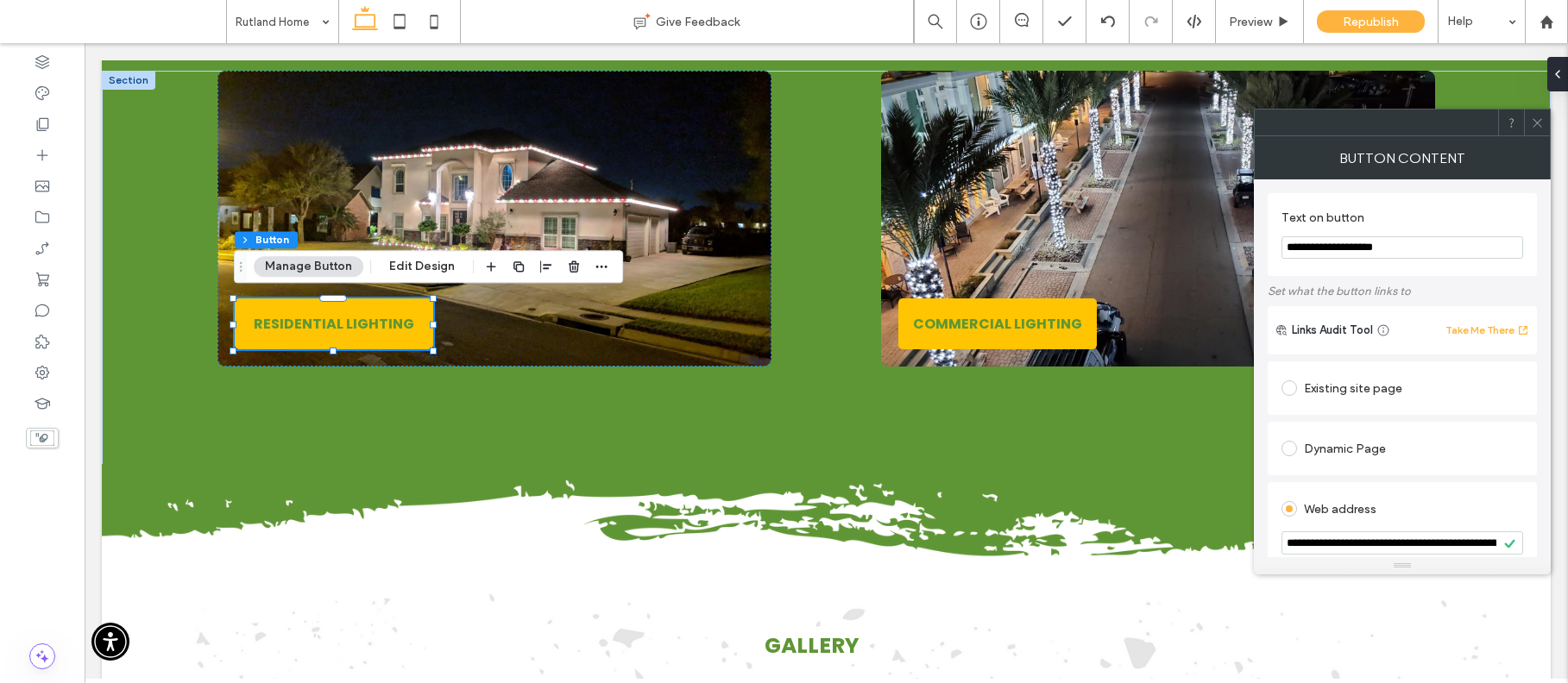 click 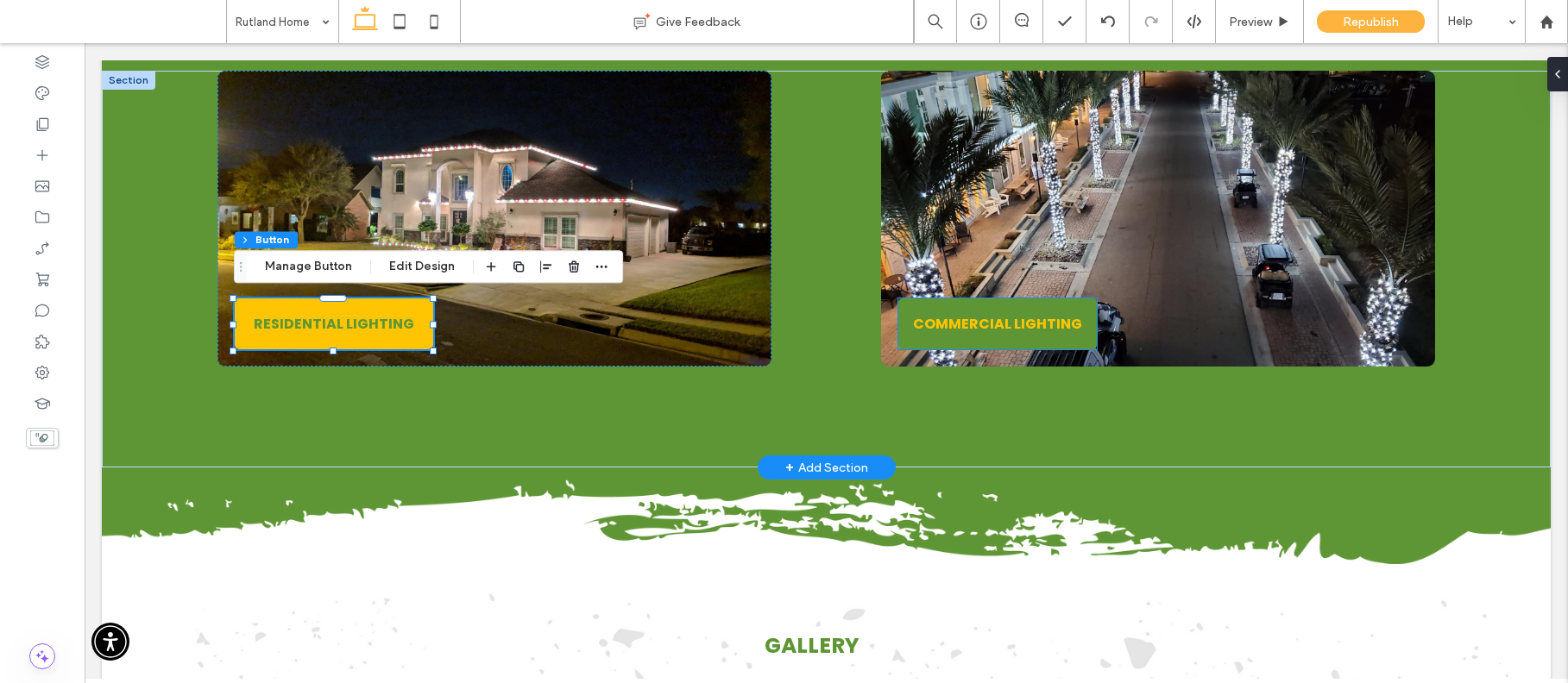 click on "COMMERCIAL LIGHTING" at bounding box center (998, 323) 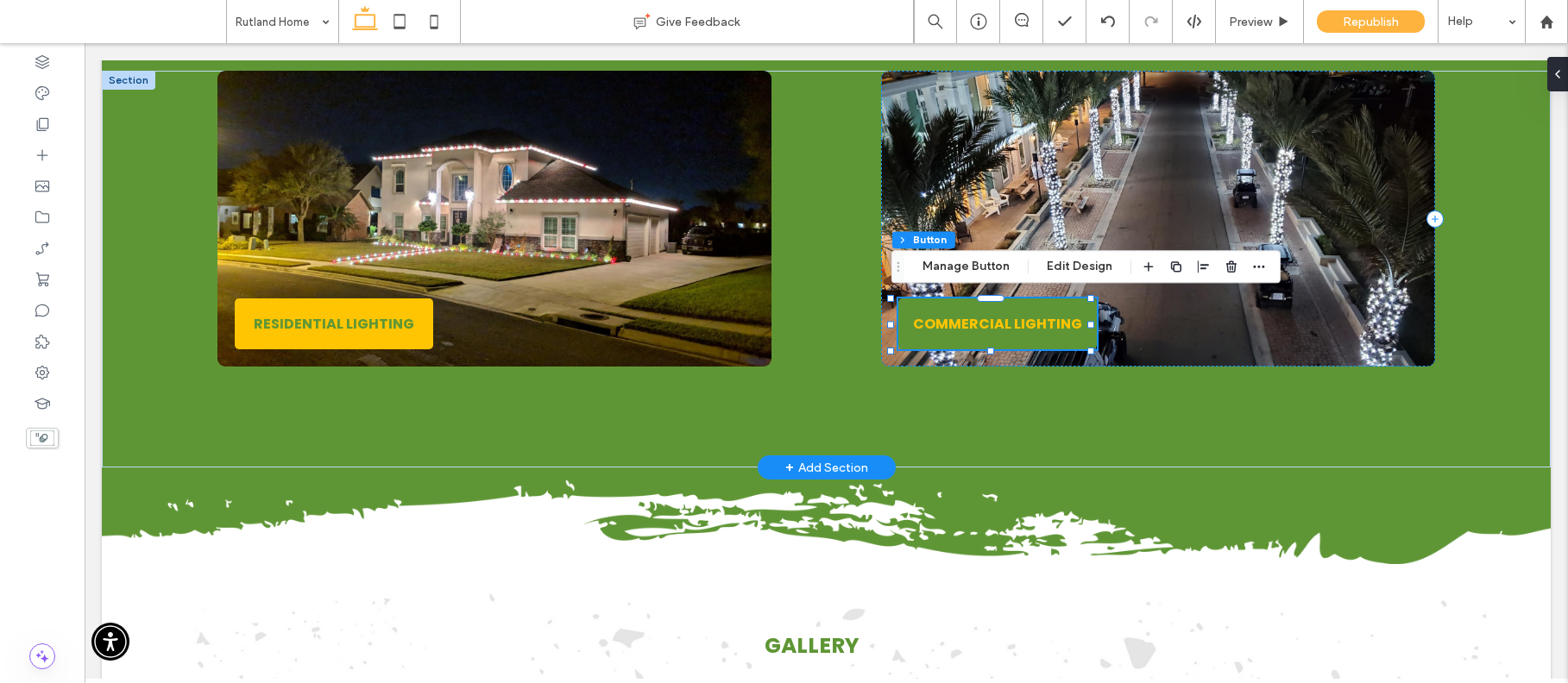 click on "COMMERCIAL LIGHTING" at bounding box center [998, 323] 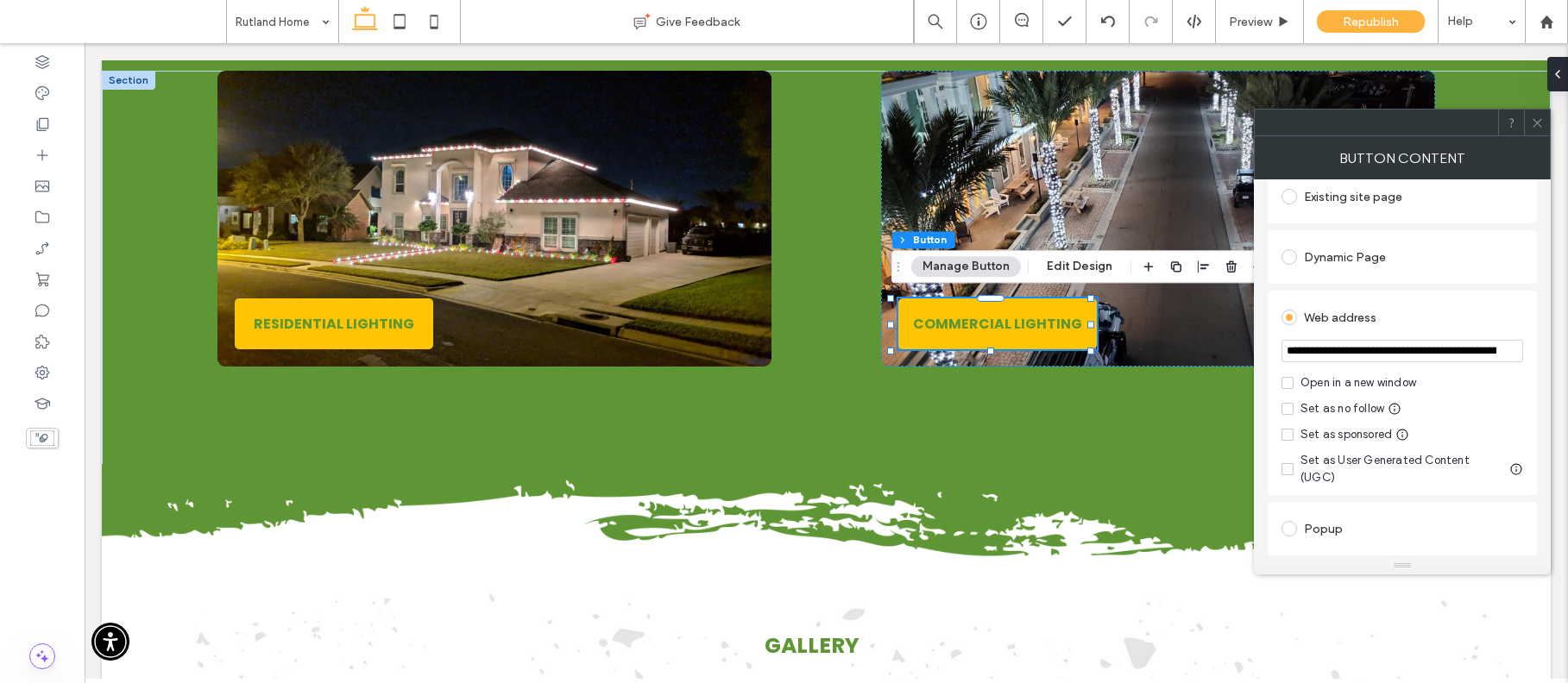 scroll, scrollTop: 250, scrollLeft: 0, axis: vertical 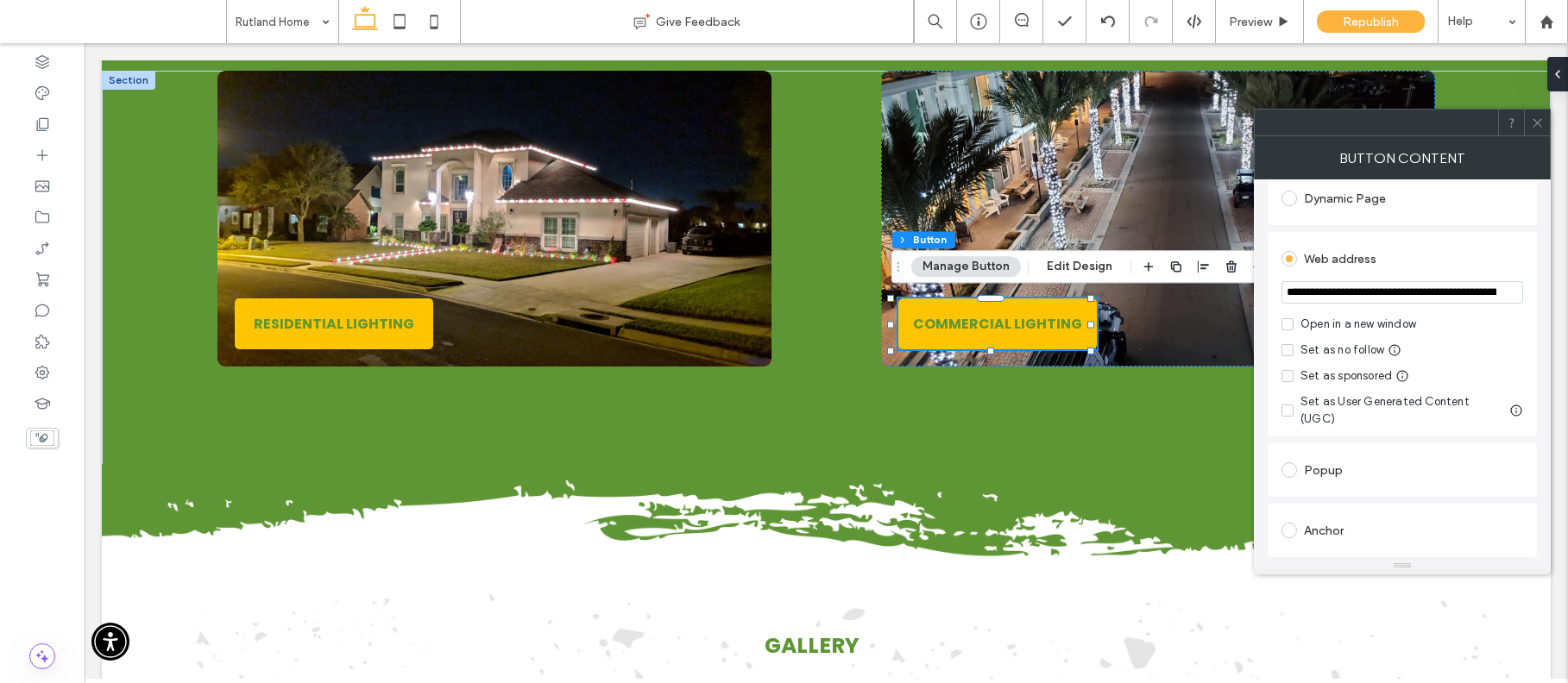 click on "**********" at bounding box center (1402, 292) 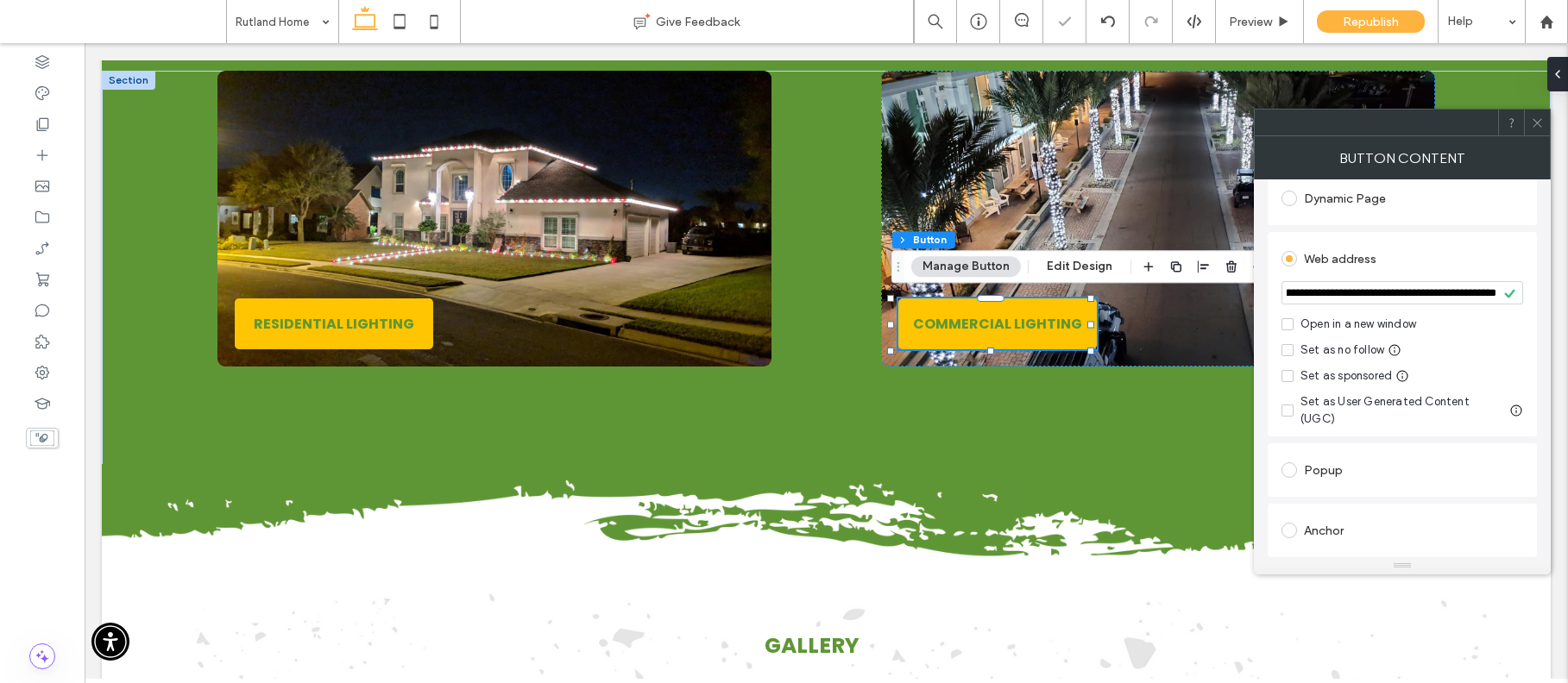 click on "**********" at bounding box center (1402, 292) 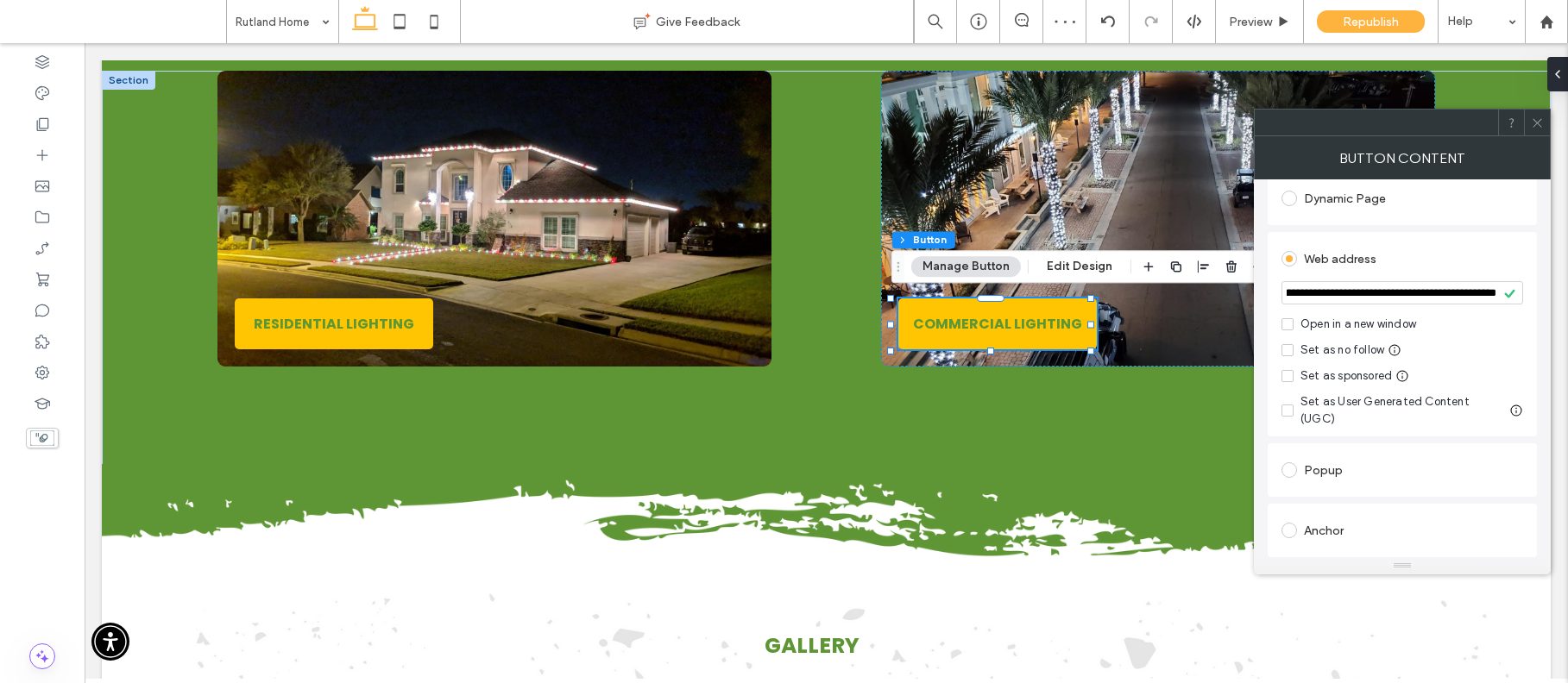 paste 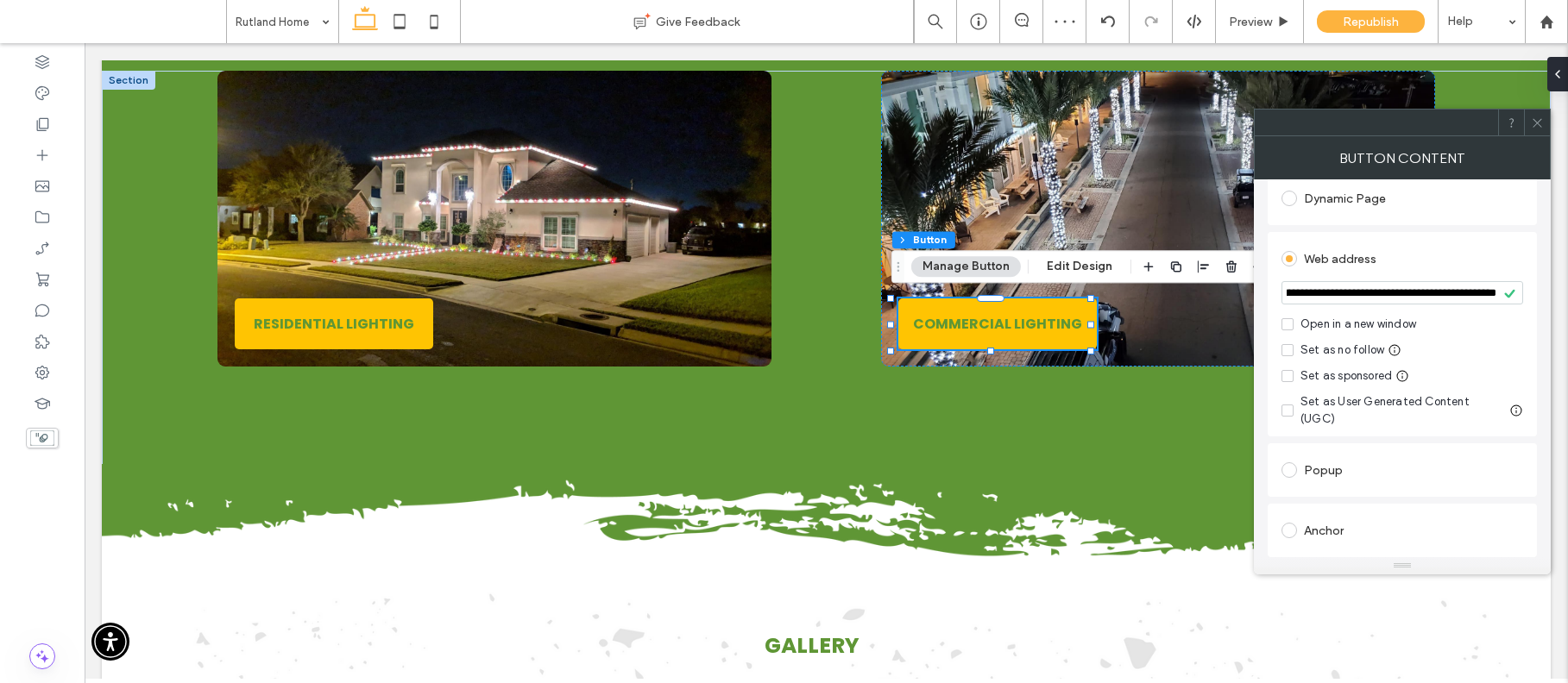 scroll, scrollTop: 0, scrollLeft: 214, axis: horizontal 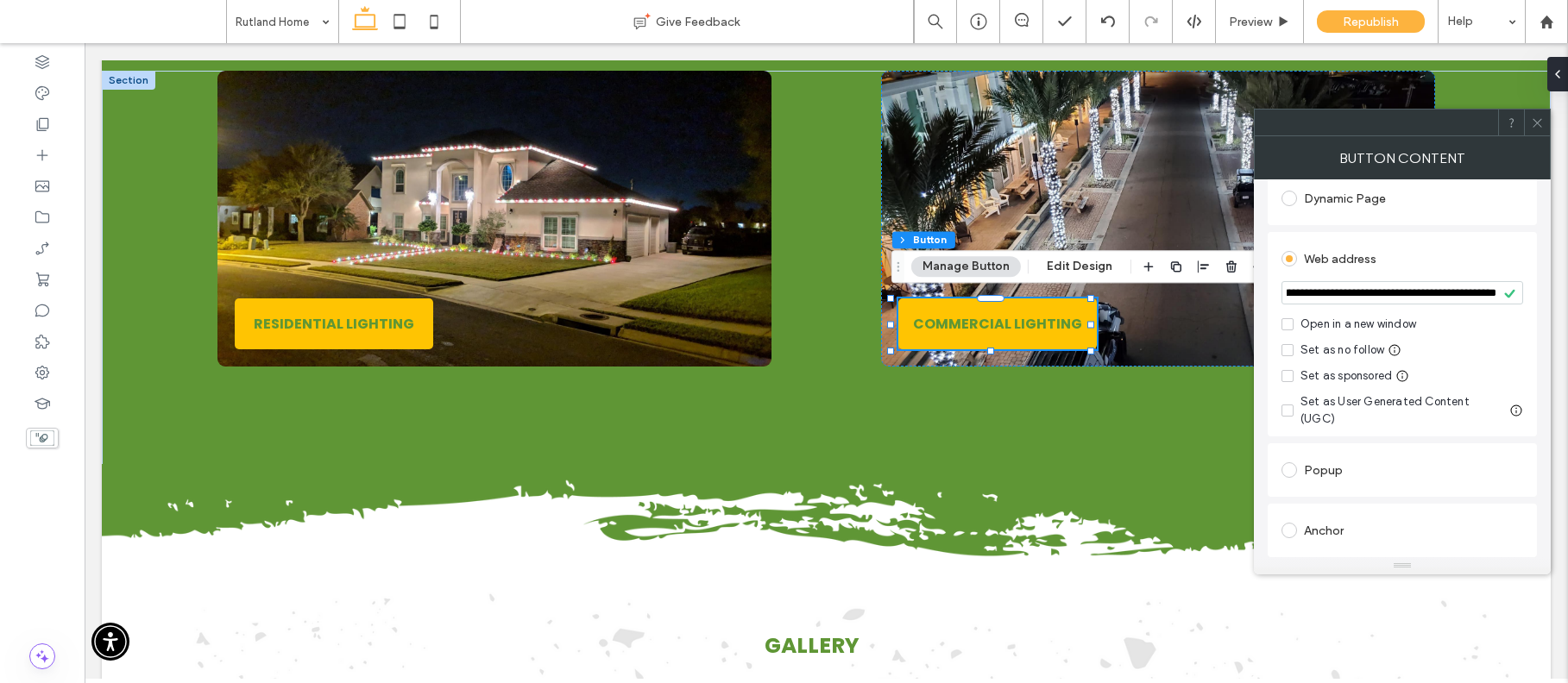 type on "**********" 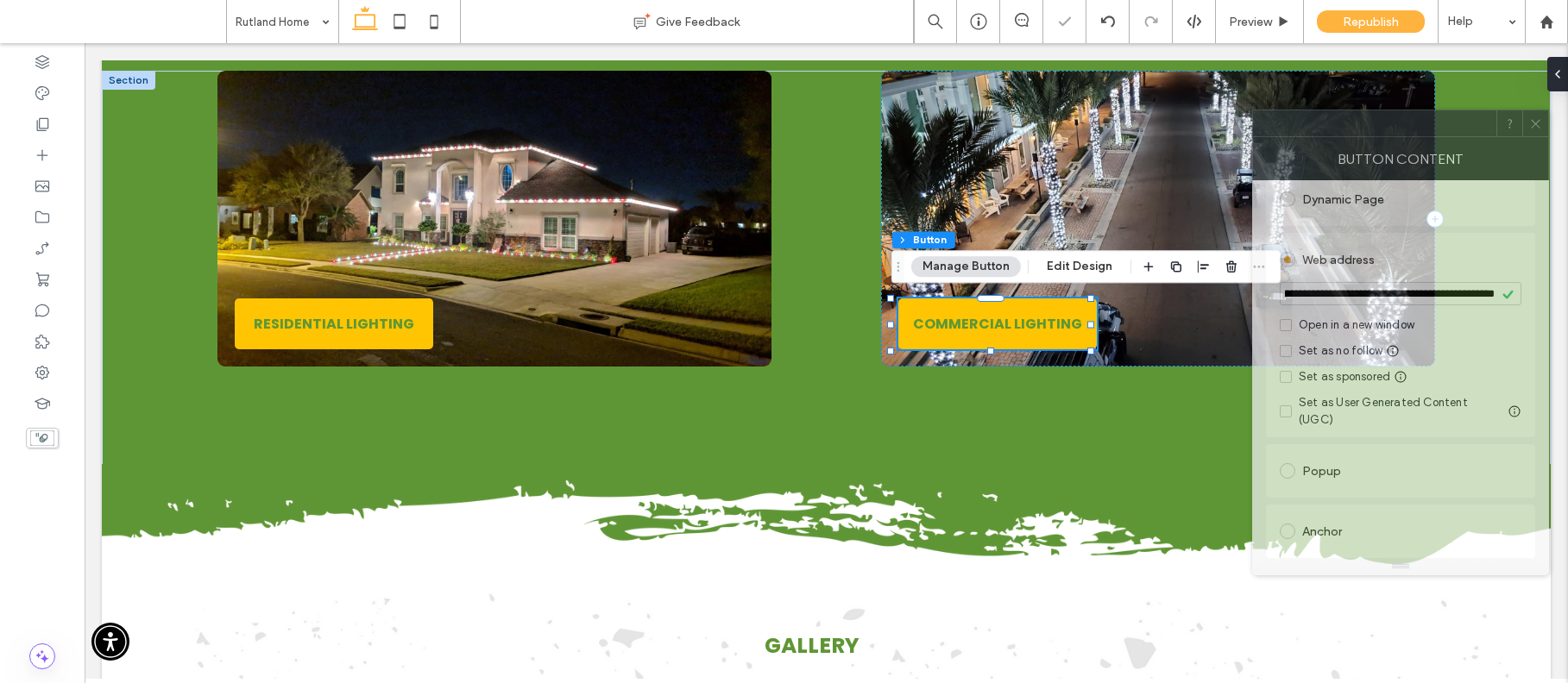 click at bounding box center (1375, 123) 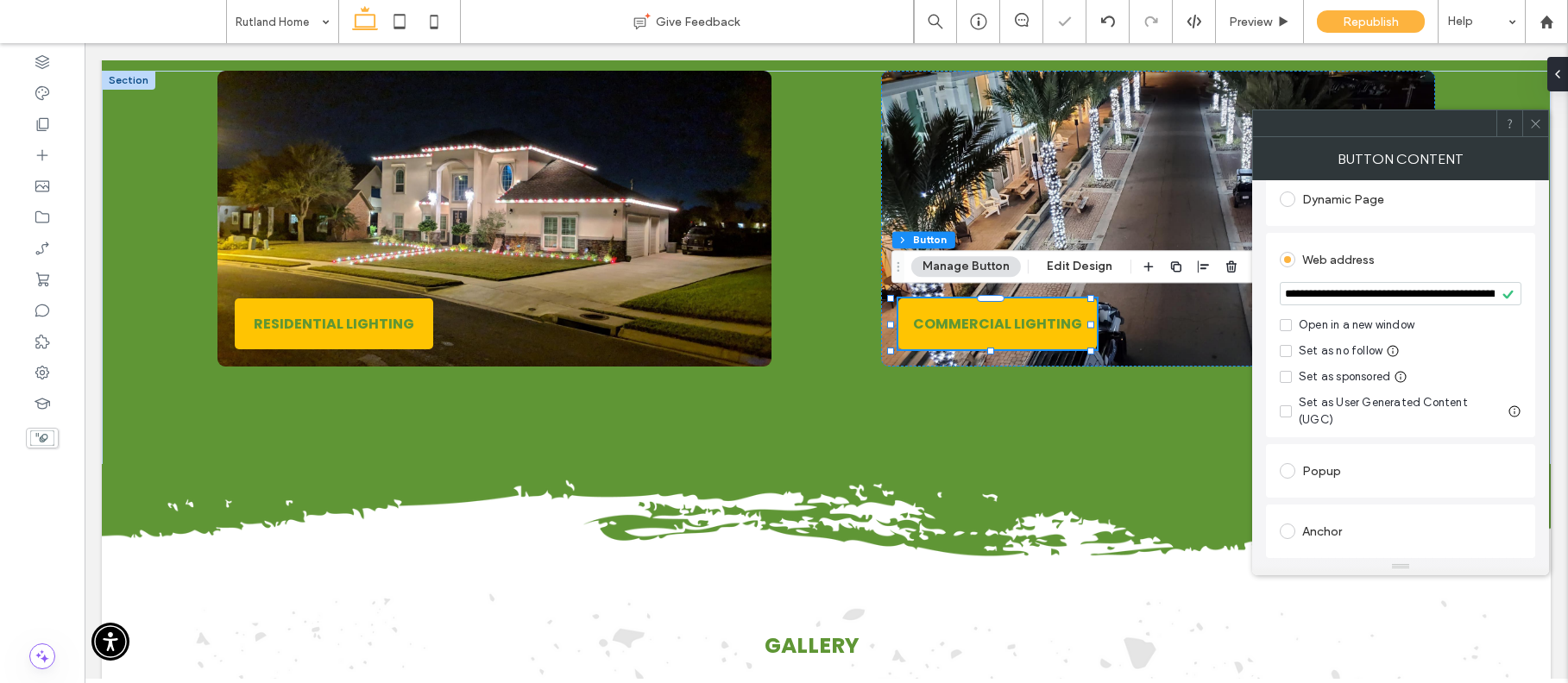 click 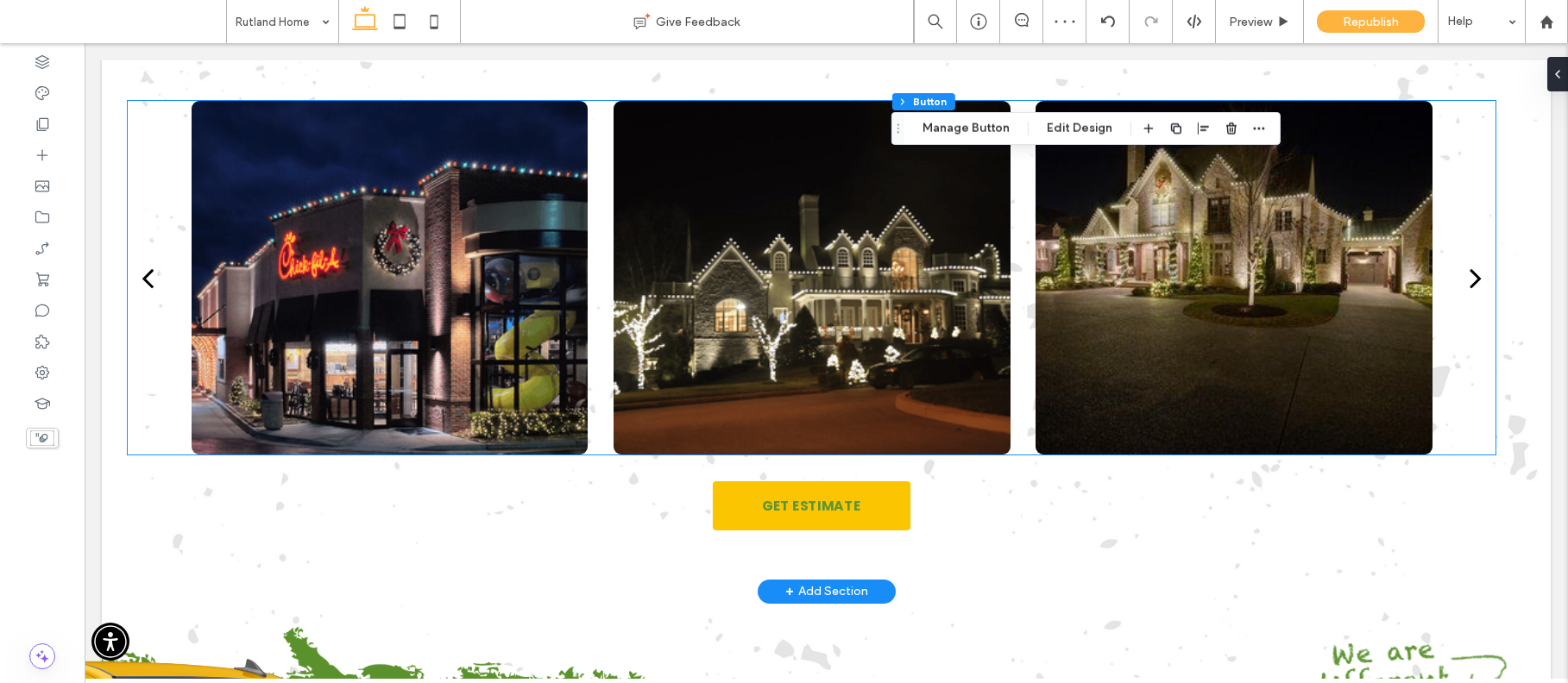 scroll, scrollTop: 6577, scrollLeft: 0, axis: vertical 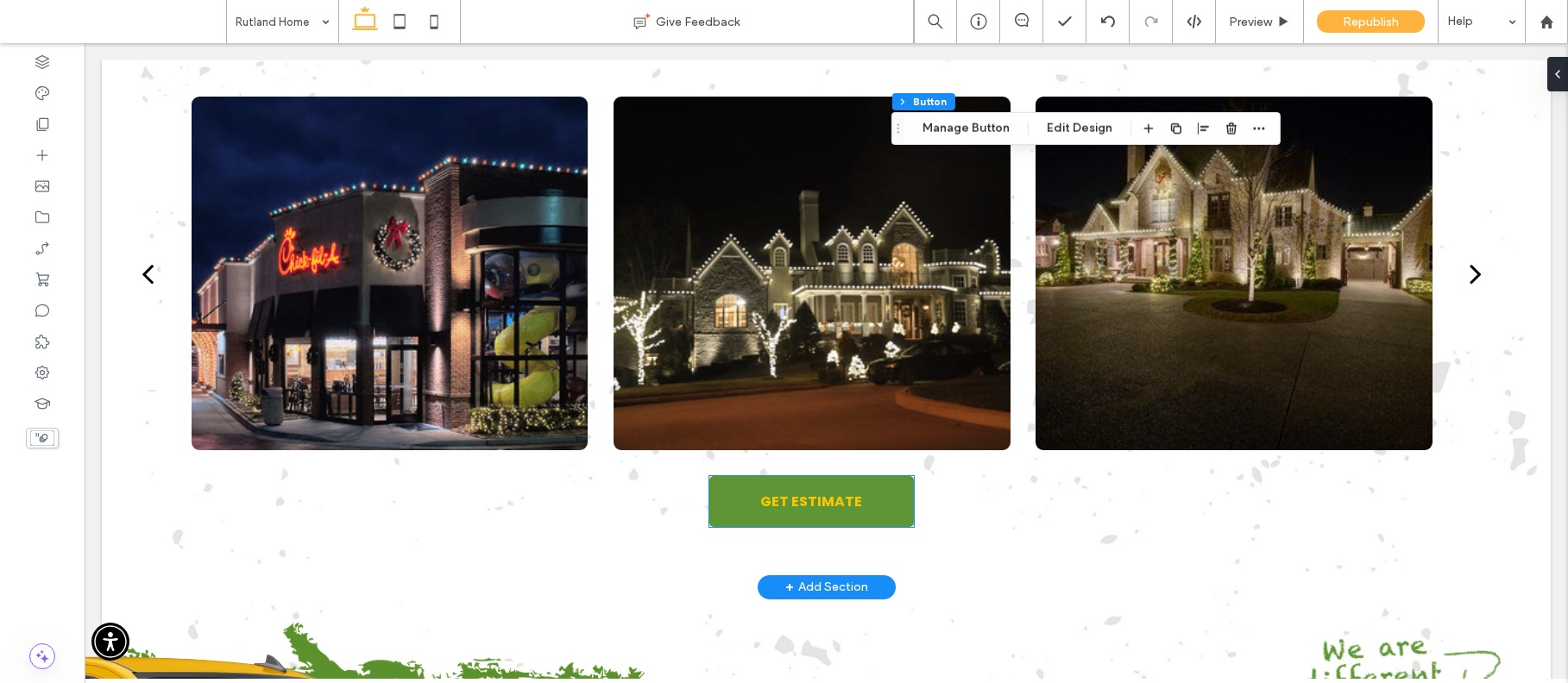 click on "GET ESTIMATE" at bounding box center [811, 501] 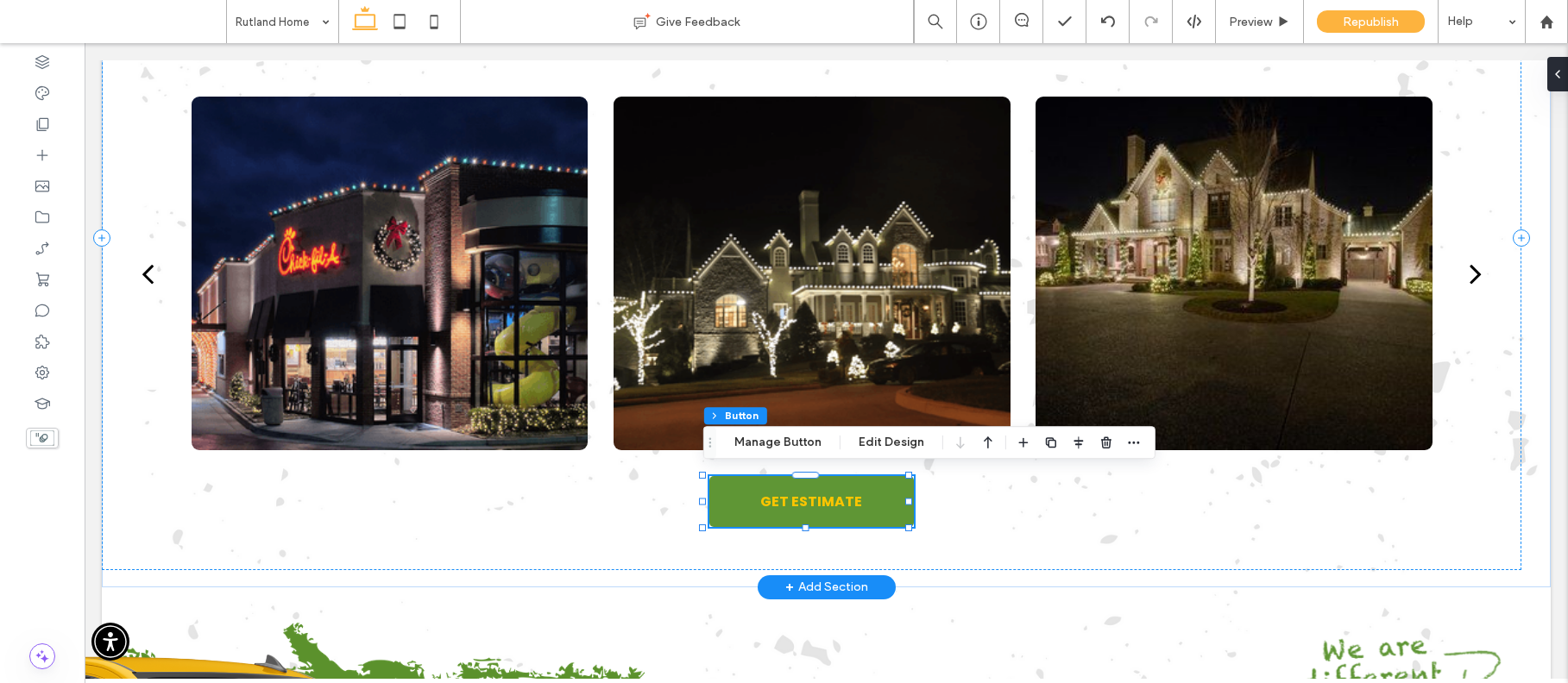 click on "GET ESTIMATE" at bounding box center [811, 501] 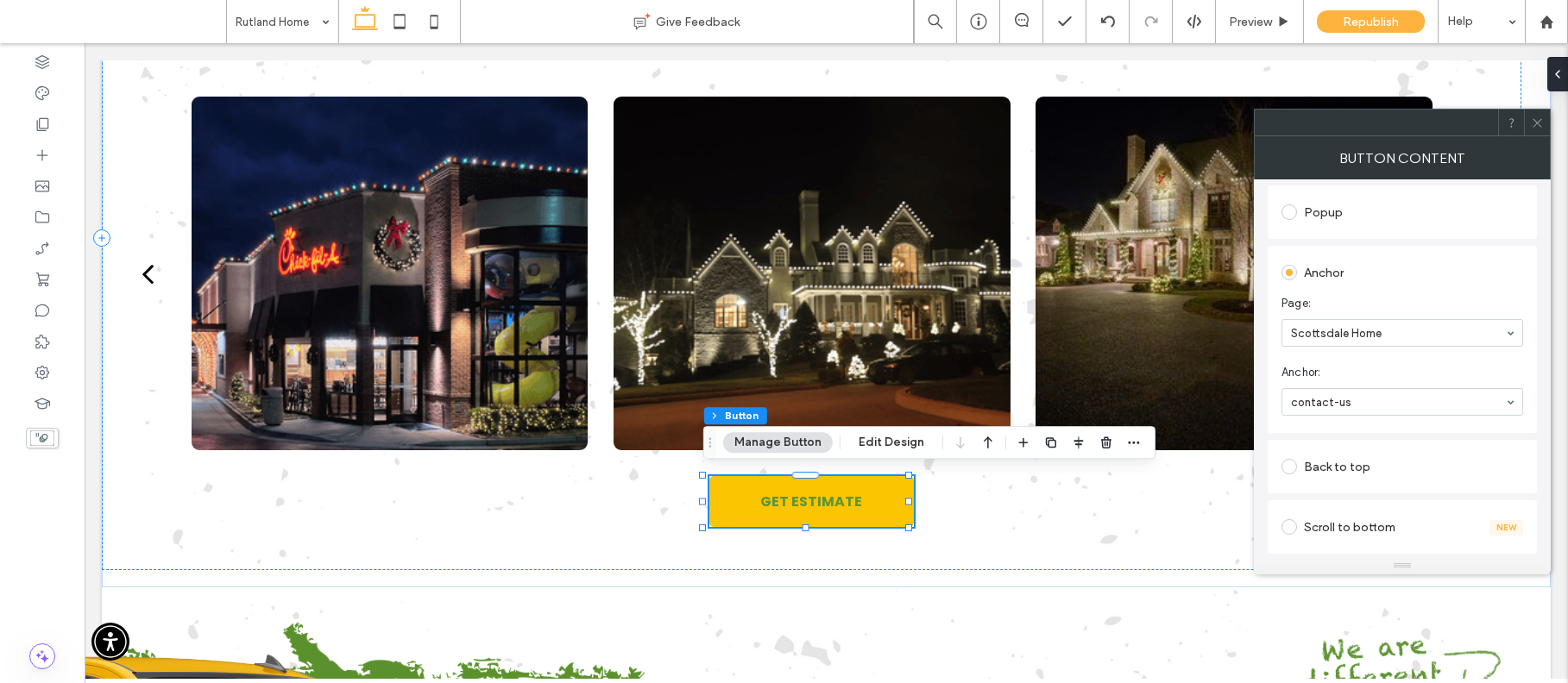 scroll, scrollTop: 376, scrollLeft: 0, axis: vertical 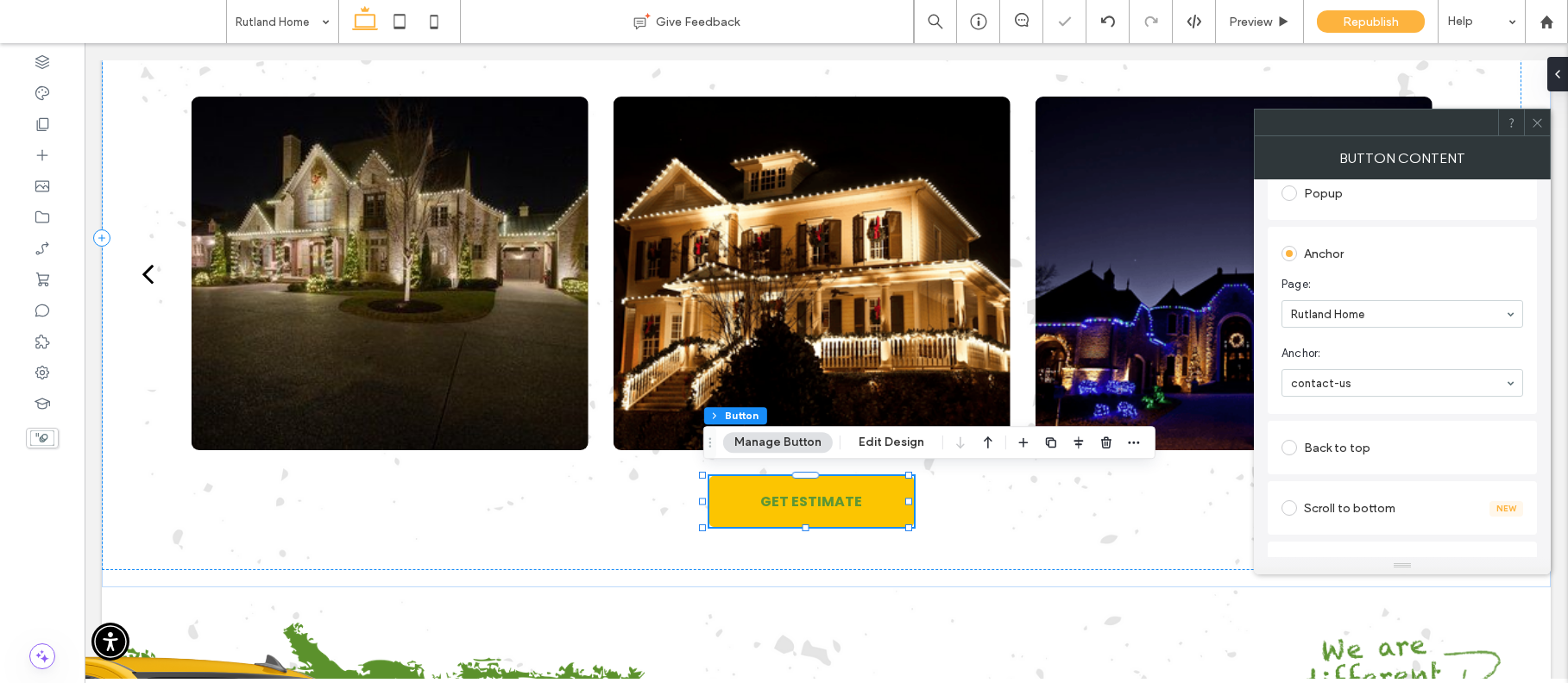 click at bounding box center (1376, 122) 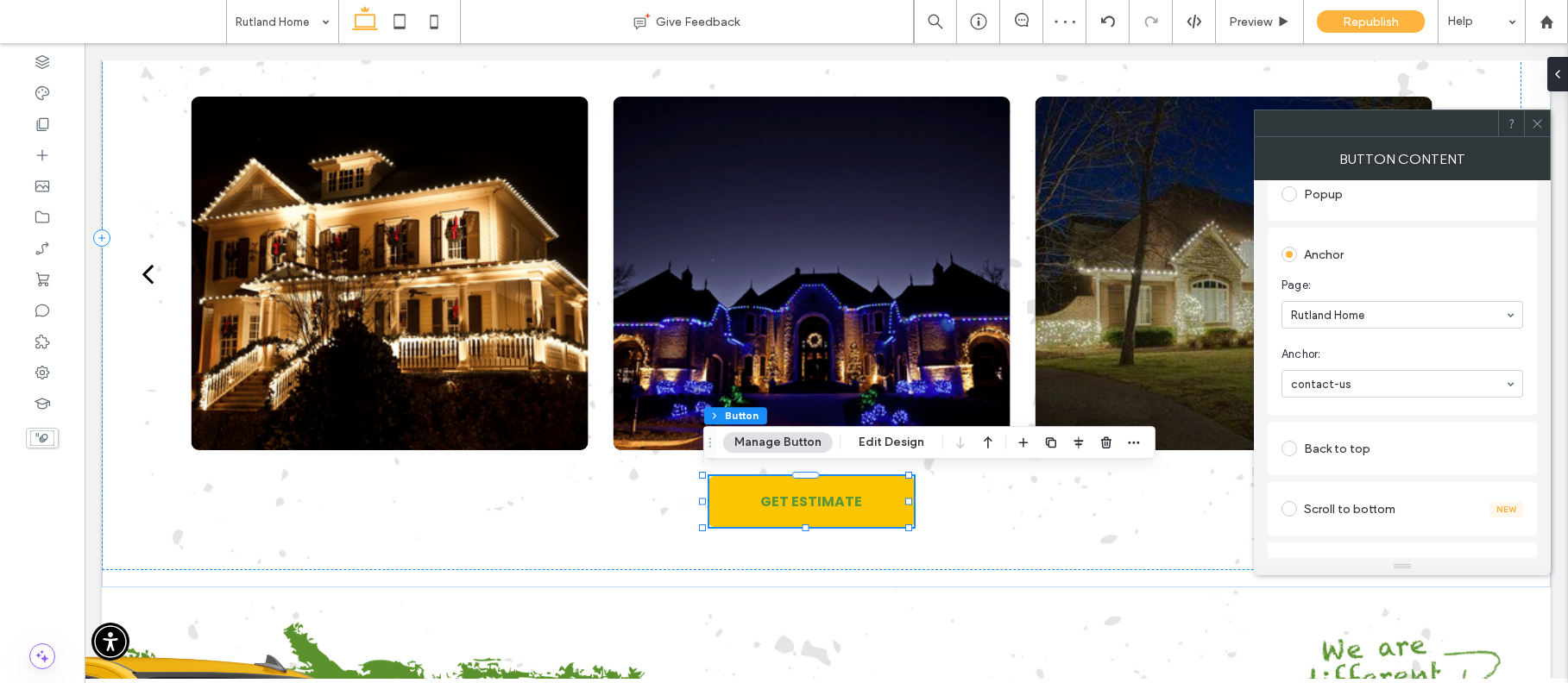 click 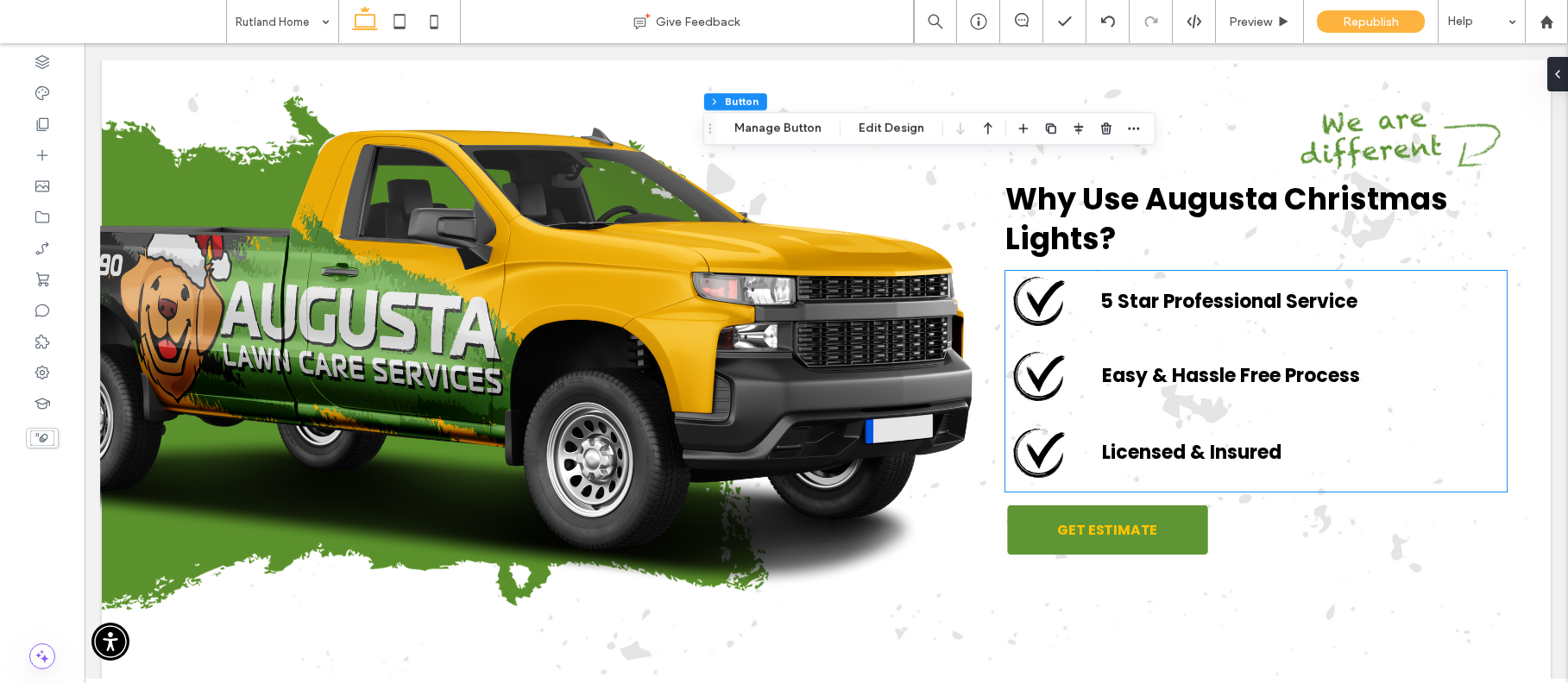 scroll, scrollTop: 7150, scrollLeft: 0, axis: vertical 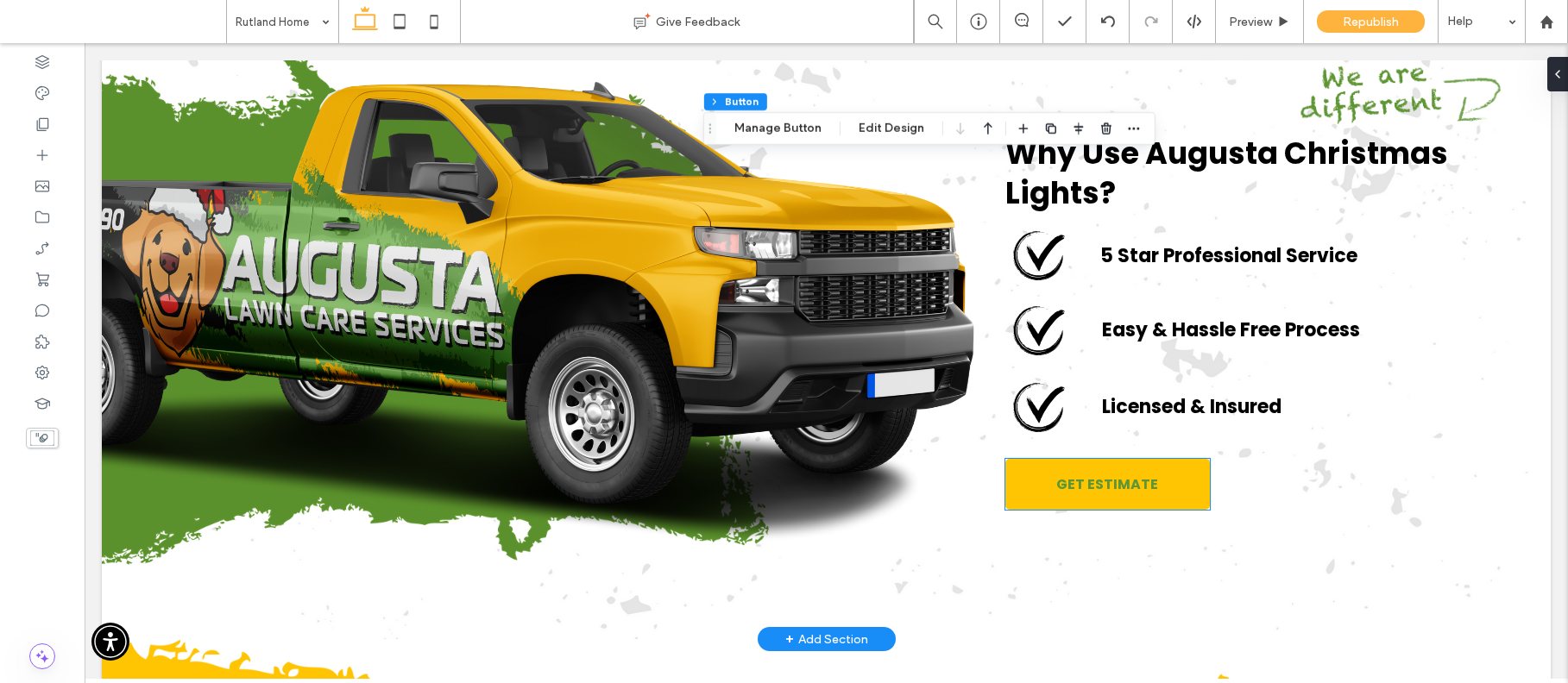 click on "GET ESTIMATE" at bounding box center (1107, 484) 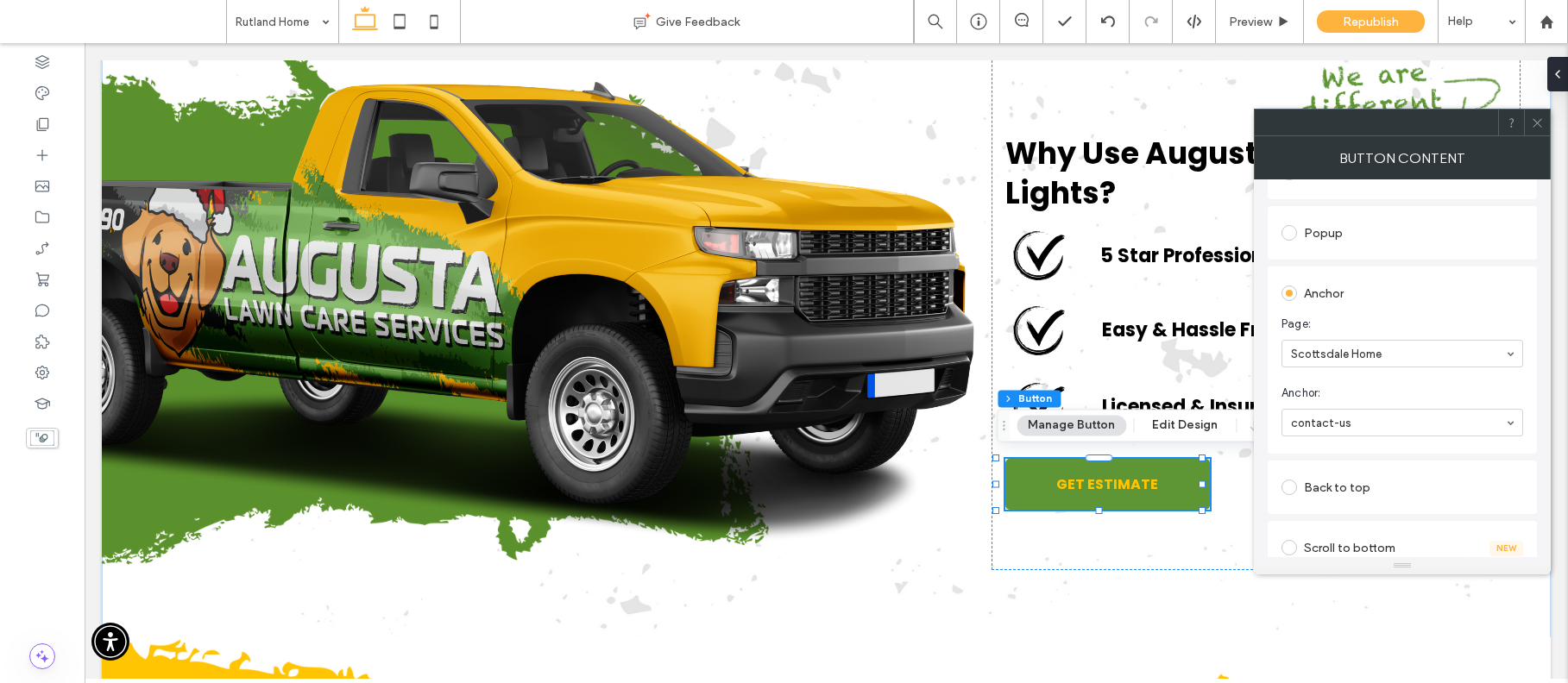 scroll, scrollTop: 356, scrollLeft: 0, axis: vertical 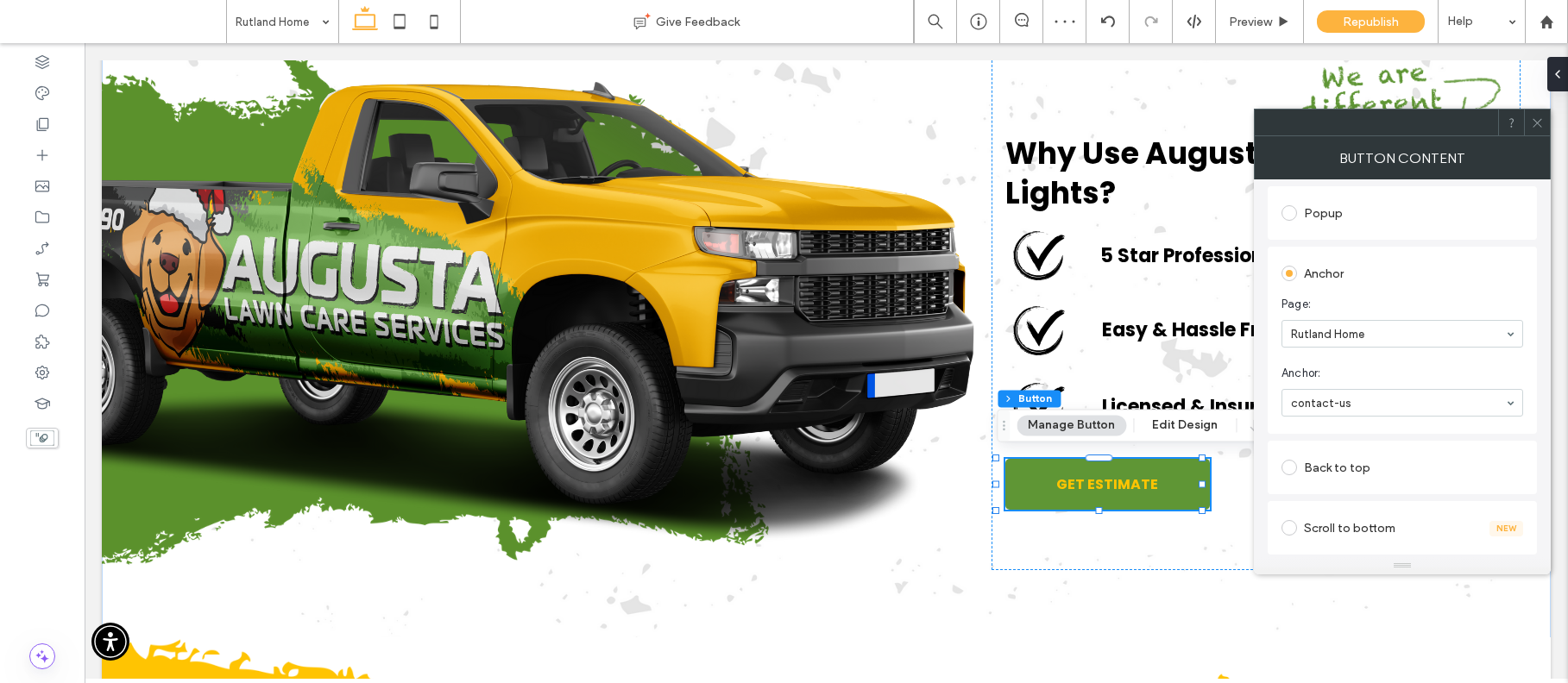 click at bounding box center (1376, 122) 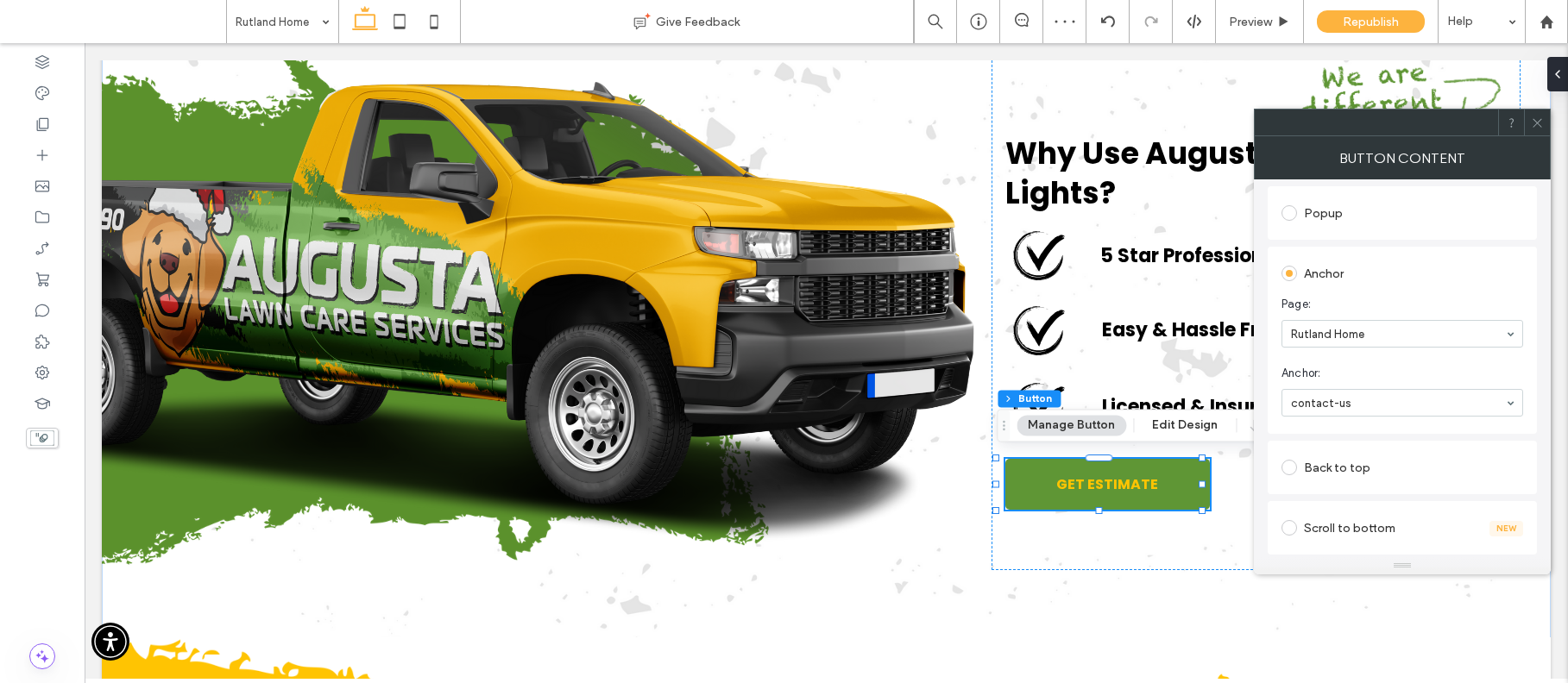 click 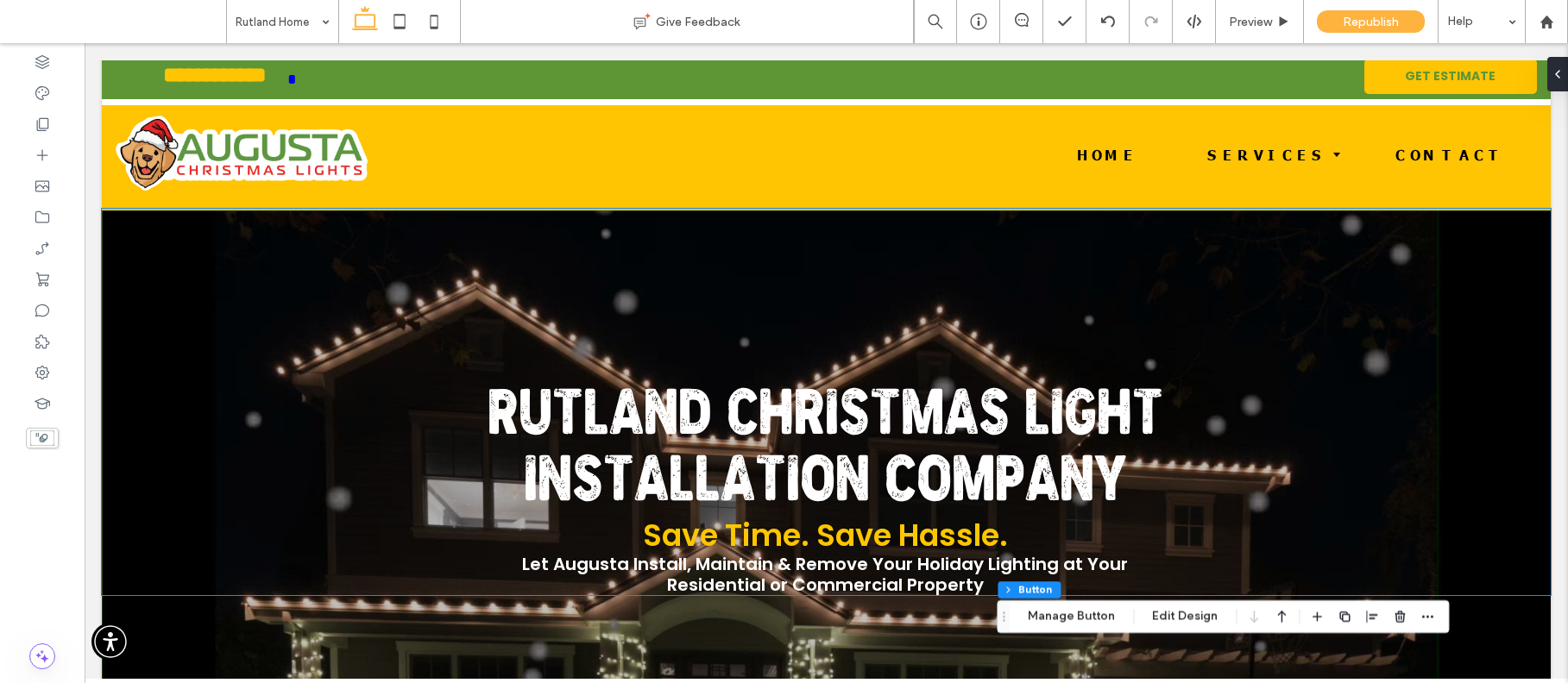 scroll, scrollTop: 0, scrollLeft: 0, axis: both 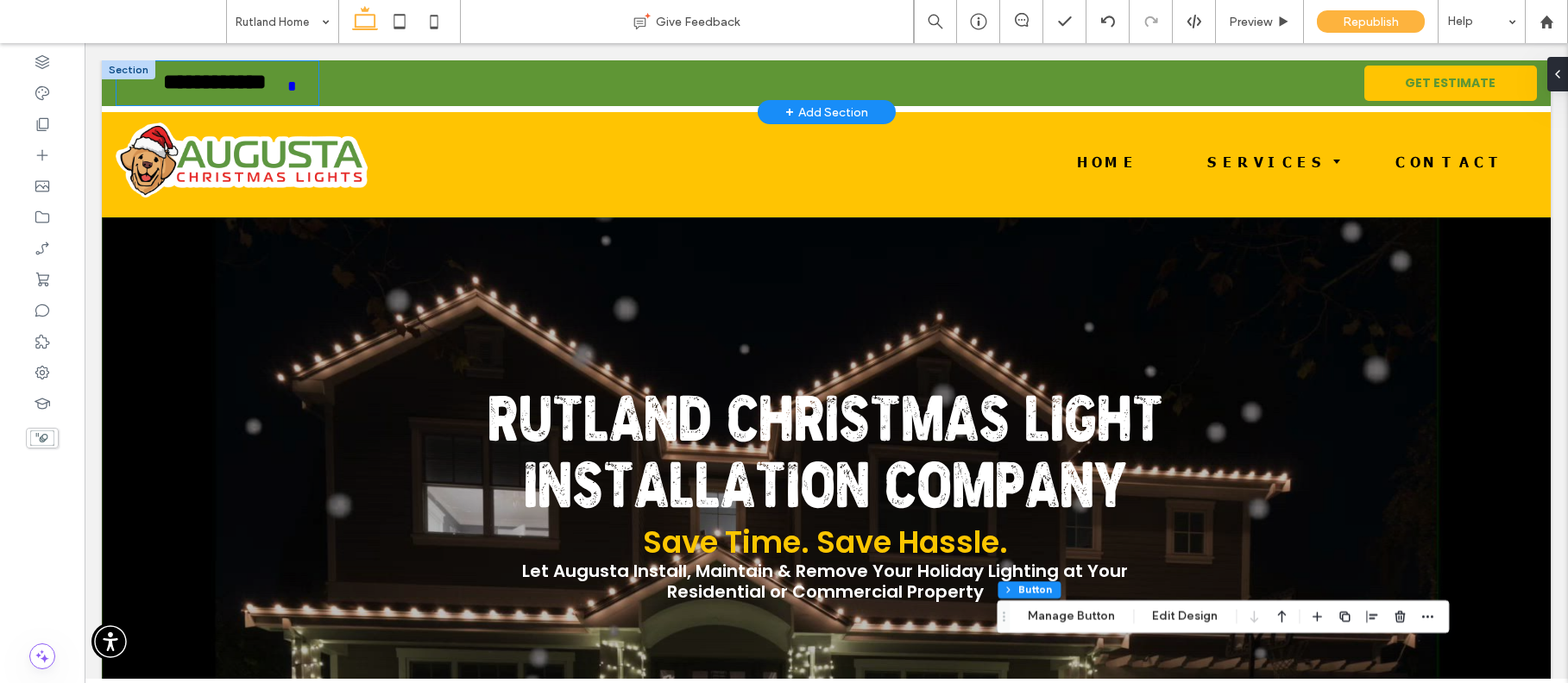 click on "**********" at bounding box center [214, 86] 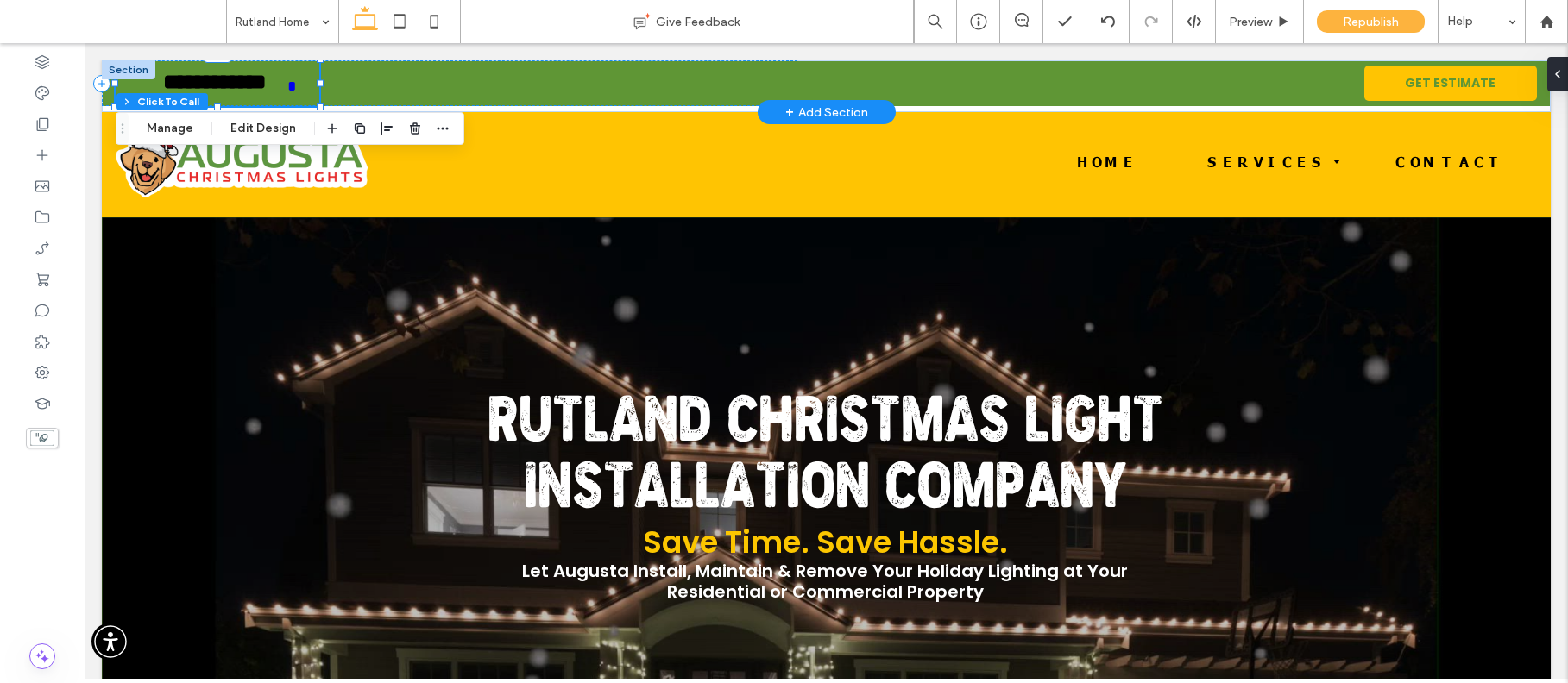 type on "*" 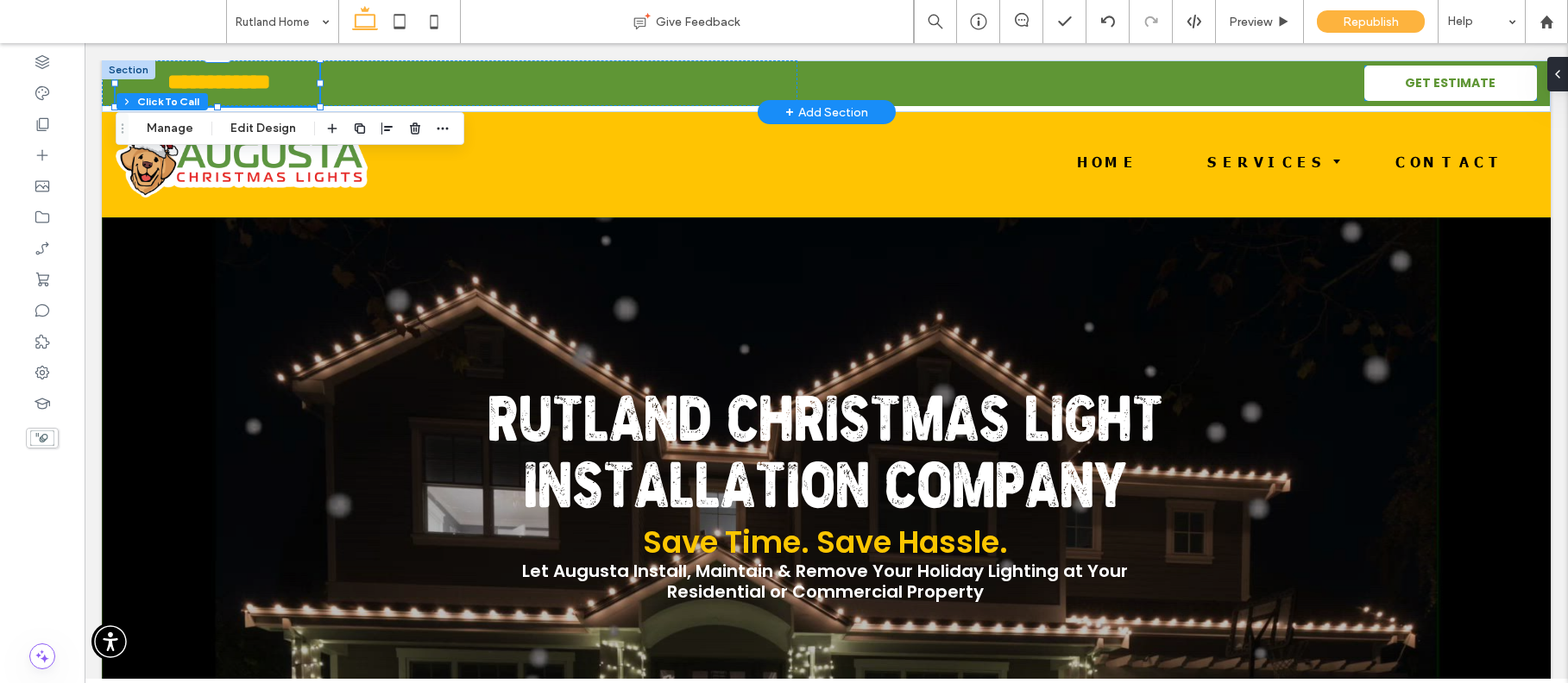 click on "GET ESTIMATE" at bounding box center [1450, 83] 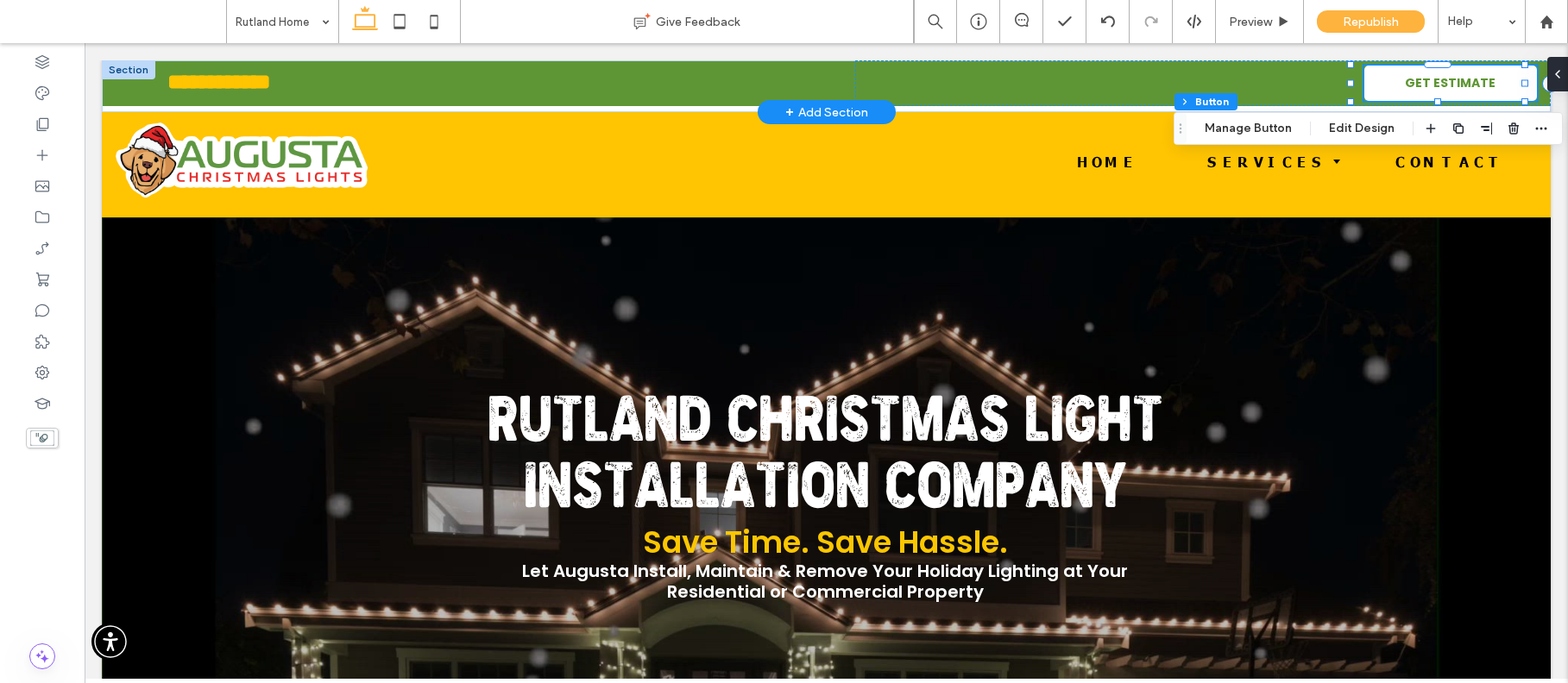 click on "GET ESTIMATE" at bounding box center [1450, 83] 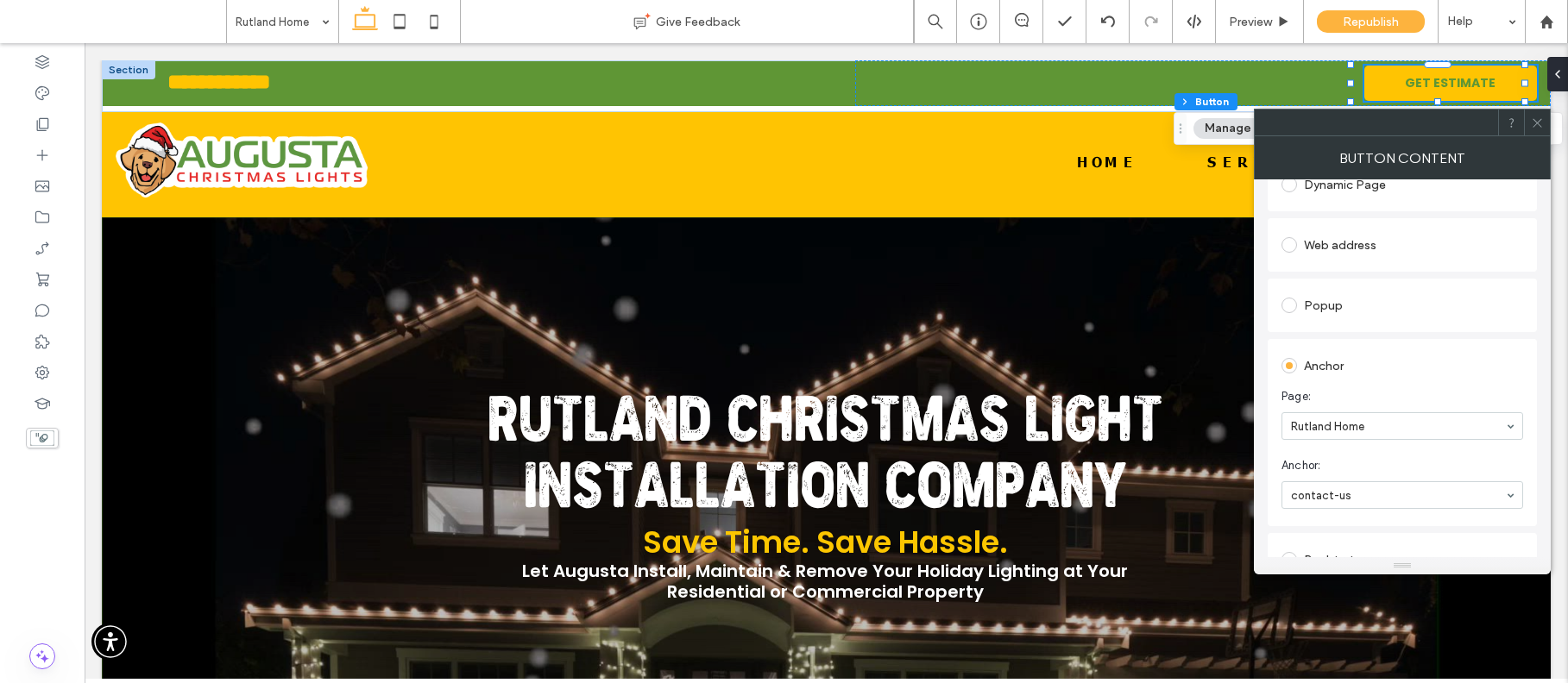 scroll, scrollTop: 268, scrollLeft: 0, axis: vertical 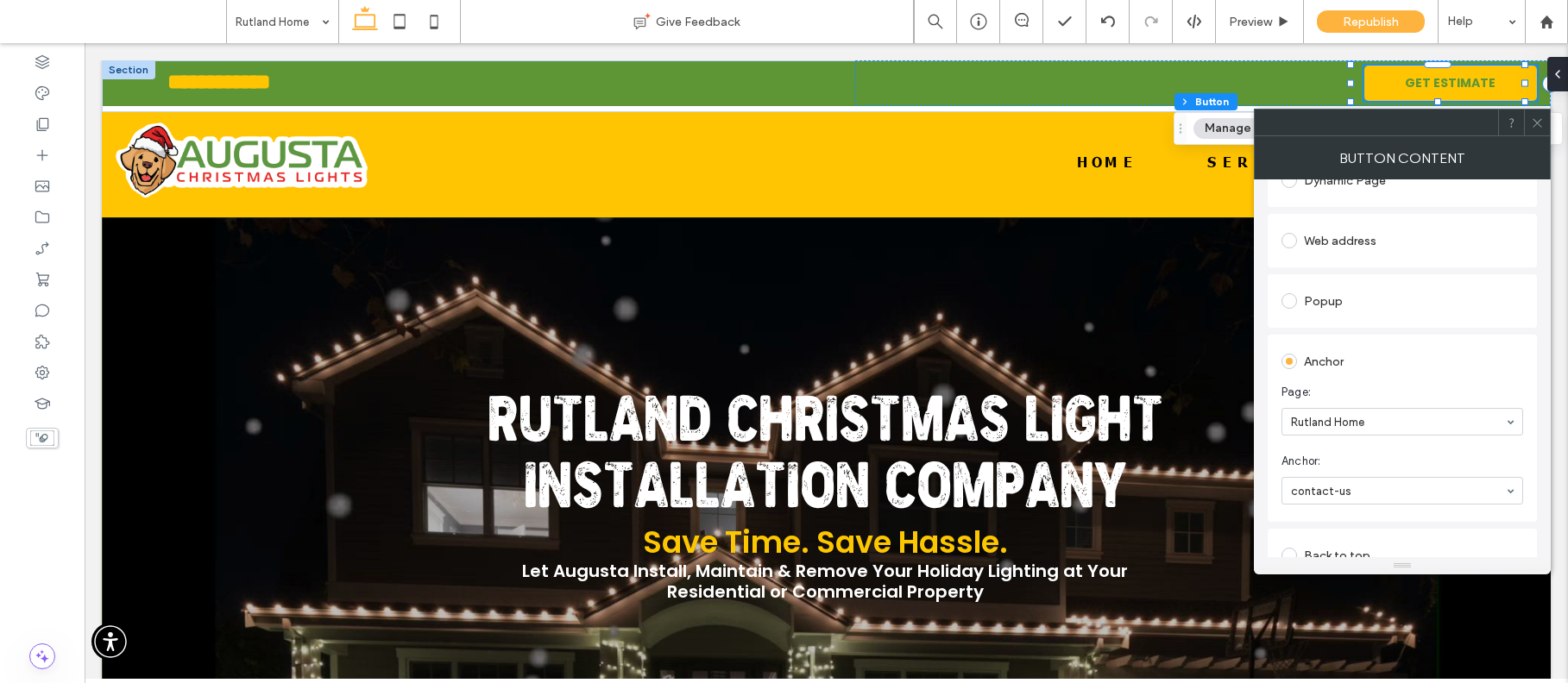 click 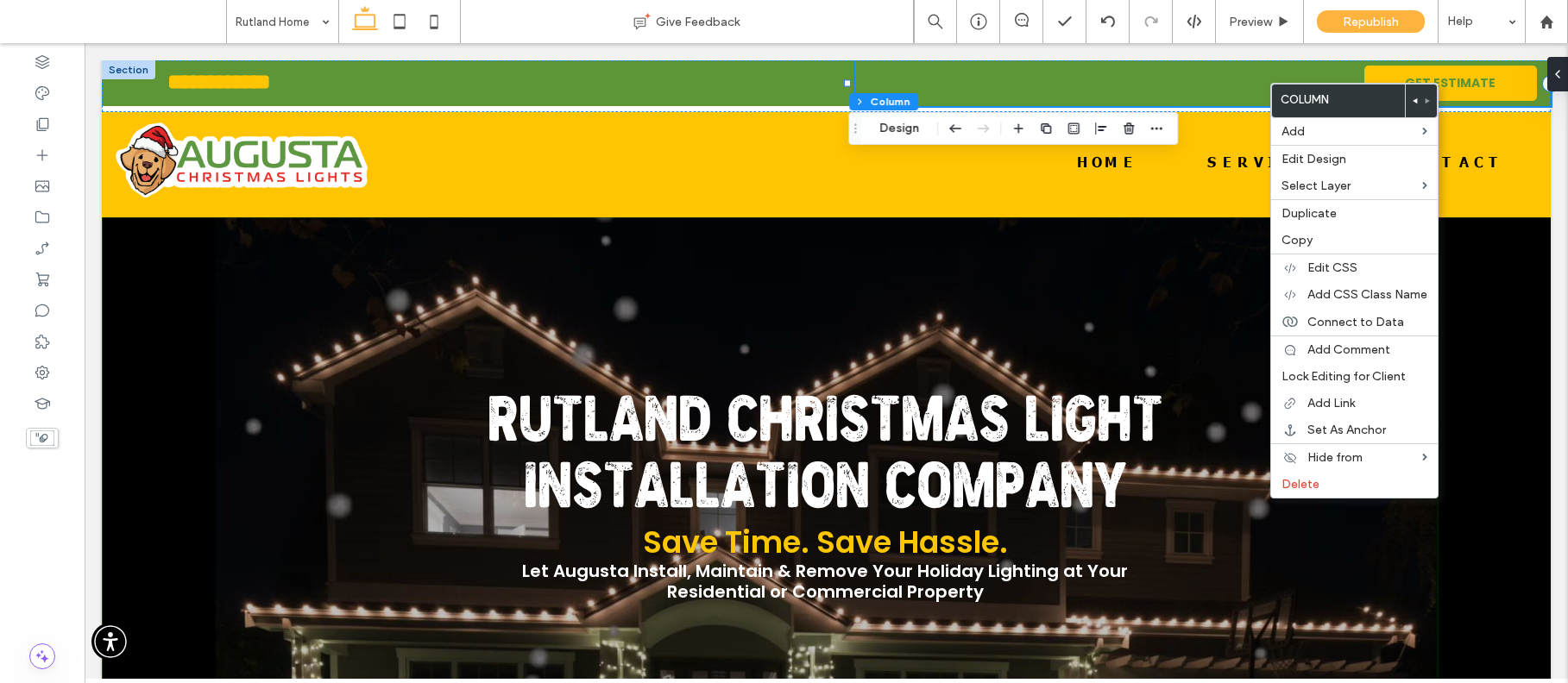 scroll, scrollTop: 0, scrollLeft: 0, axis: both 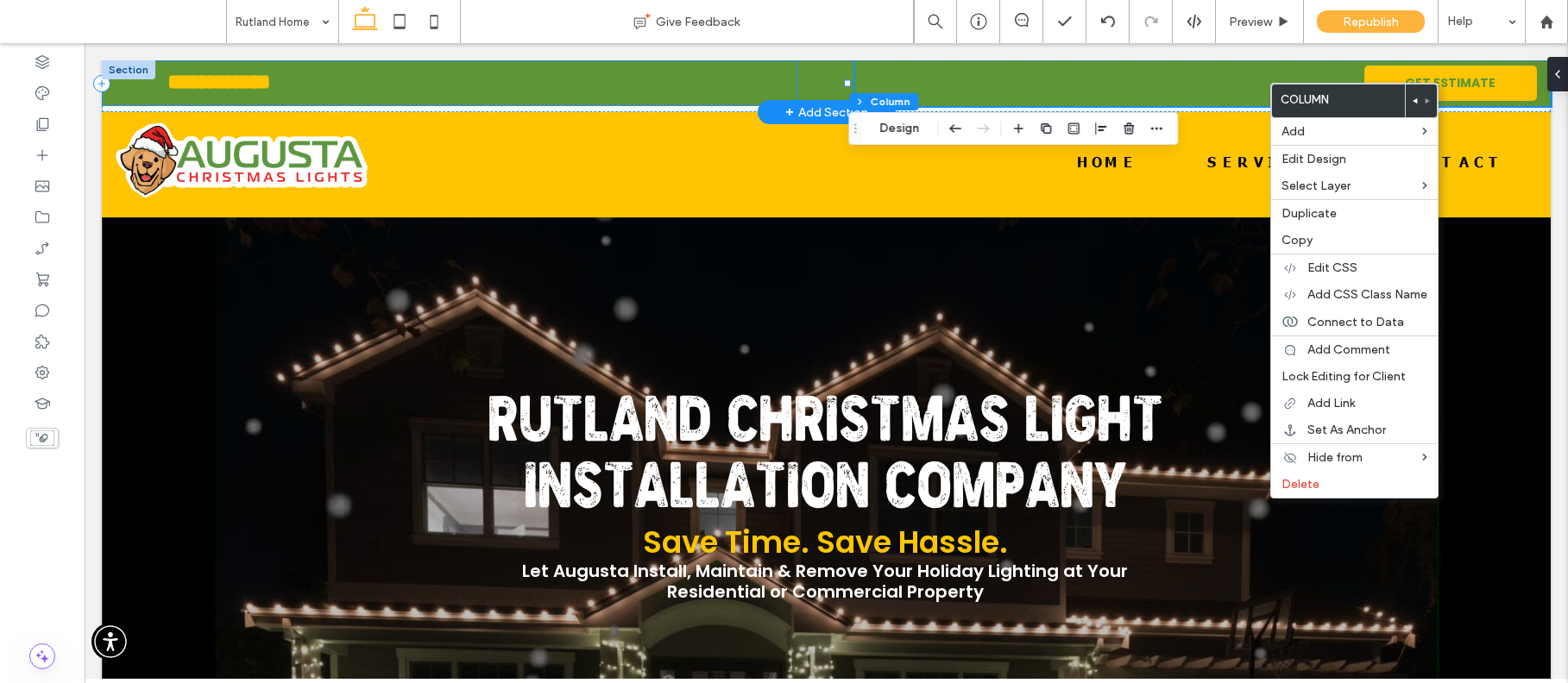 click on "**********" at bounding box center [450, 83] 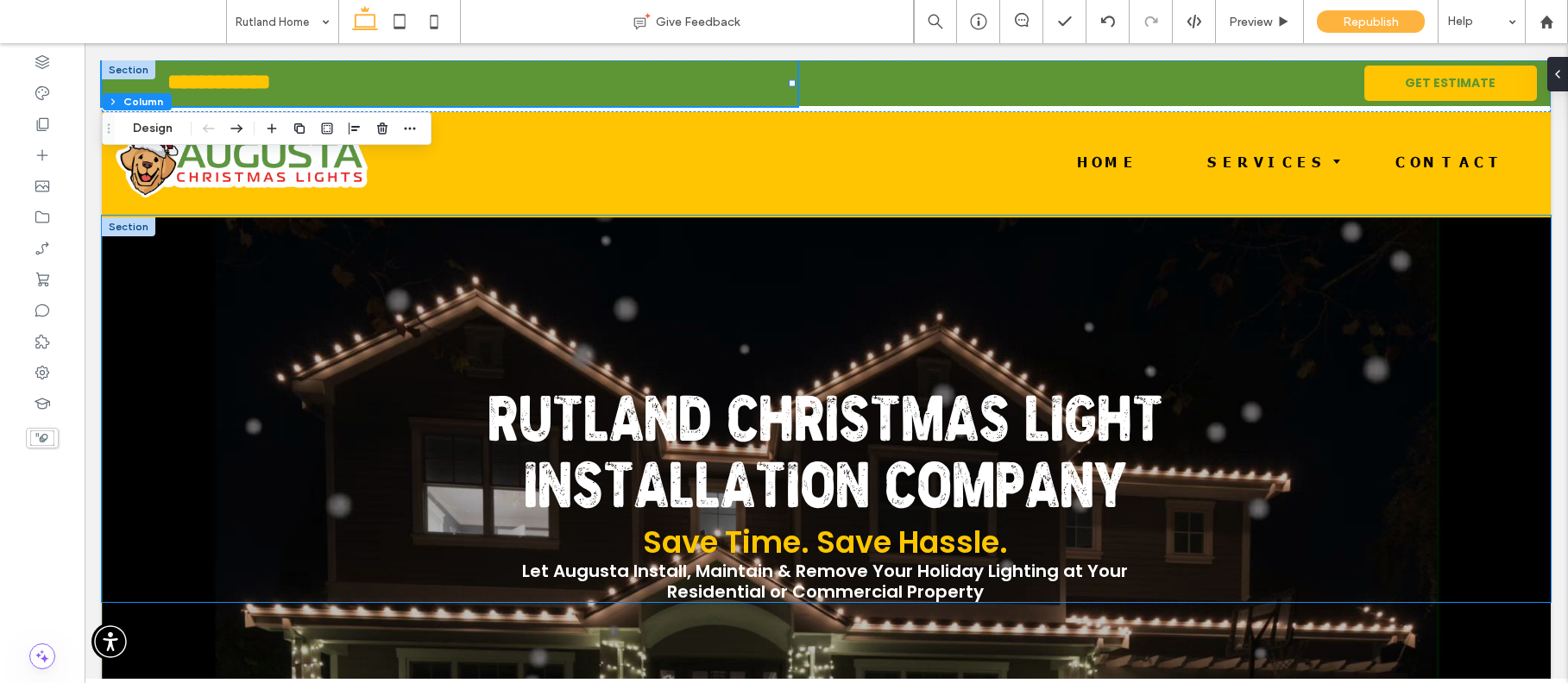 click on "Rutland Christmas Light Installation Company" at bounding box center (825, 459) 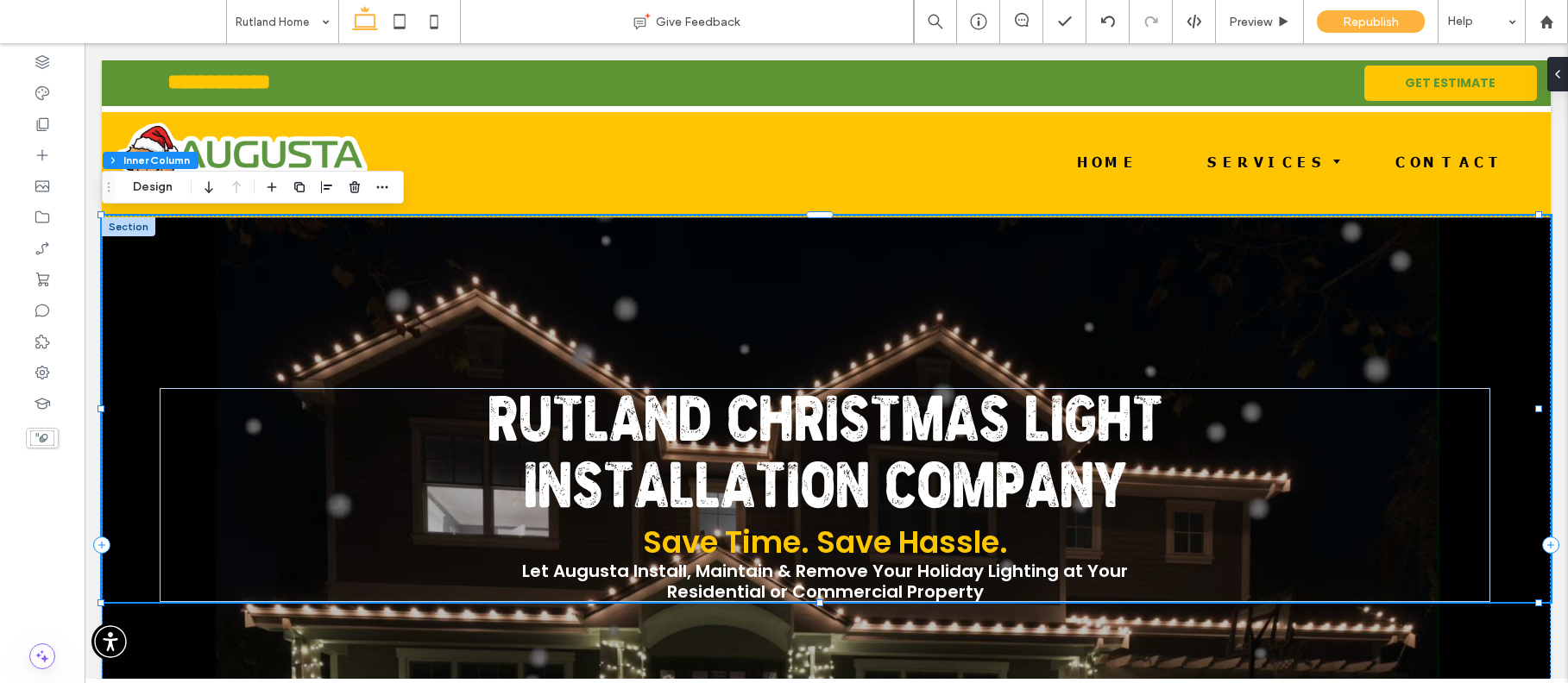 click on "Rutland Christmas Light Installation Company" at bounding box center (825, 459) 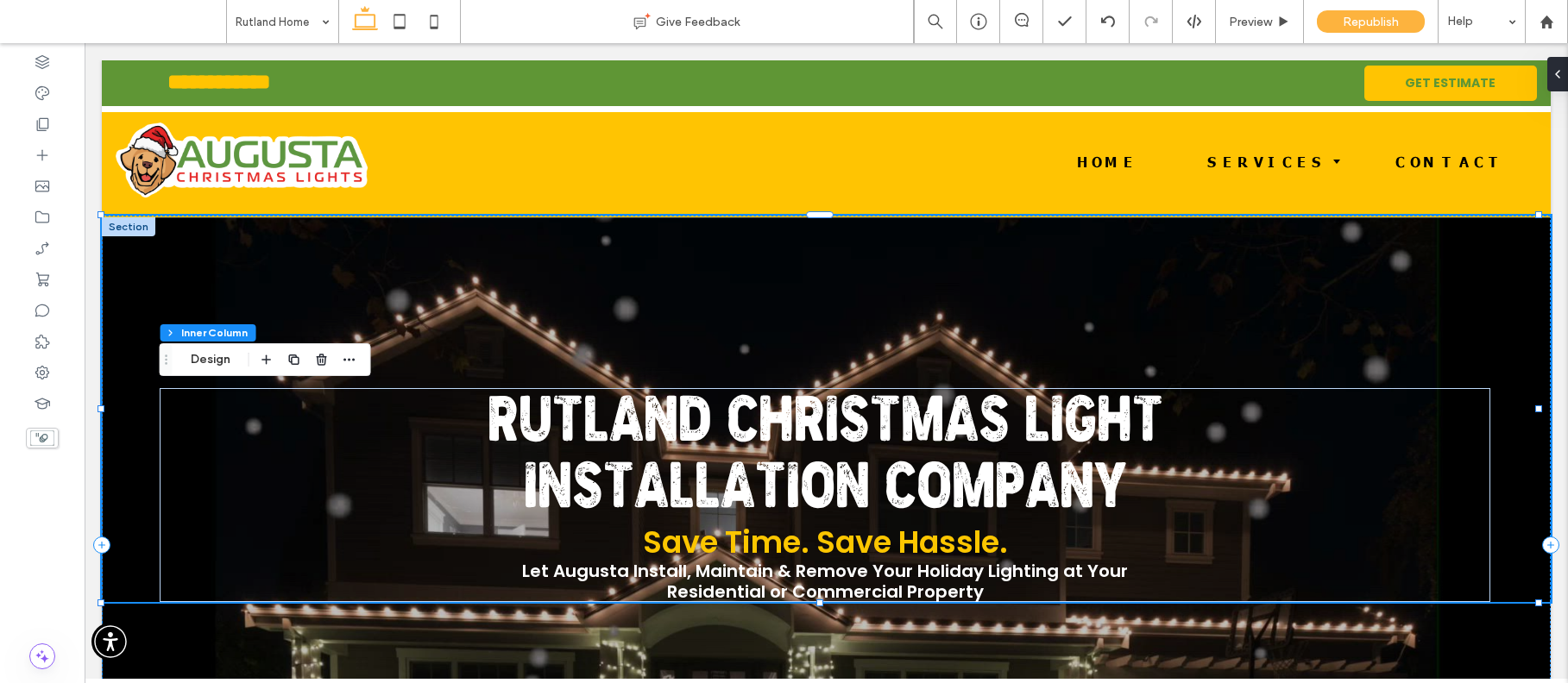 type on "**" 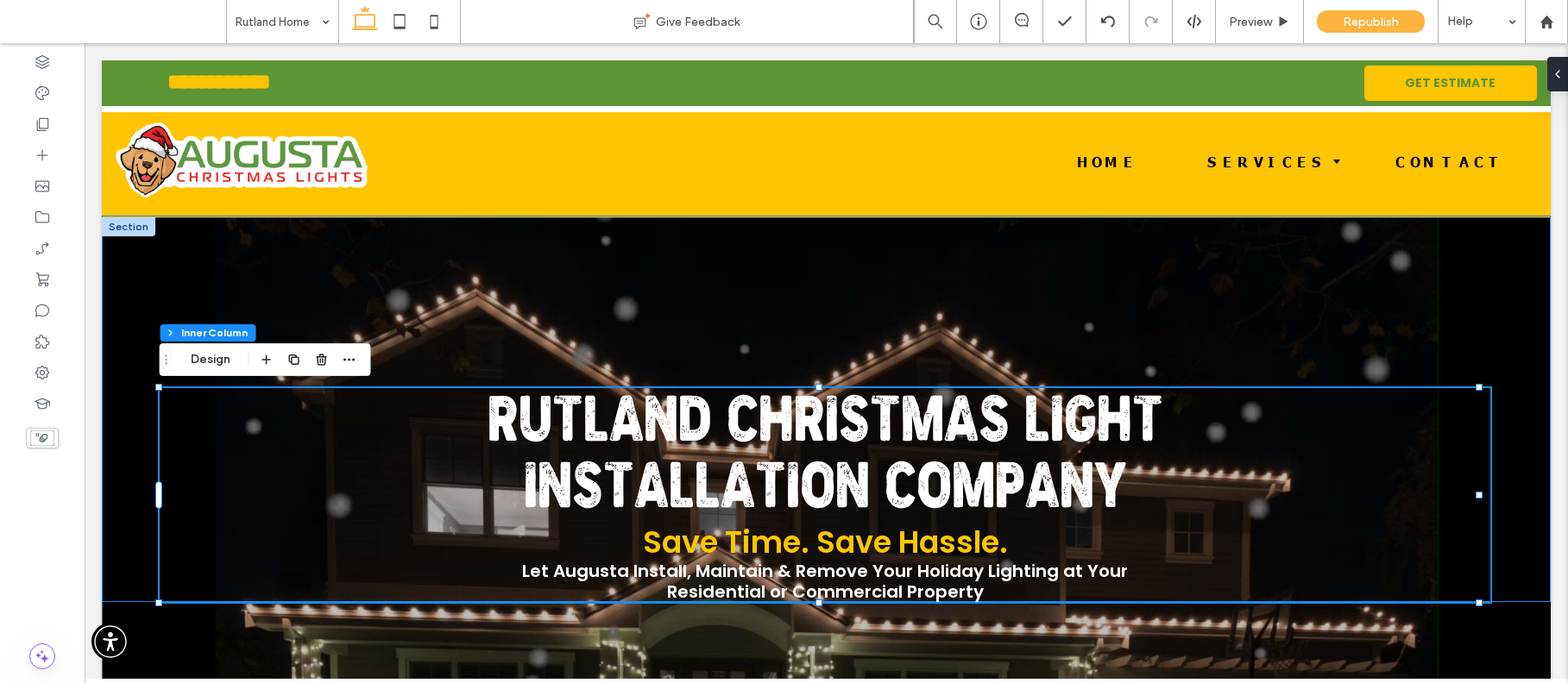 click on "Rutland Christmas Light Installation Company" at bounding box center (825, 459) 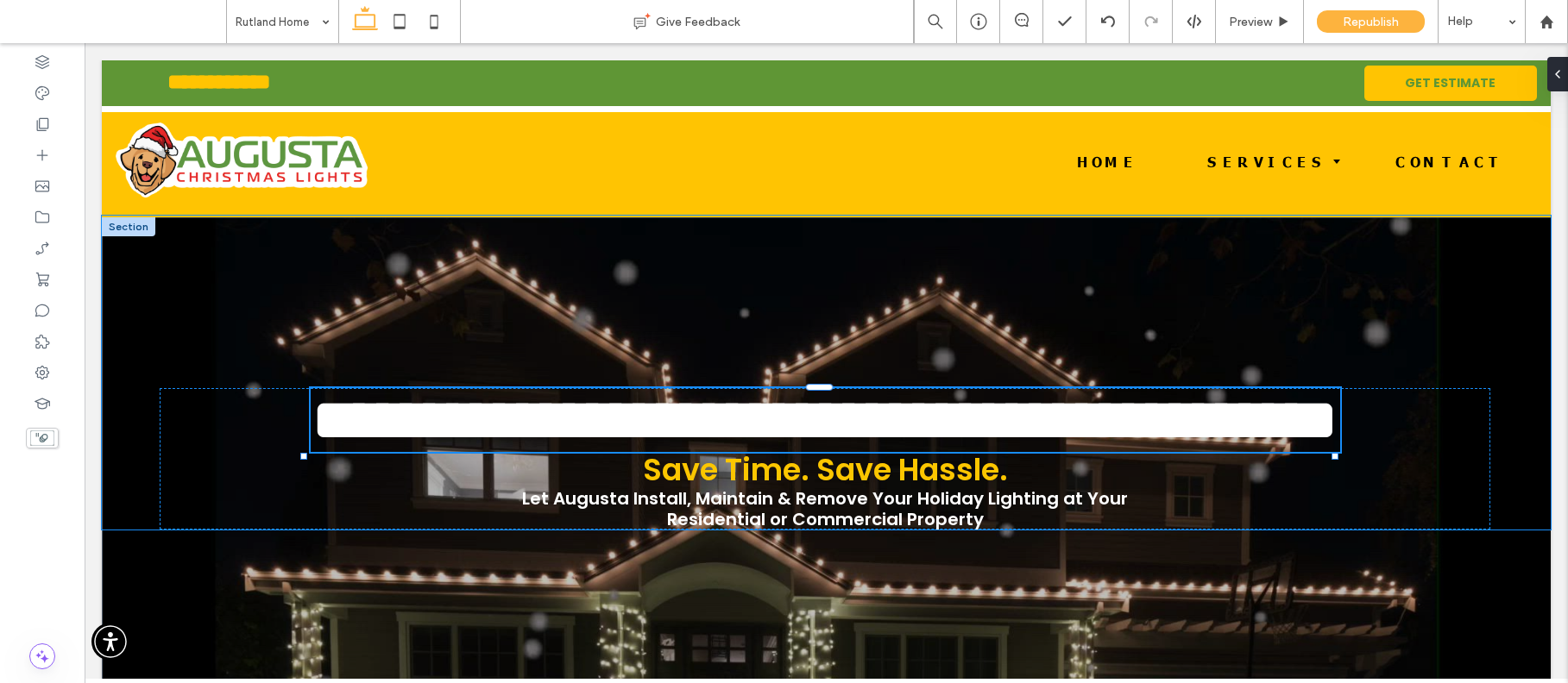 type on "**********" 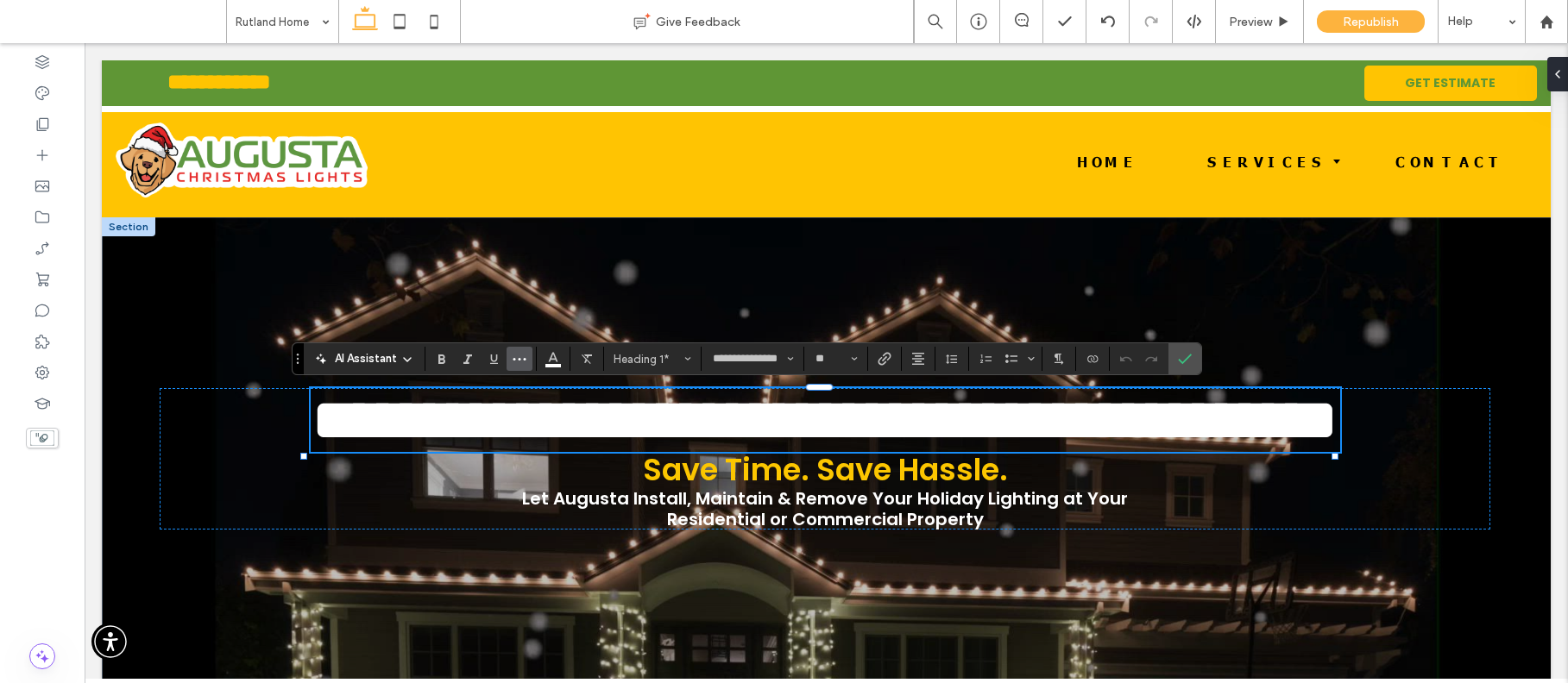 click 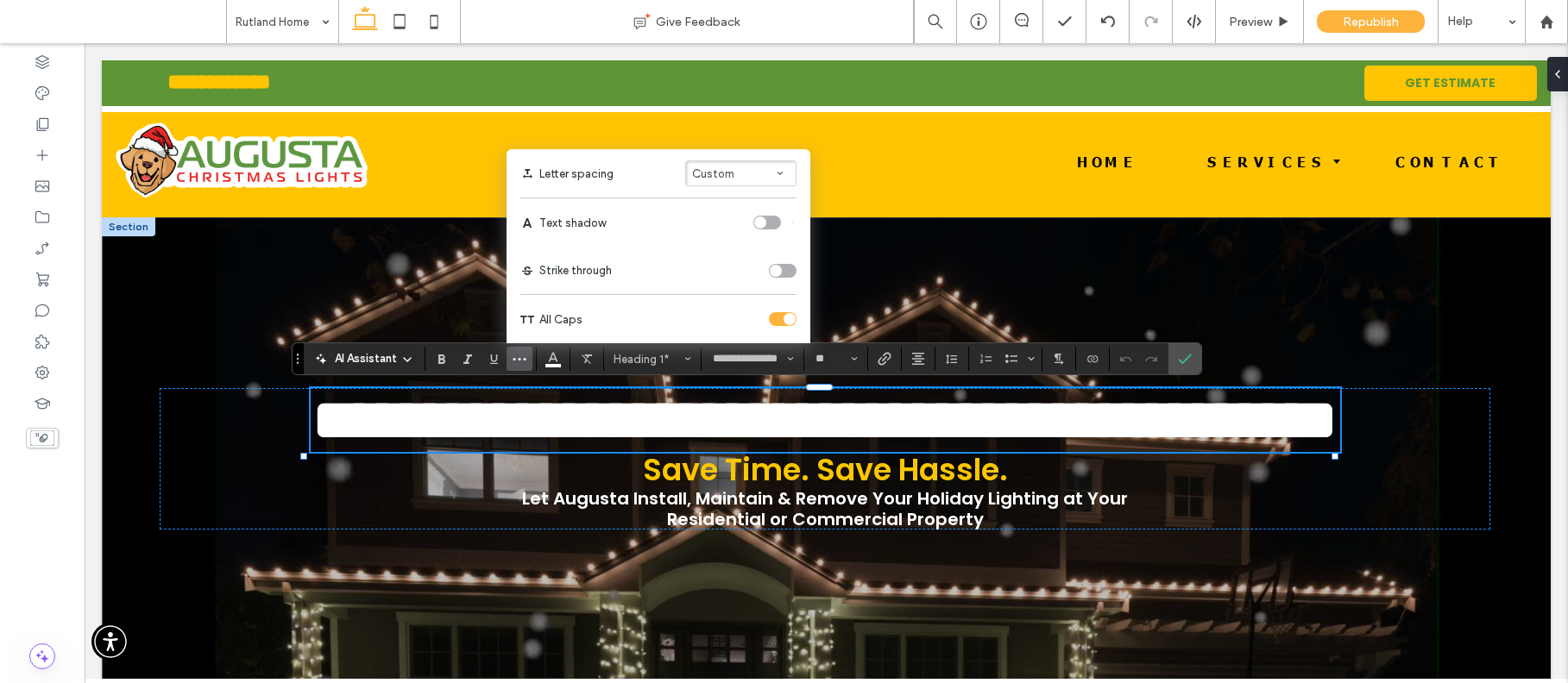 click at bounding box center [783, 319] 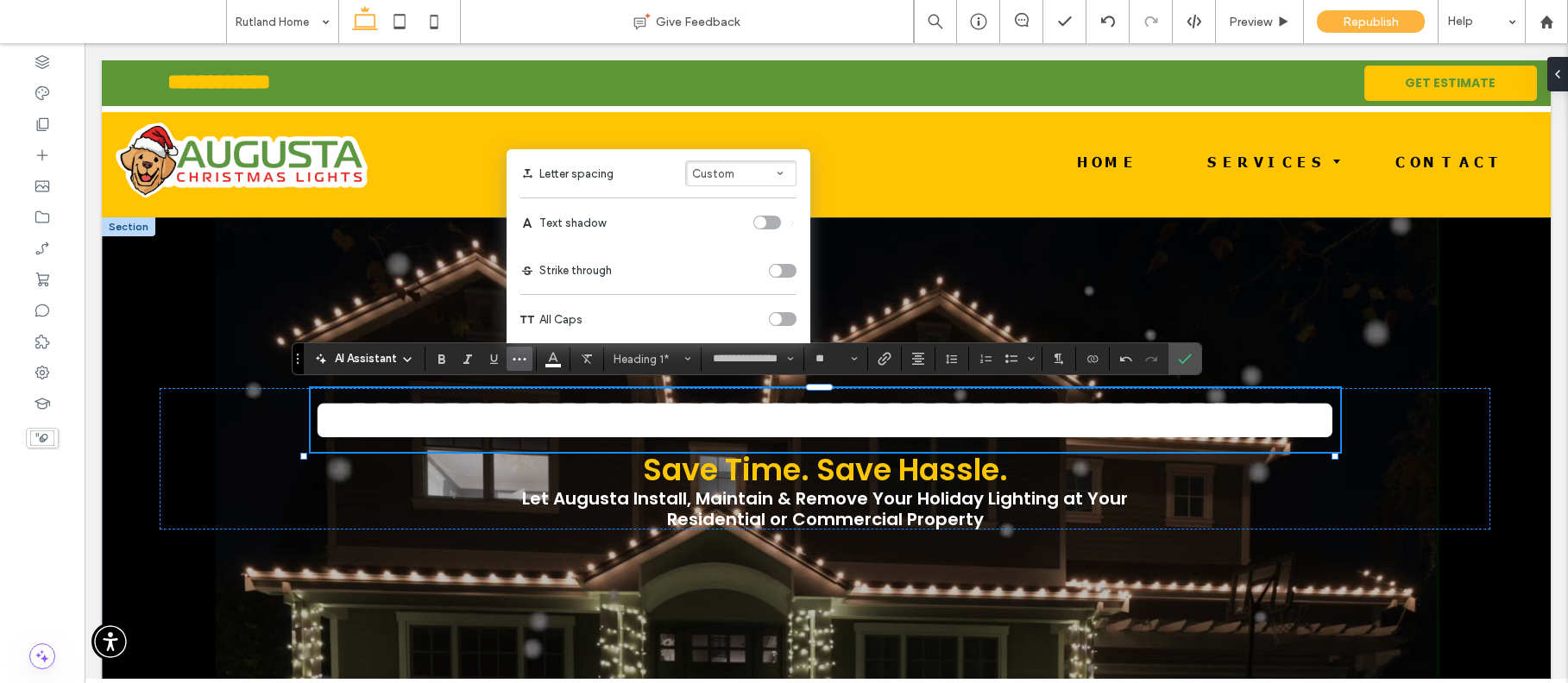 click at bounding box center [783, 319] 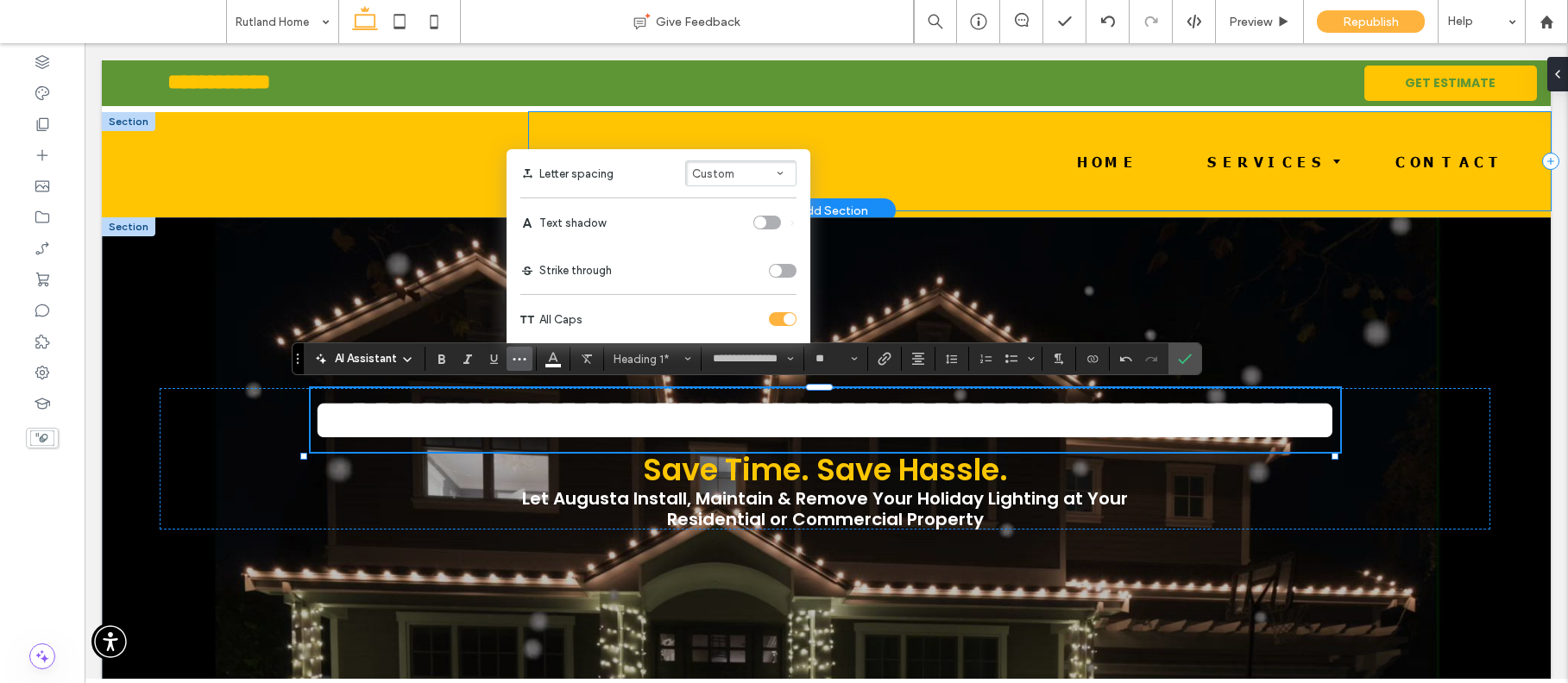 click on "   HOME     SERVICES    CONTACT" at bounding box center (1040, 161) 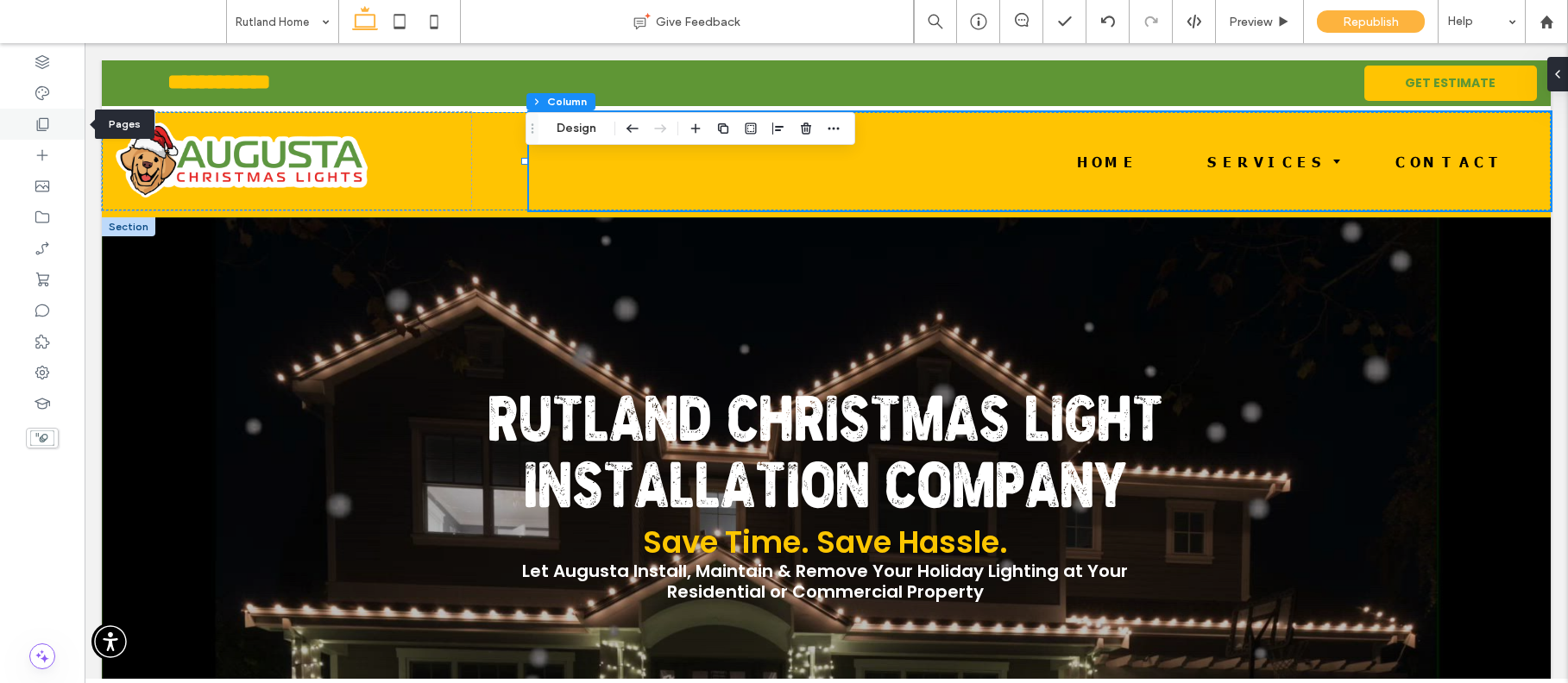 click 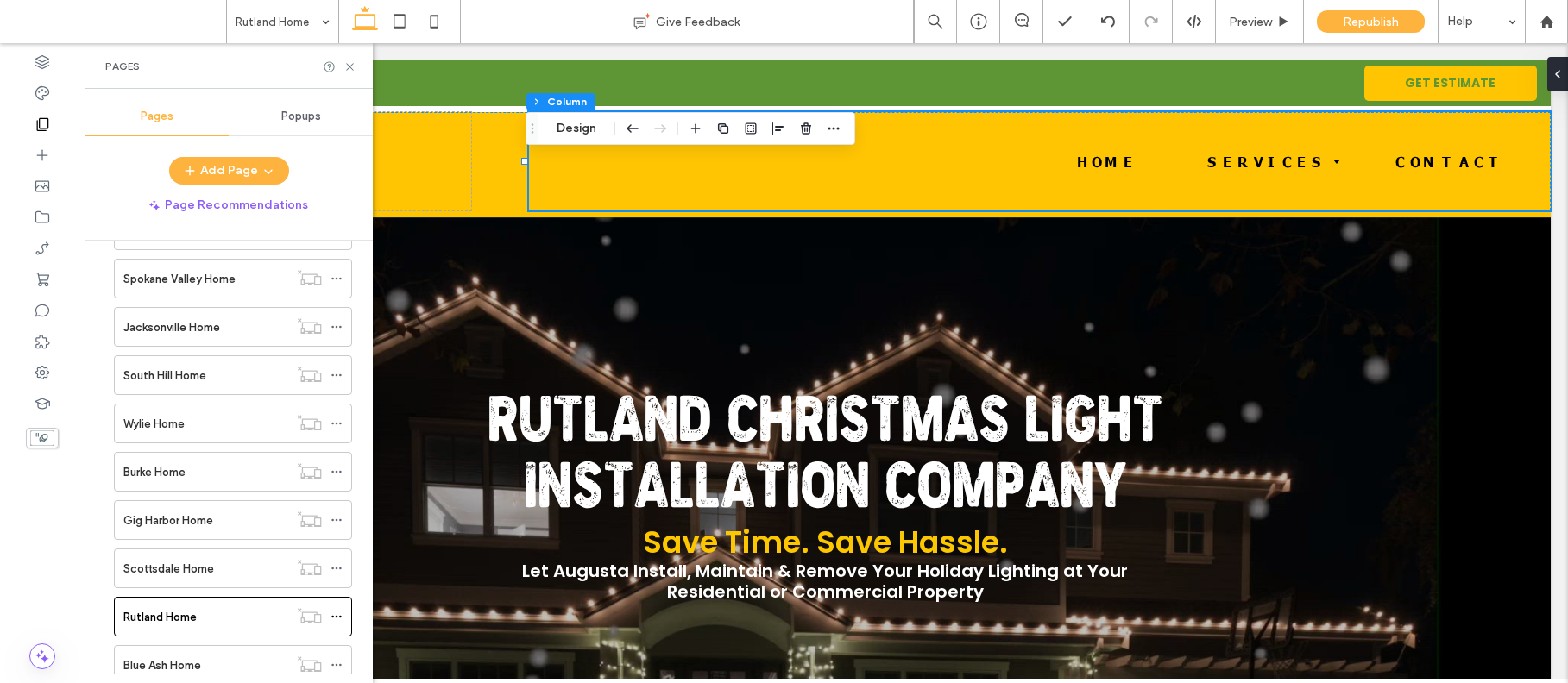 scroll, scrollTop: 4314, scrollLeft: 0, axis: vertical 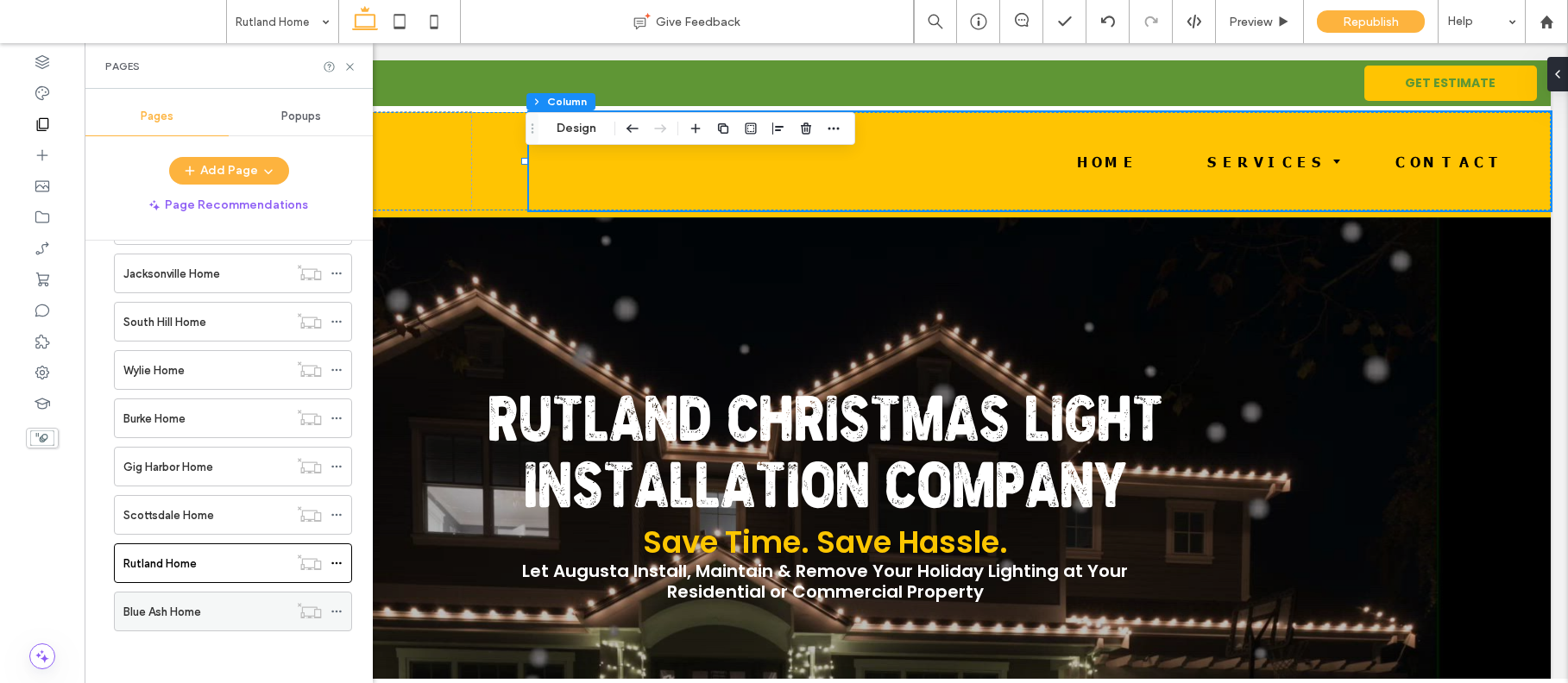 click on "Blue Ash Home" at bounding box center [162, 611] 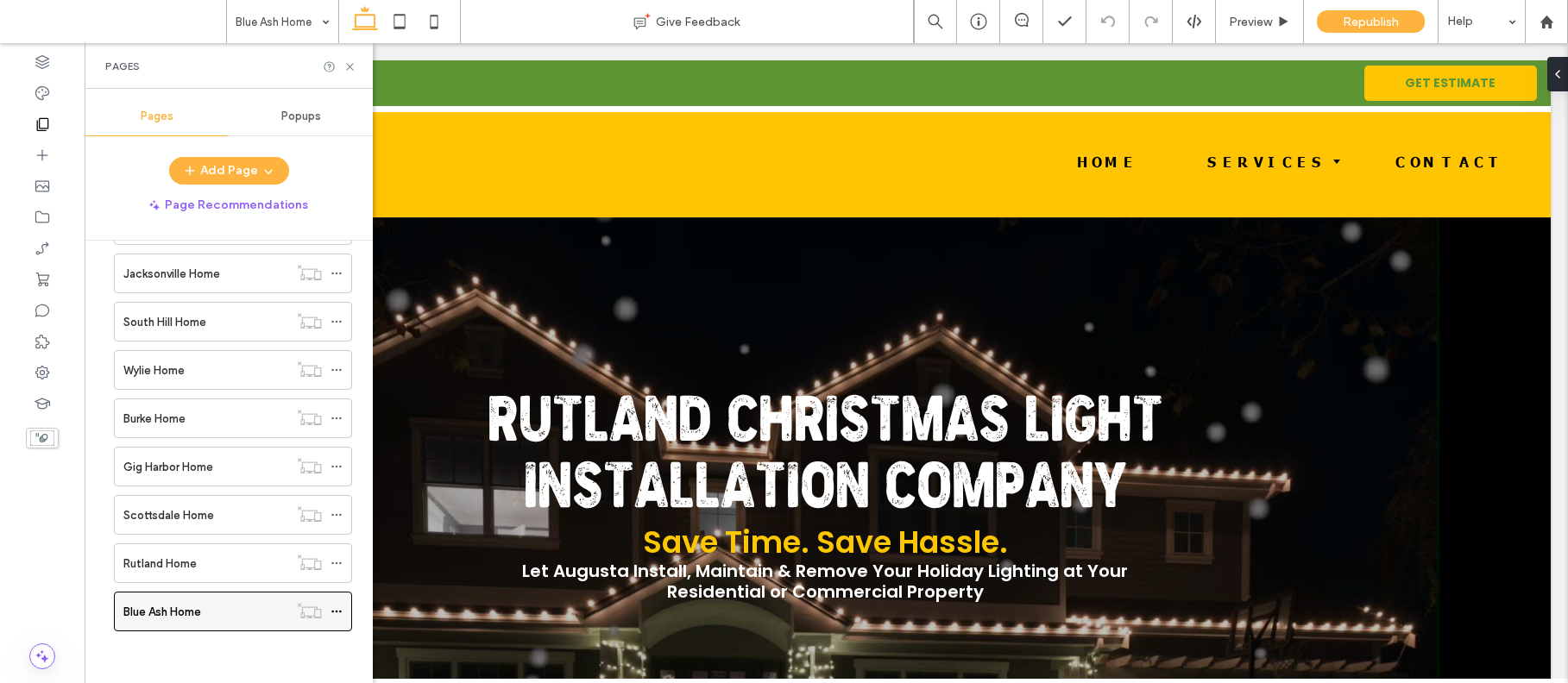 click on "Blue Ash Home" at bounding box center [162, 611] 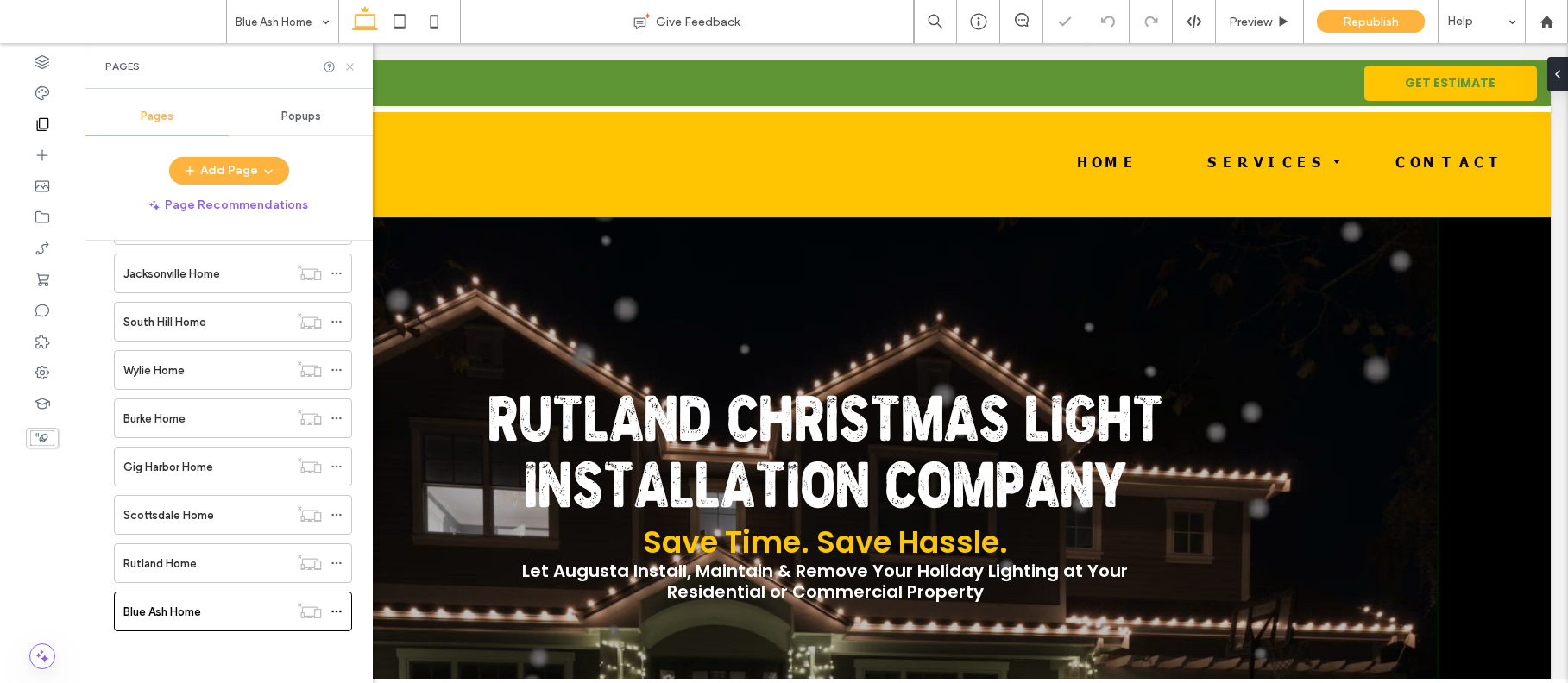click 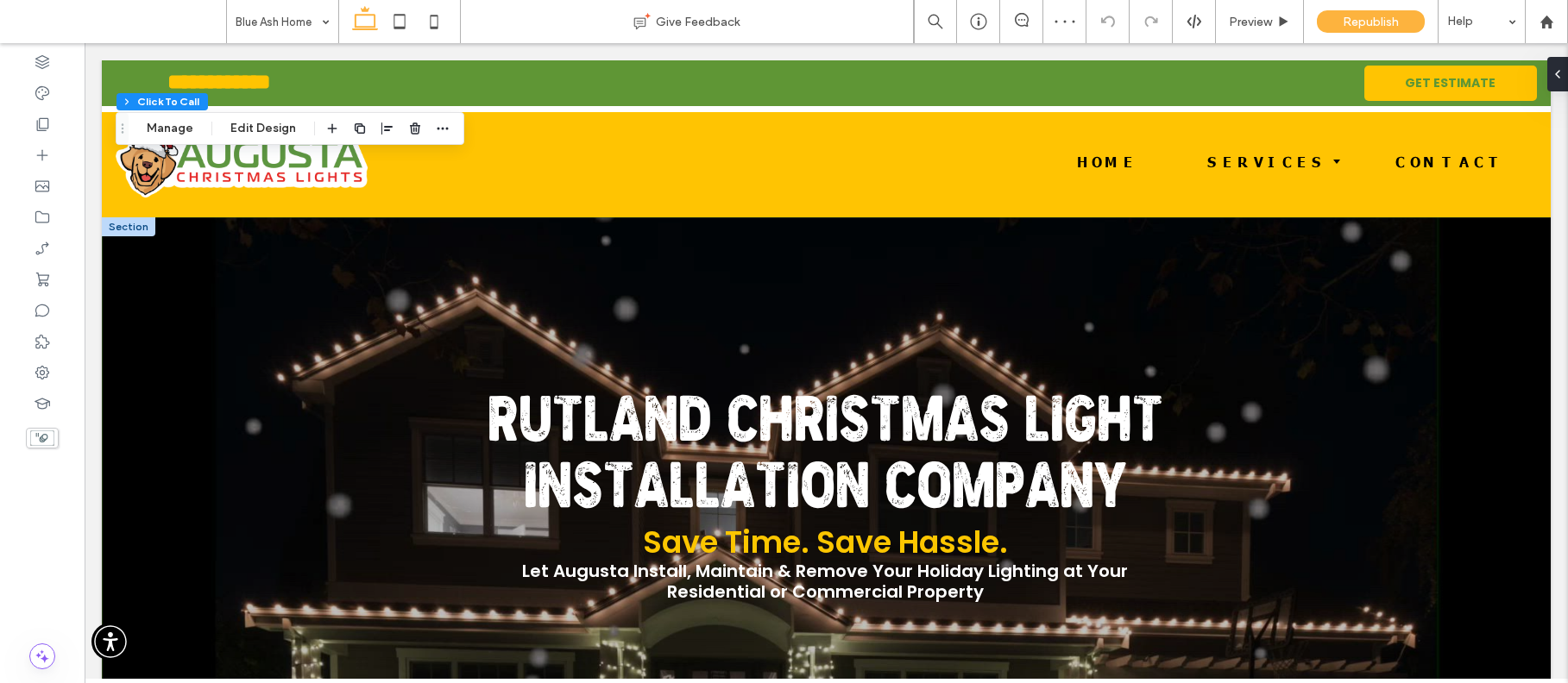 type on "*" 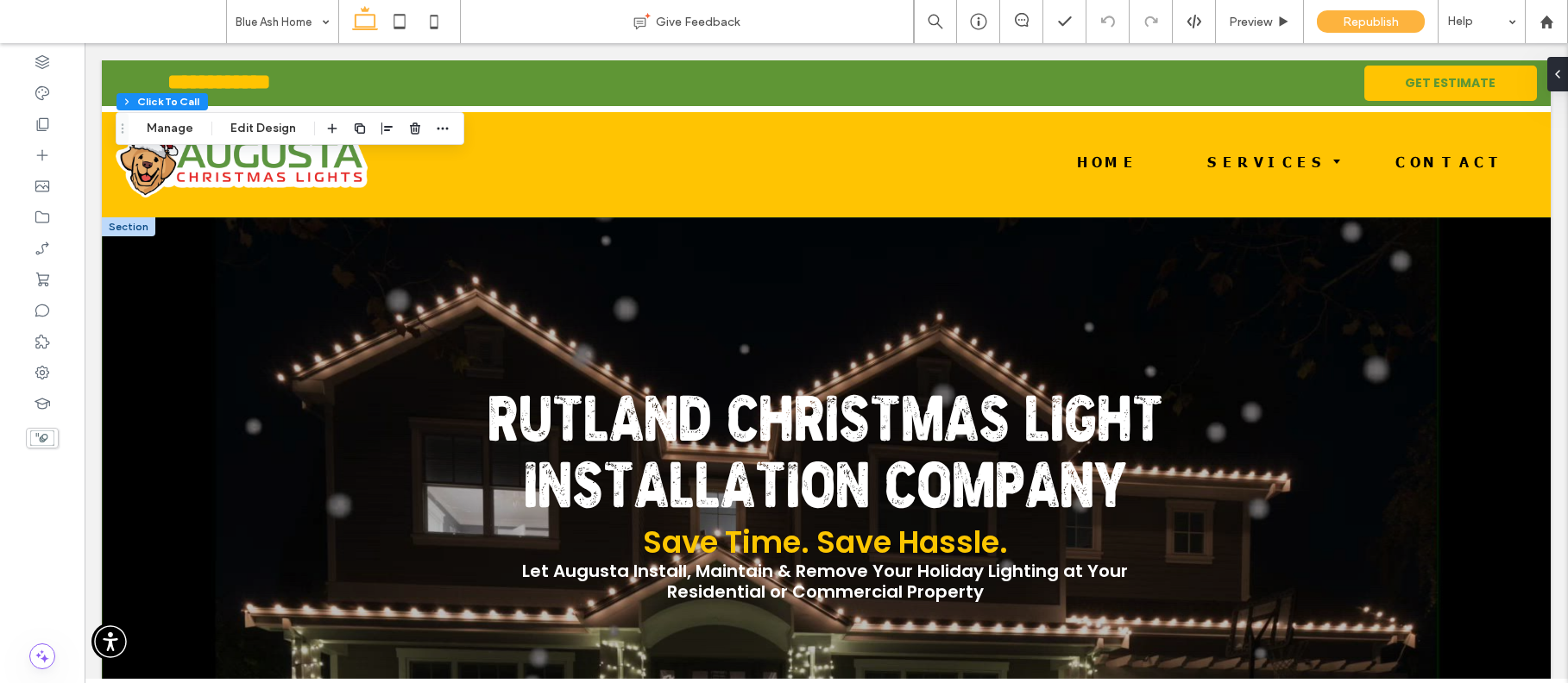 type on "*" 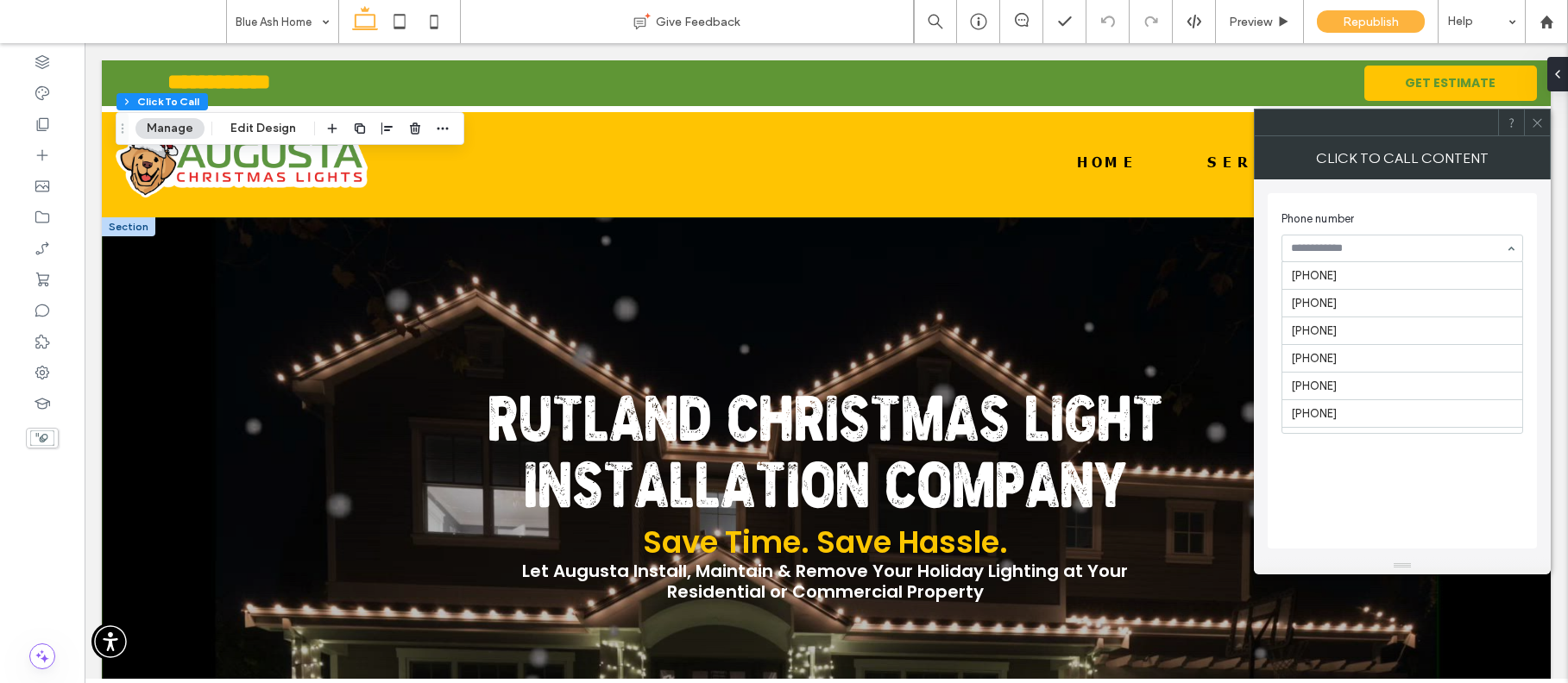 click at bounding box center (1398, 248) 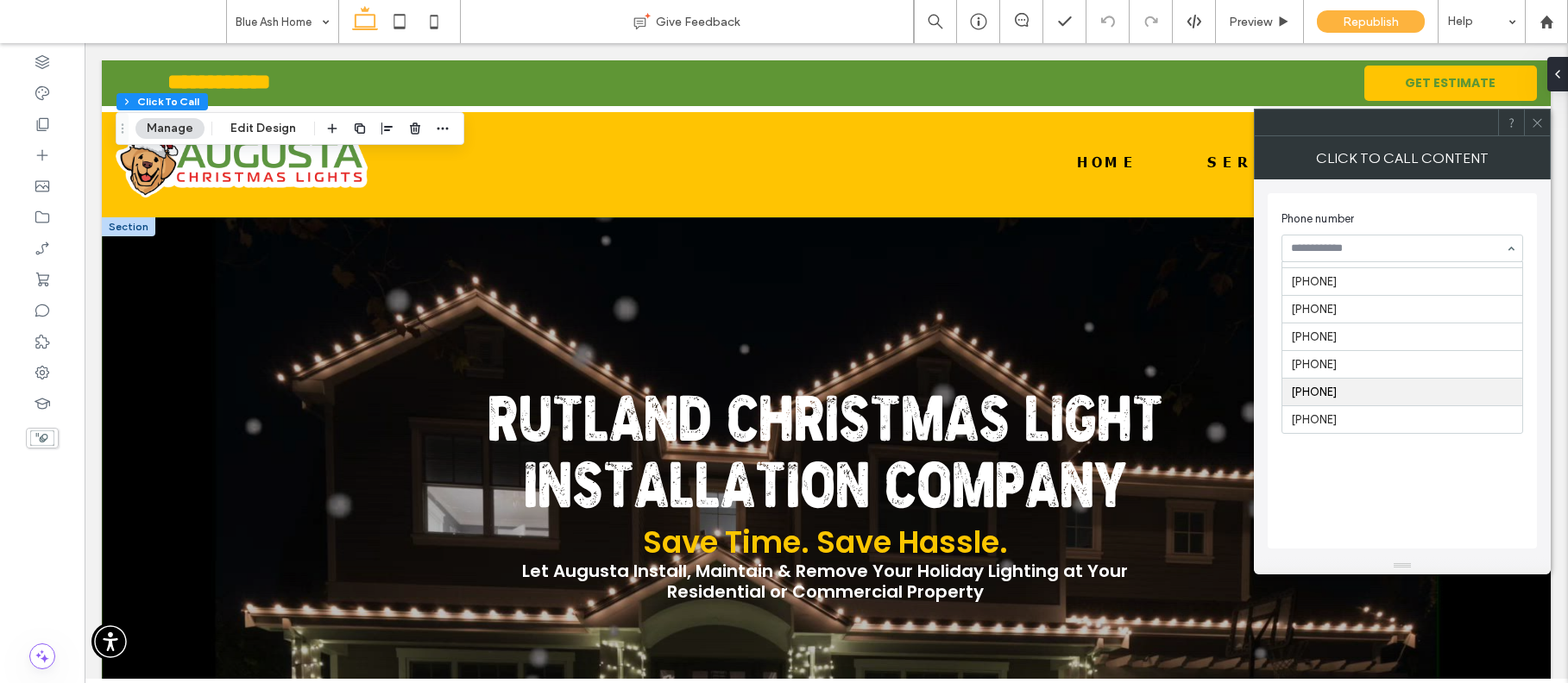 paste on "**********" 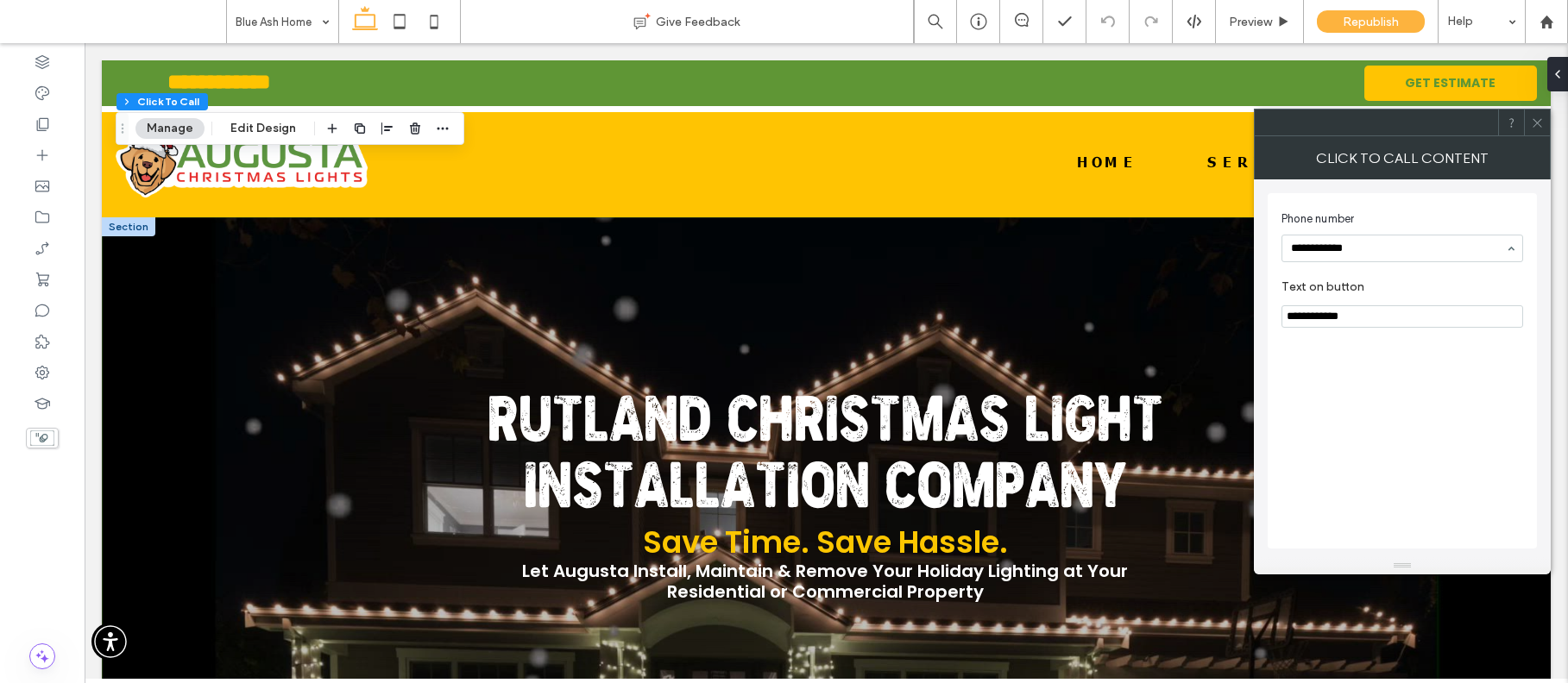 type on "**********" 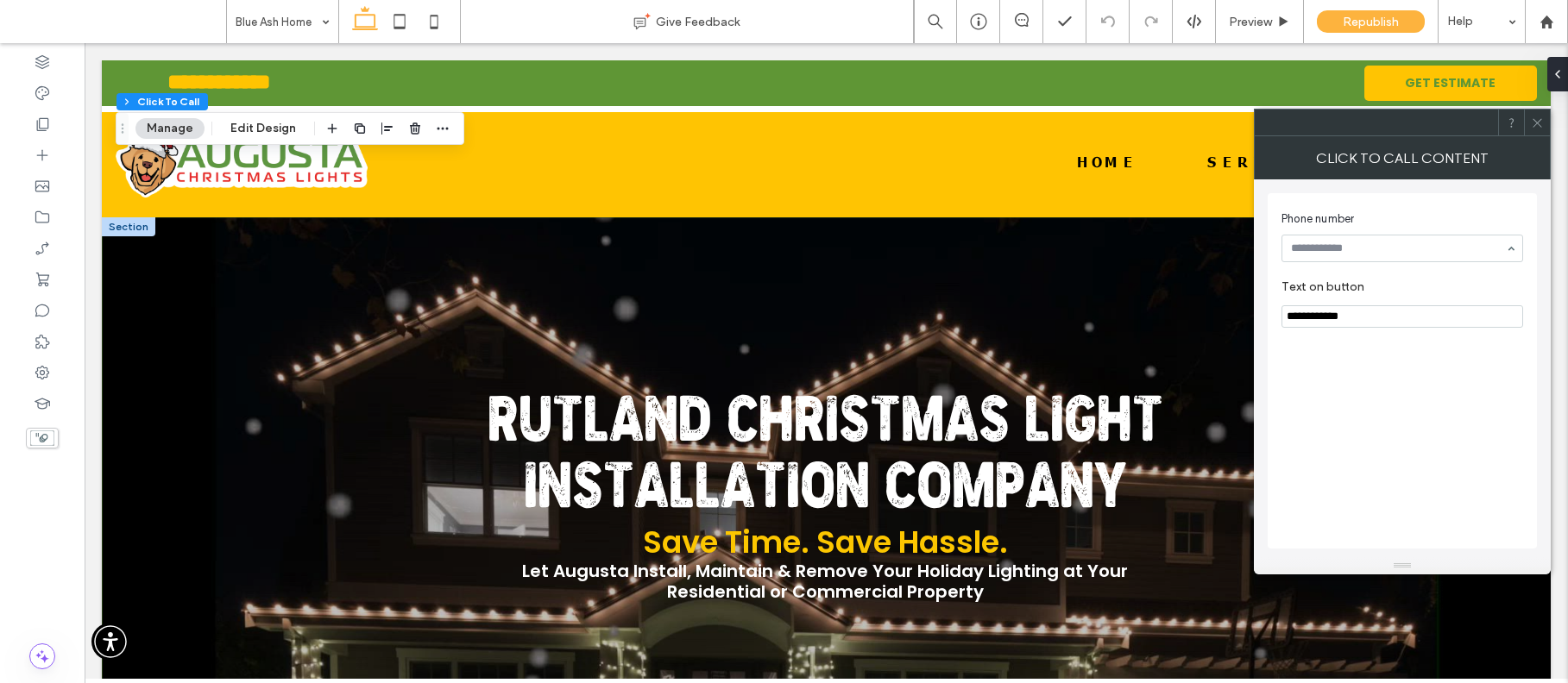 click on "**********" at bounding box center (1402, 371) 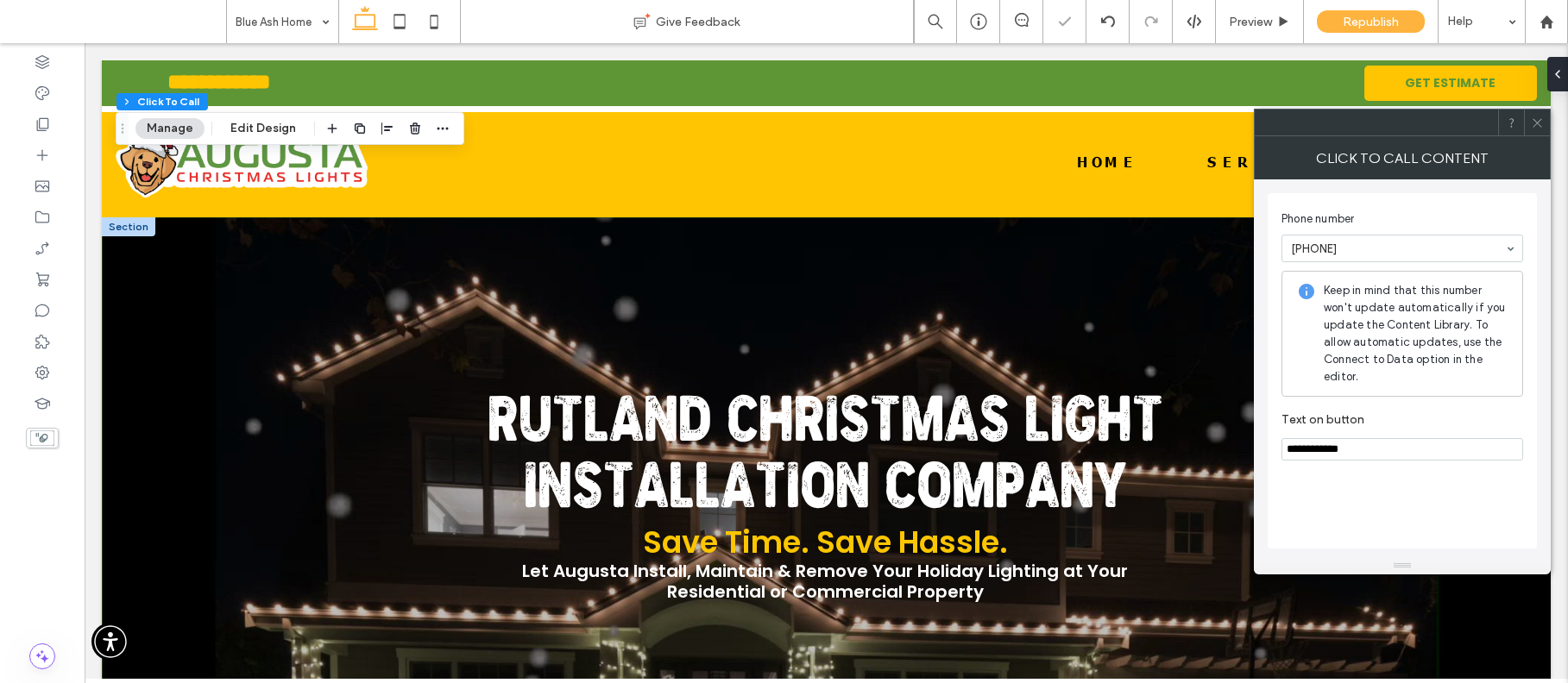 click on "**********" at bounding box center (1402, 449) 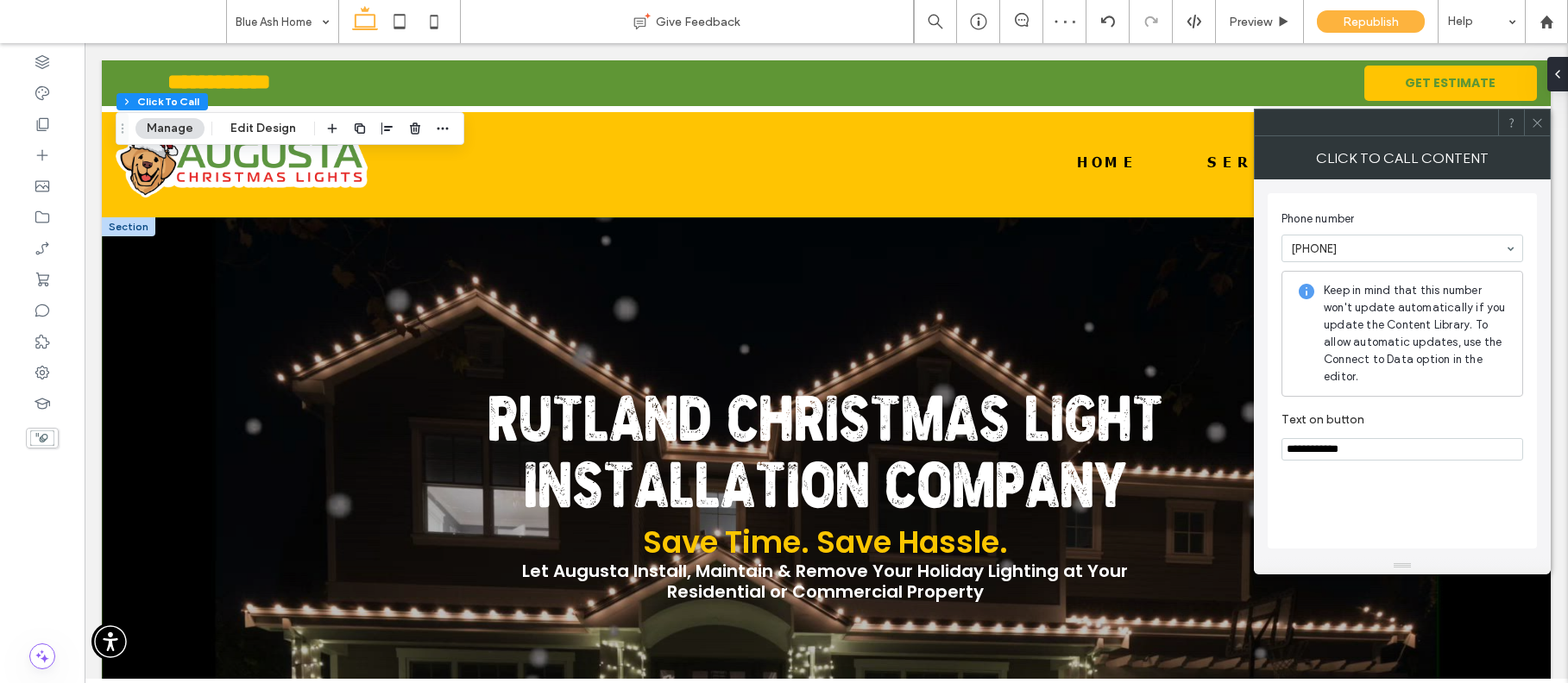 paste 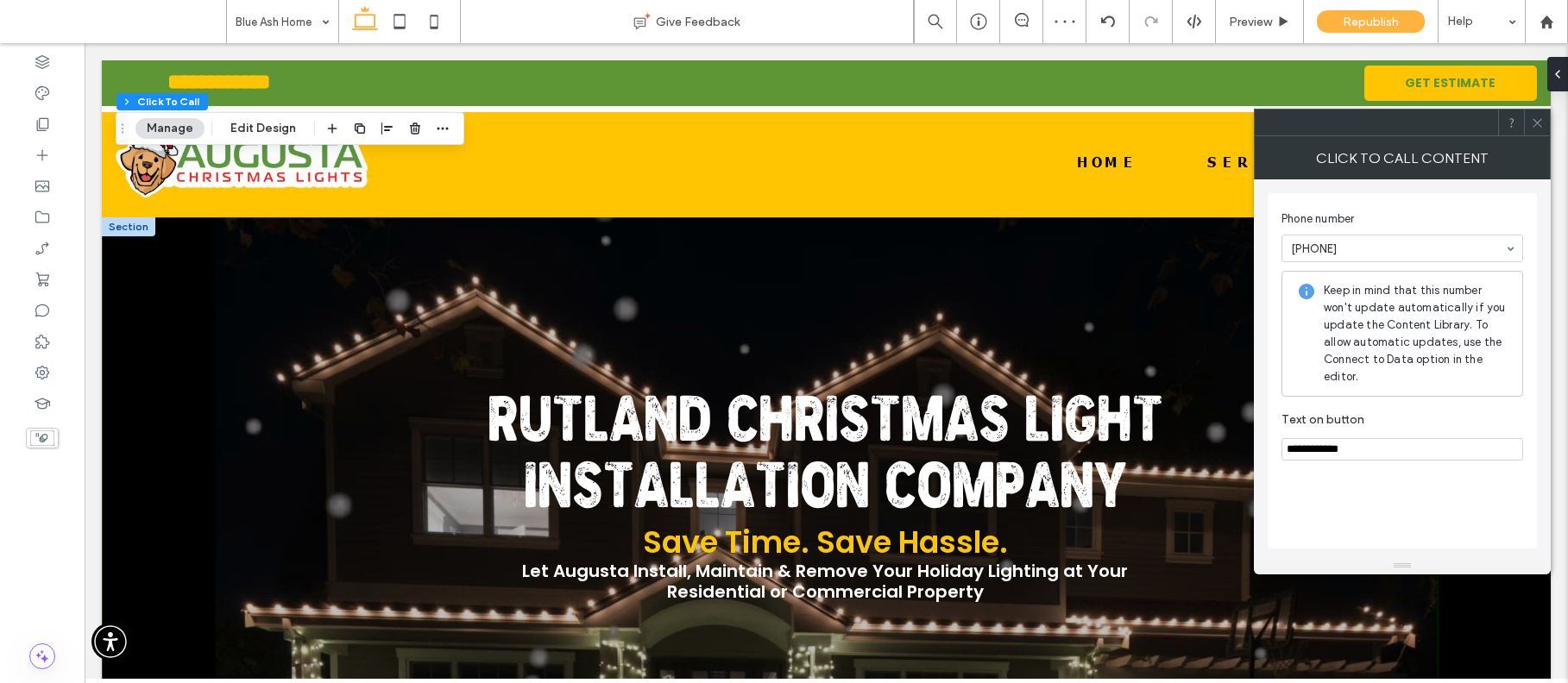 type on "**********" 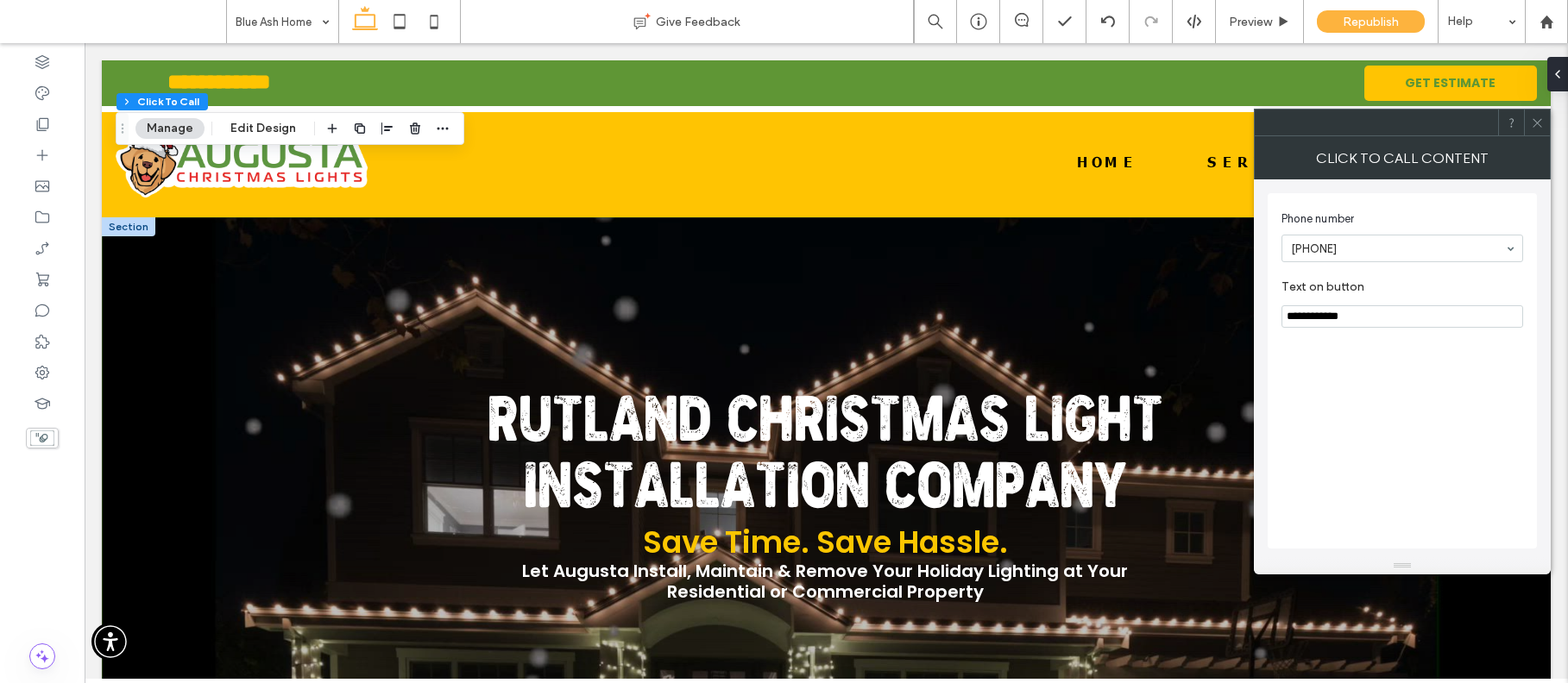 click 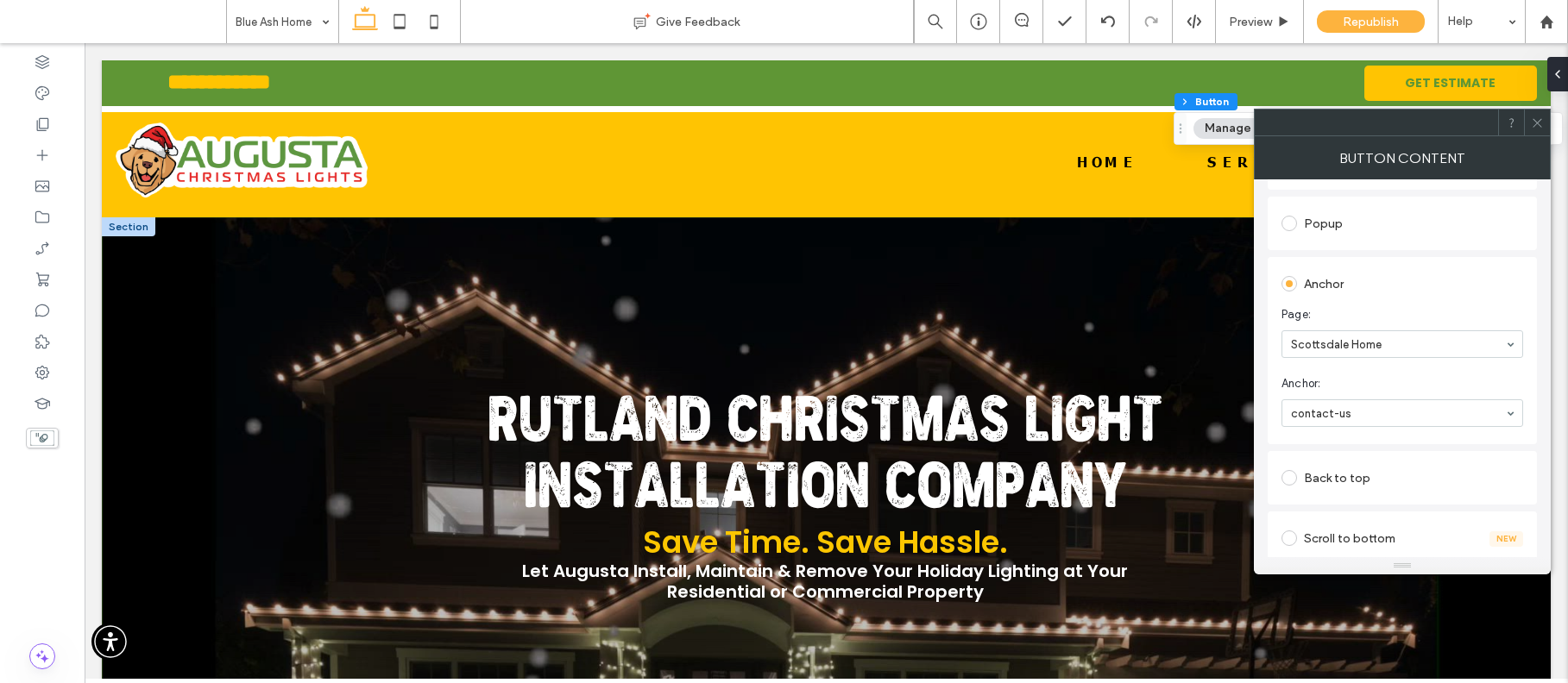 scroll, scrollTop: 379, scrollLeft: 0, axis: vertical 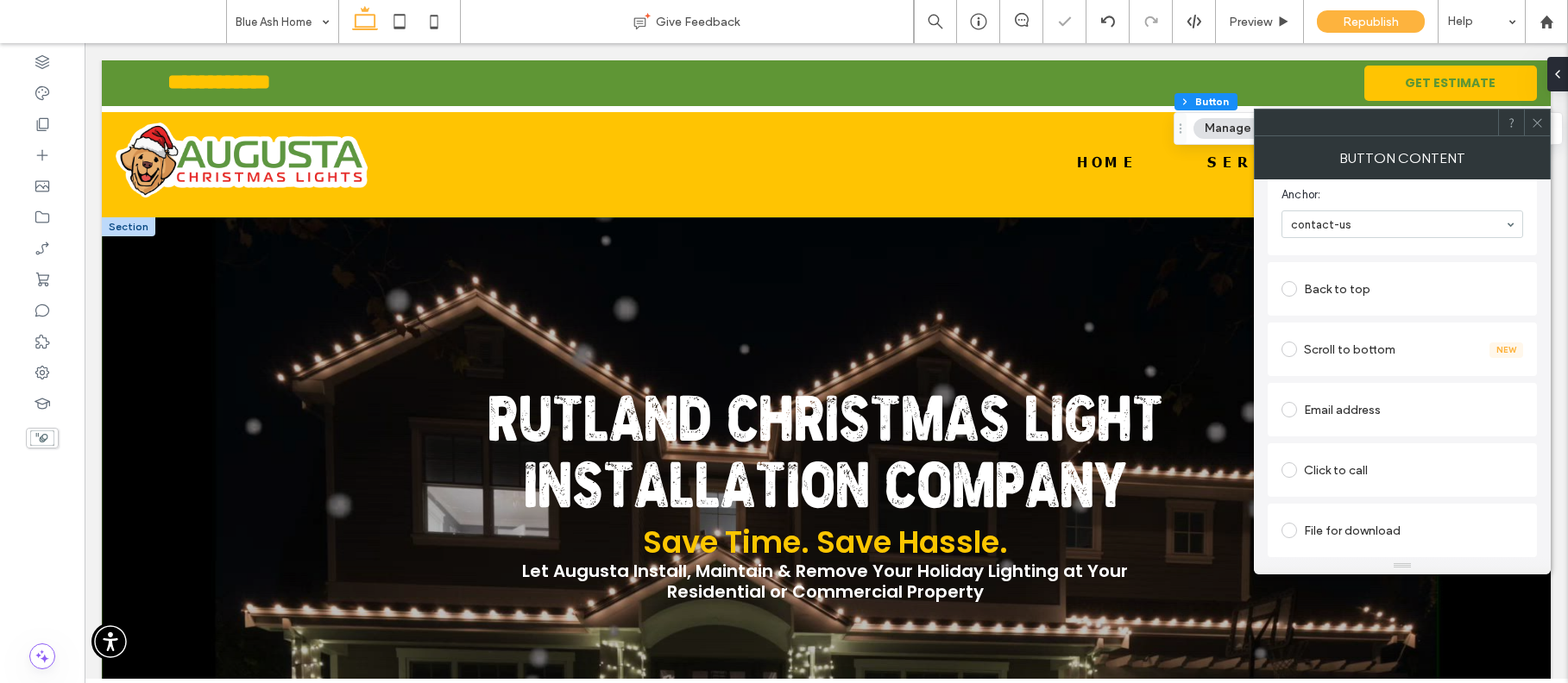 click 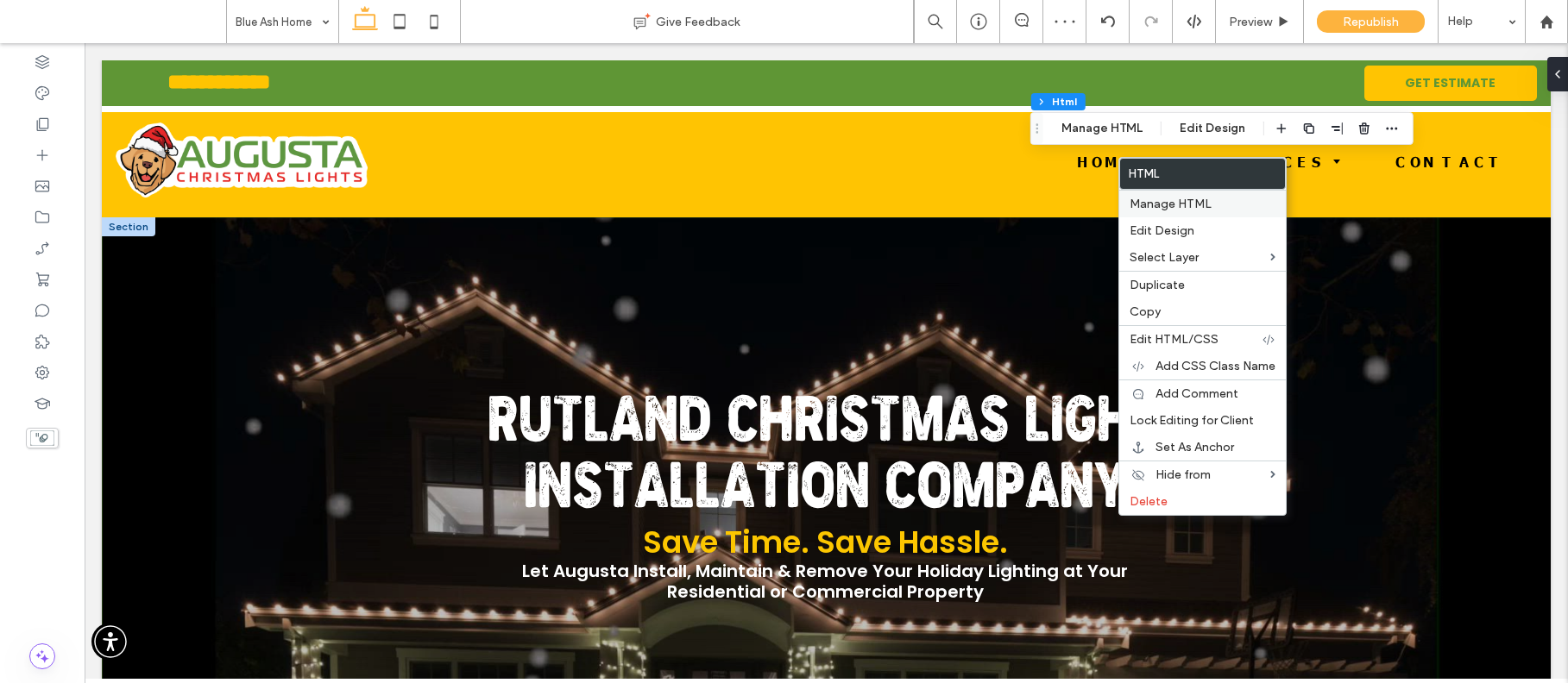 click on "Manage HTML" at bounding box center [1170, 204] 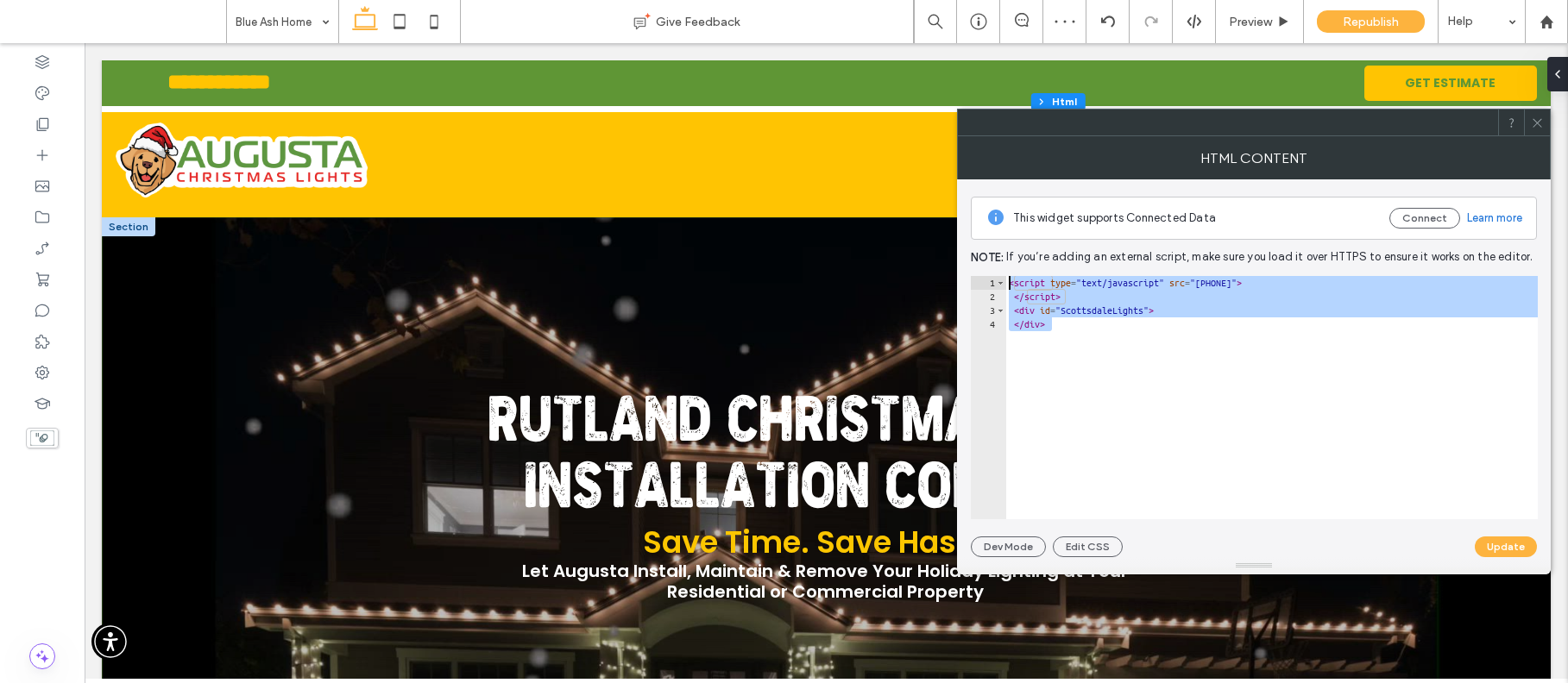 drag, startPoint x: 967, startPoint y: 311, endPoint x: 963, endPoint y: 273, distance: 38.20995 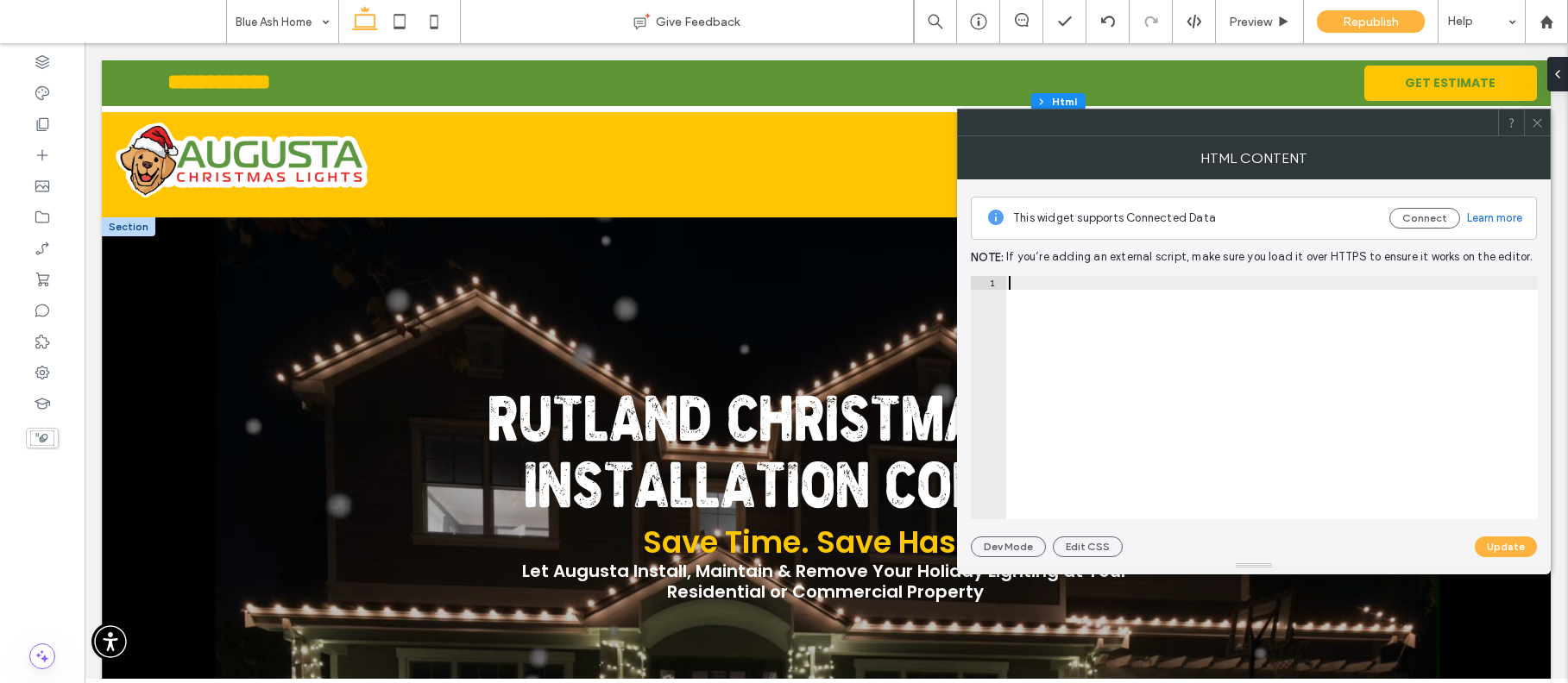 click at bounding box center [1271, 404] 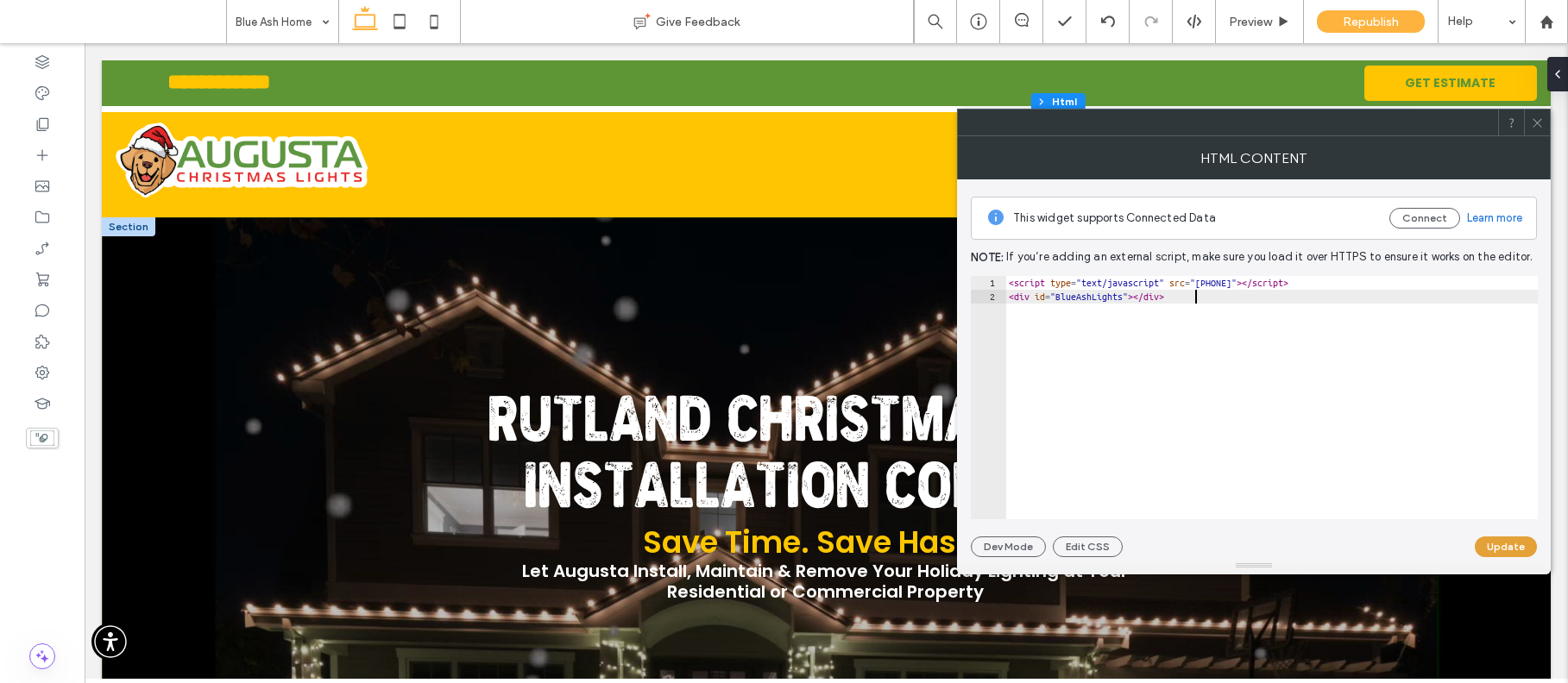 click on "Update" at bounding box center (1506, 547) 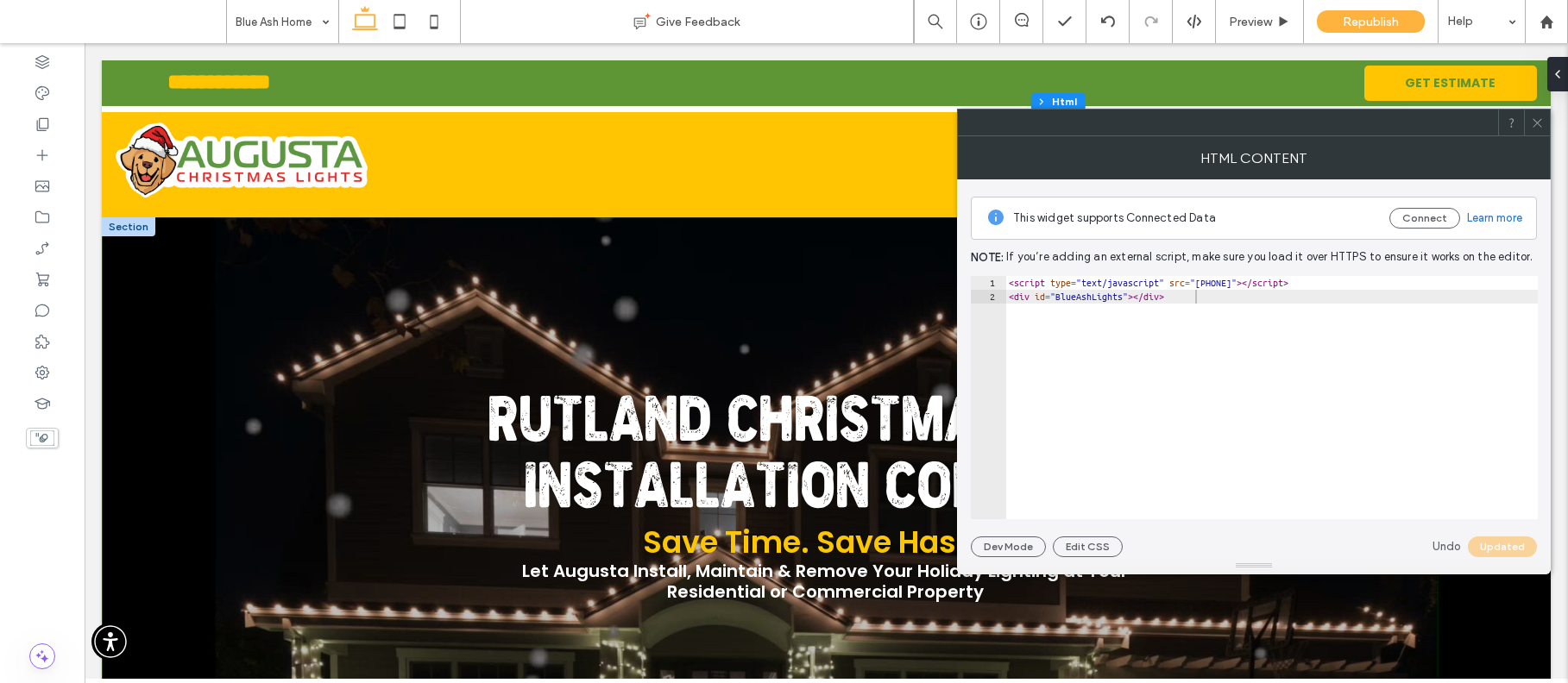 click 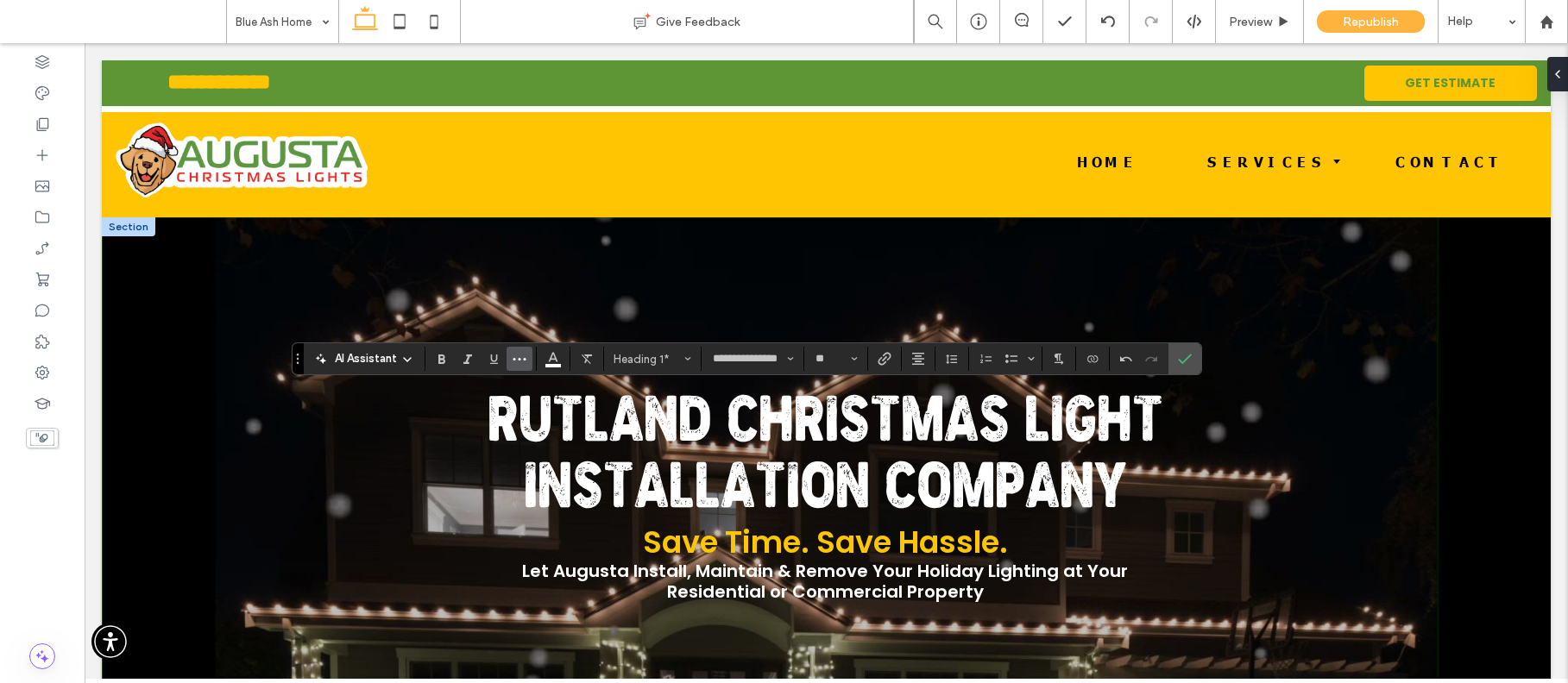 click 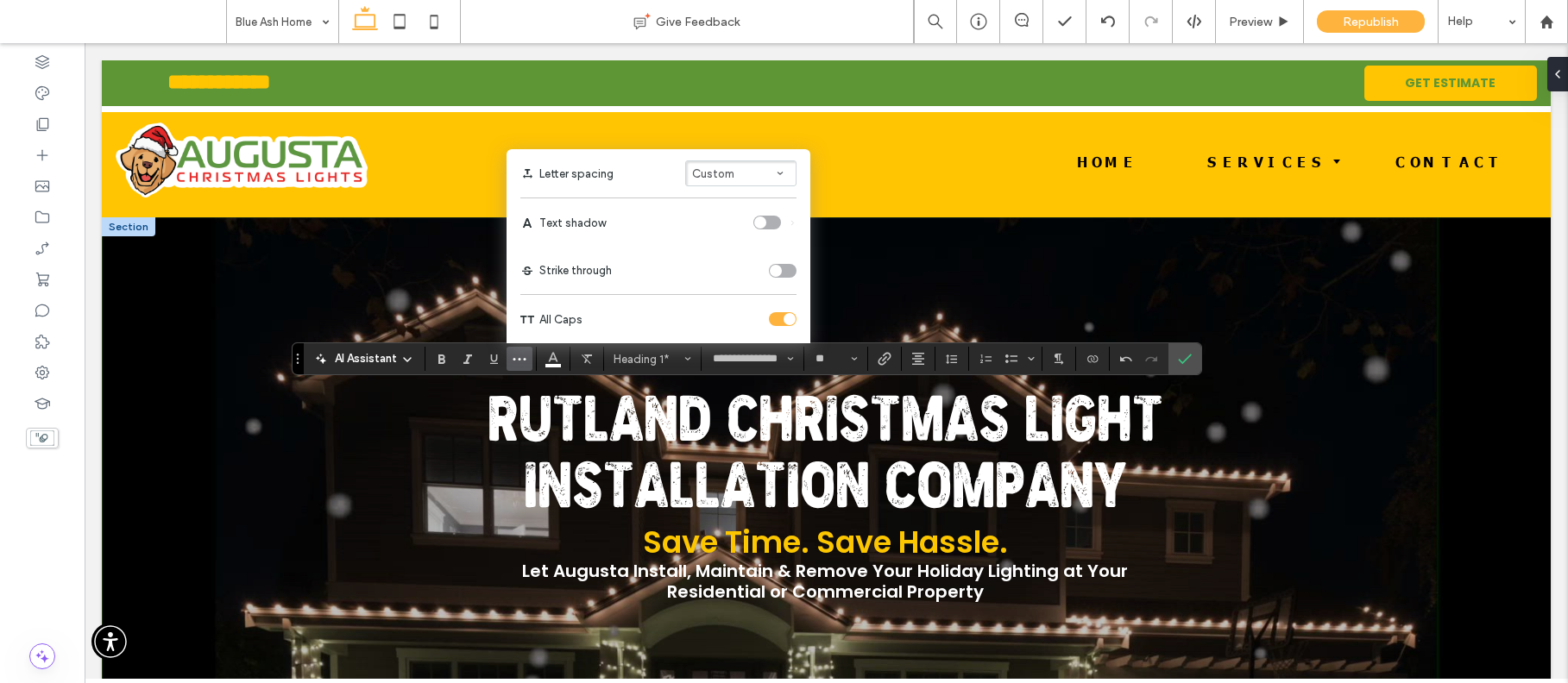 click at bounding box center [783, 319] 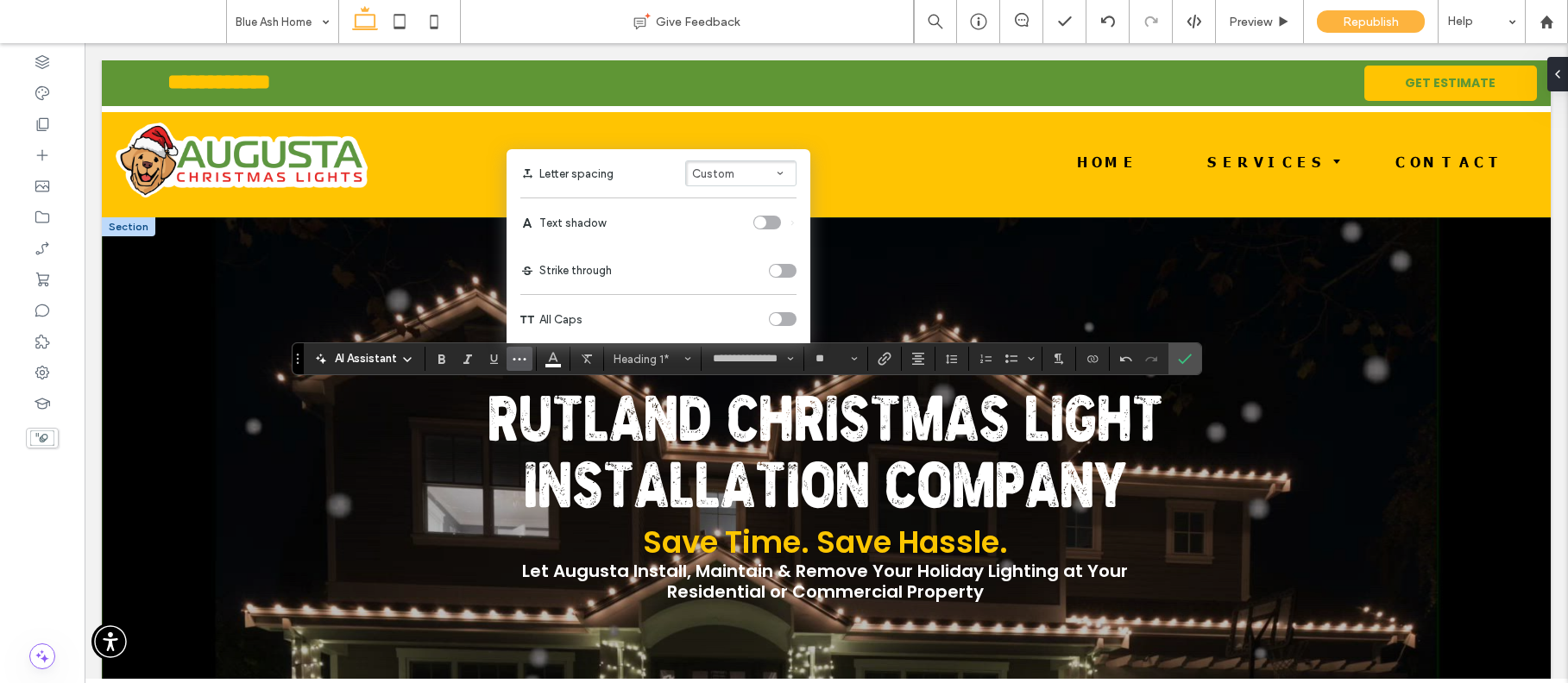 click at bounding box center [783, 319] 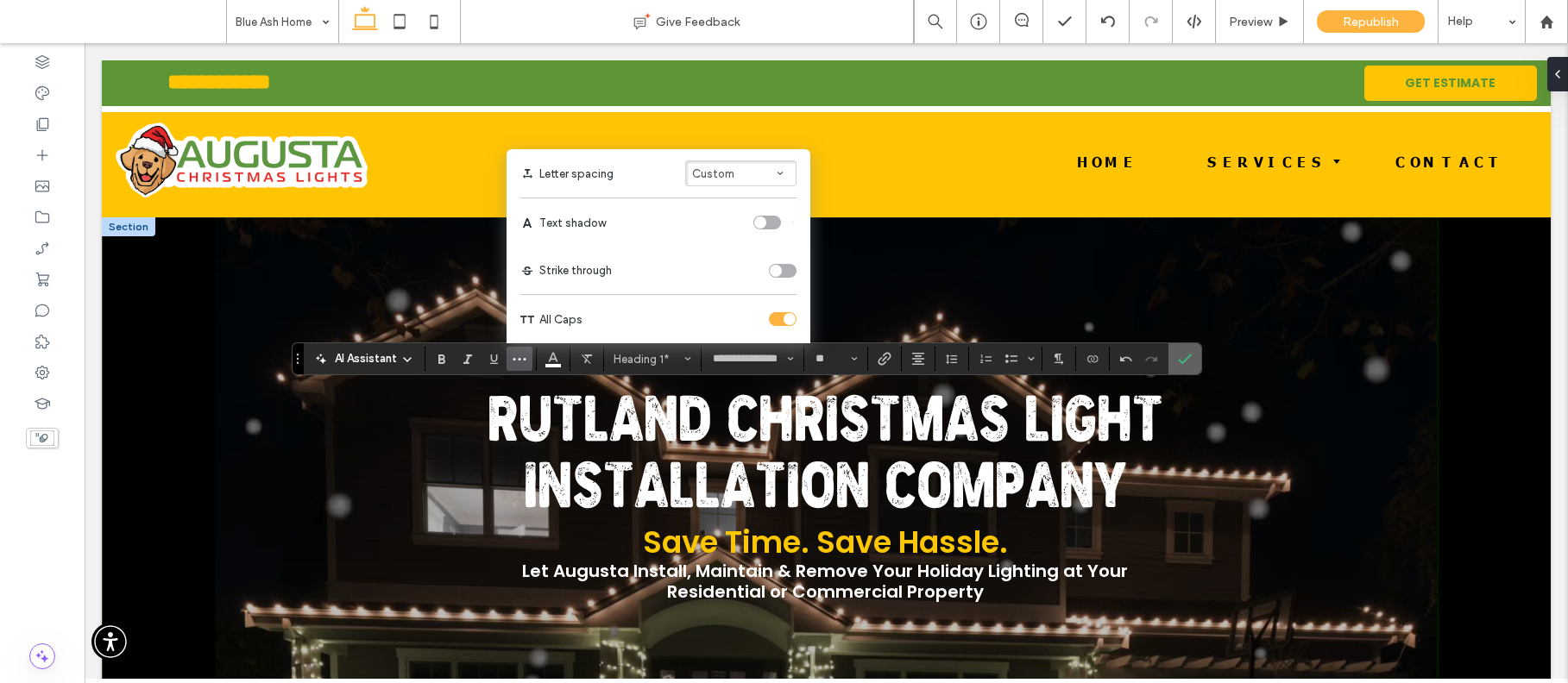 click 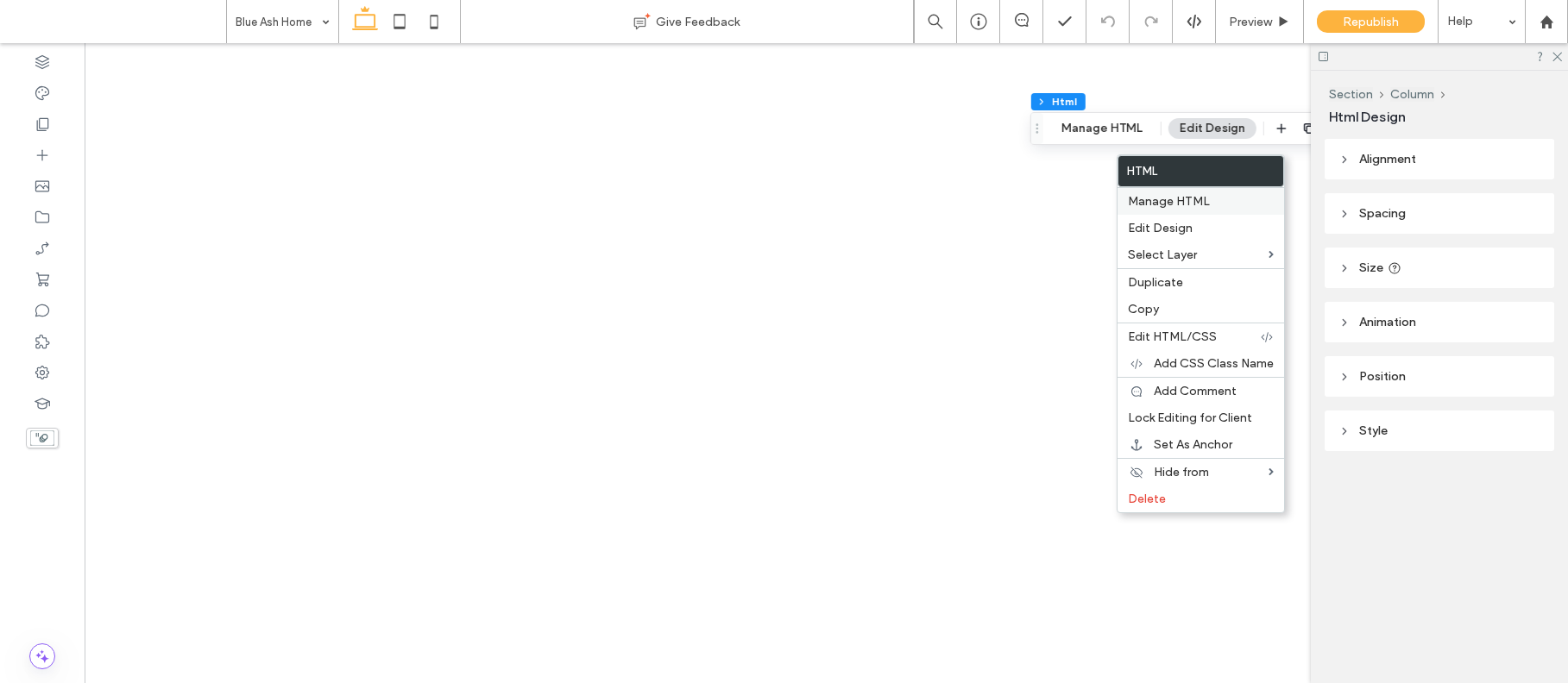 scroll, scrollTop: 0, scrollLeft: 0, axis: both 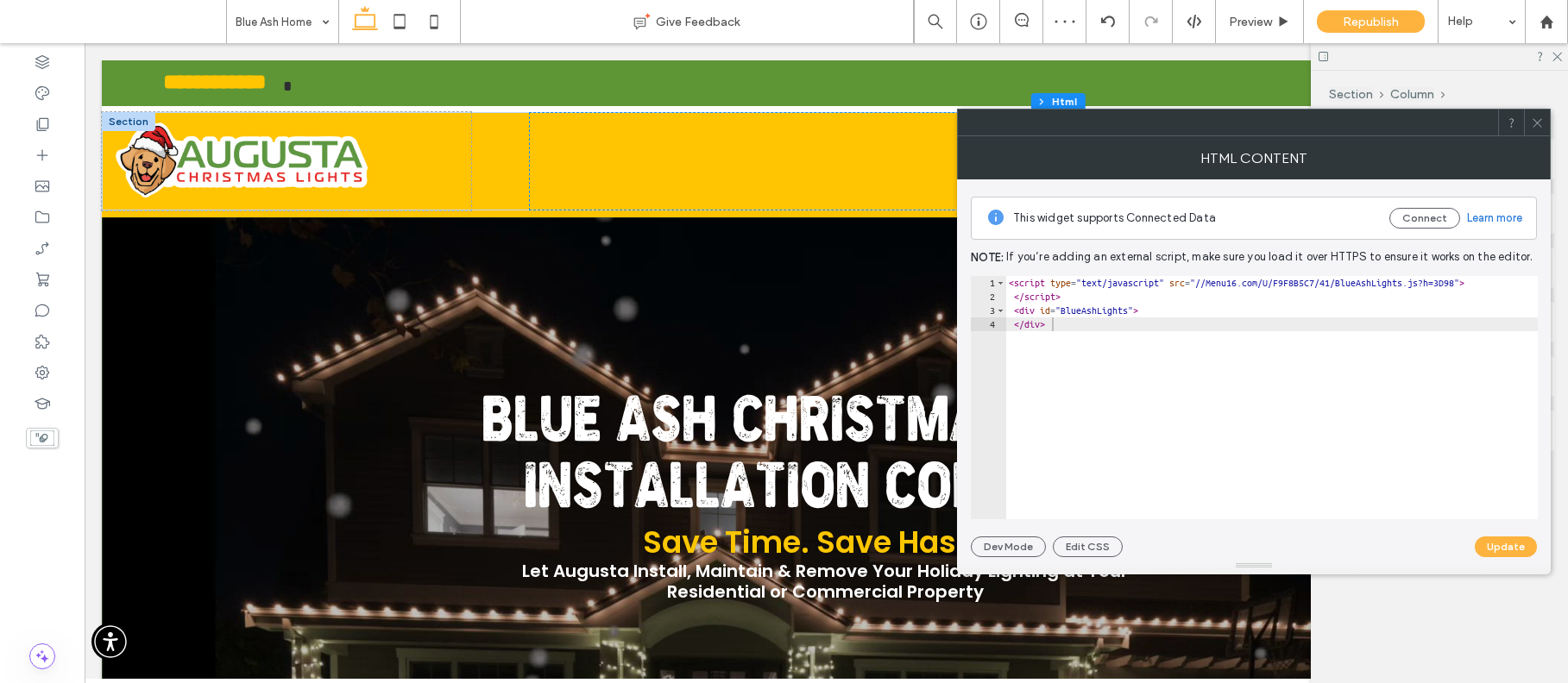click 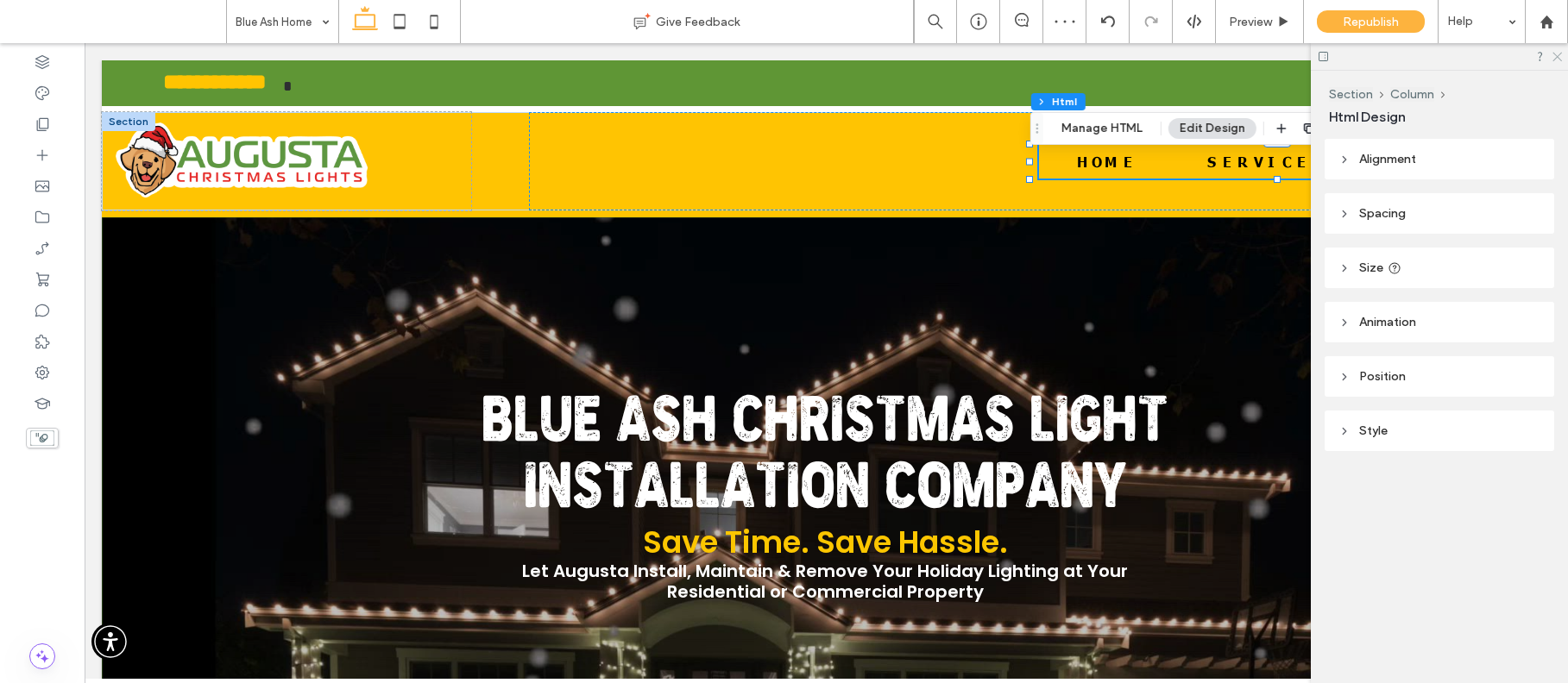 click 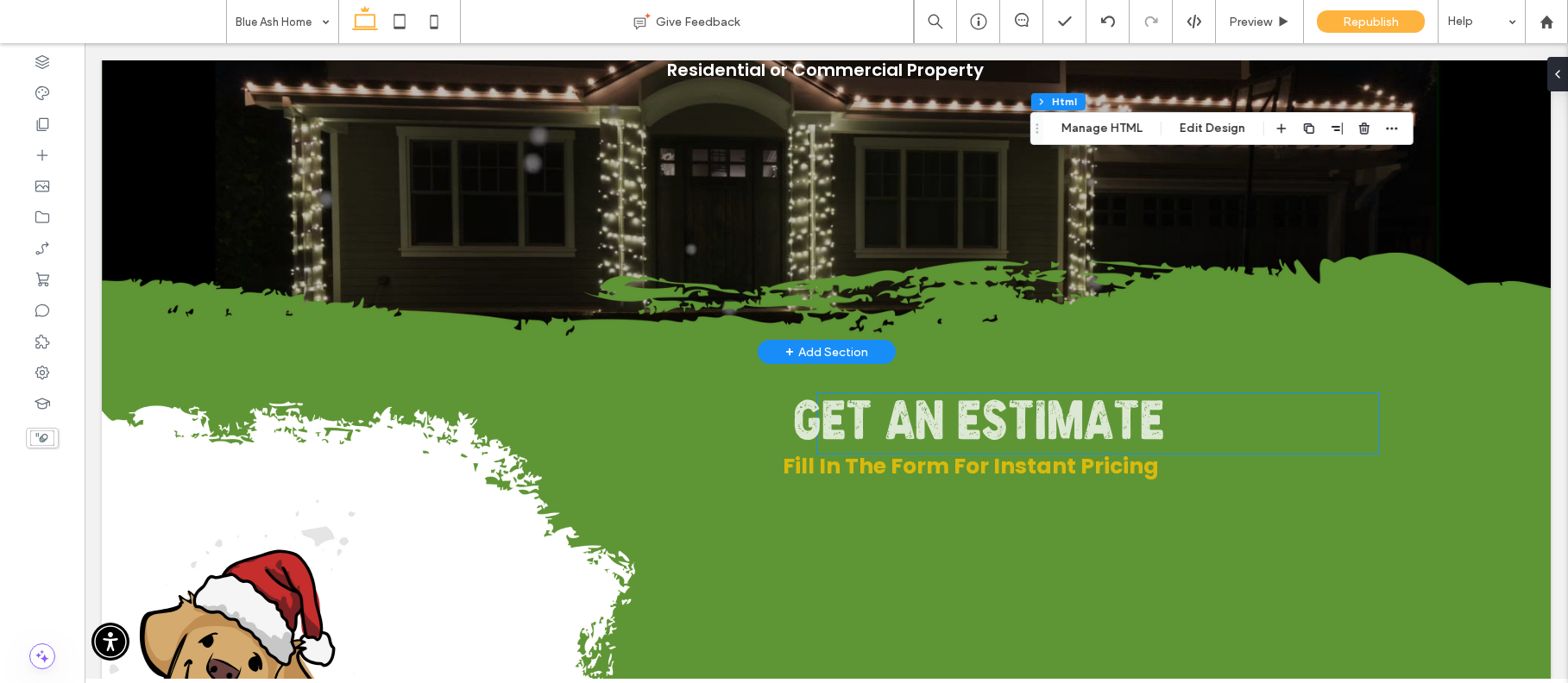 scroll, scrollTop: 637, scrollLeft: 0, axis: vertical 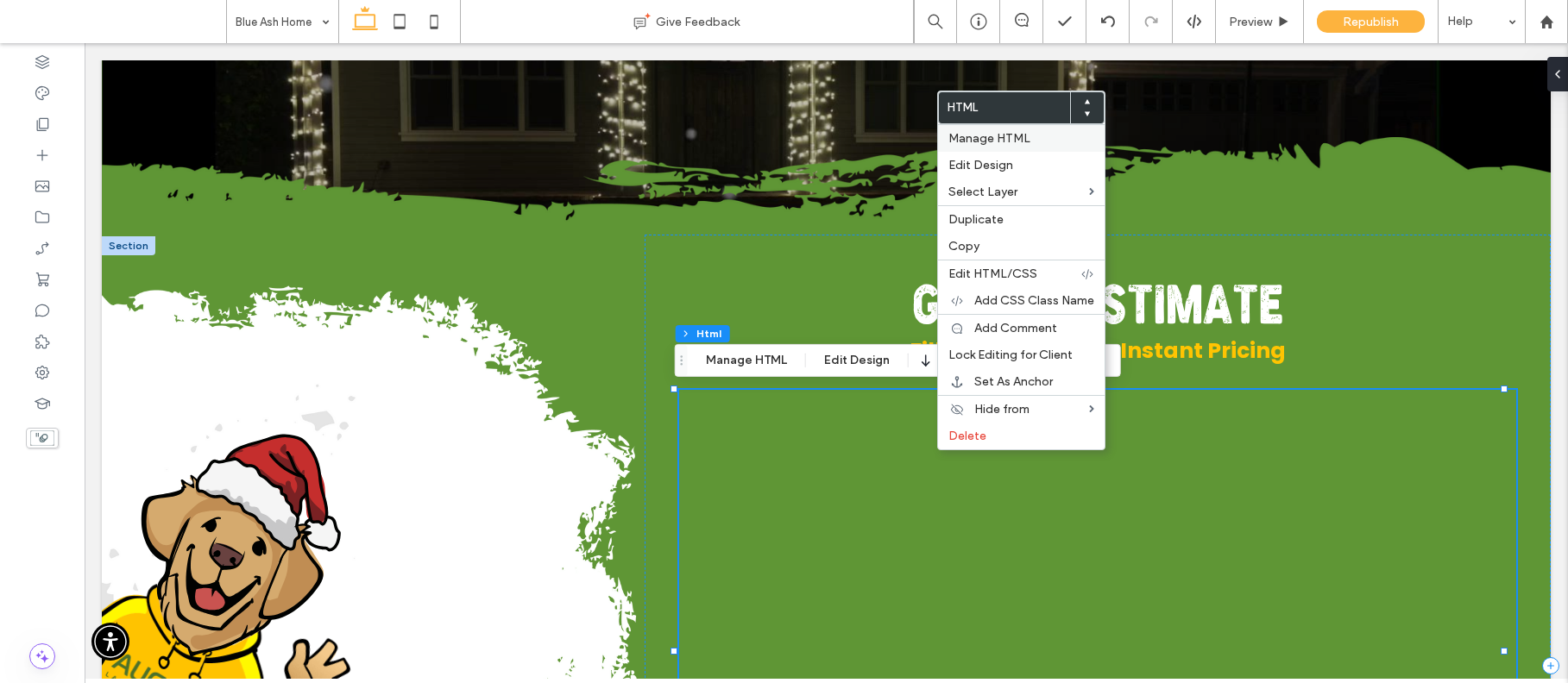click on "Manage HTML" at bounding box center [989, 138] 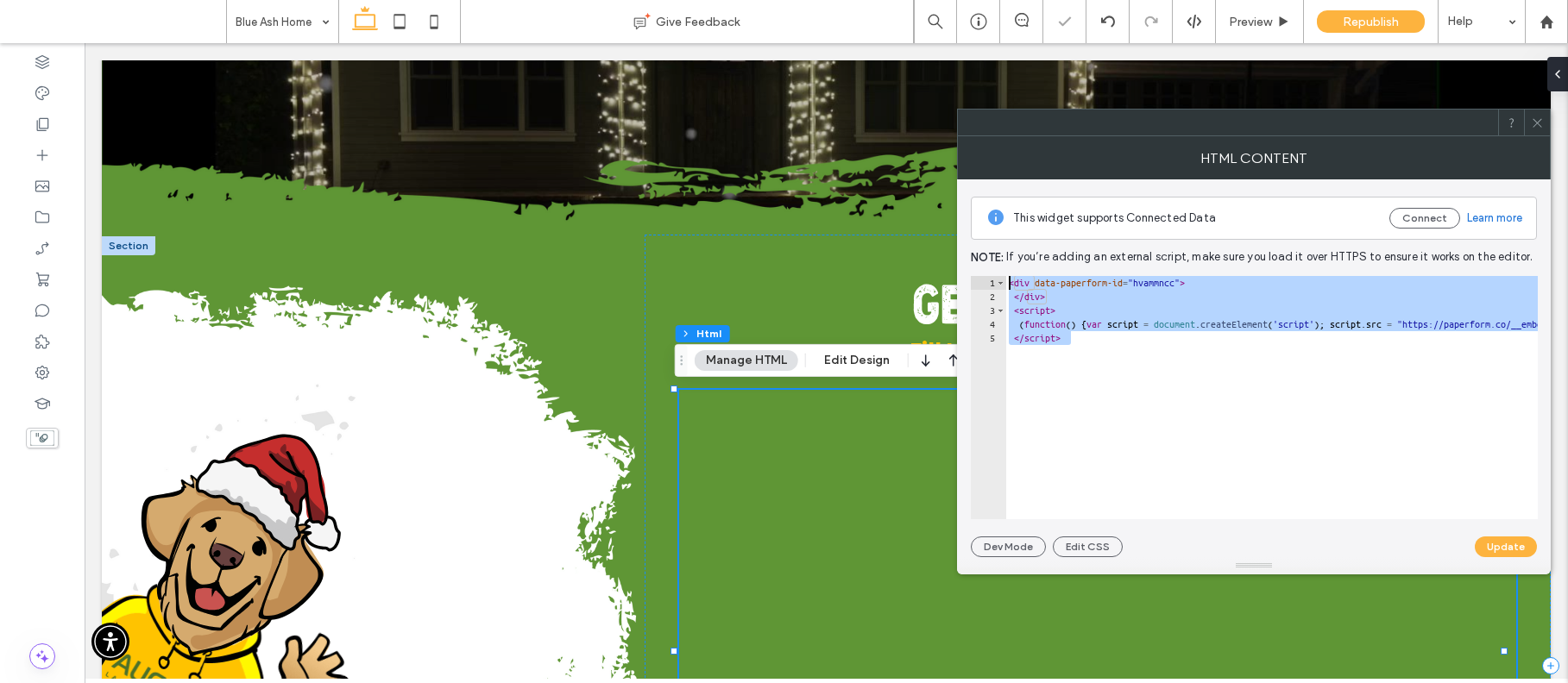 drag, startPoint x: 1093, startPoint y: 342, endPoint x: 986, endPoint y: 276, distance: 125.71794 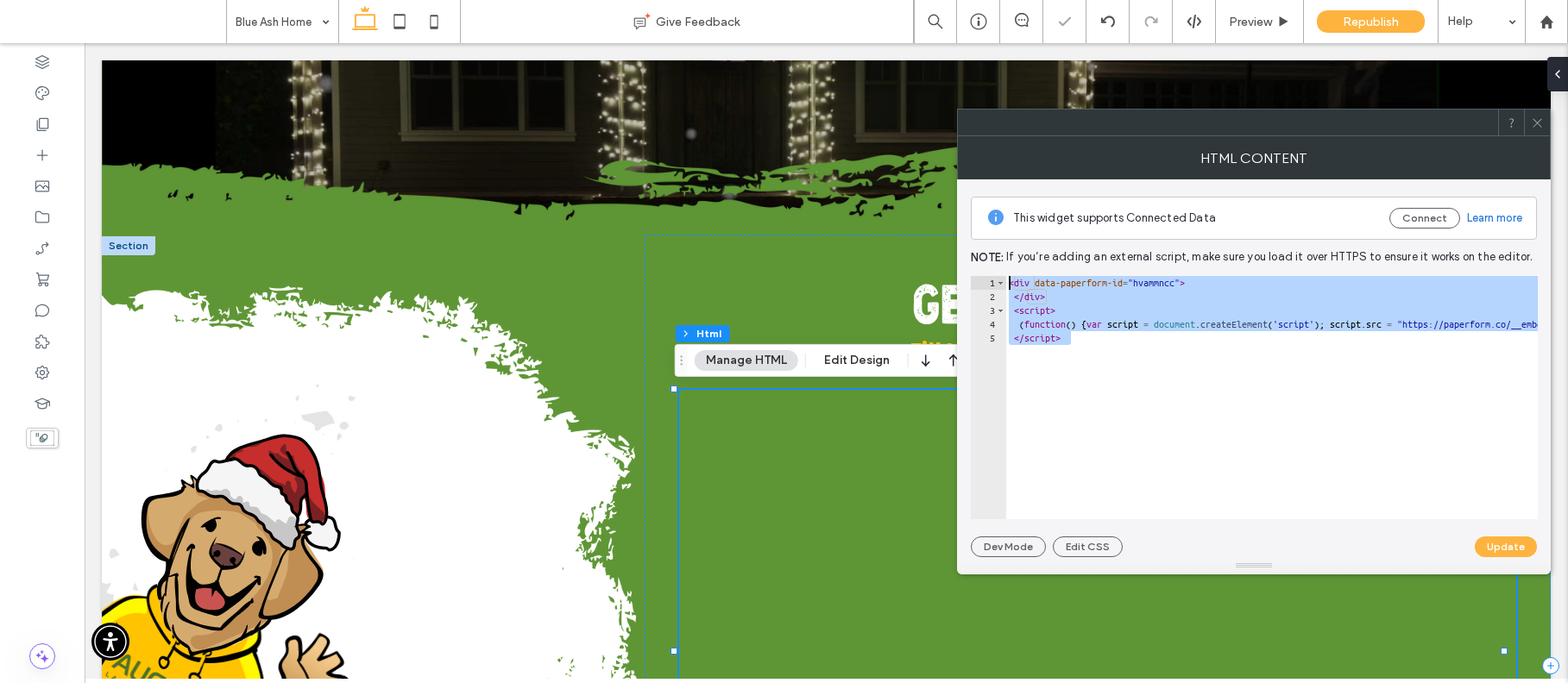 click on "This widget supports Connected Data Connect Learn more Note:   If you’re adding an external script, make sure you load it over HTTPS to ensure it works on the editor. ********* 1 2 3 4 5 < div   data-paperform-id = "hvammncc" >   </ div >   < script >    ( function ( )   { var   script   =   document . createElement ( 'script' ) ;   script . src   =   "https://paperform.co/__embed.min.js" ;   document . body . appendChild ( script ) ;   }) ( )   </ script >     XXXXXXXXXXXXXXXXXXXXXXXXXXXXXXXXXXXXXXXXXXXXXXXXXXXXXXXXXXXXXXXXXXXXXXXXXXXXXXXXXXXXXXXXXXXXXXXXXXXXXXXXXXXXXXXXXXXXXXXXXXXXXXXXXXXXXXXXXXXXXXXXXXXXXXXXXXXXXXXXXXXXXXXXXXXXXXXXXXXXXXXXXXXXXXXXXXXXXXXXXXXXXXXXXXXXXXXXXXXXXXXXXXXXXXXXXXXXXXXXXXXXXXXXXXXXXXXXXXXXXXXXXXXXXXXXXXXXXXXXXXXXXXXXXXXXXXXXXXXXXXXXXXXXXXXXXXXXXXXXXXXXXXXXXXXXXXXXXXXXXXXXXXXXXXXXXXXXXXXXXXXXXXXXXXXXXXXXXXXXXXXXXXXXXXXXXXXXXXXXXXXXXXXXXXXXXXXXXXXXXXXXXXXXXXXXXXXXXXXXXXXXXXXXXXXXXXXXXXXXXXXXXXXXXXXXXXXXXXXXXXXXXXXXXXXXXXXXXXXXXXXXXXXXXXXX Dev Mode Edit CSS Update" at bounding box center (1254, 368) 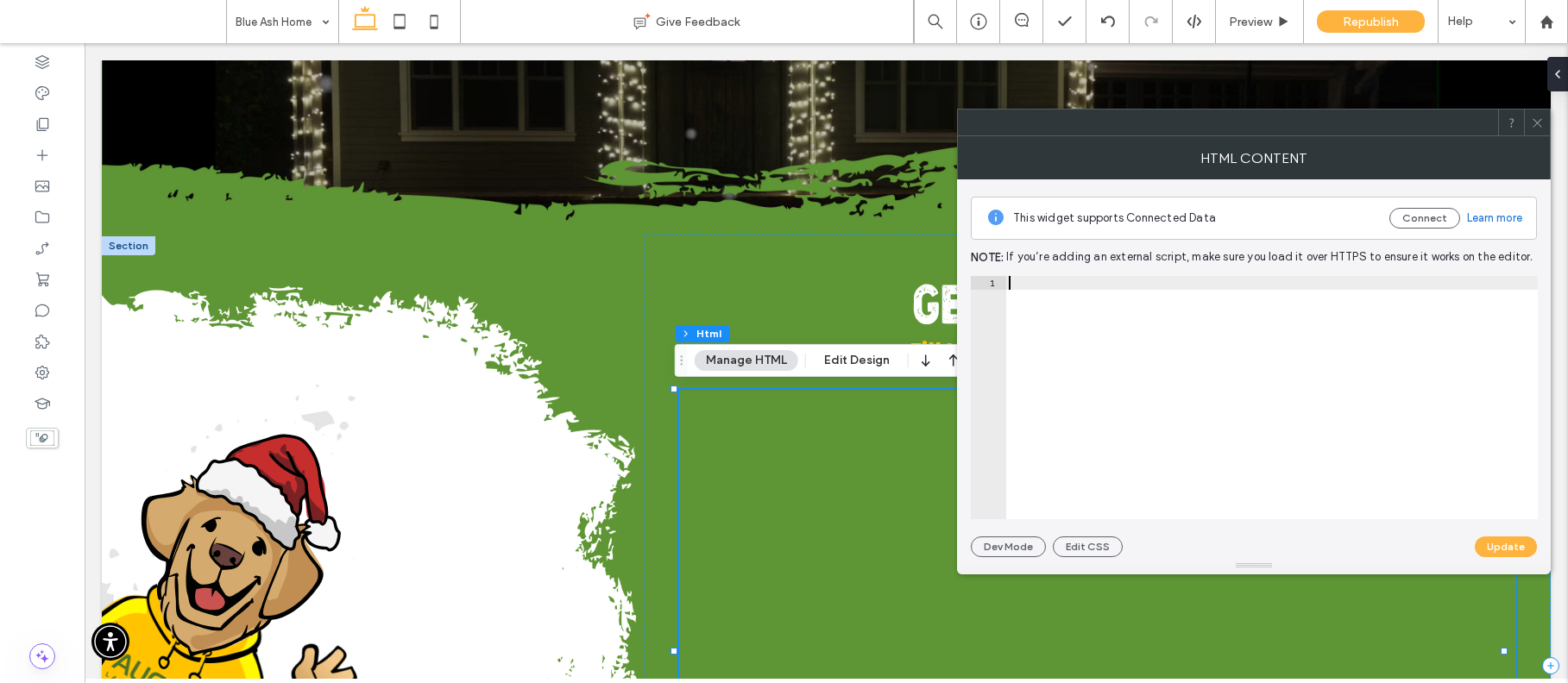 click at bounding box center (1271, 404) 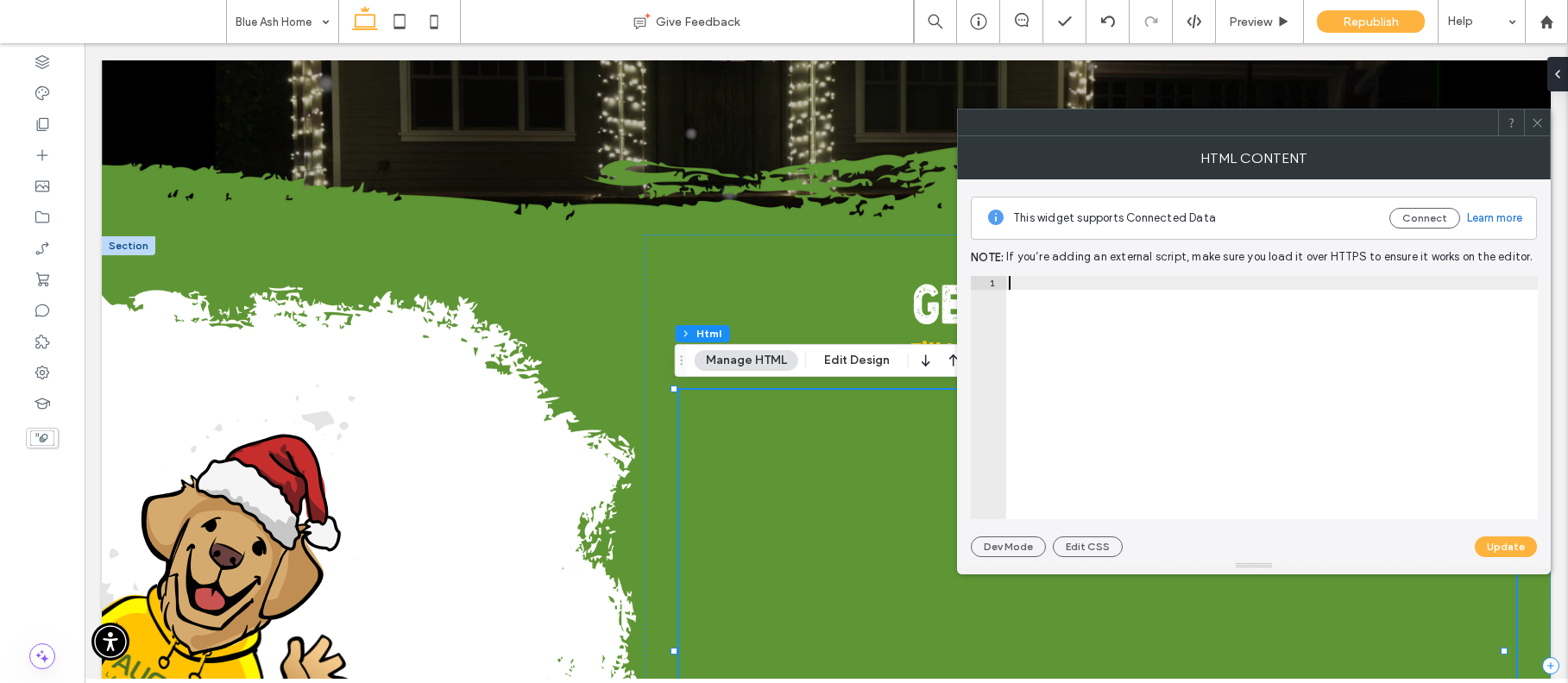 paste on "**********" 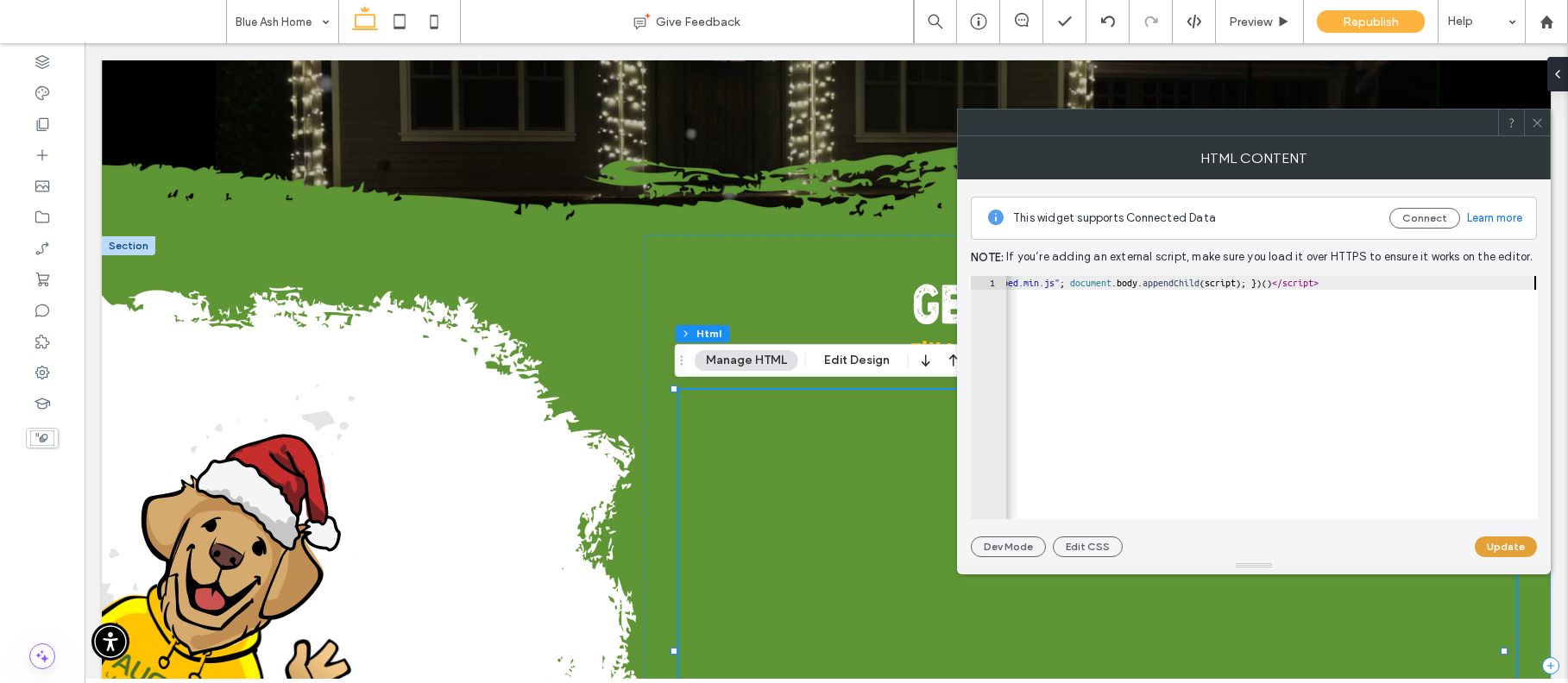 click on "Update" at bounding box center [1506, 547] 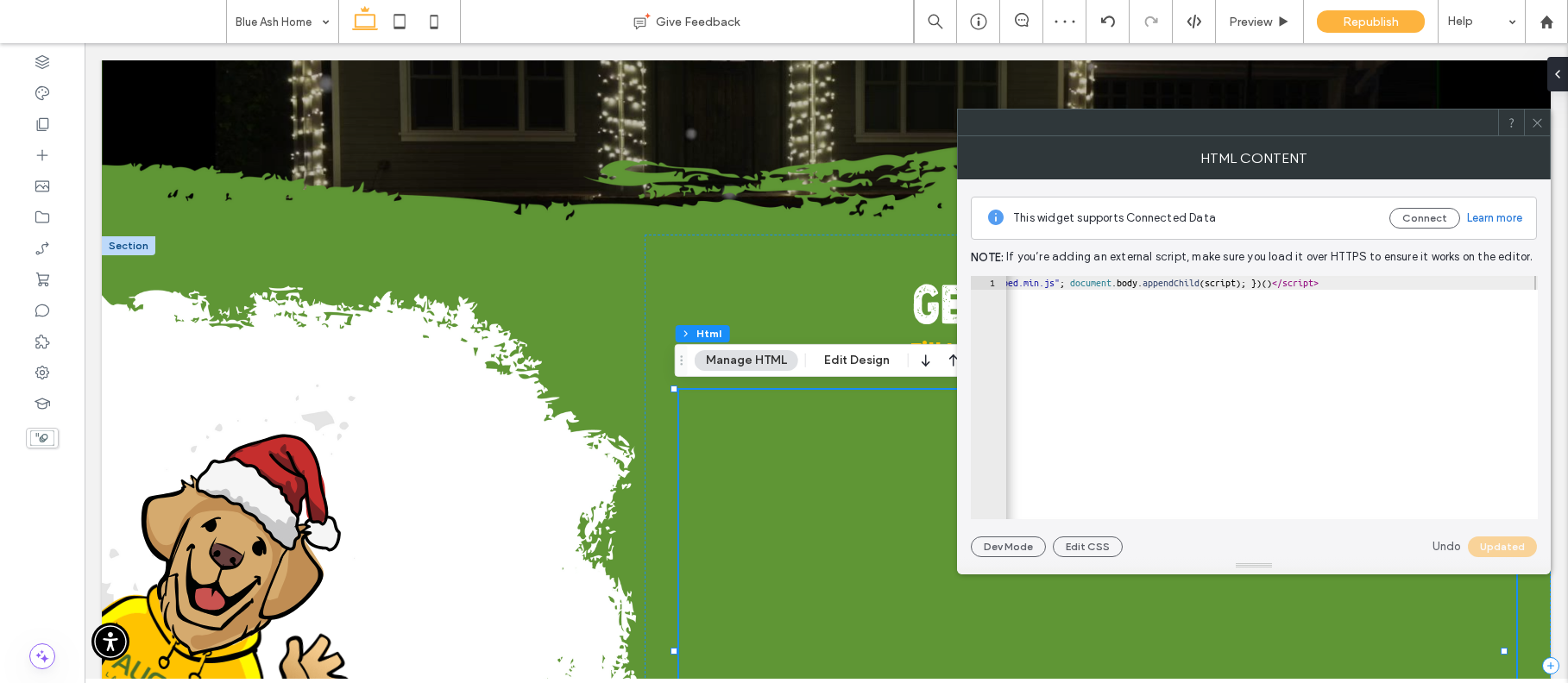 click 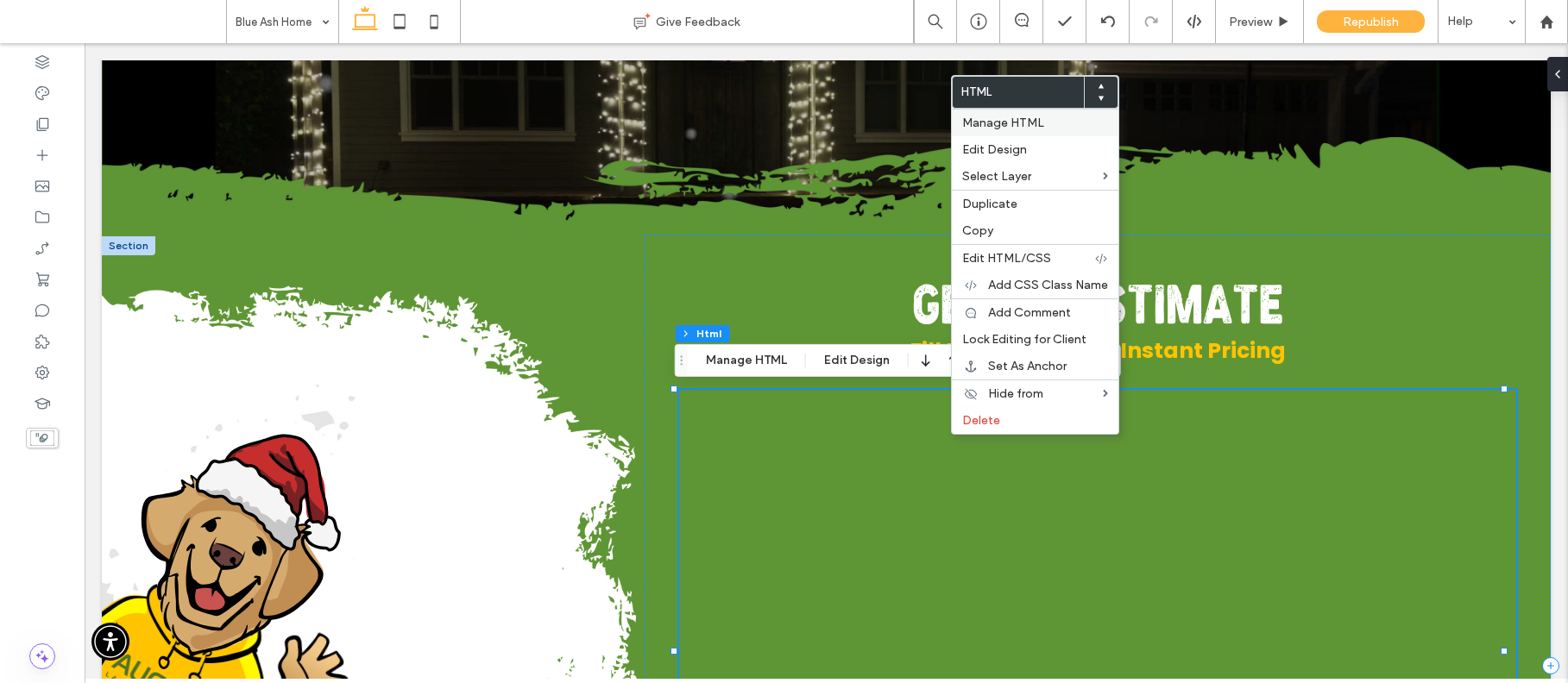 click on "Manage HTML" at bounding box center [1003, 122] 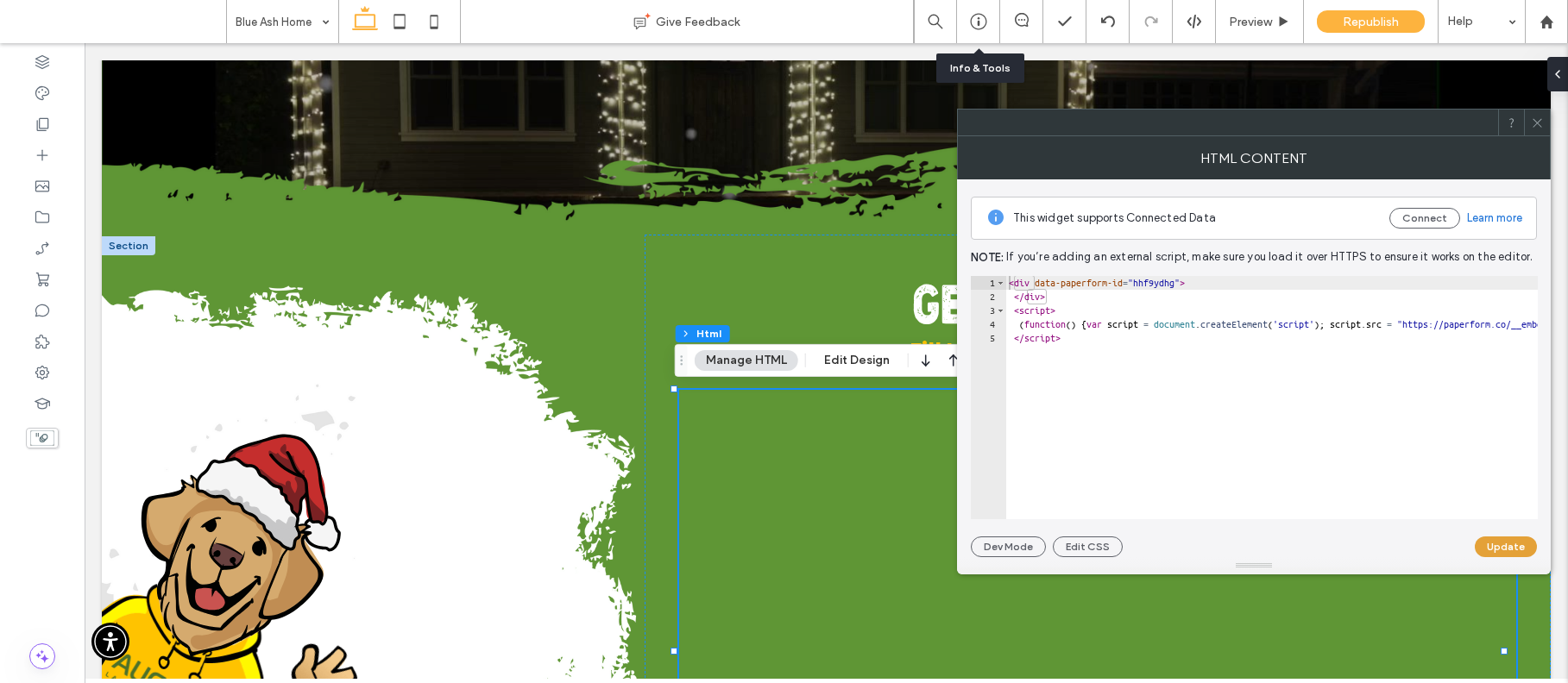 click on "Update" at bounding box center [1506, 547] 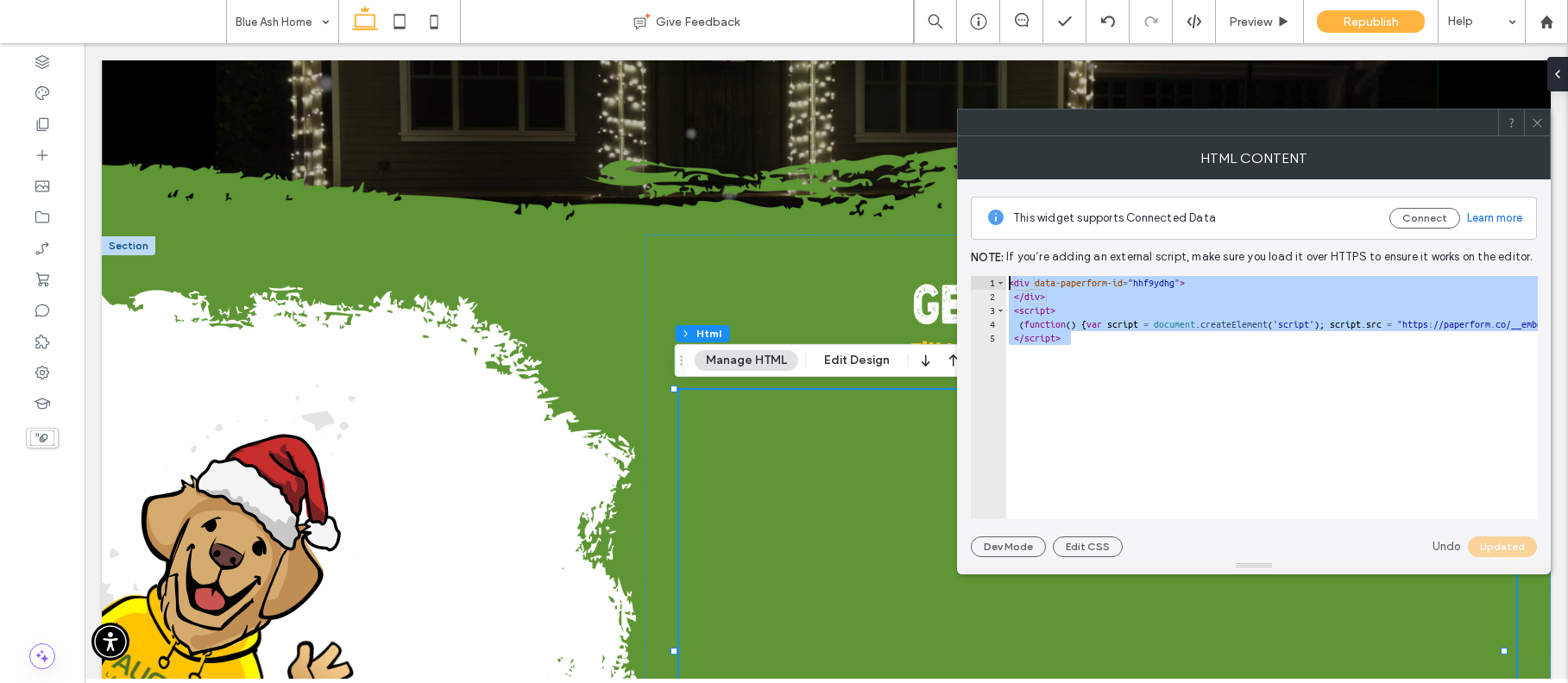 drag, startPoint x: 1143, startPoint y: 334, endPoint x: 985, endPoint y: 277, distance: 167.96726 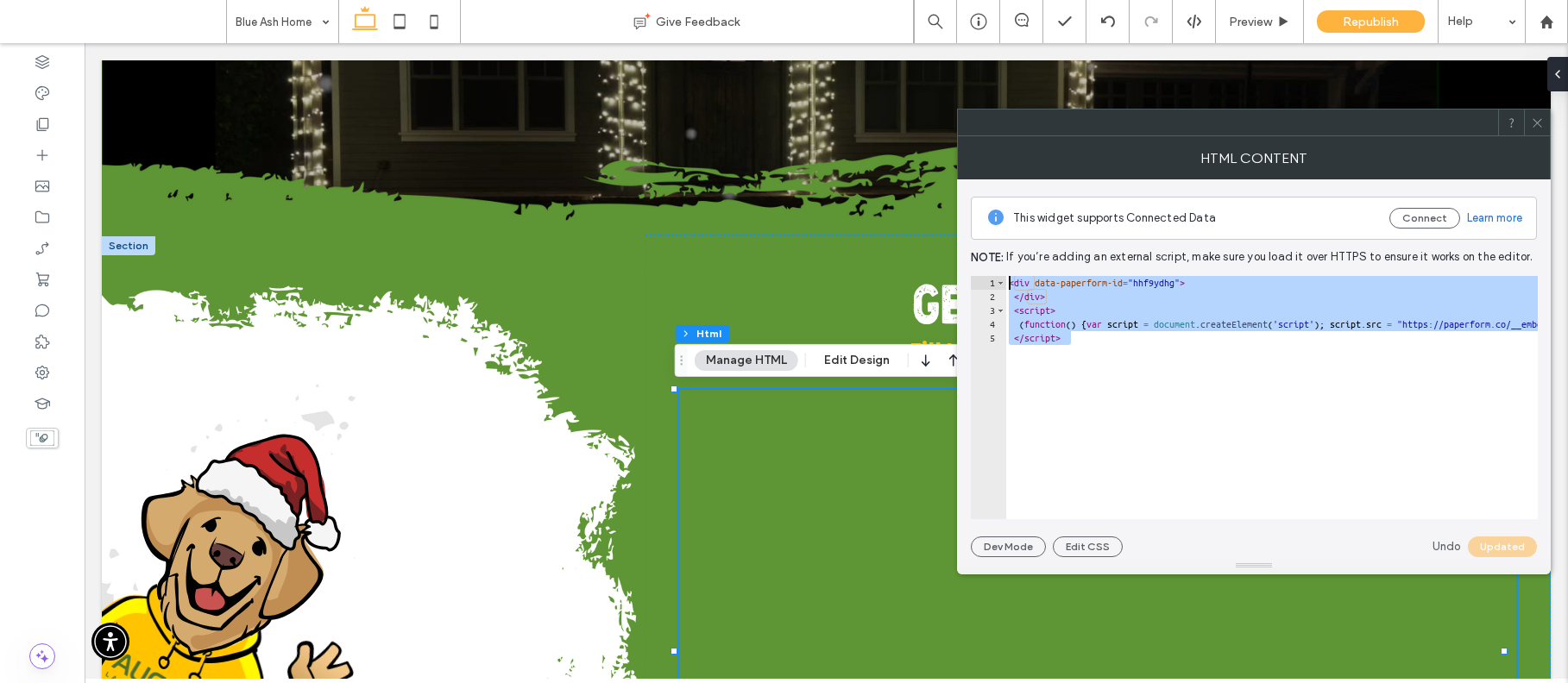 click on "********* 1 2 3 4 5 < div   data-paperform-id = "hhf9ydhg" >   </ div >   < script >    ( function ( )   { var   script   =   document . createElement ( 'script' ) ;   script . src   =   "https://paperform.co/__embed.min.js" ;   document . body . appendChild ( script ) ;   }) ( )   </ script >     XXXXXXXXXXXXXXXXXXXXXXXXXXXXXXXXXXXXXXXXXXXXXXXXXXXXXXXXXXXXXXXXXXXXXXXXXXXXXXXXXXXXXXXXXXXXXXXXXXXXXXXXXXXXXXXXXXXXXXXXXXXXXXXXXXXXXXXXXXXXXXXXXXXXXXXXXXXXXXXXXXXXXXXXXXXXXXXXXXXXXXXXXXXXXXXXXXXXXXXXXXXXXXXXXXXXXXXXXXXXXXXXXXXXXXXXXXXXXXXXXXXXXXXXXXXXXXXXXXXXXXXXXXXXXXXXXXXXXXXXXXXXXXXXXXXXXXXXXXXXXXXXXXXXXXXXXXXXXXXXXXXXXXXXXXXXXXXXXXXXXXXXXXXXXXXXXXXXXXXXXXXXXXXXXXXXXXXXXXXXXXXXXXXXXXXXXXXXXXXXXXXXXXXXXXXXXXXXXXXXXXXXXXXXXXXXXXXXXXXXXXXXXXXXXXXXXXXXXXXXXXXXXXXXXXXXXXXXXXXXXXXXXXXXXXXXXXXXXXXXXXXXXXXXXXXX" at bounding box center (1254, 398) 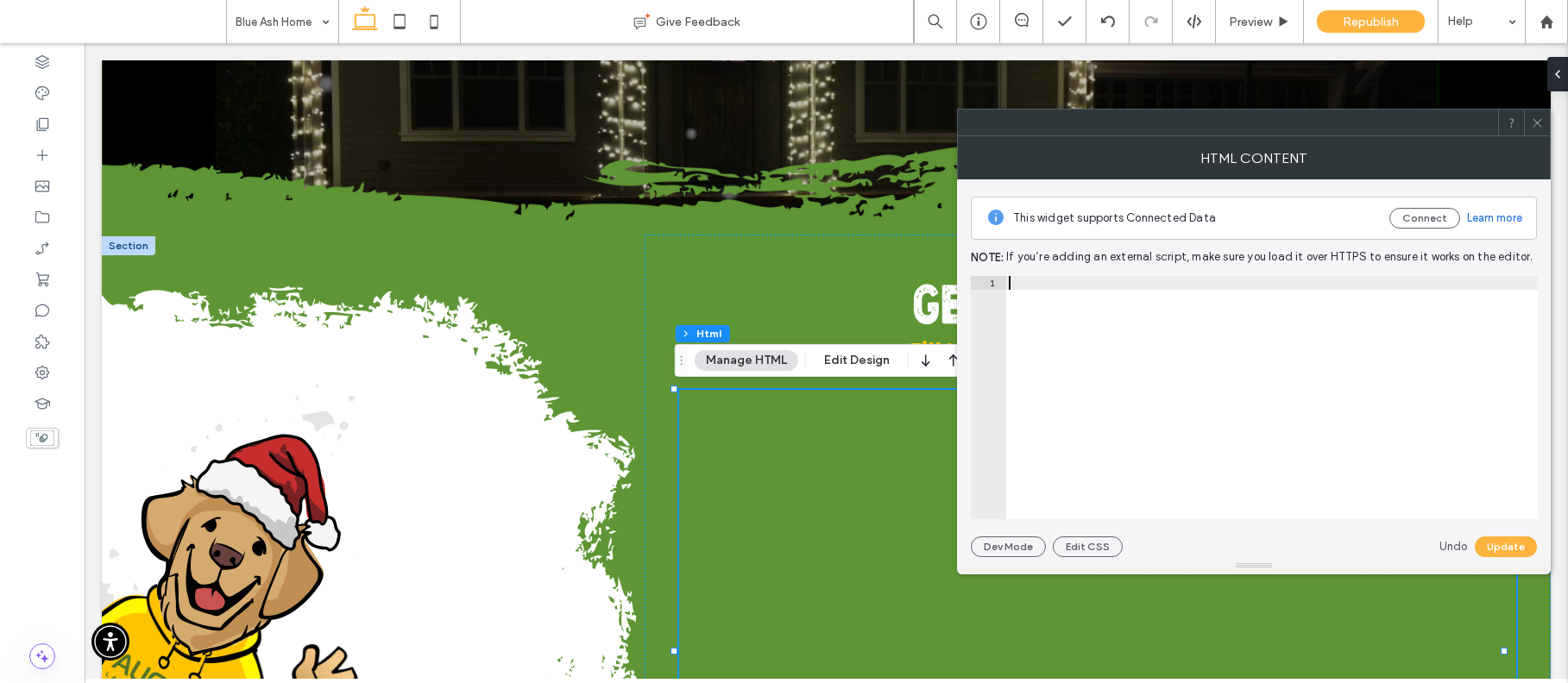 paste on "**********" 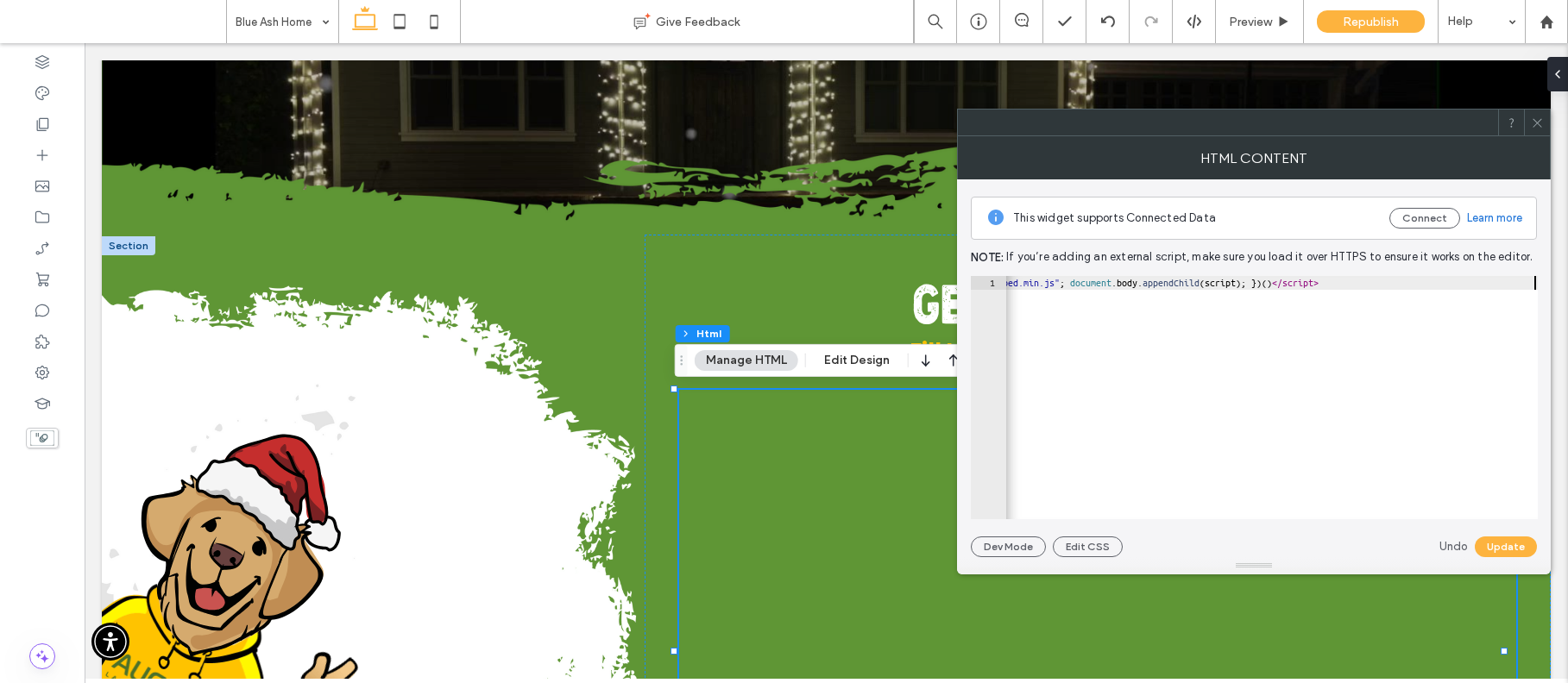 scroll, scrollTop: 0, scrollLeft: 767, axis: horizontal 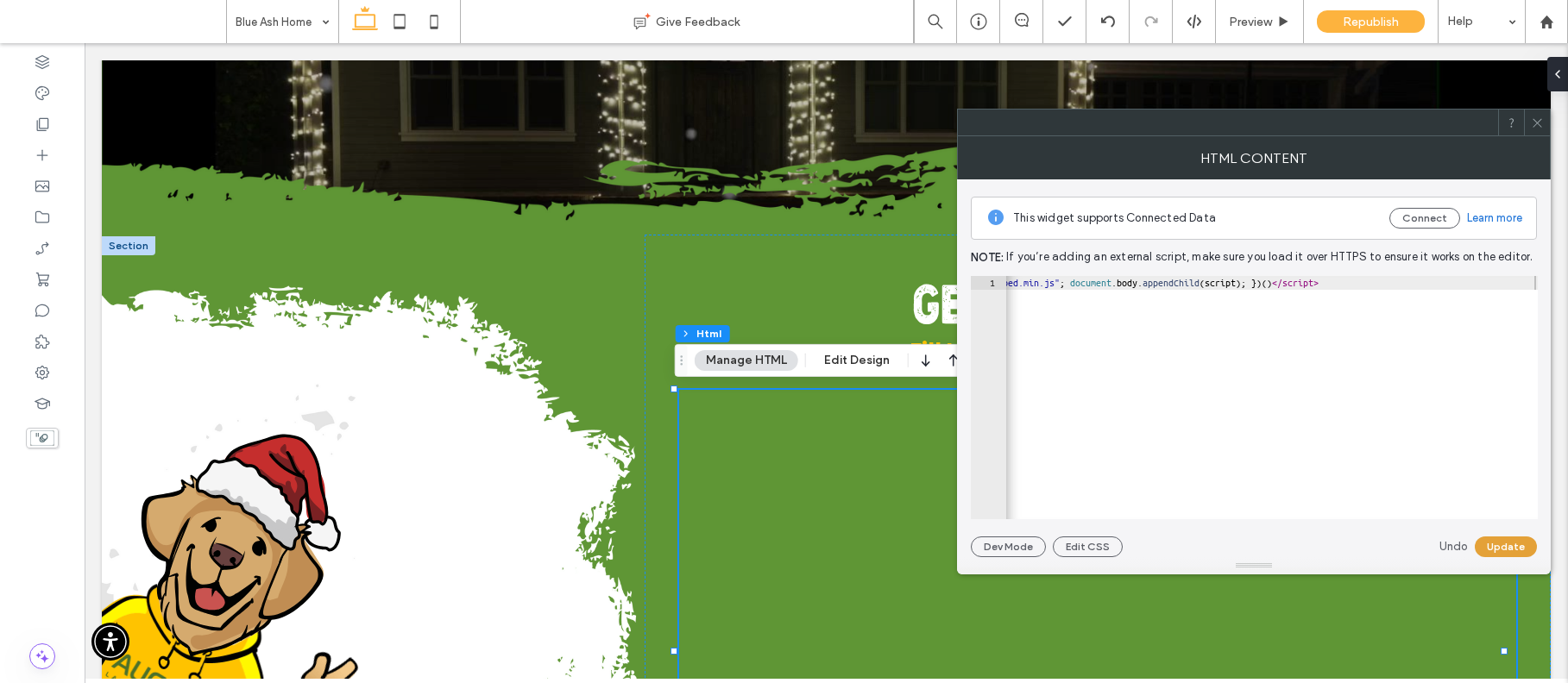 click on "Update" at bounding box center (1506, 547) 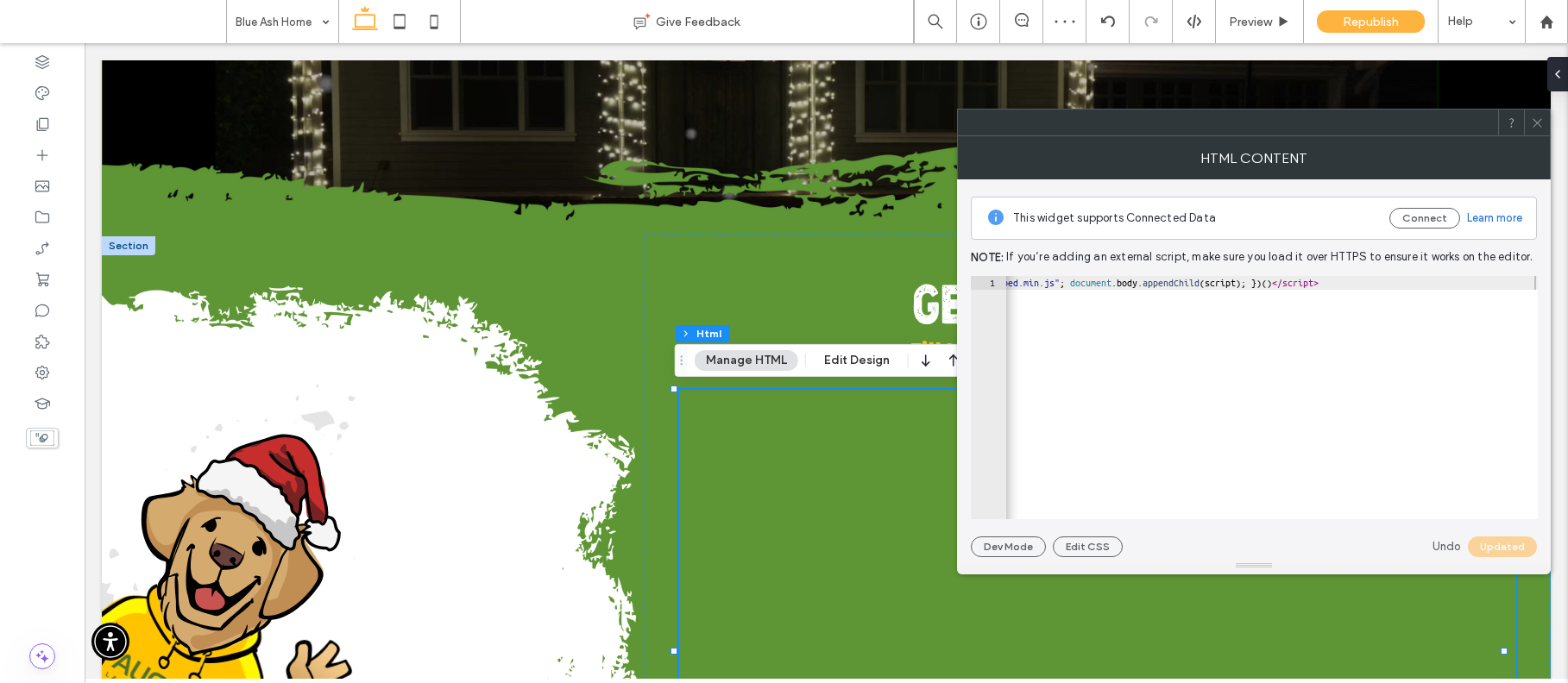 click 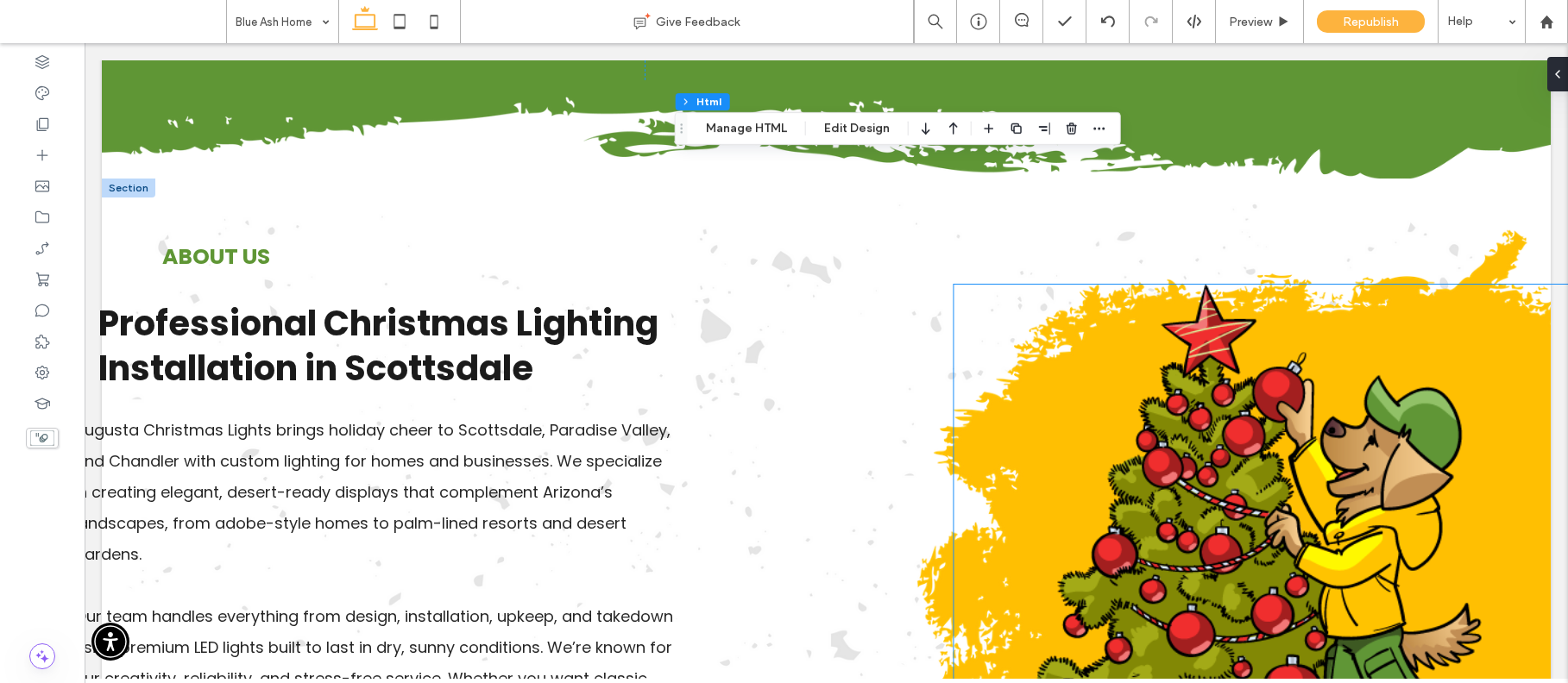 scroll, scrollTop: 1651, scrollLeft: 0, axis: vertical 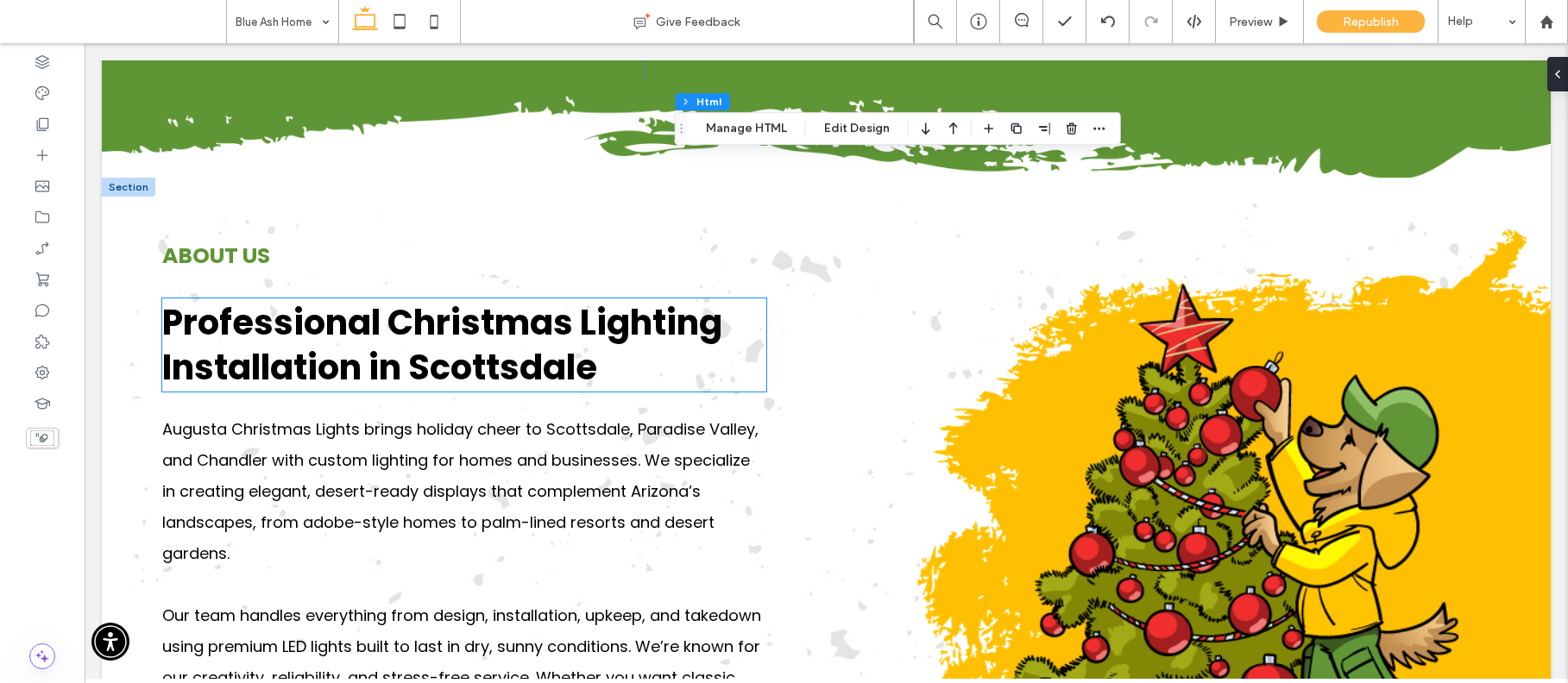 click on "Professional Christmas Lighting Installation in Scottsdale" at bounding box center (442, 345) 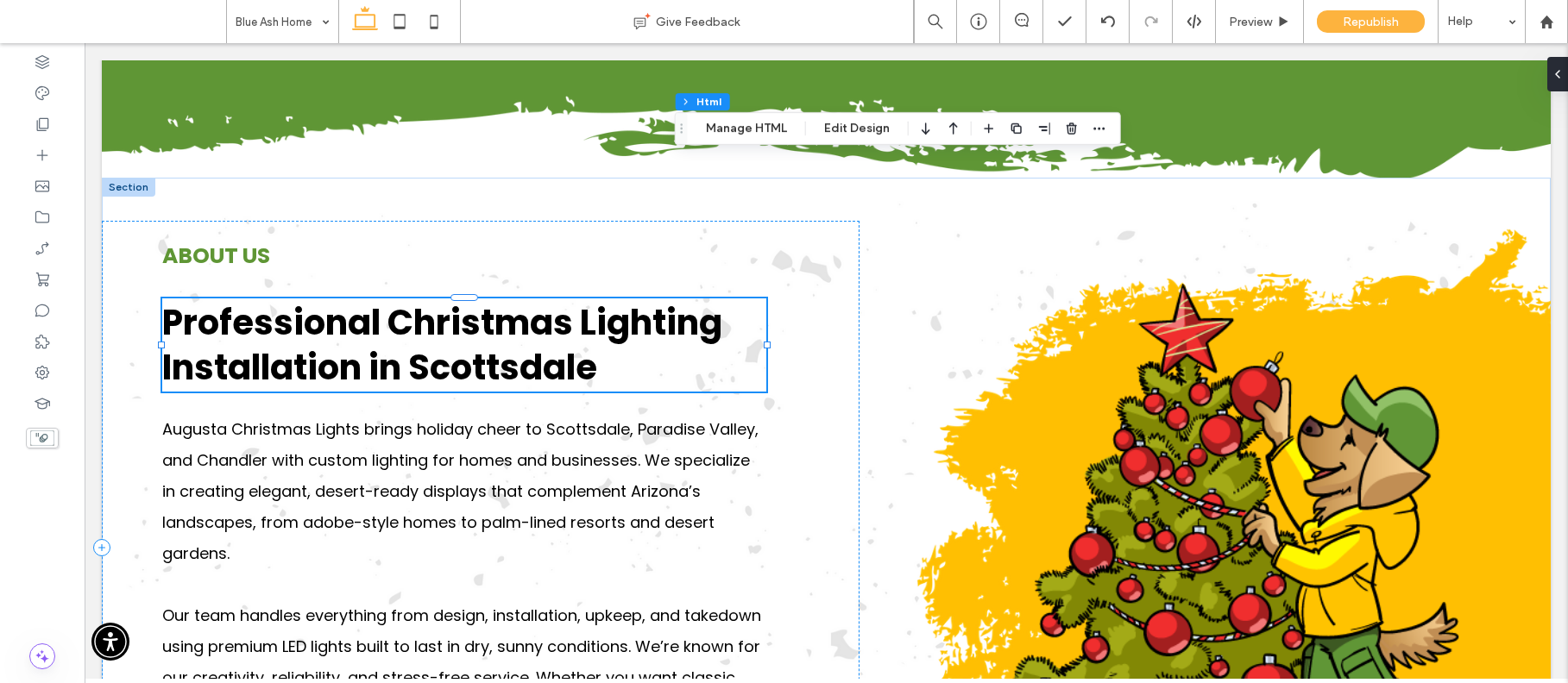 click on "Professional Christmas Lighting Installation in Scottsdale" at bounding box center [442, 345] 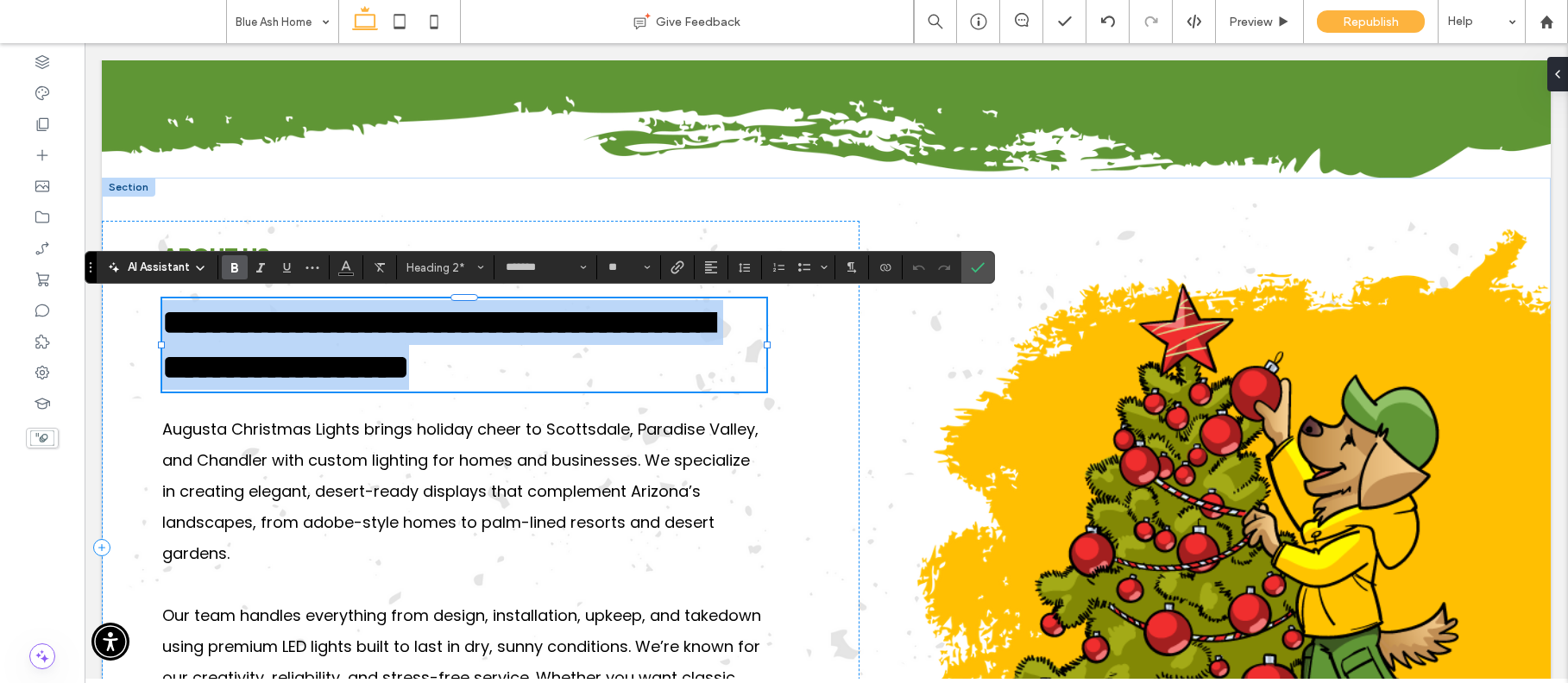 click on "**********" at bounding box center [438, 344] 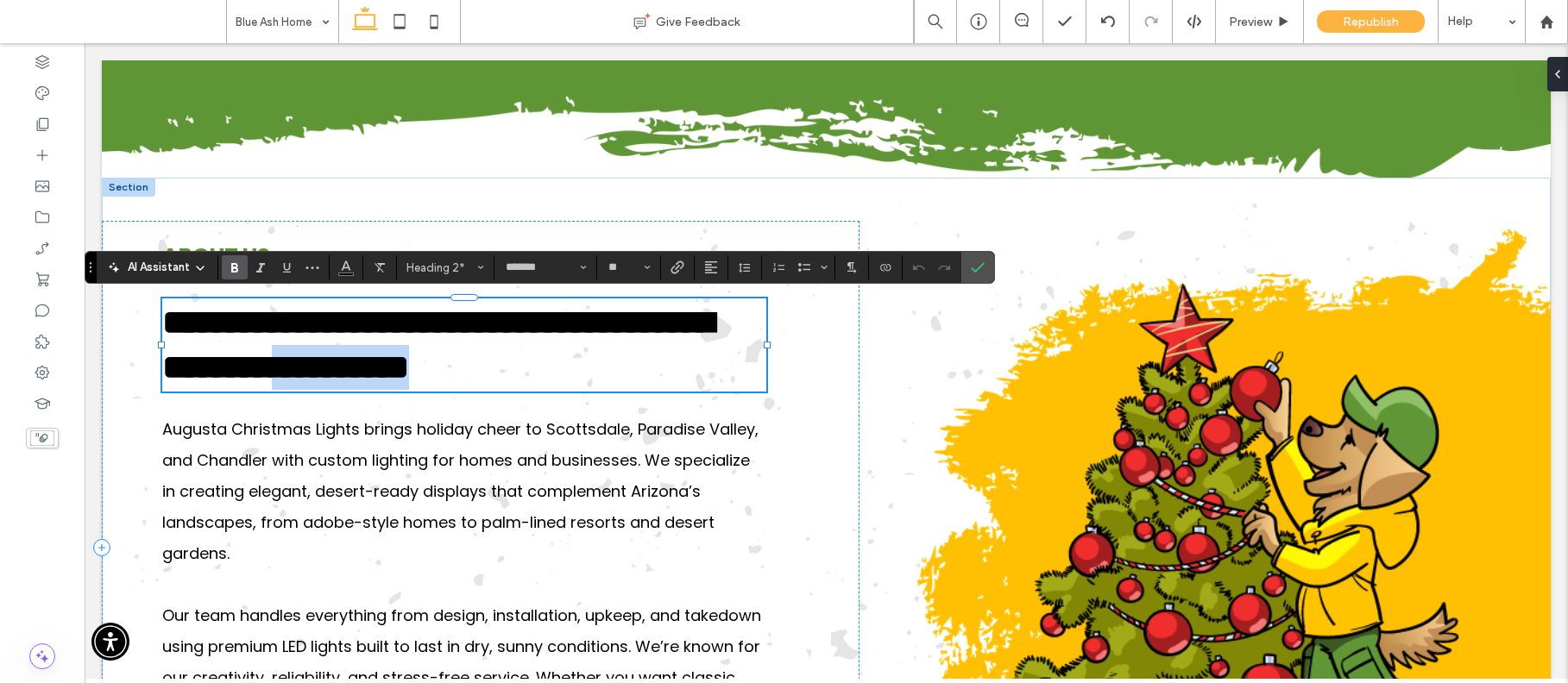 click on "**********" at bounding box center [438, 344] 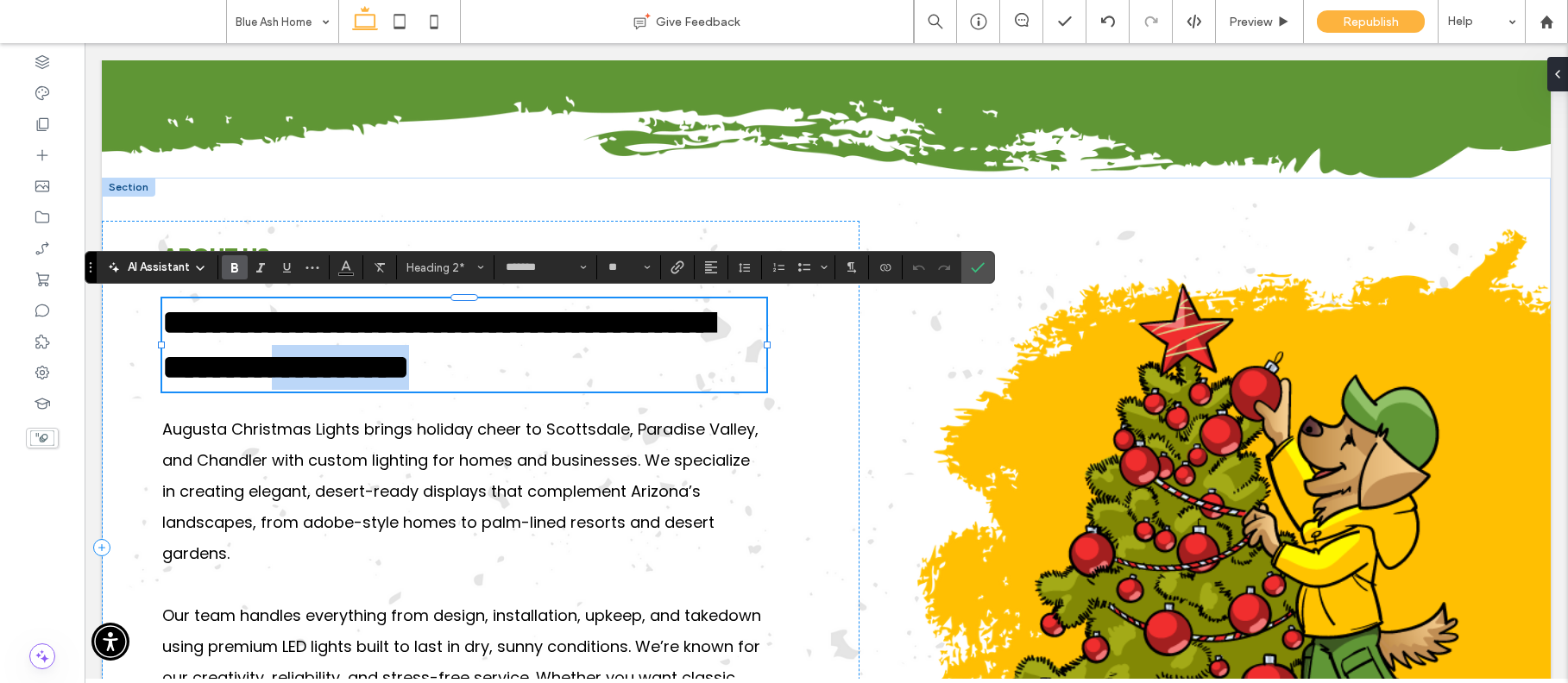 scroll, scrollTop: 2, scrollLeft: 0, axis: vertical 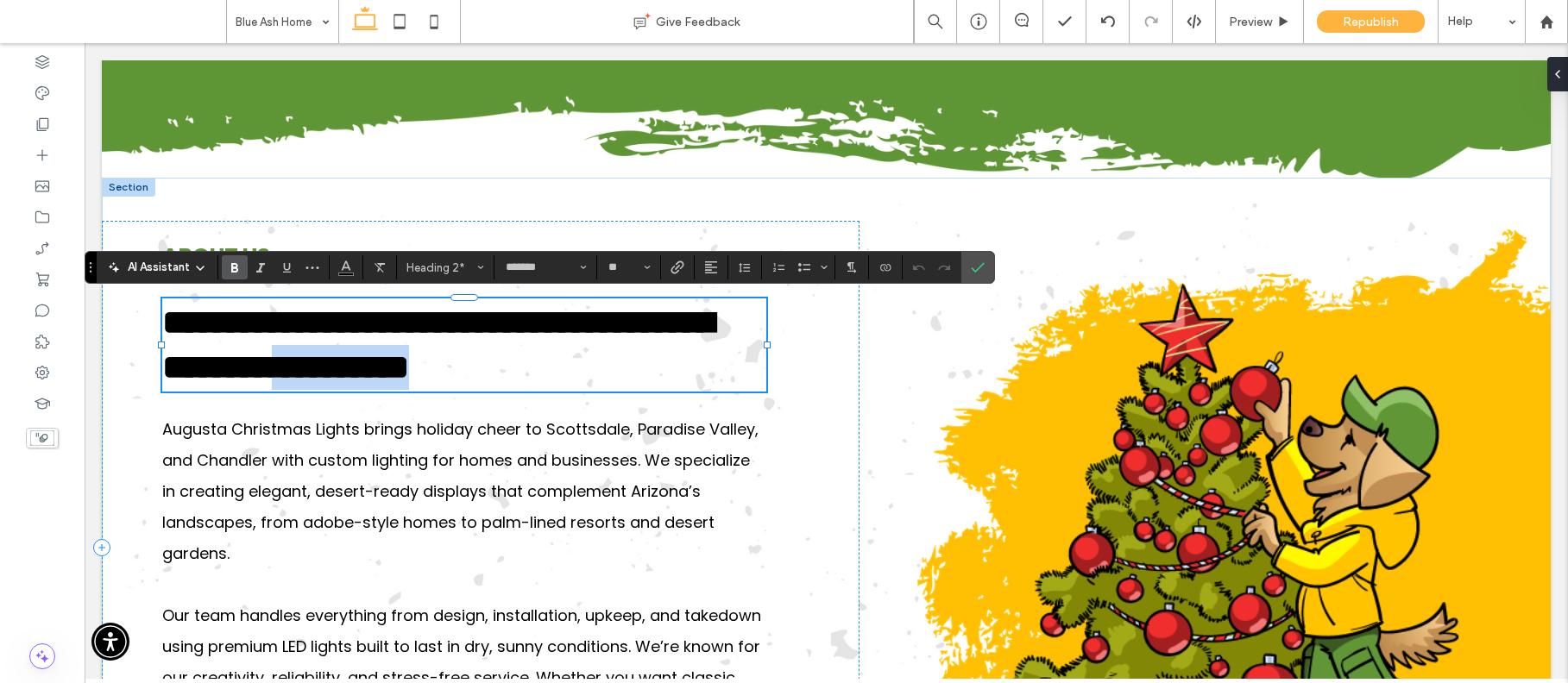 type 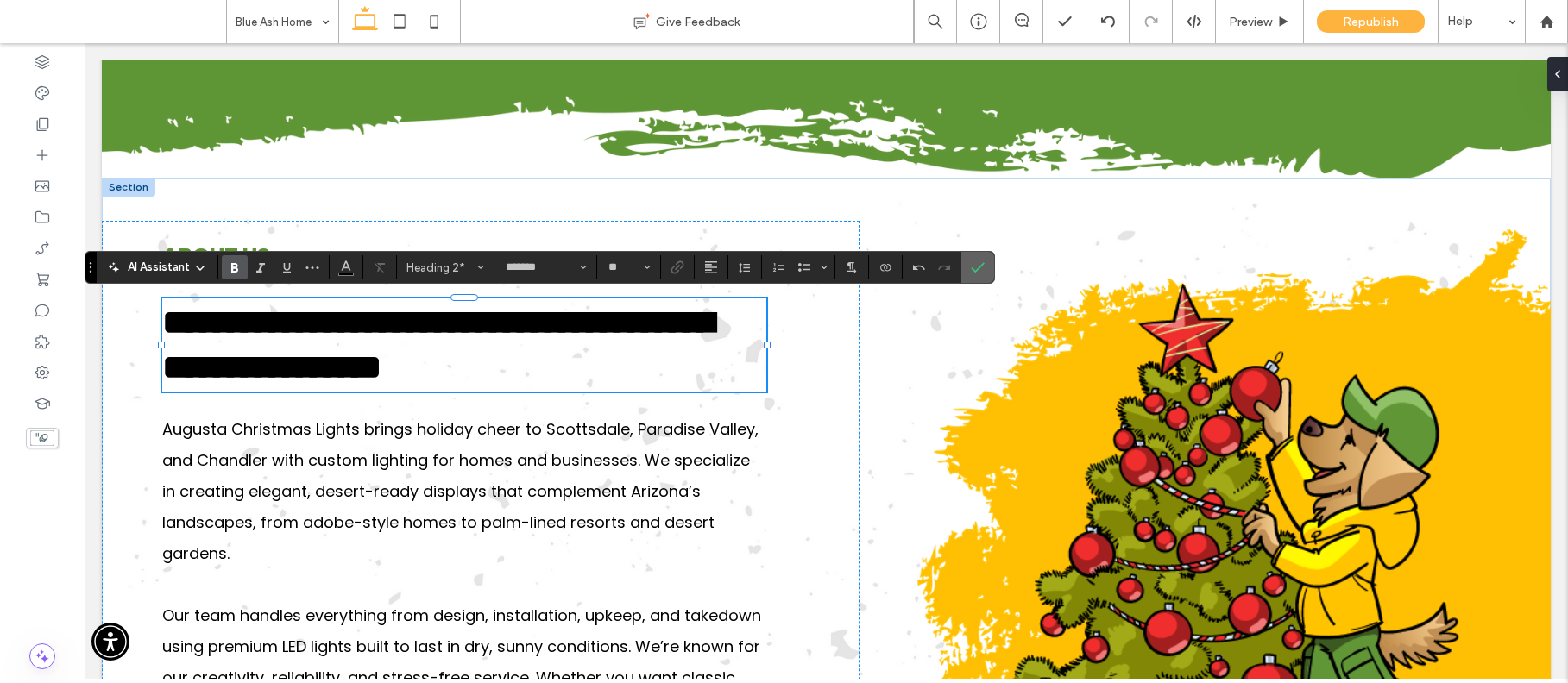click 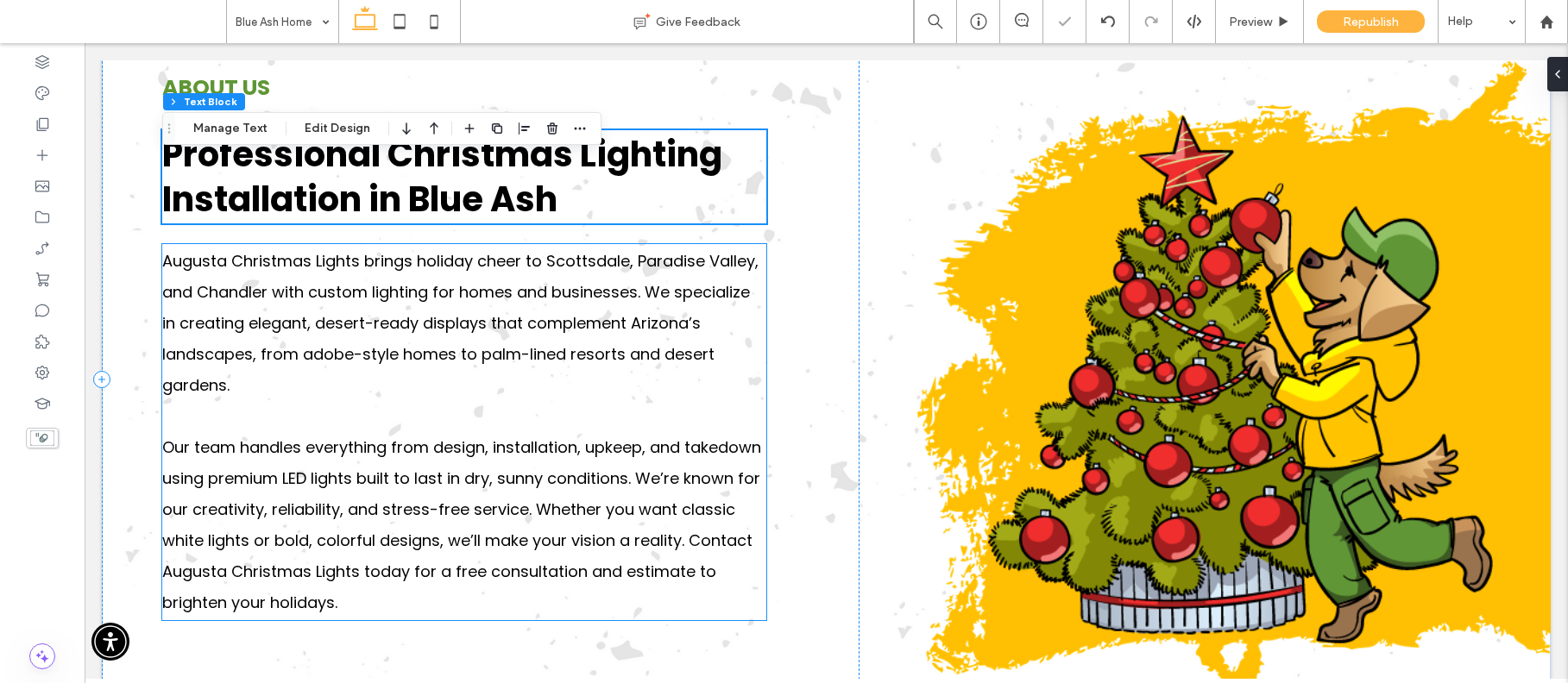 scroll, scrollTop: 1922, scrollLeft: 0, axis: vertical 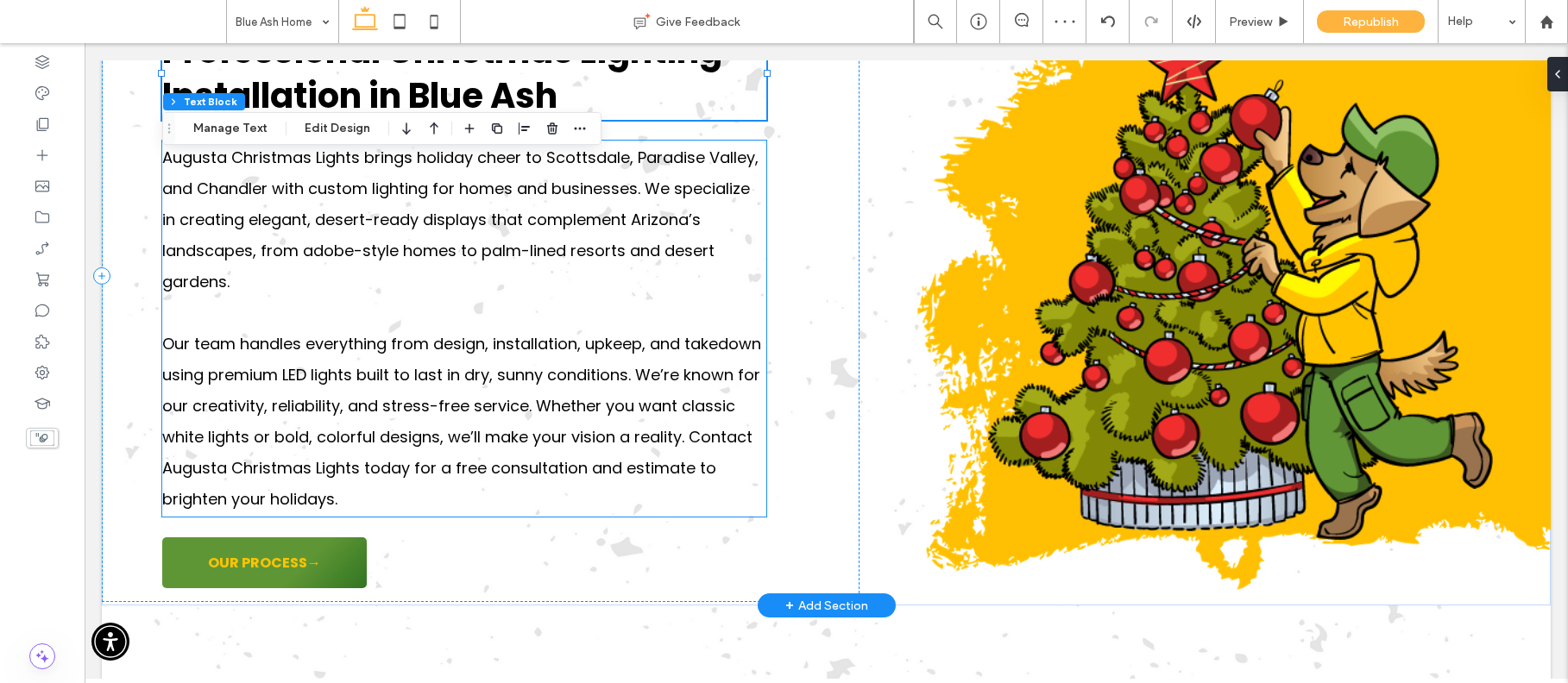 click on "Our team handles everything from design, installation, upkeep, and takedown using premium LED lights built to last in dry, sunny conditions. We’re known for our creativity, reliability, and stress-free service. Whether you want classic white lights or bold, colorful designs, we’ll make your vision a reality. Contact Augusta Christmas Lights today for a free consultation and estimate to brighten your holidays." at bounding box center [462, 421] 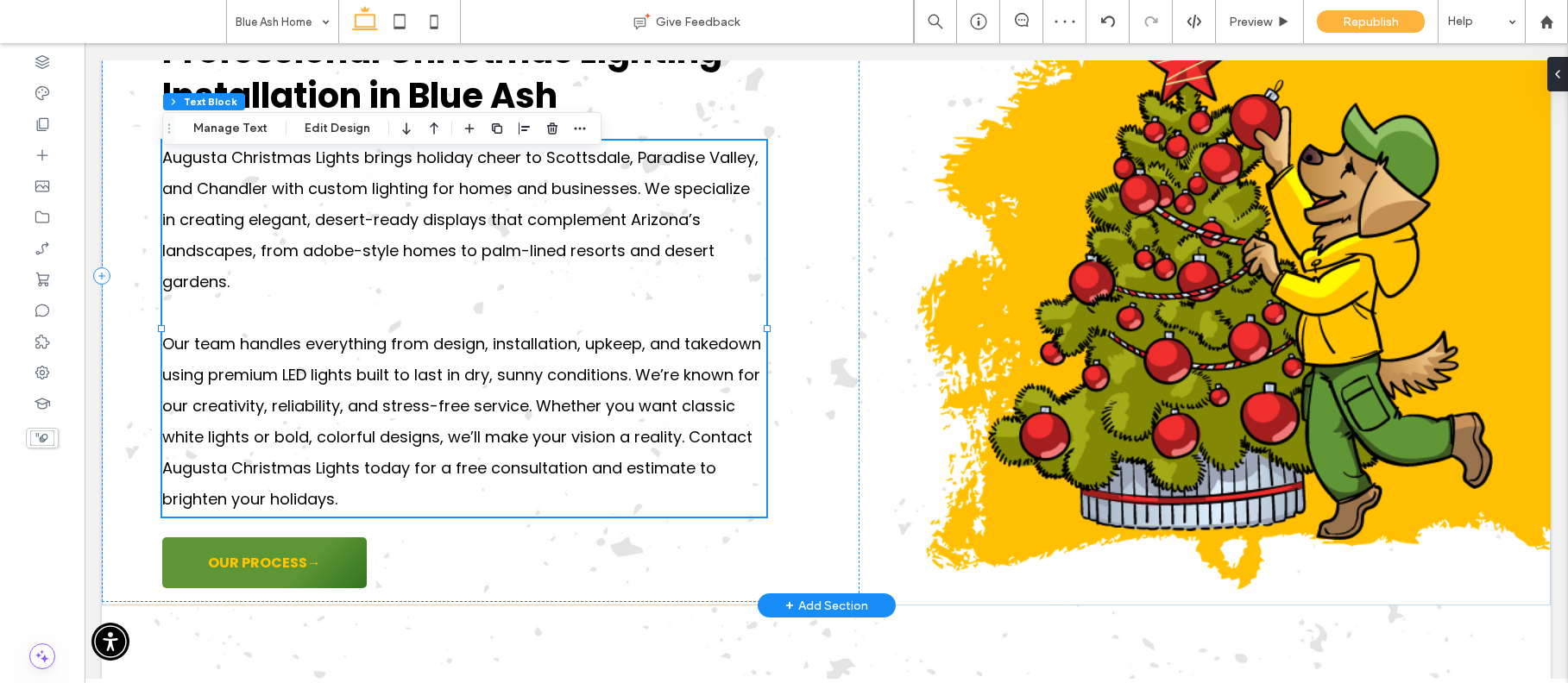 click on "Our team handles everything from design, installation, upkeep, and takedown using premium LED lights built to last in dry, sunny conditions. We’re known for our creativity, reliability, and stress-free service. Whether you want classic white lights or bold, colorful designs, we’ll make your vision a reality. Contact Augusta Christmas Lights today for a free consultation and estimate to brighten your holidays." at bounding box center (462, 421) 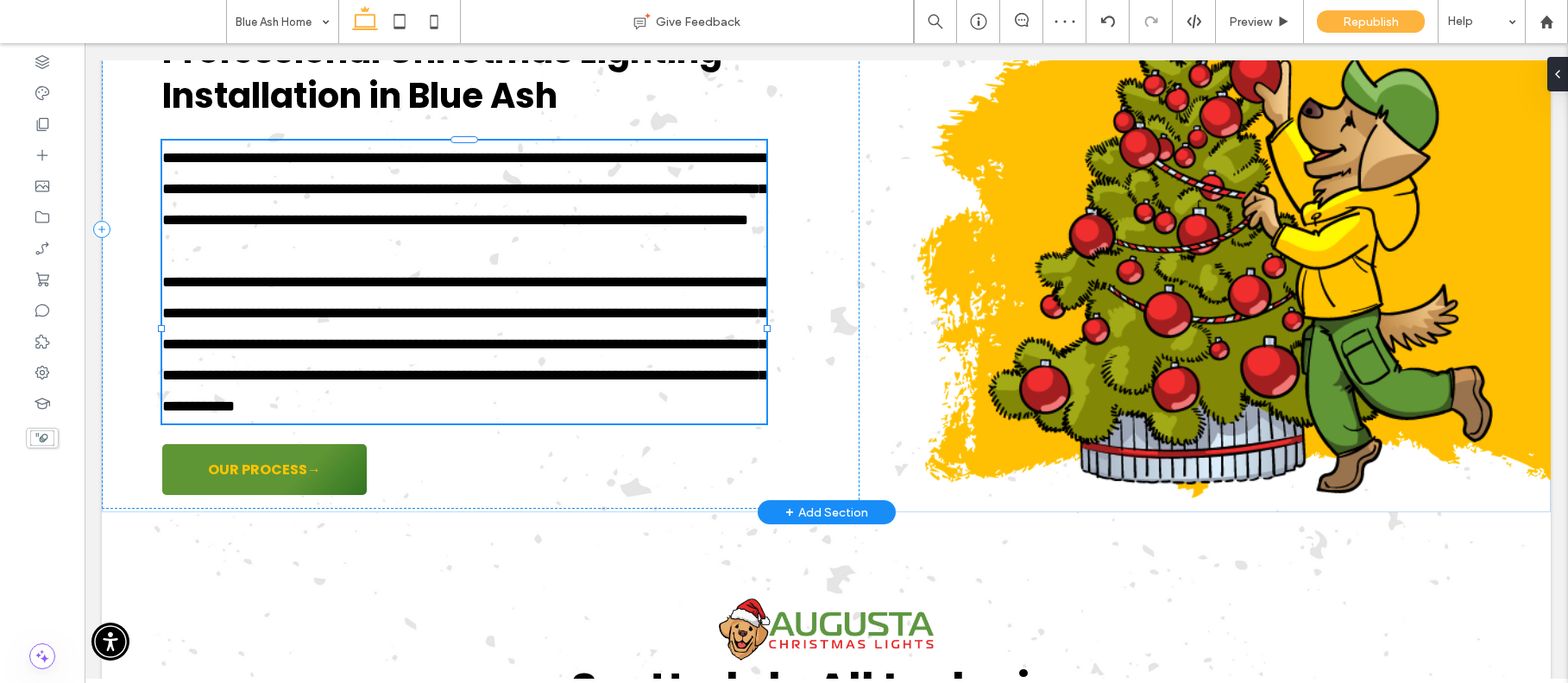 type on "*******" 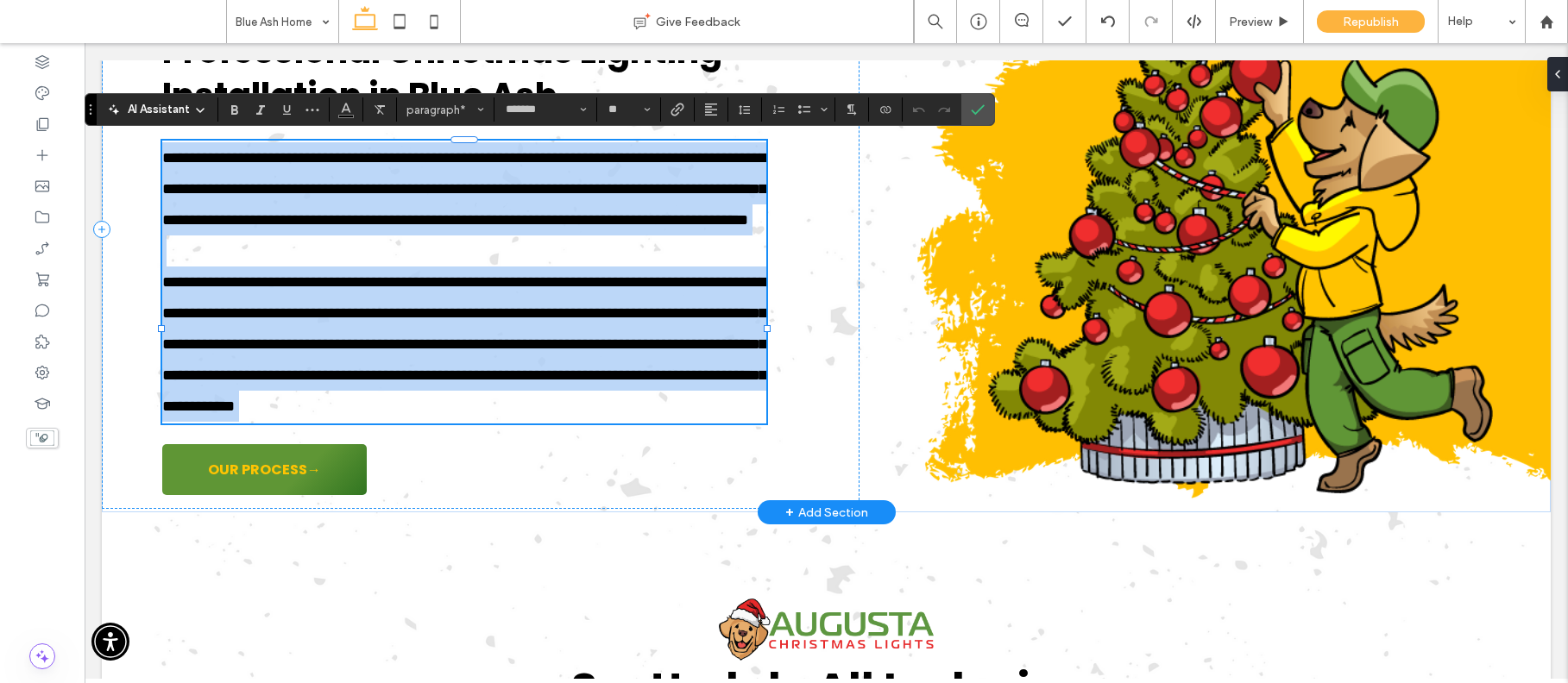 paste 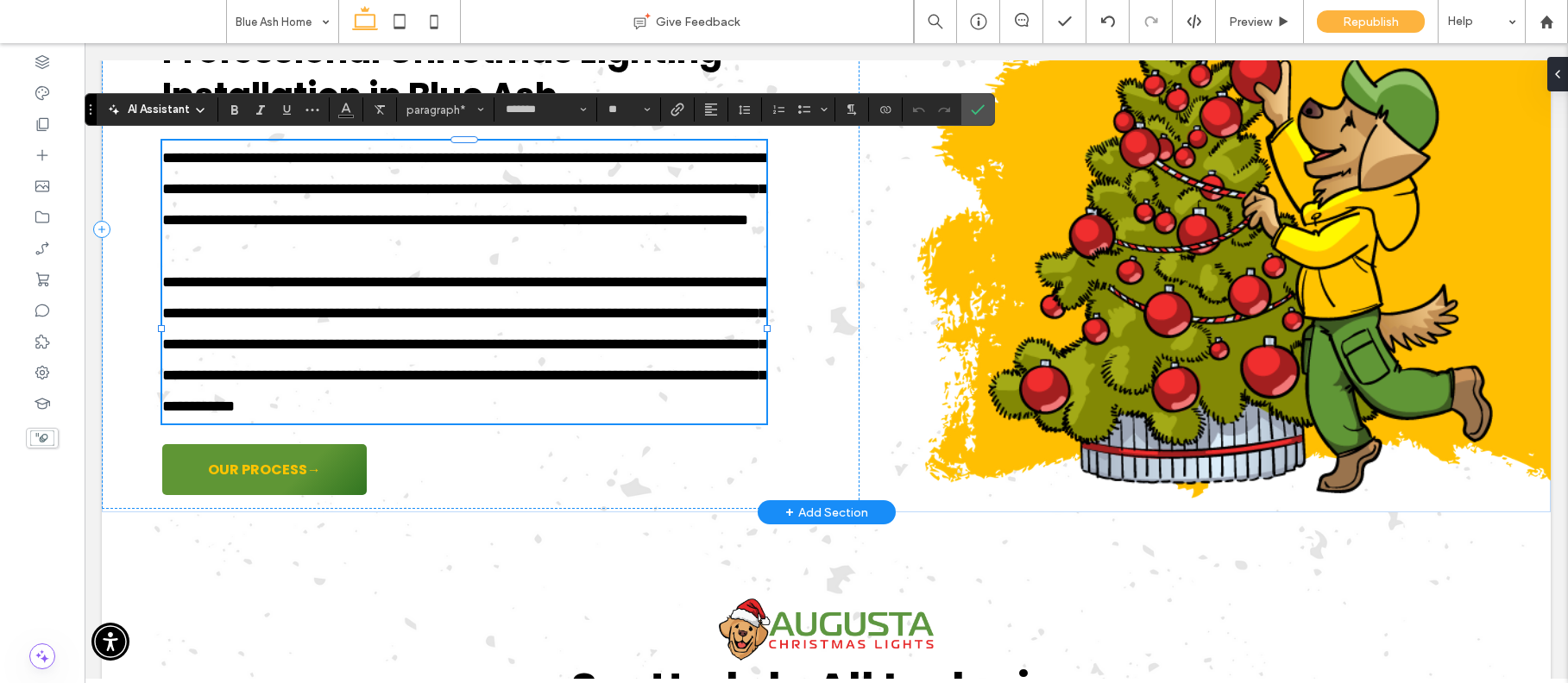 scroll, scrollTop: 0, scrollLeft: 0, axis: both 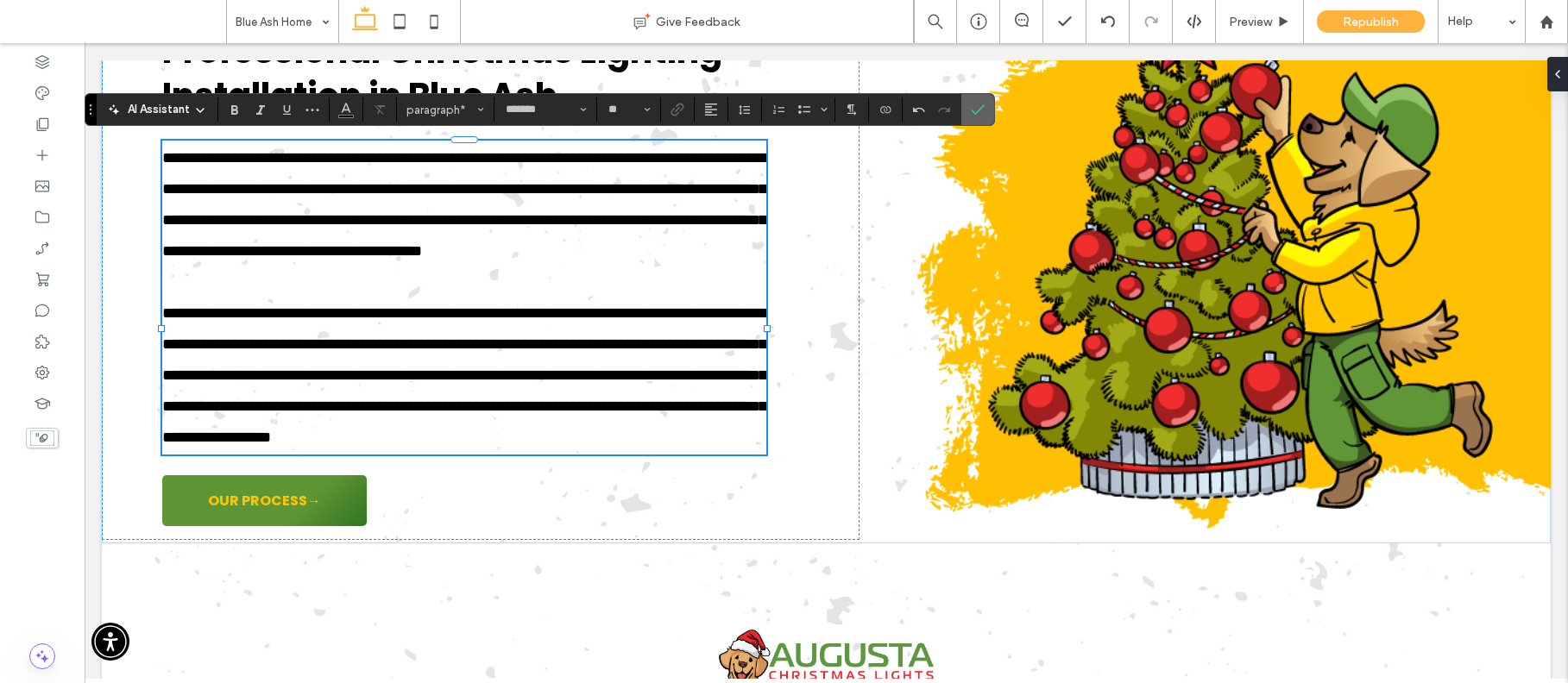 click 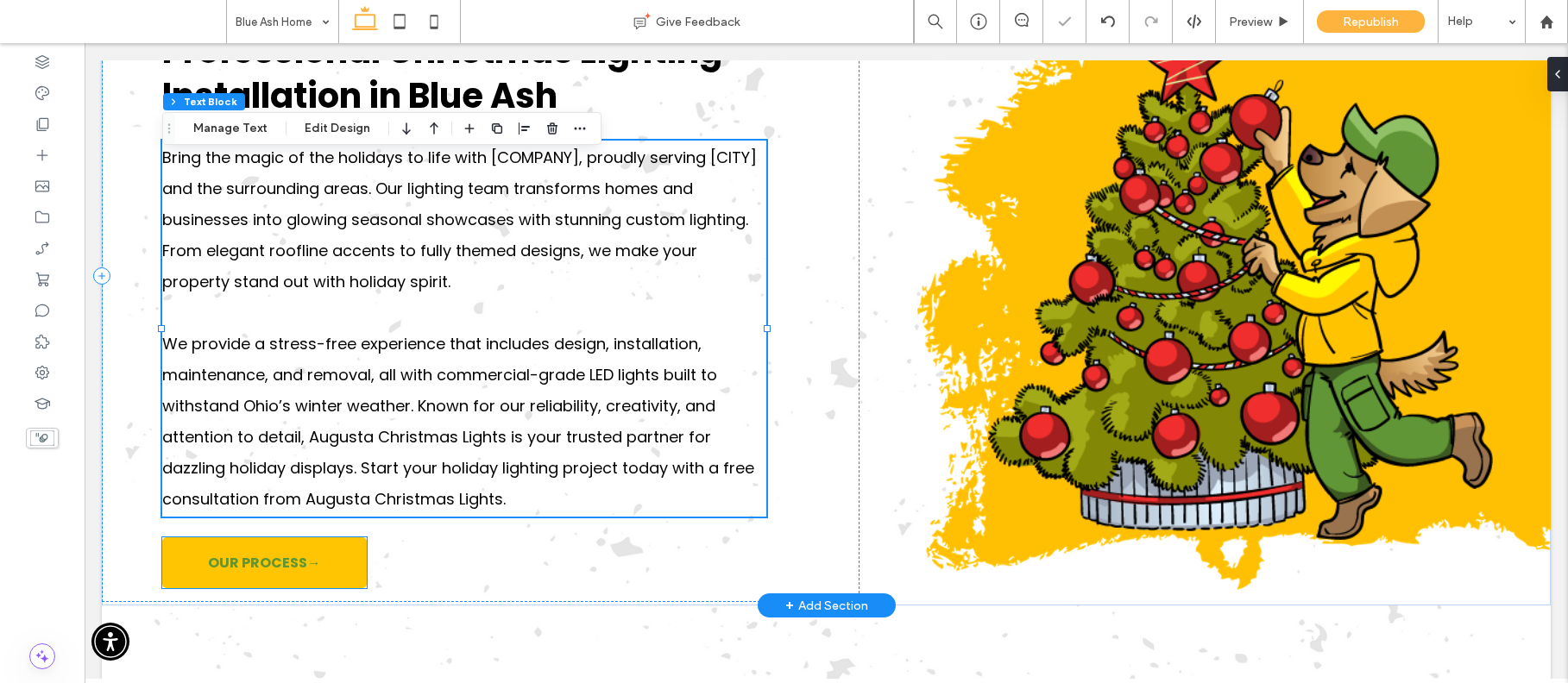 click on "OUR PROCESS→" at bounding box center (264, 562) 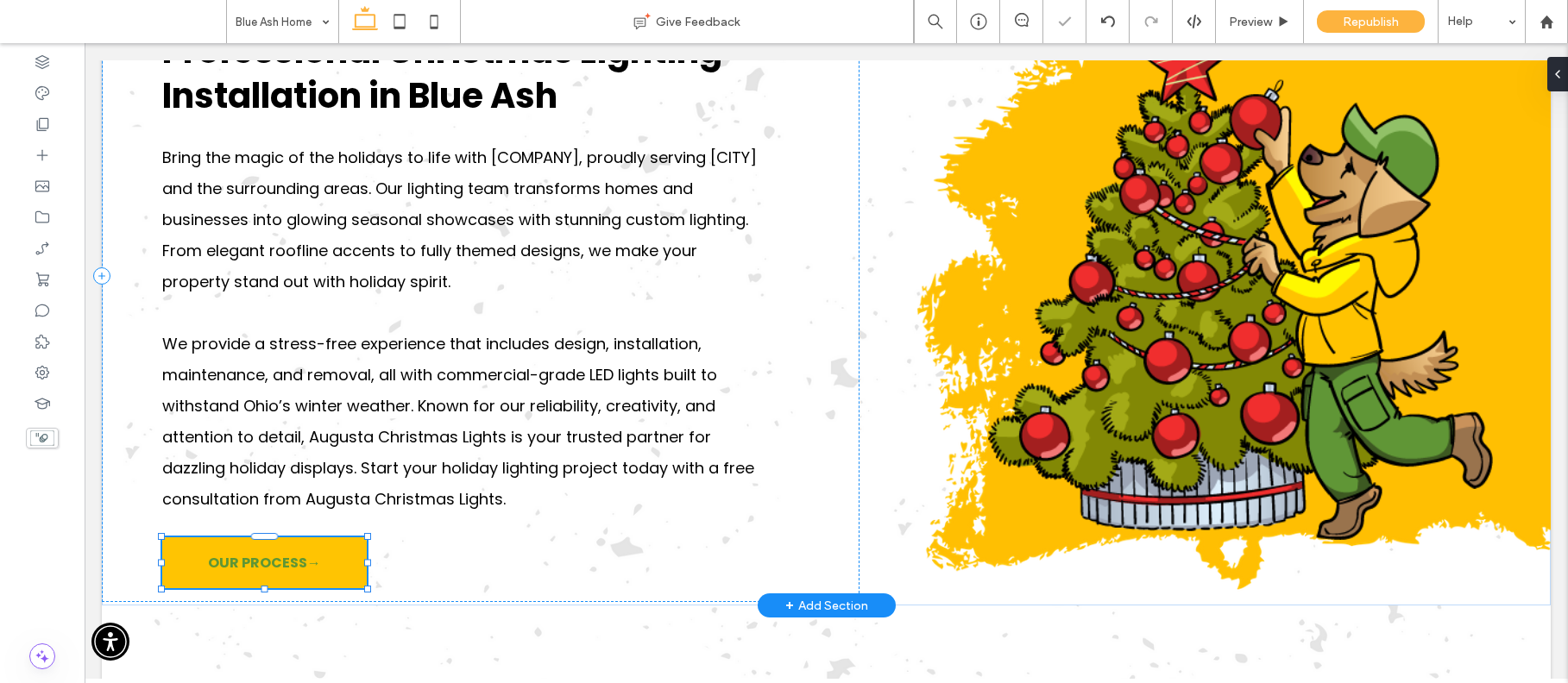 click on "OUR PROCESS→" at bounding box center [264, 562] 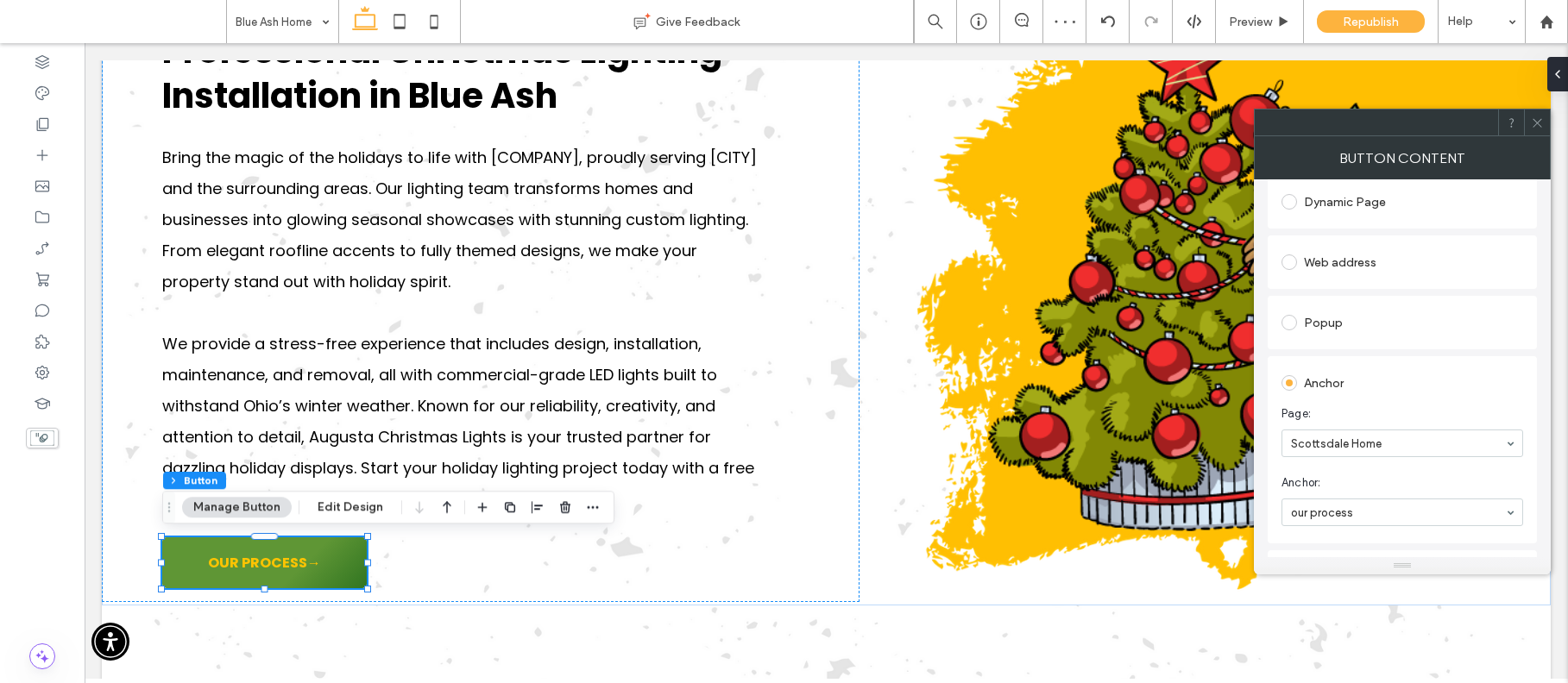 scroll, scrollTop: 276, scrollLeft: 0, axis: vertical 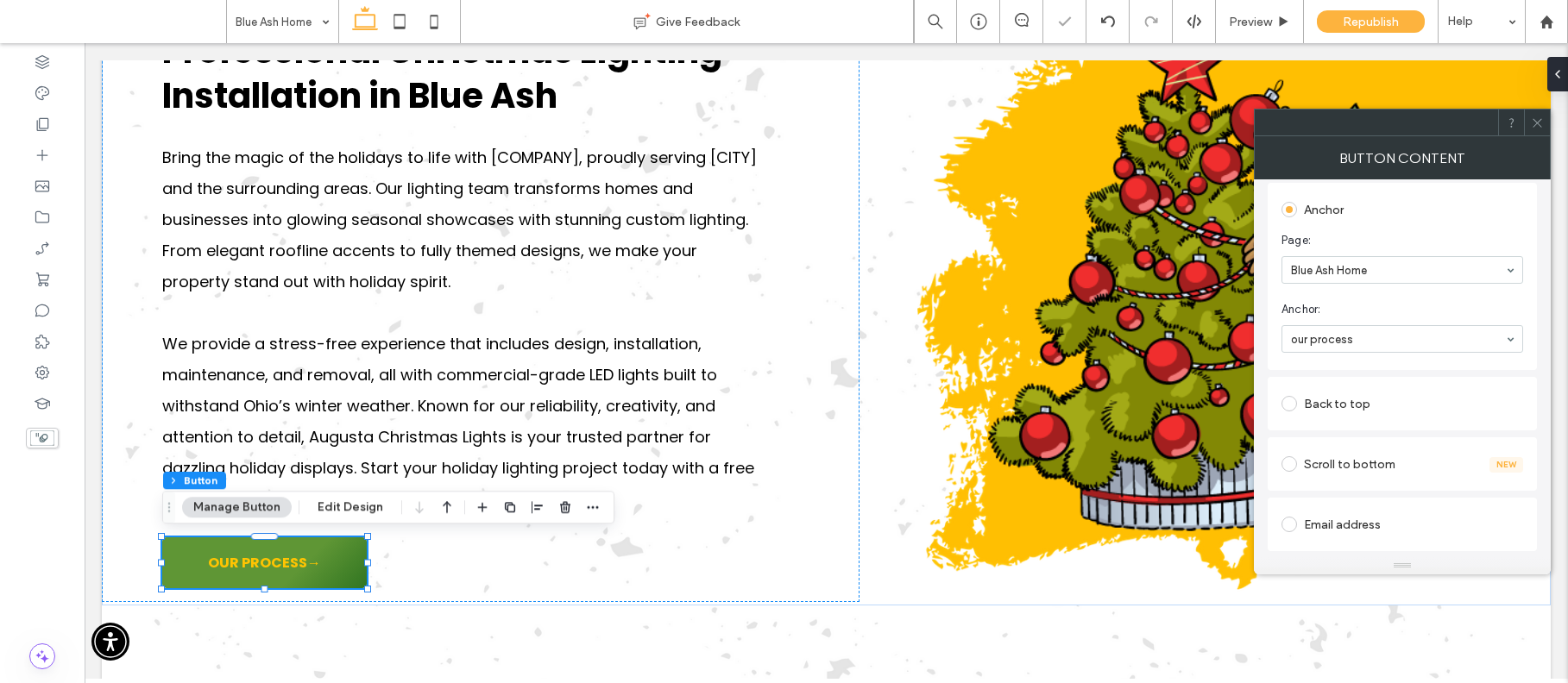 click at bounding box center [1376, 122] 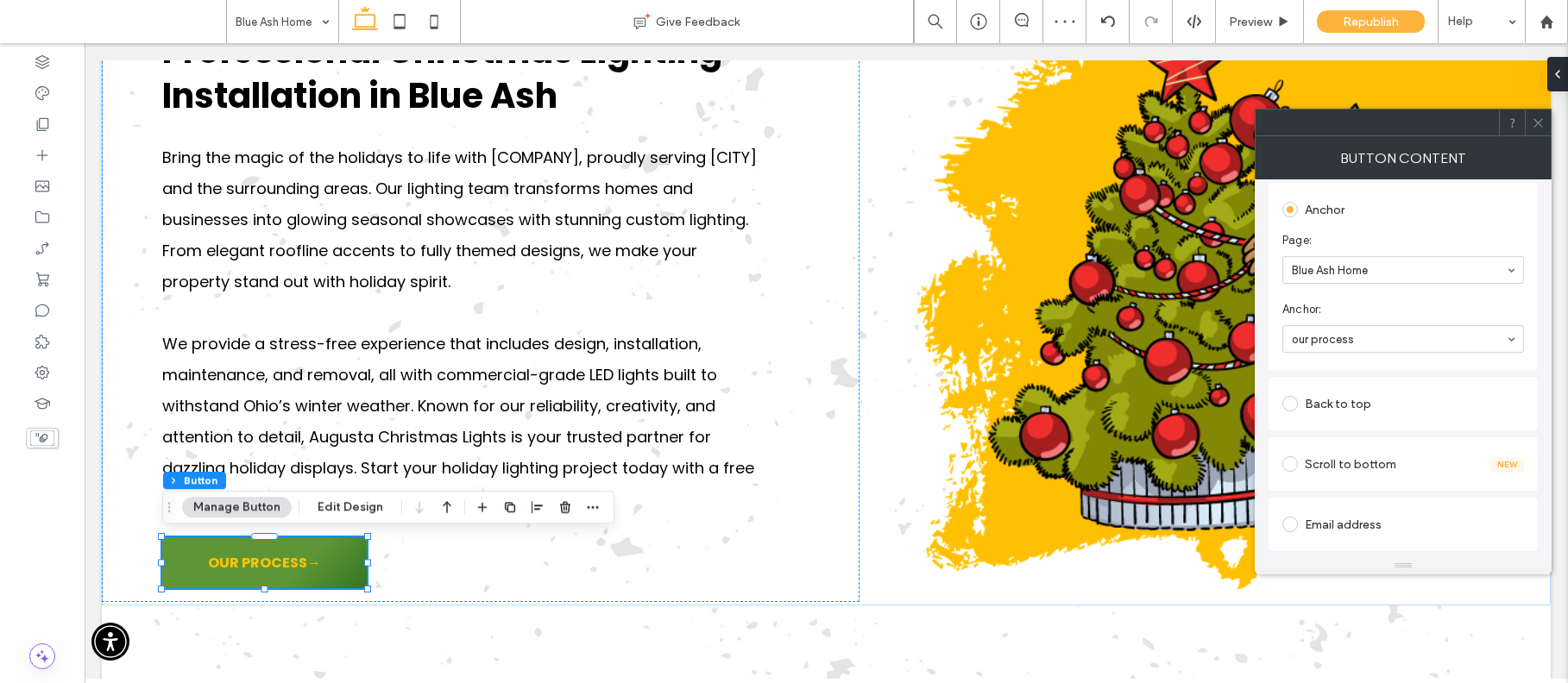 click 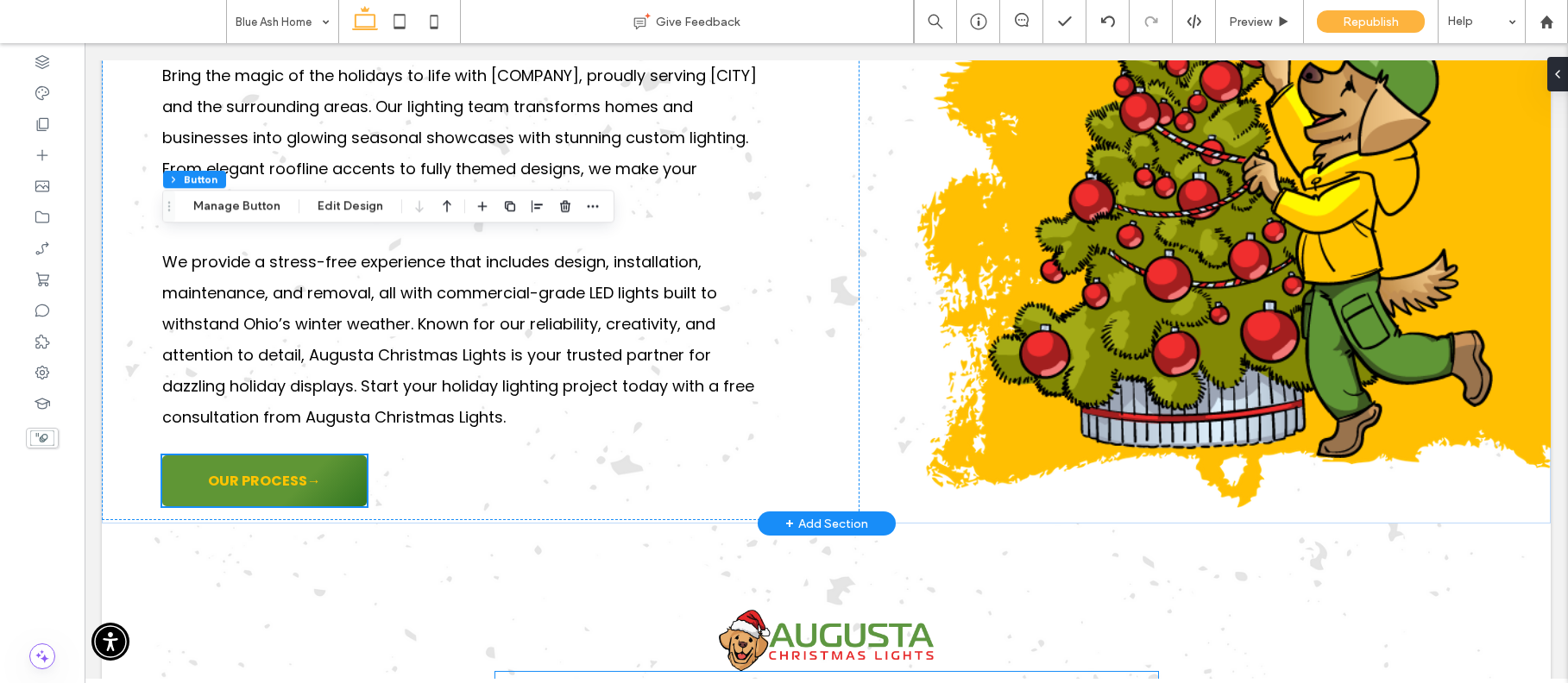scroll, scrollTop: 2223, scrollLeft: 0, axis: vertical 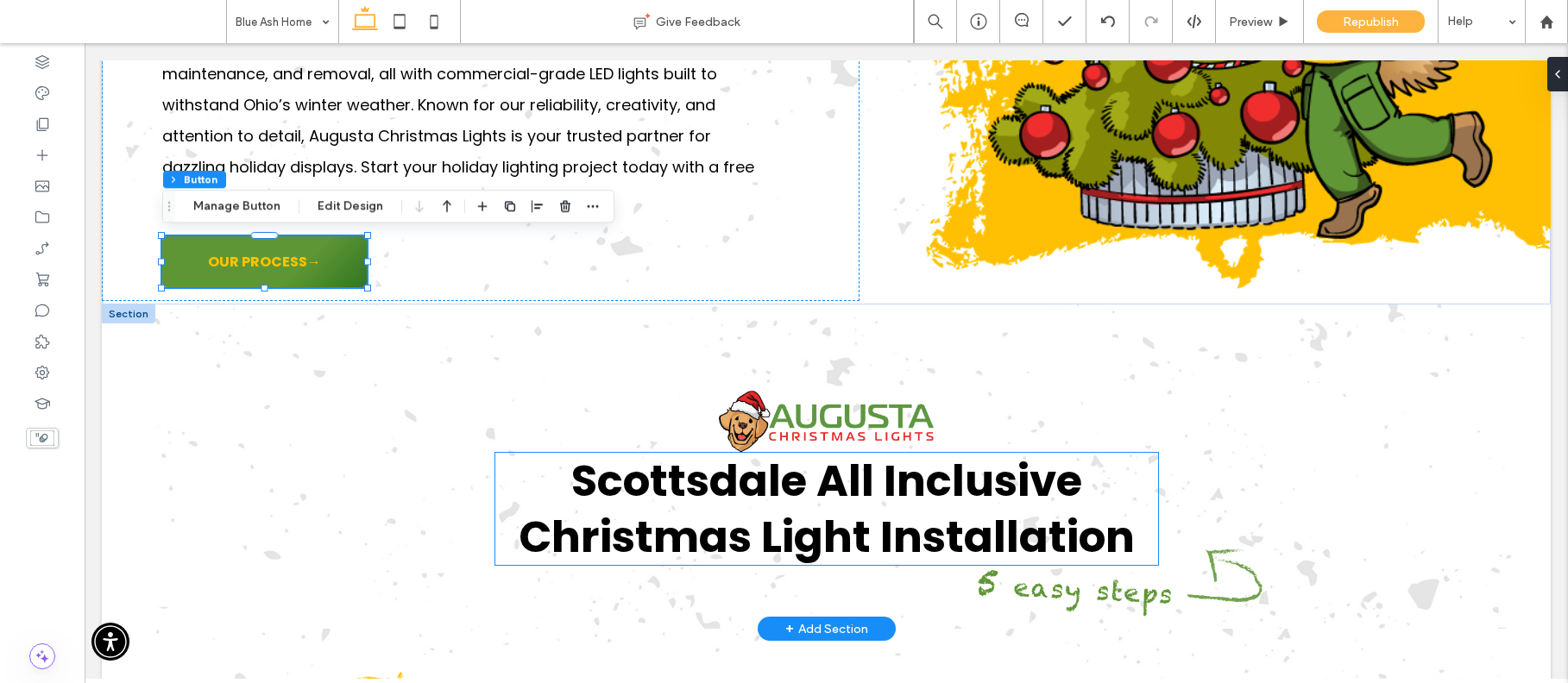 click on "Scottsdale All Inclusive Christmas Light Installation" at bounding box center (827, 509) 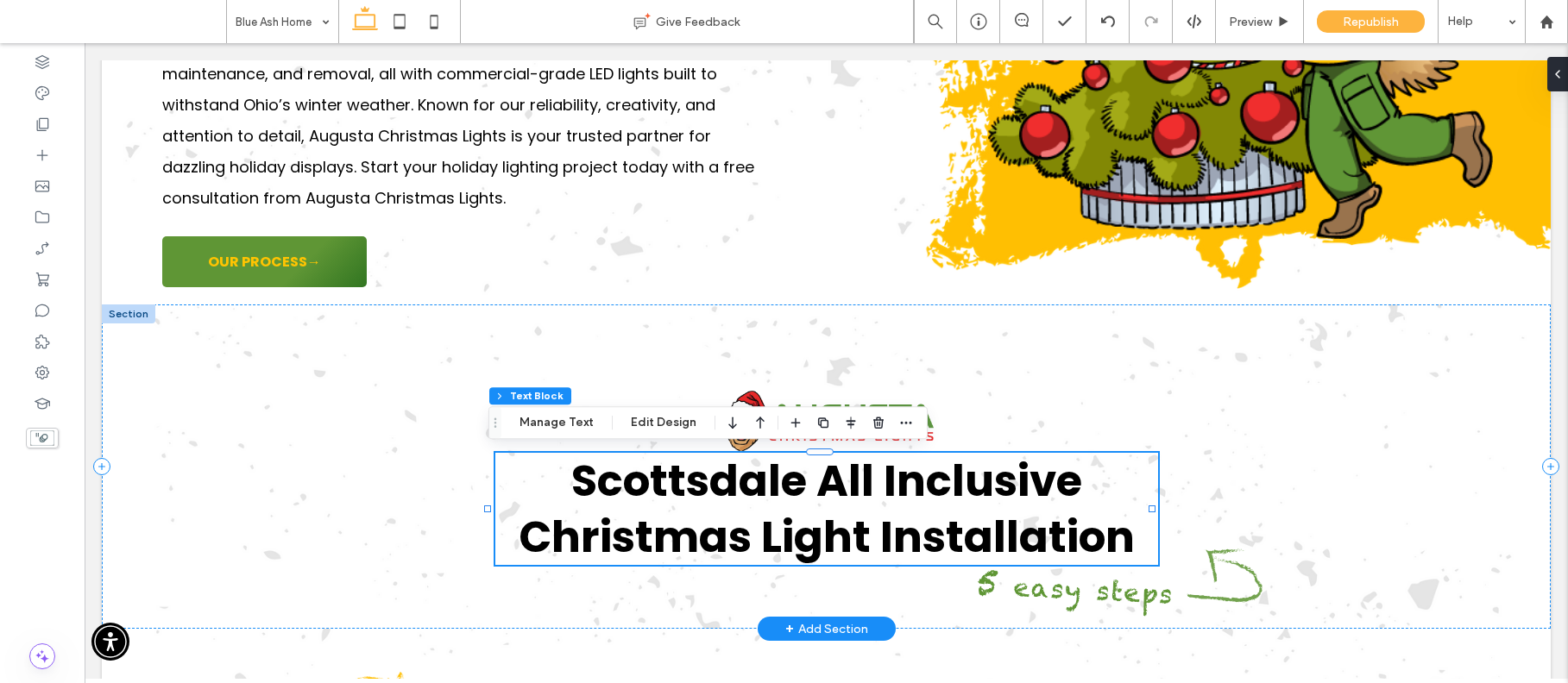 click on "Scottsdale All Inclusive Christmas Light Installation" at bounding box center (827, 509) 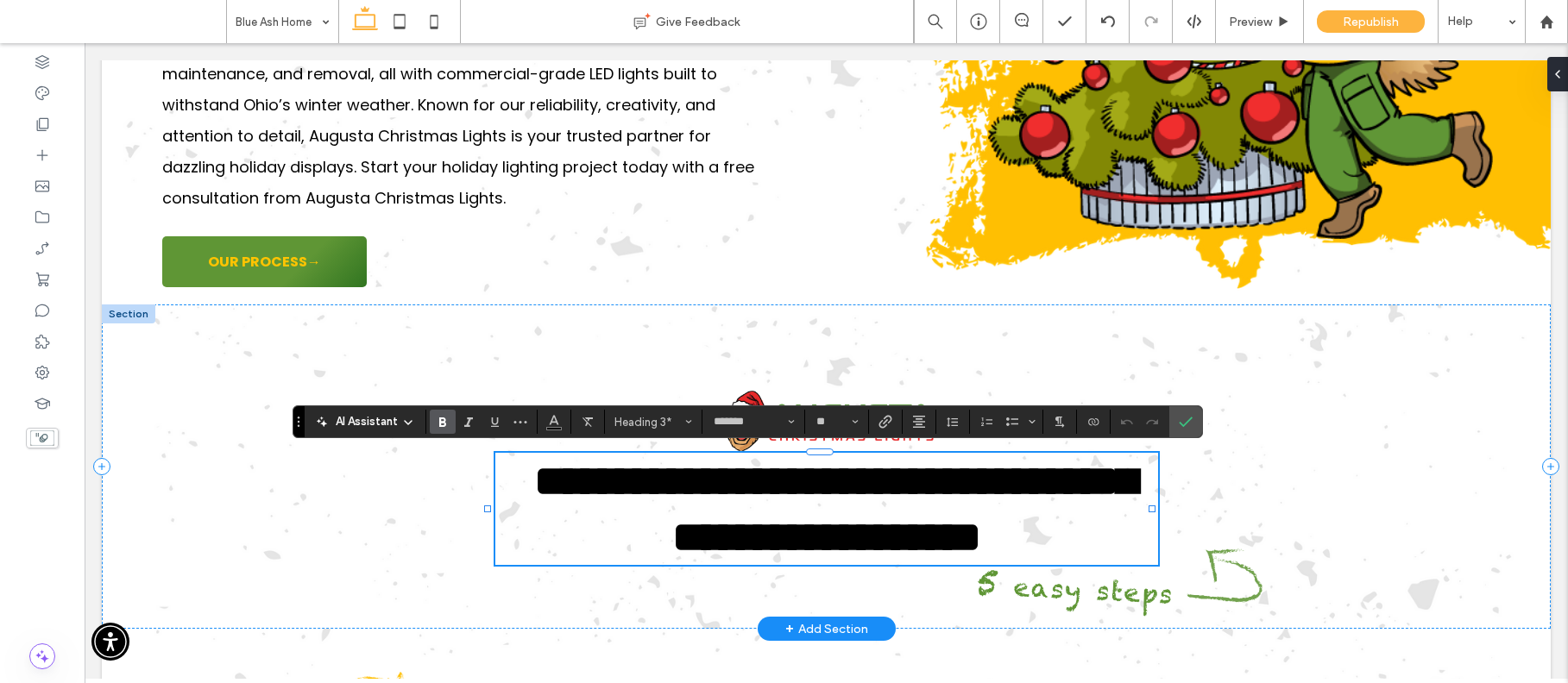 click on "**********" at bounding box center [835, 509] 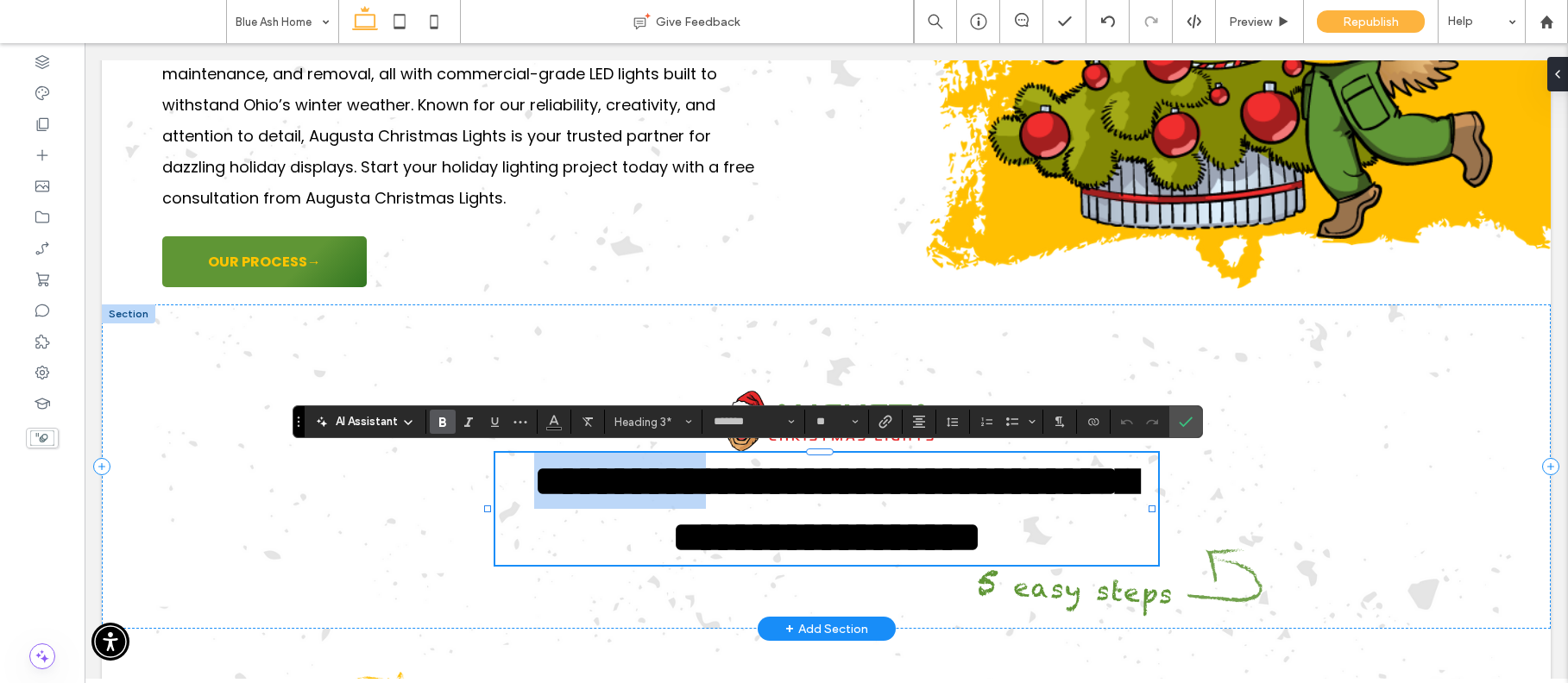 click on "**********" at bounding box center (835, 509) 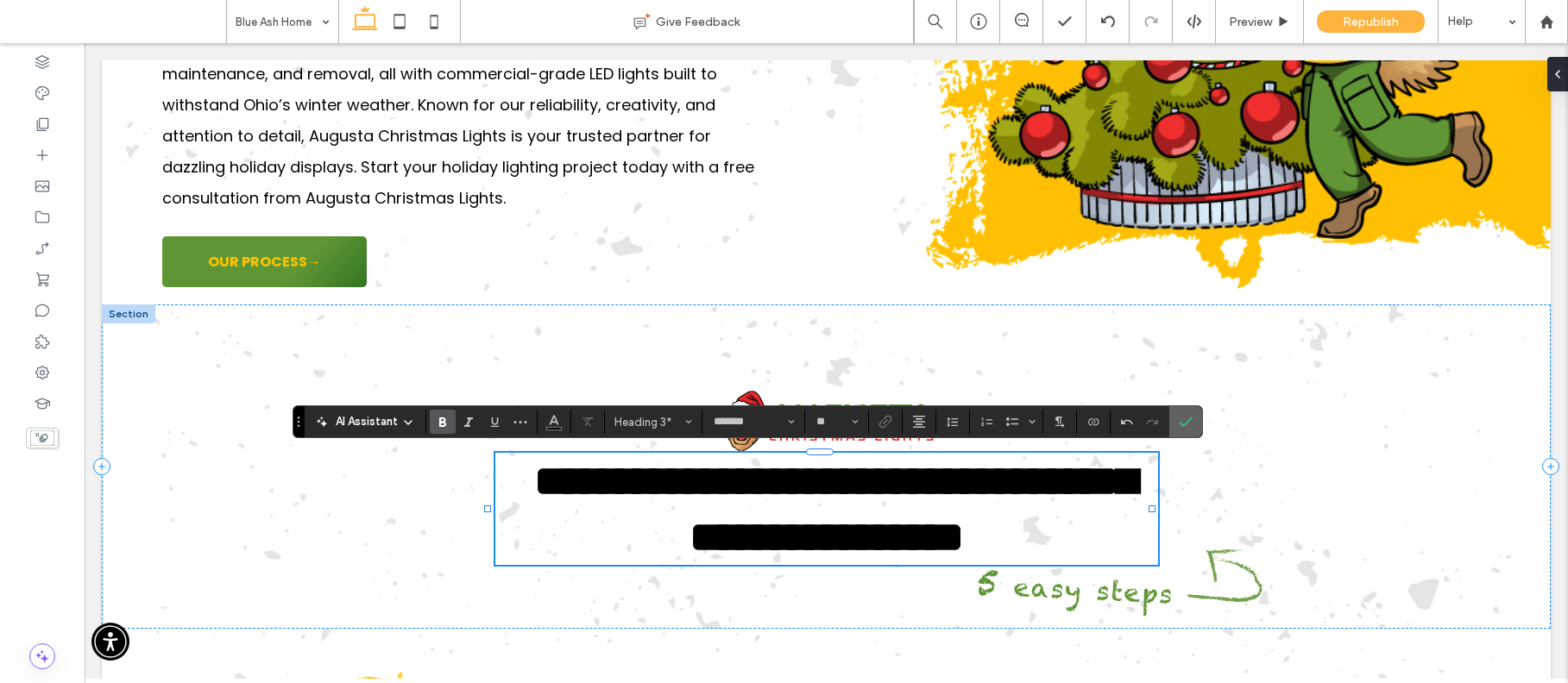 click 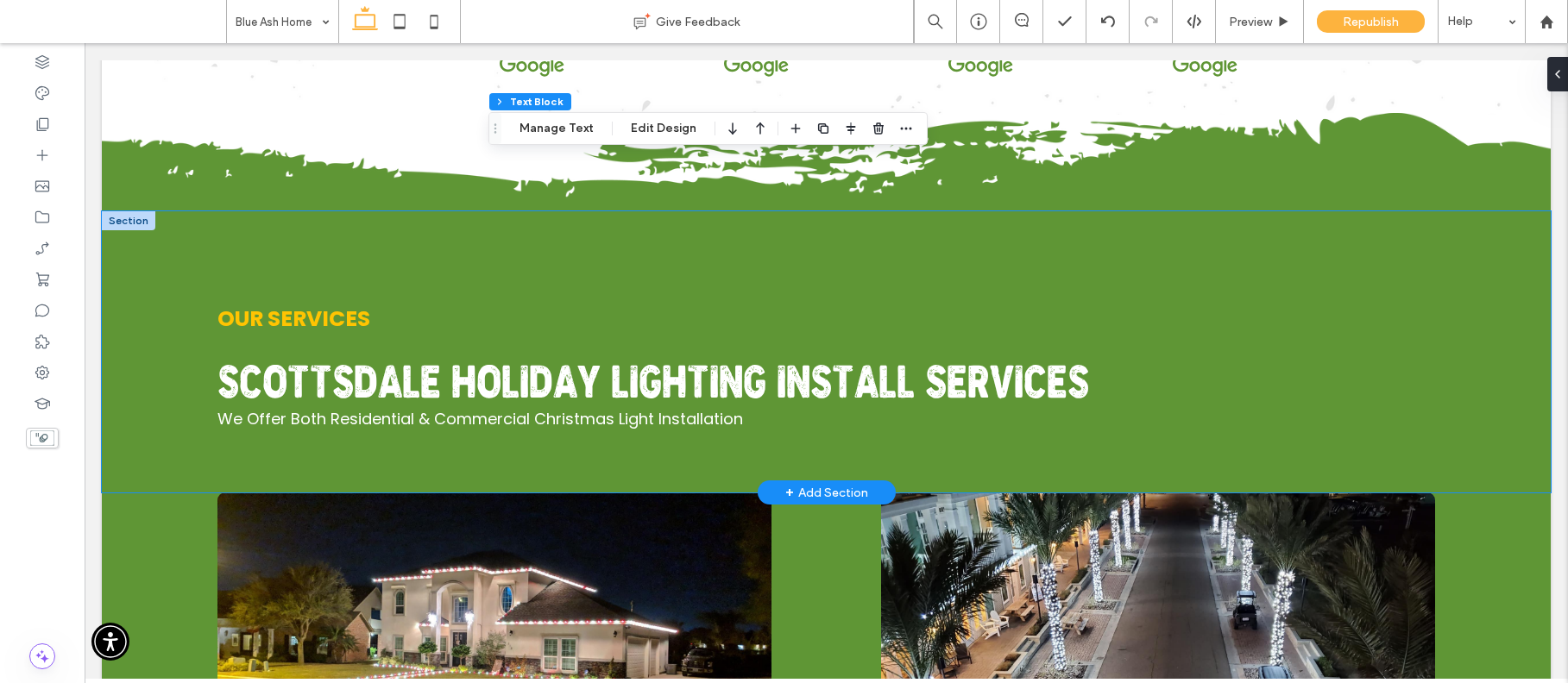 scroll, scrollTop: 5562, scrollLeft: 0, axis: vertical 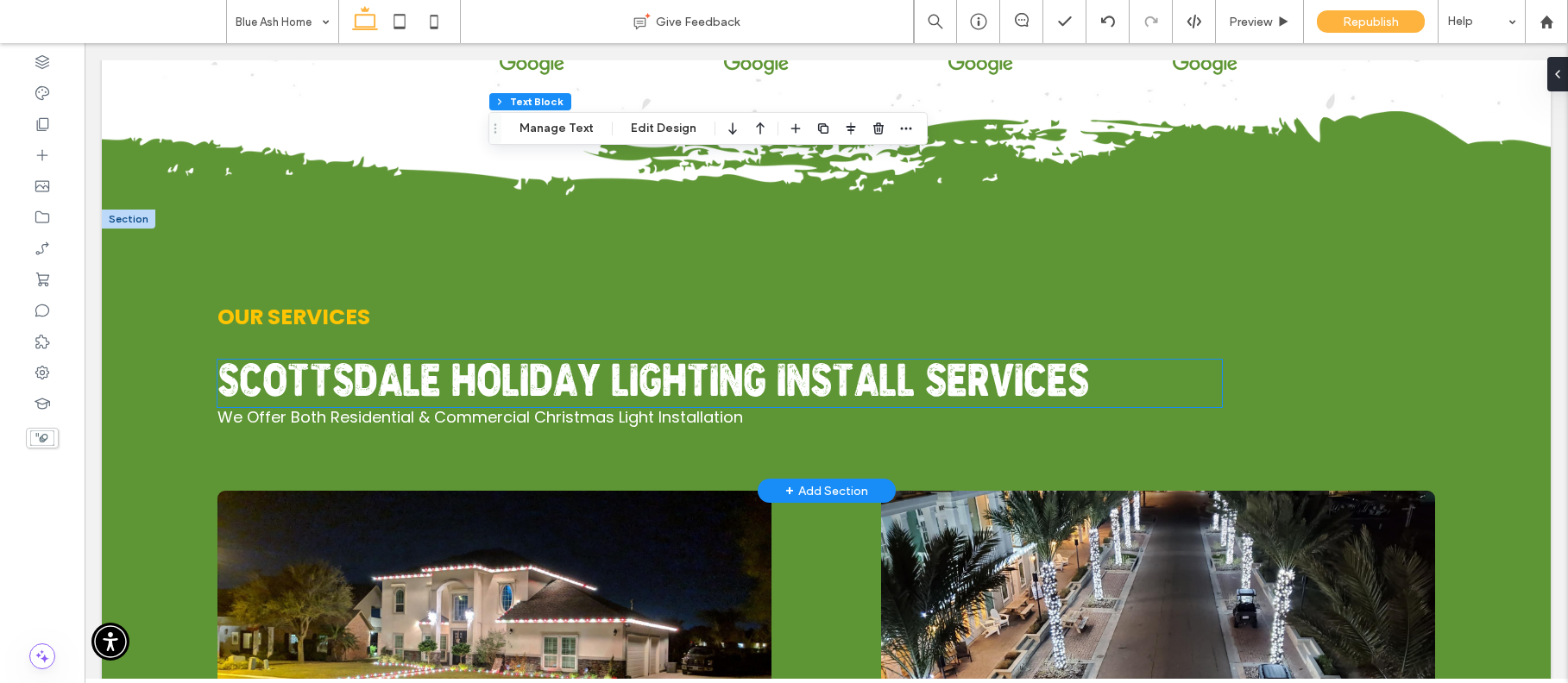 click on "Scottsdale Holiday Lighting Install Services" at bounding box center (653, 385) 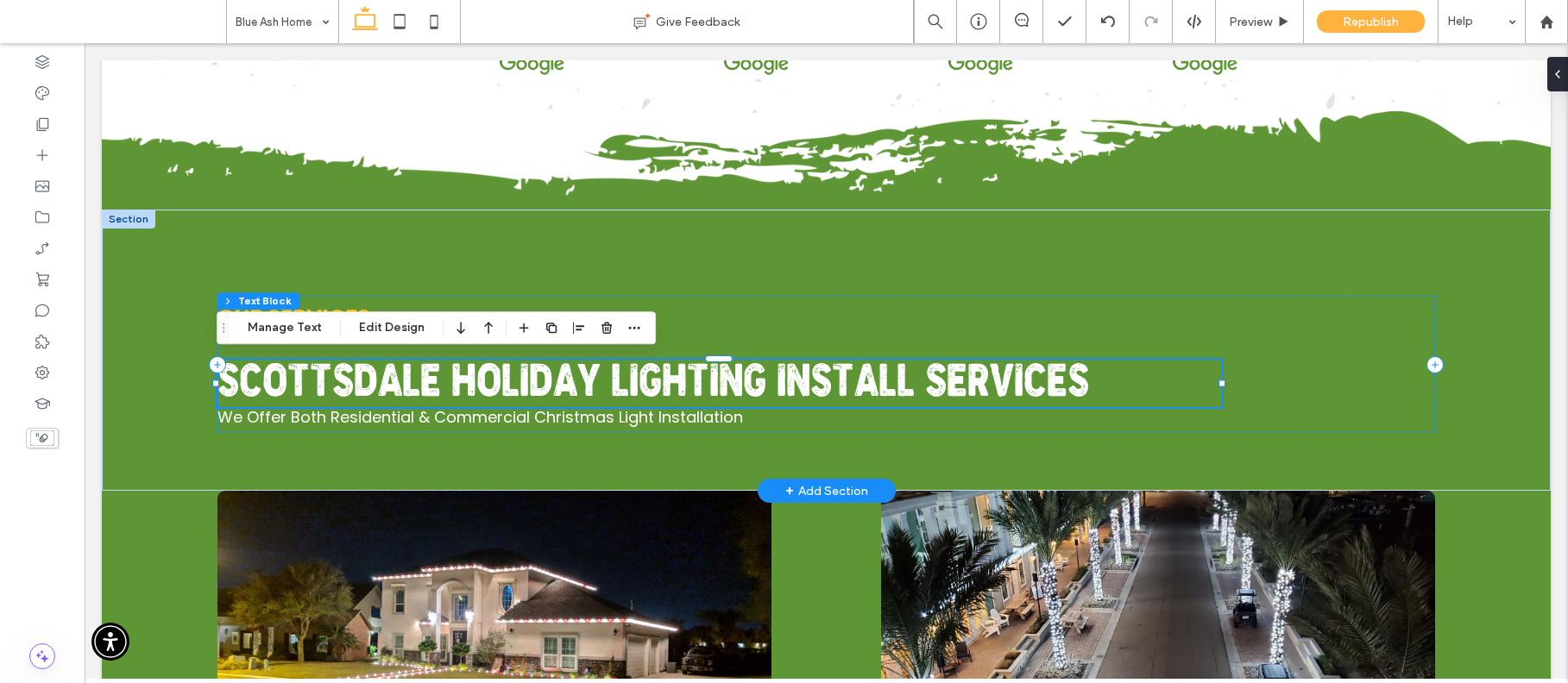 click on "Scottsdale Holiday Lighting Install Services" at bounding box center (720, 383) 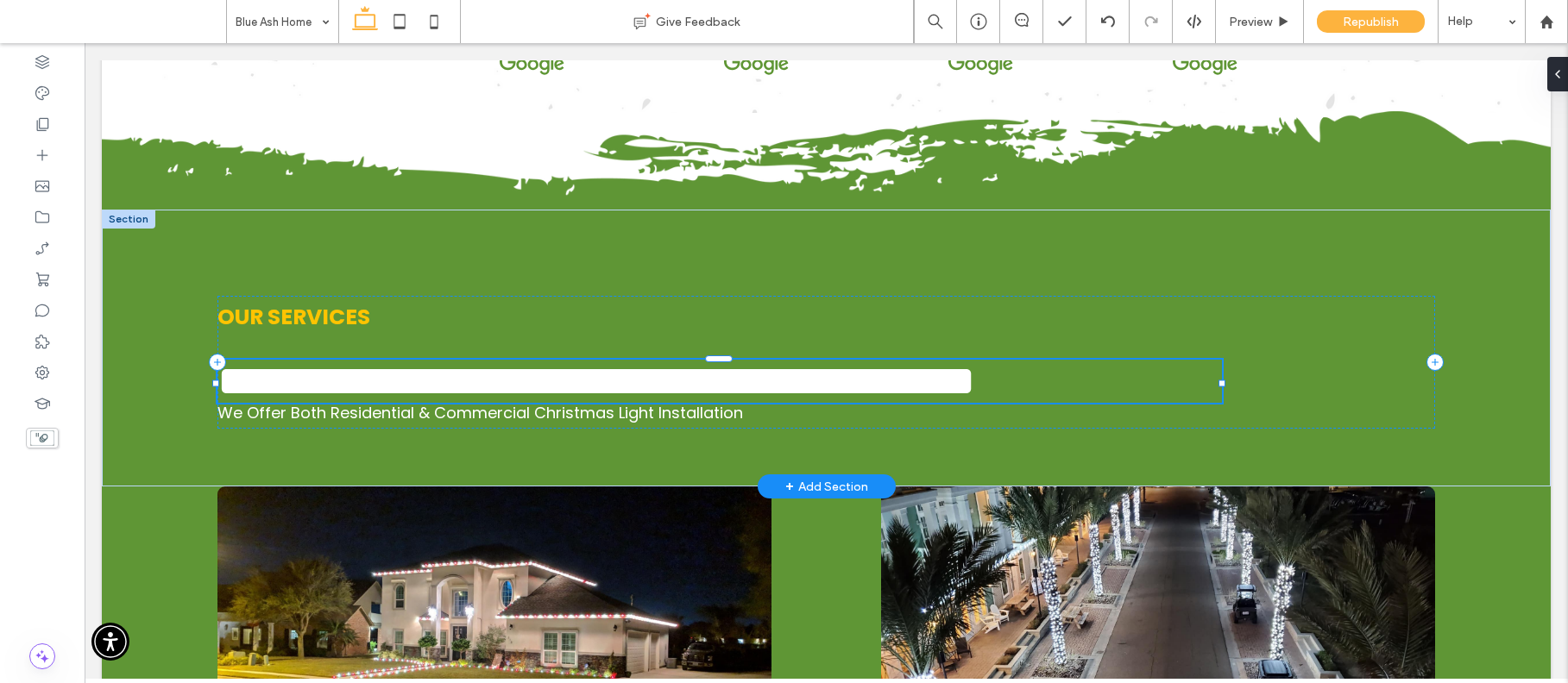 type on "**********" 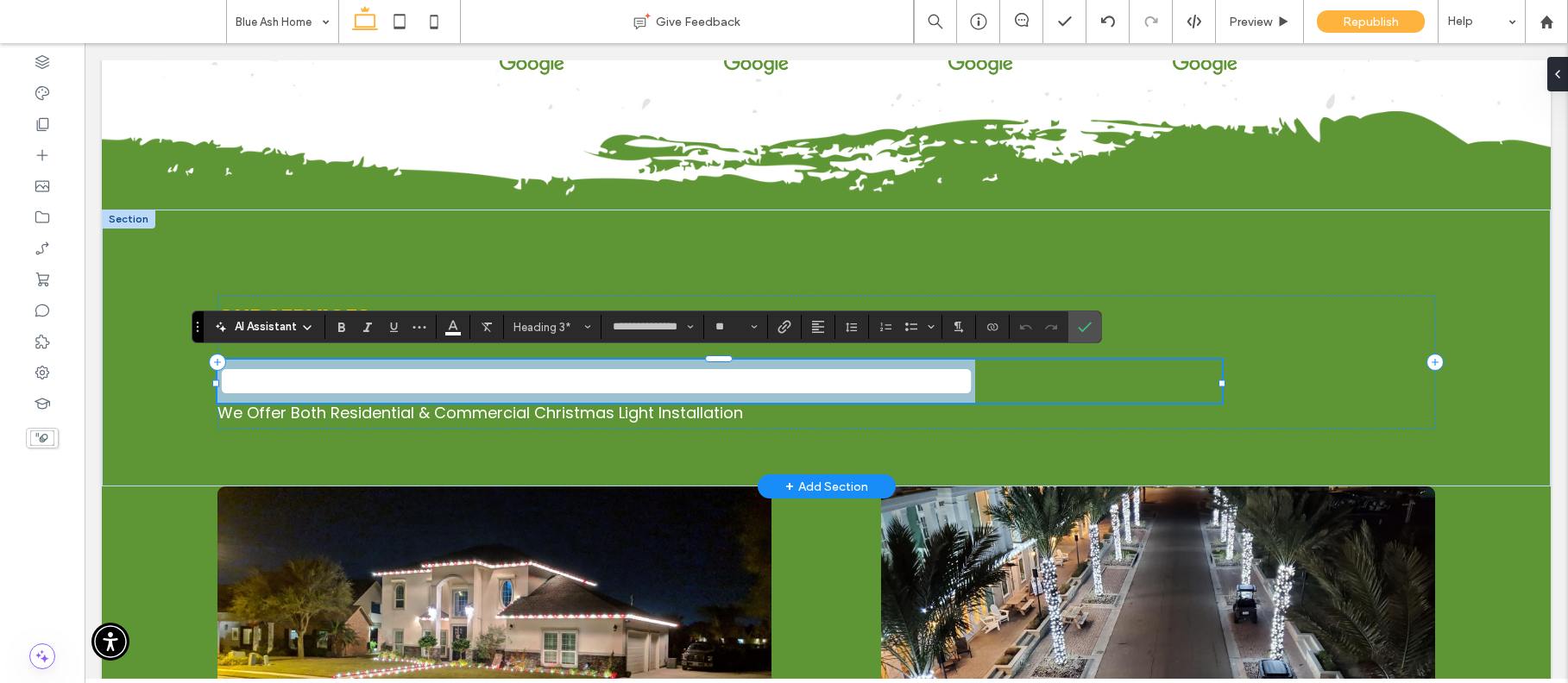 click on "**********" at bounding box center (596, 380) 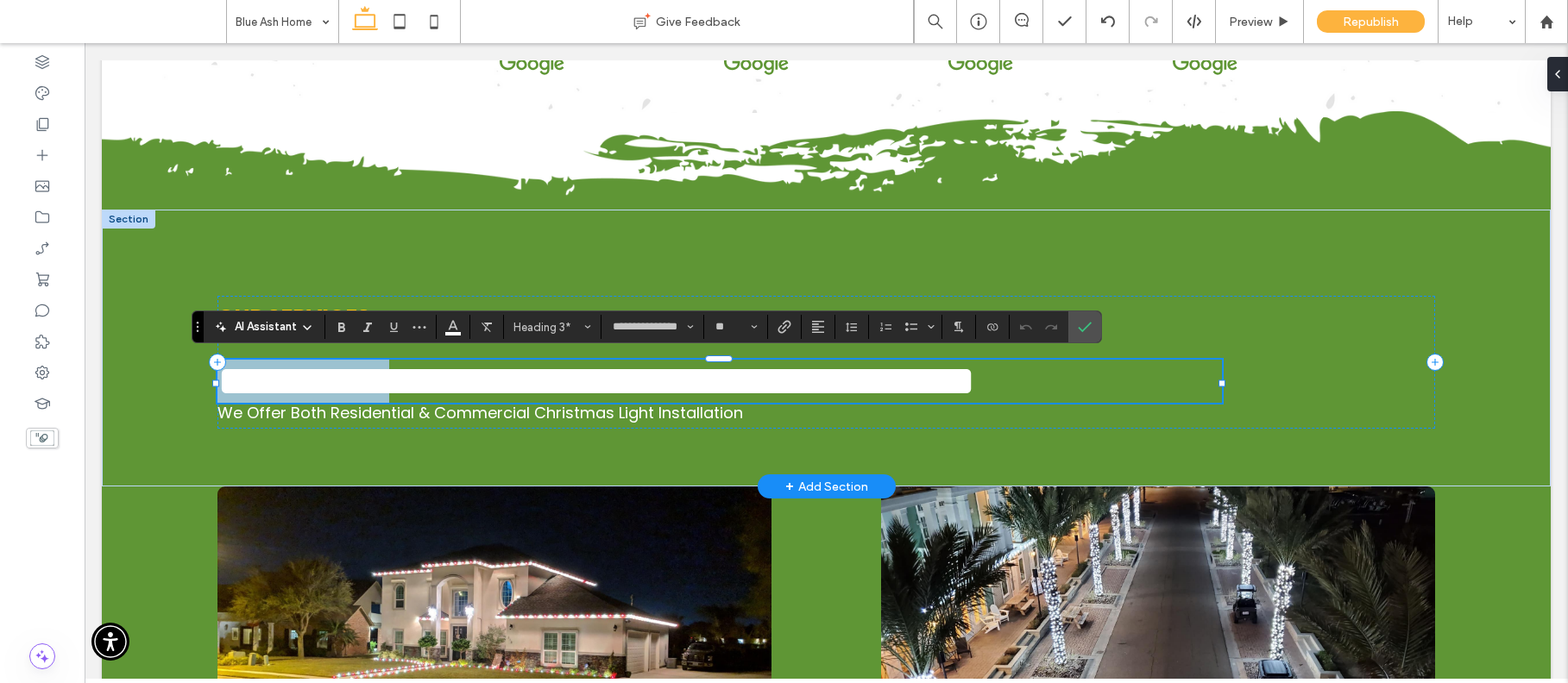 click on "**********" at bounding box center [596, 380] 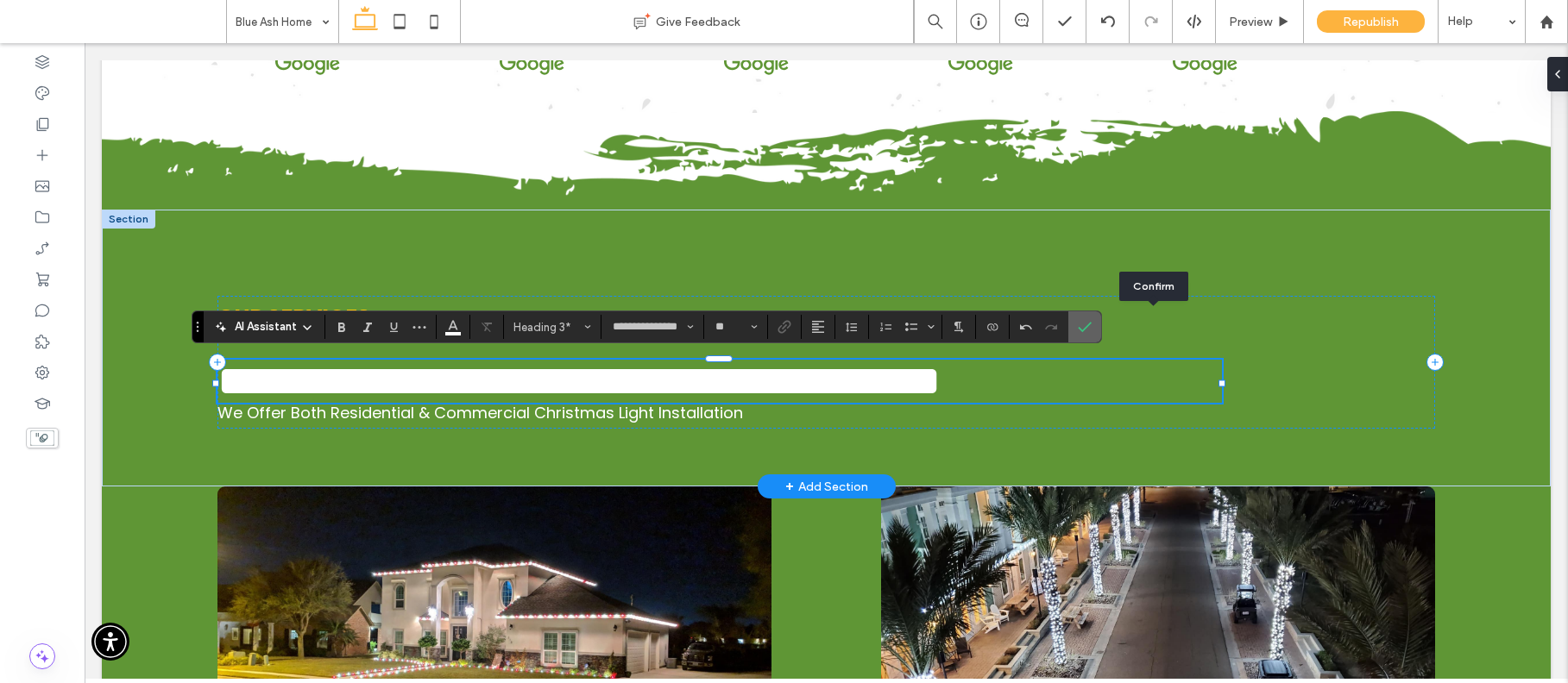 click 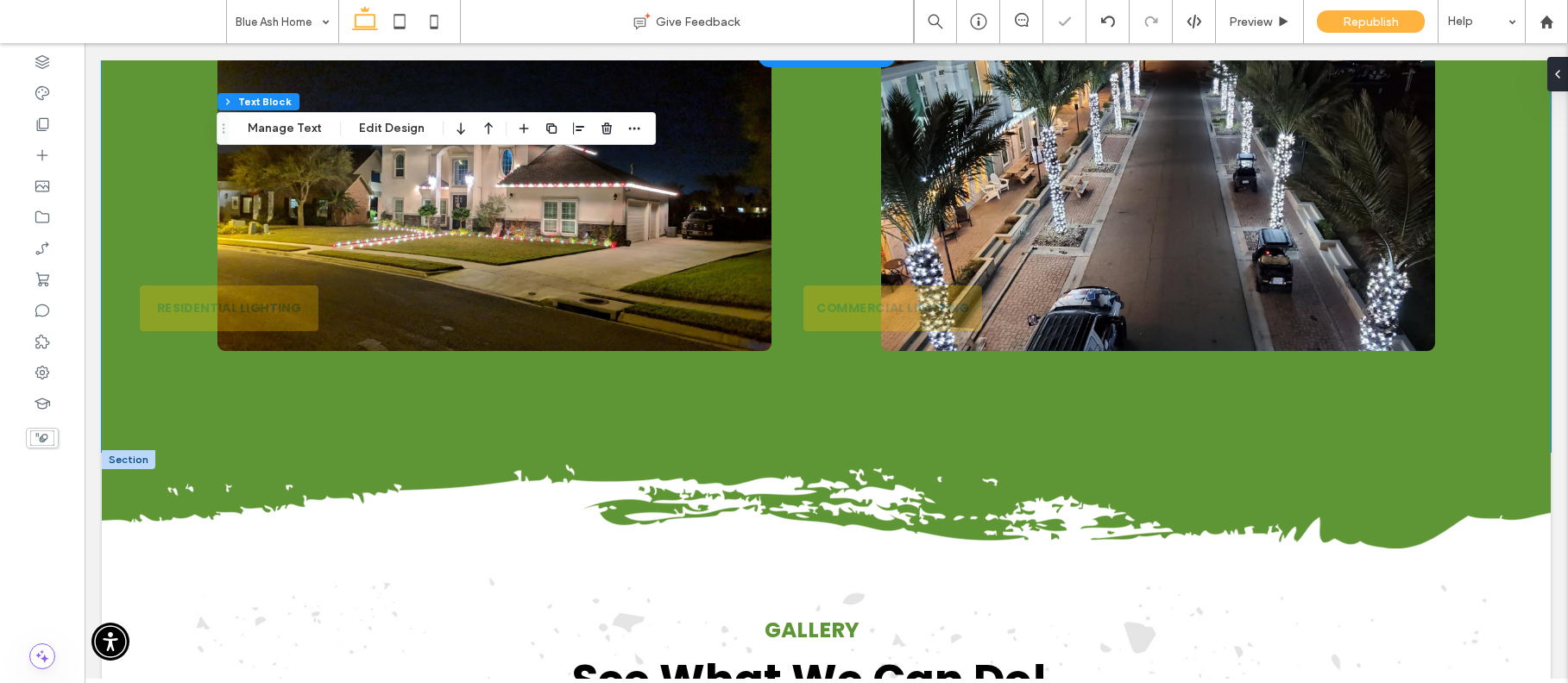 scroll, scrollTop: 6010, scrollLeft: 0, axis: vertical 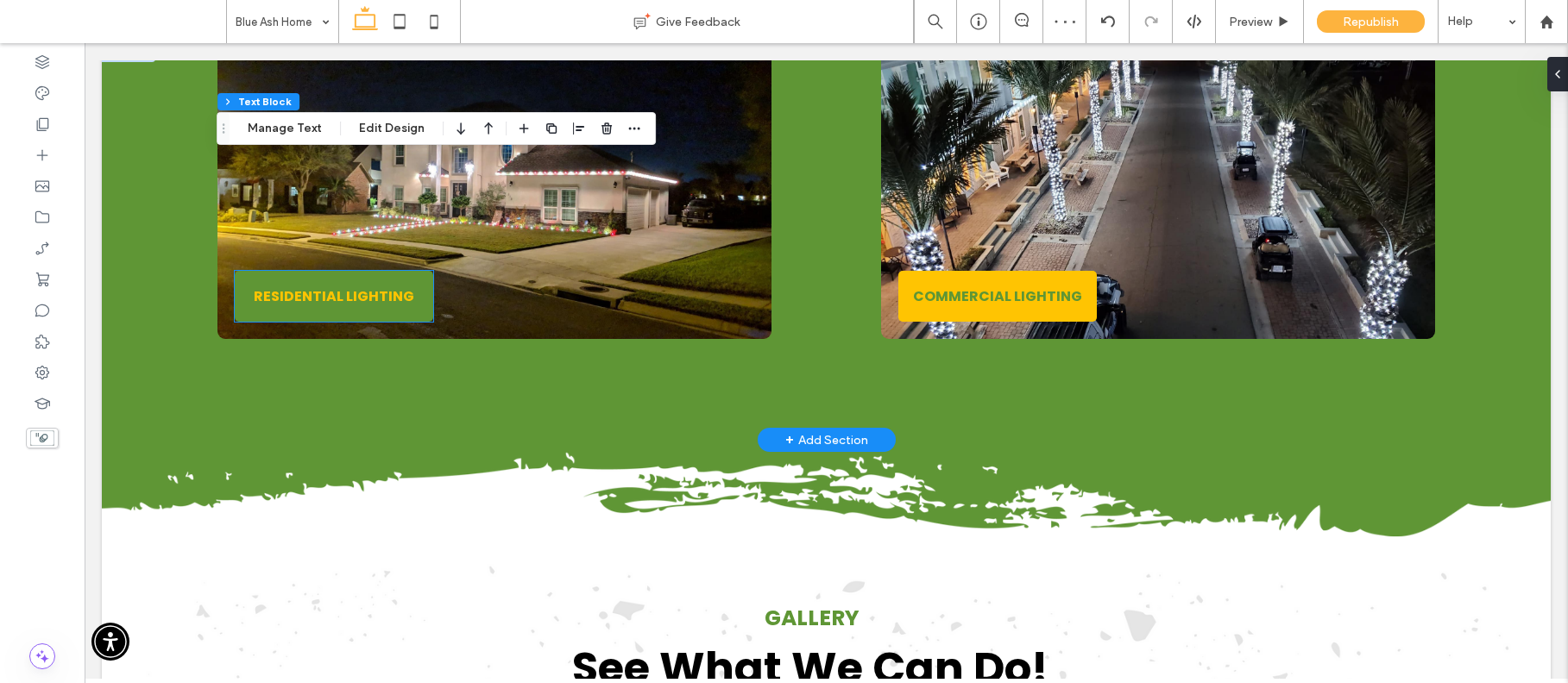 click on "RESIDENTIAL LIGHTING" at bounding box center [334, 296] 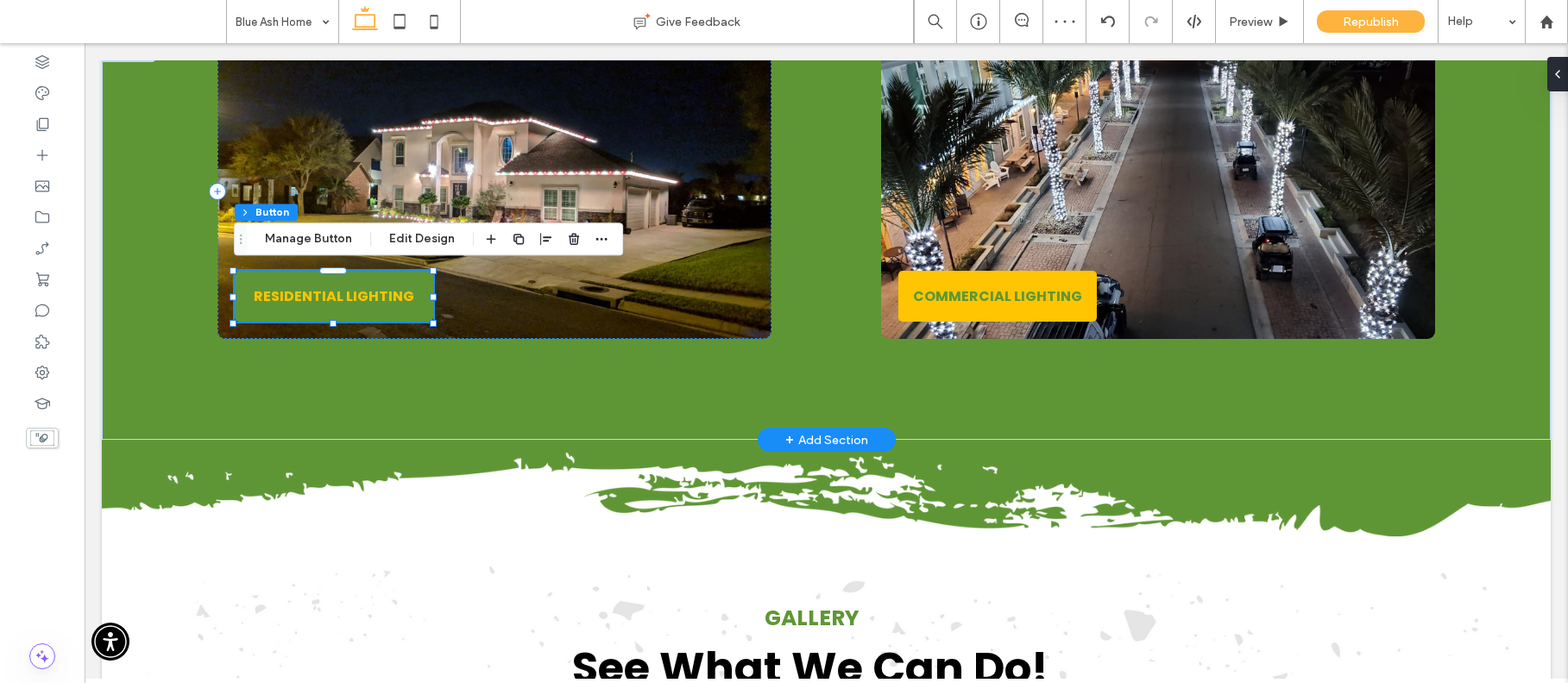 click on "RESIDENTIAL LIGHTING" at bounding box center (334, 296) 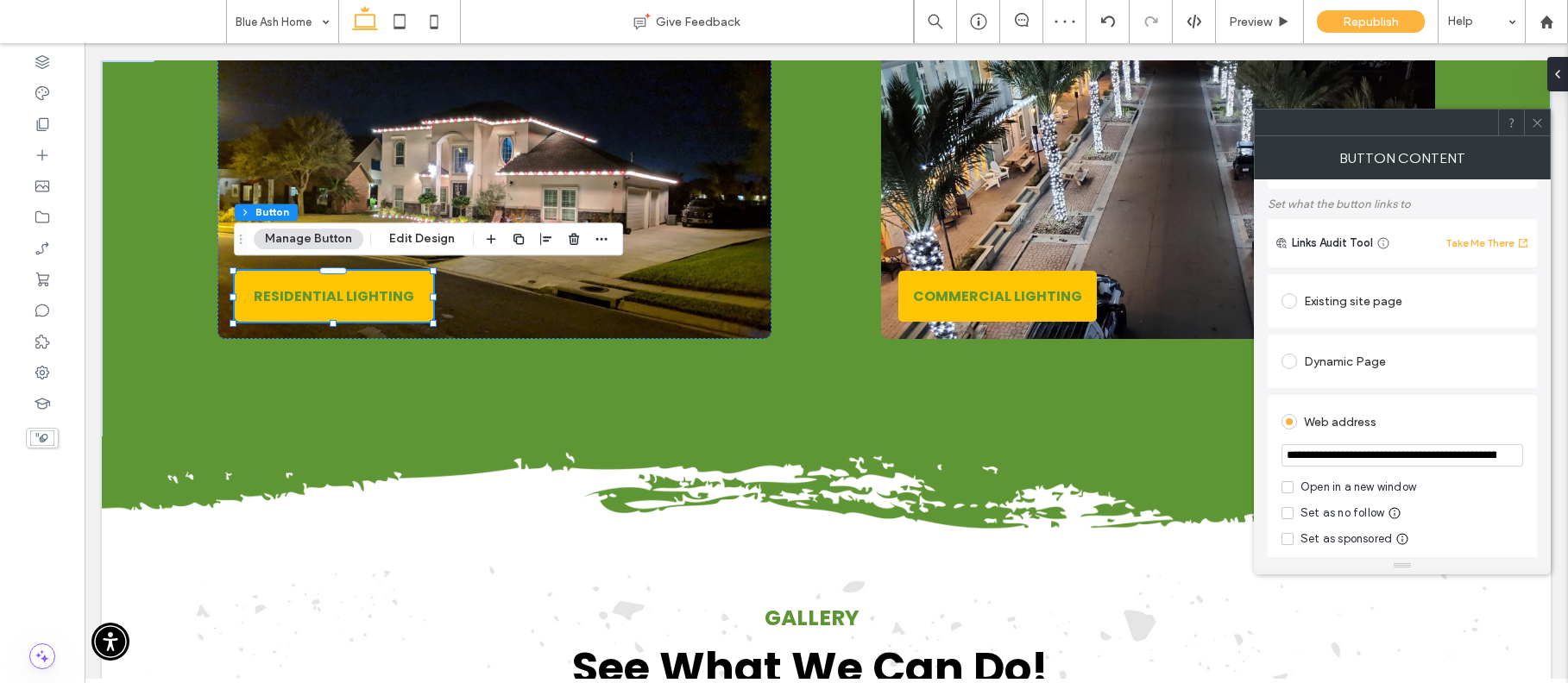 scroll, scrollTop: 120, scrollLeft: 0, axis: vertical 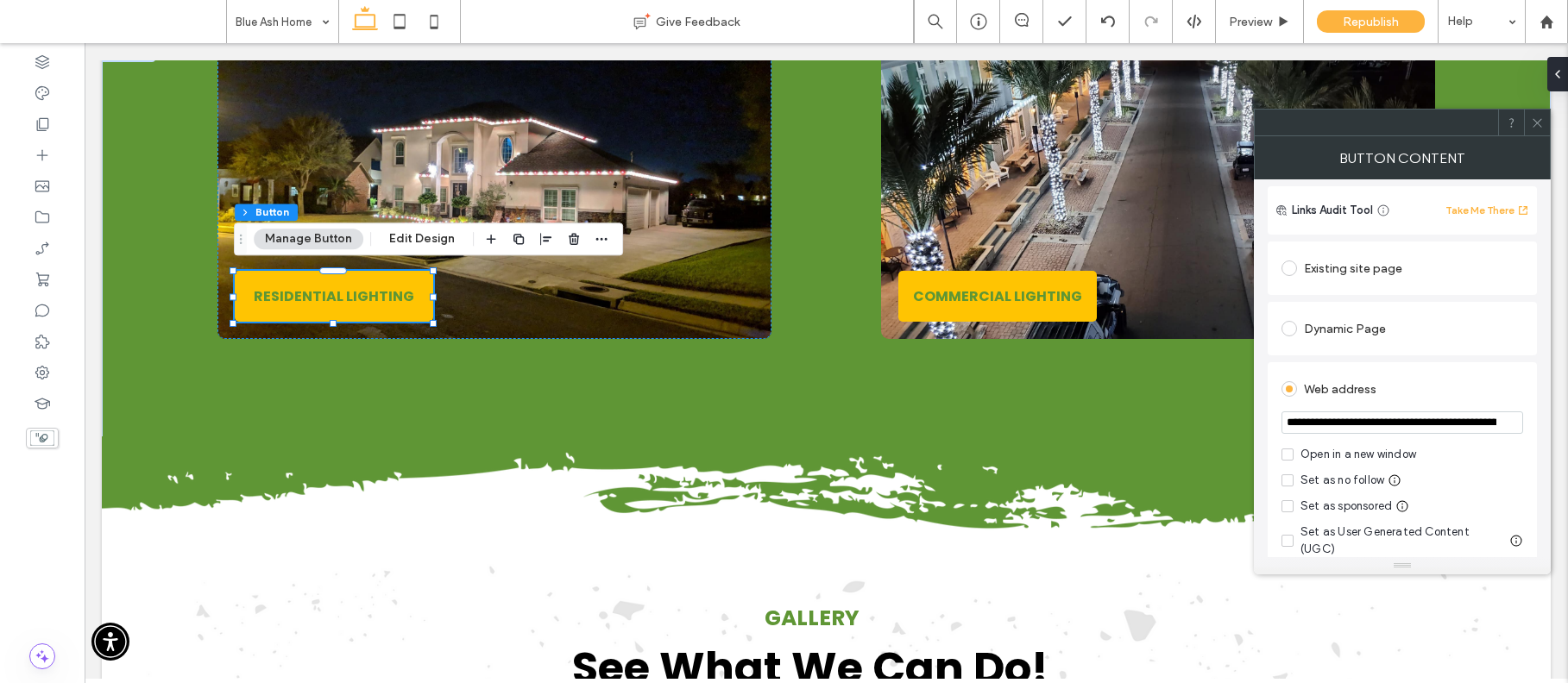click on "**********" at bounding box center (1402, 423) 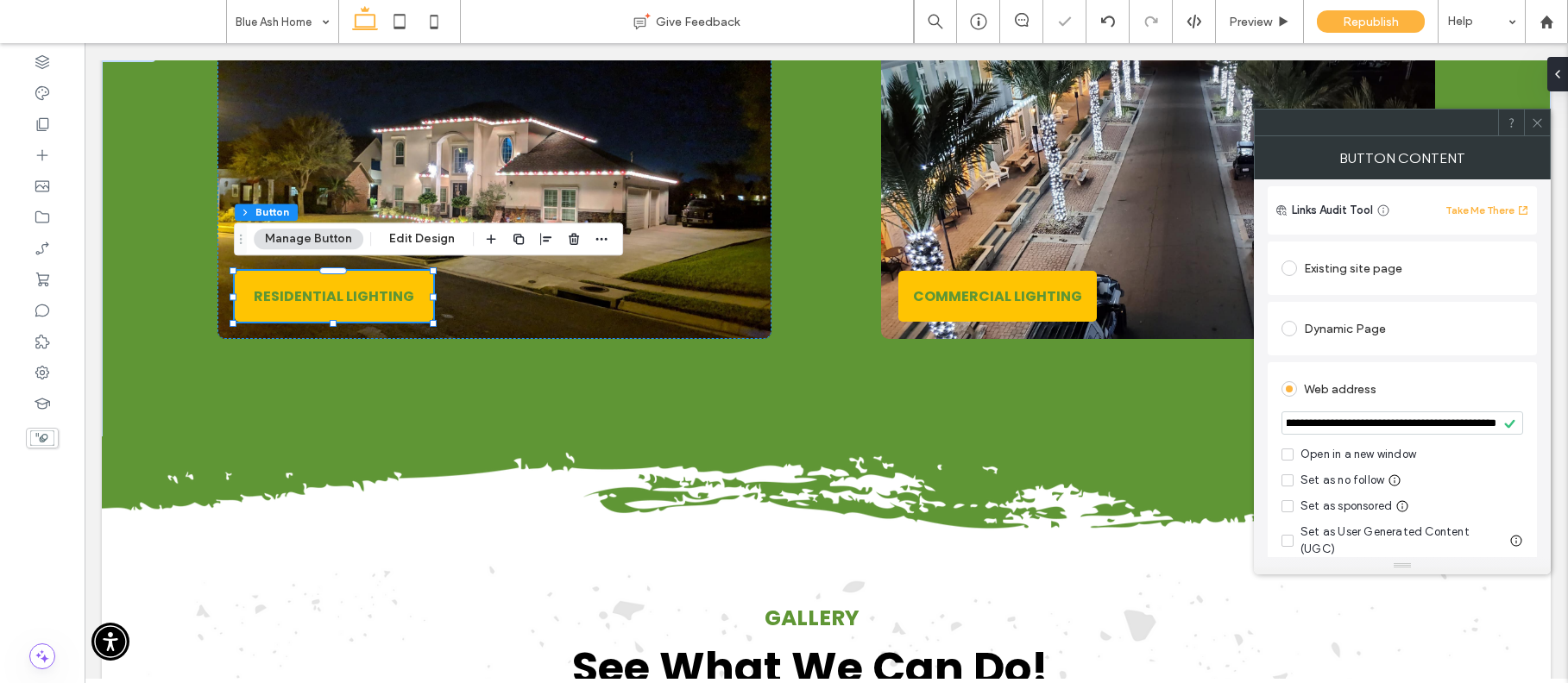click on "**********" at bounding box center (1402, 423) 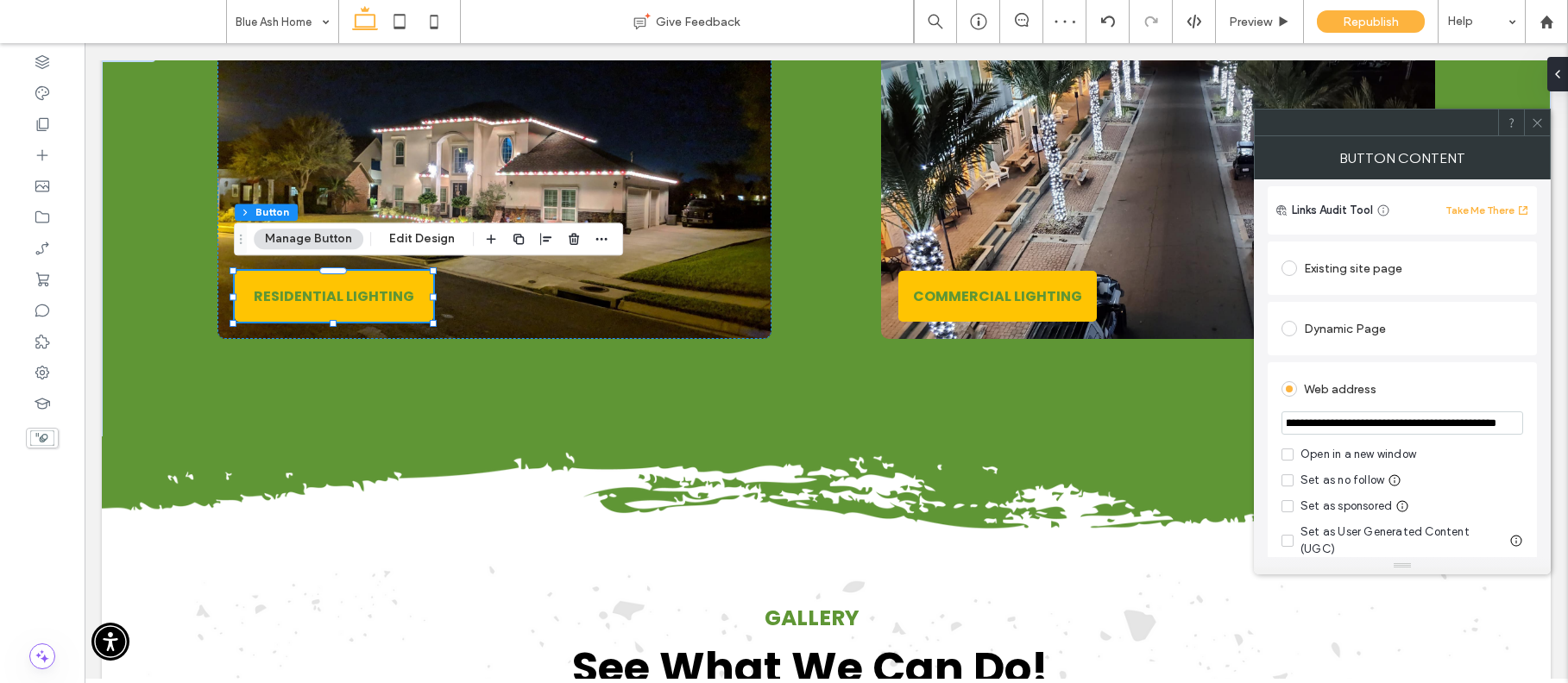 scroll, scrollTop: 0, scrollLeft: 177, axis: horizontal 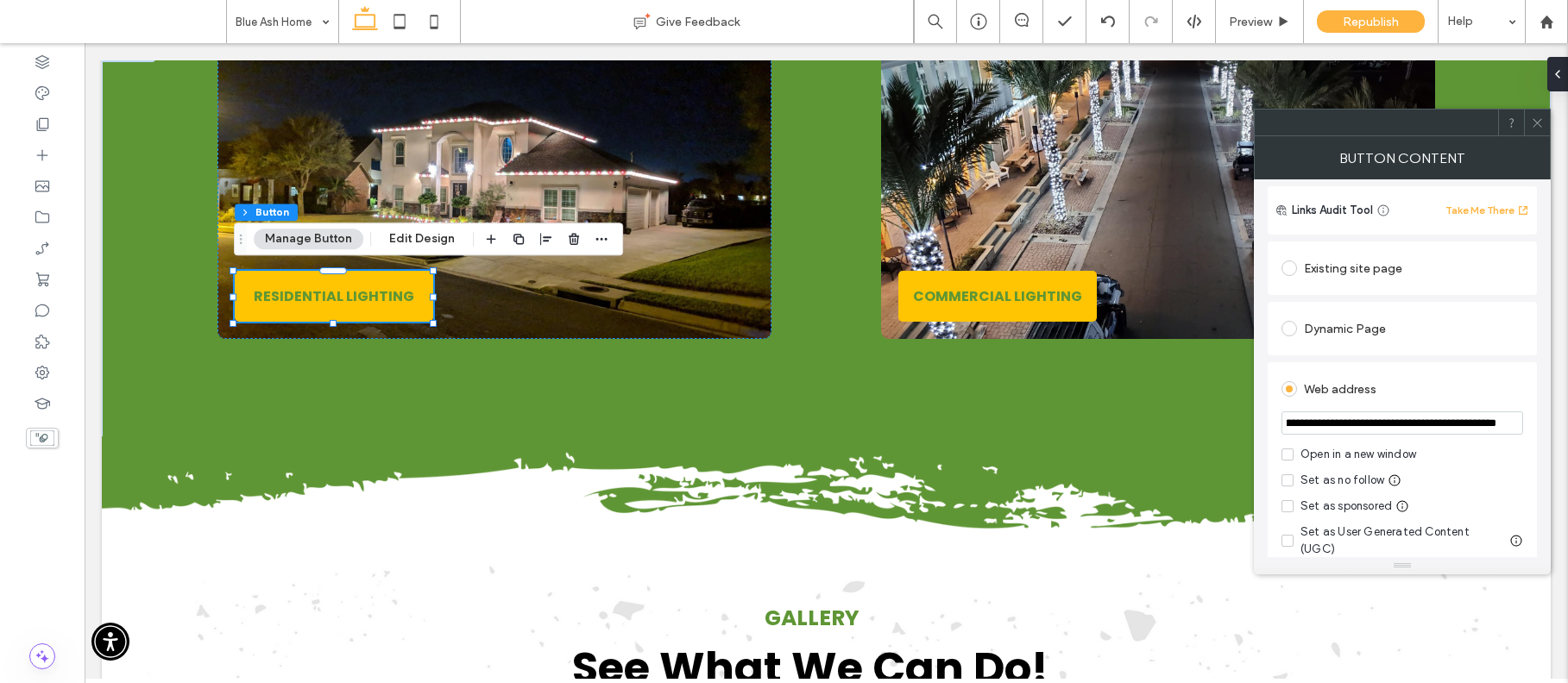 click on "**********" at bounding box center (1402, 423) 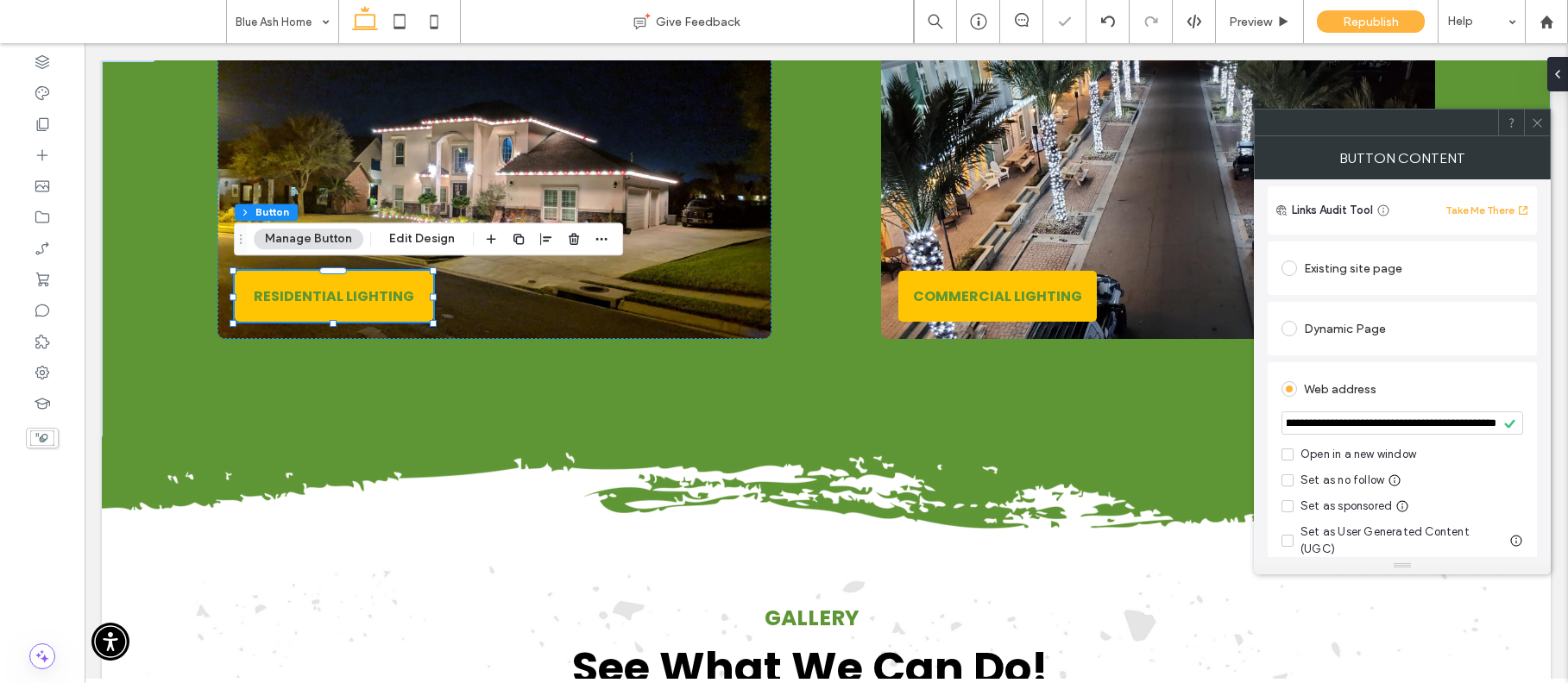 click at bounding box center (1376, 122) 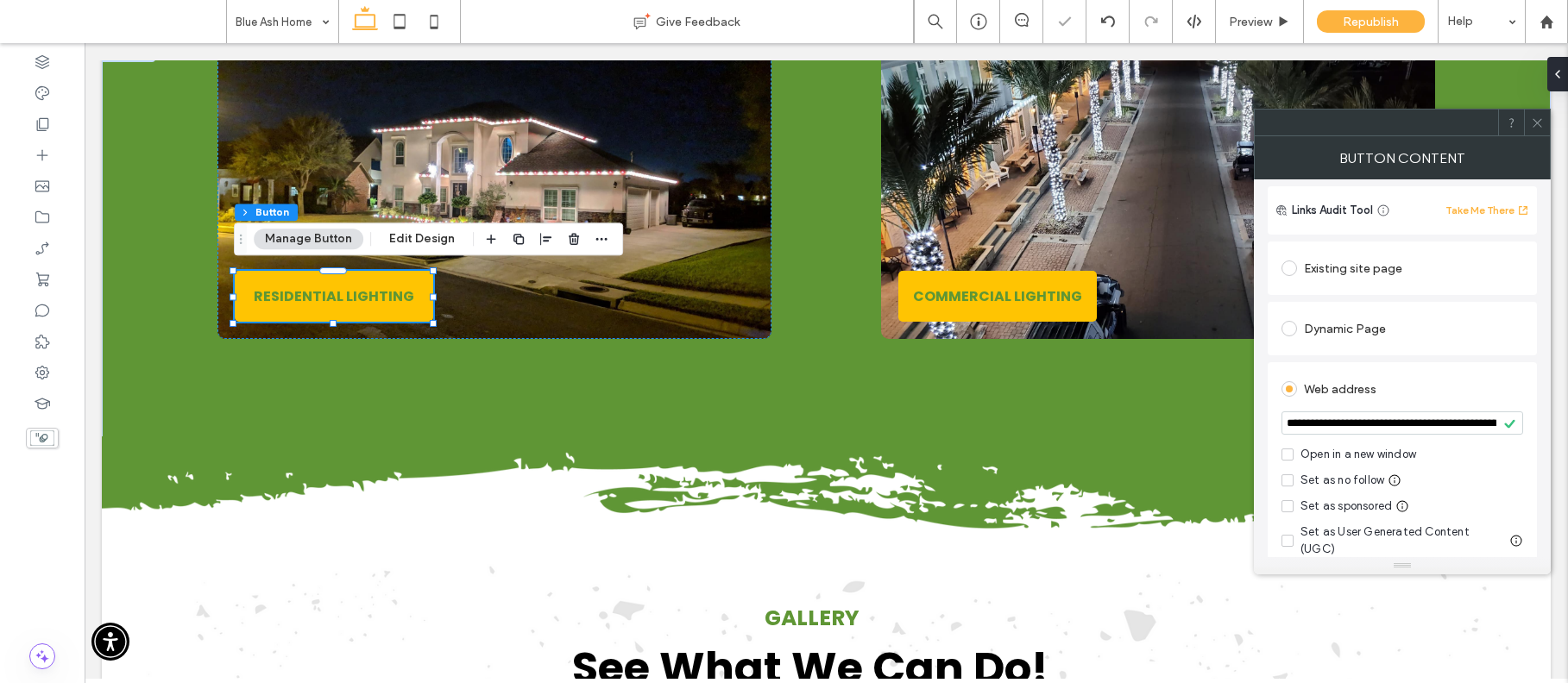 click 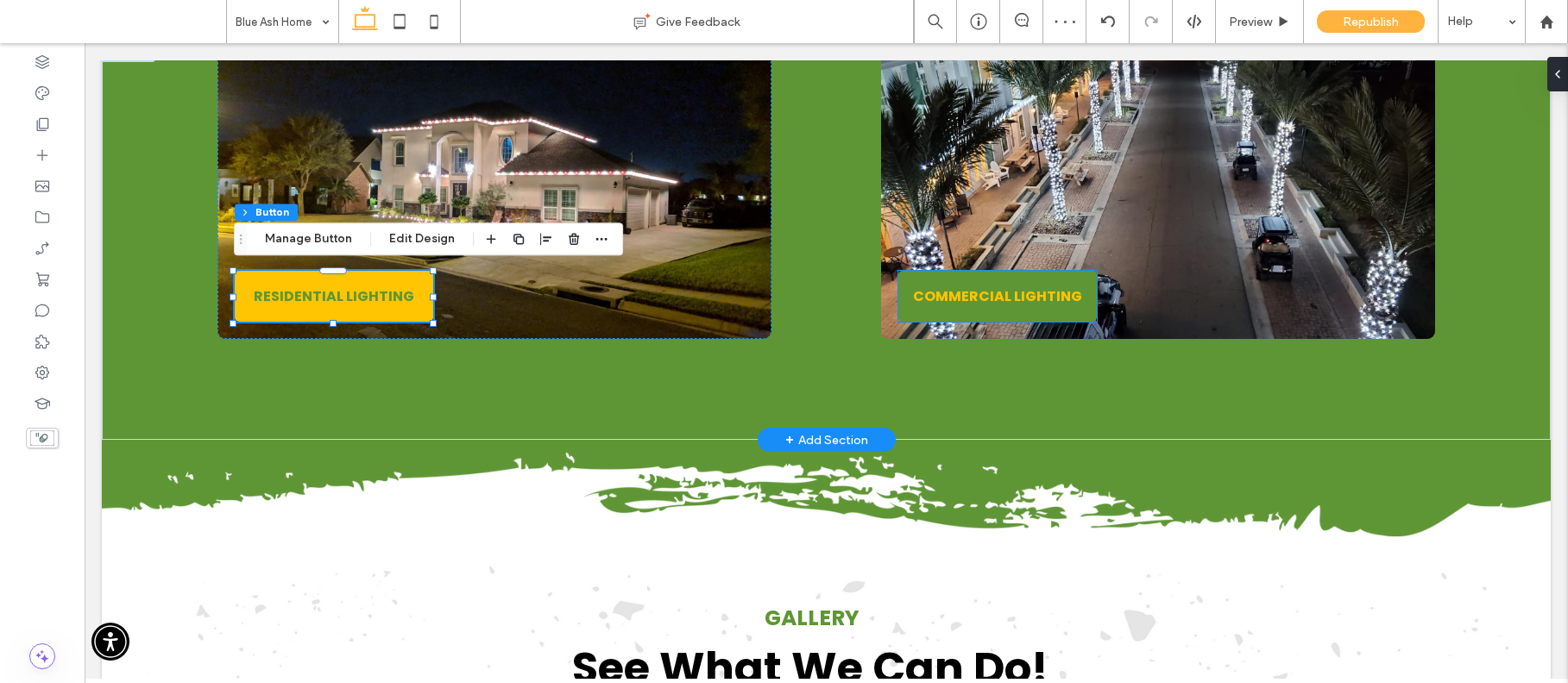 click on "COMMERCIAL LIGHTING" at bounding box center (998, 296) 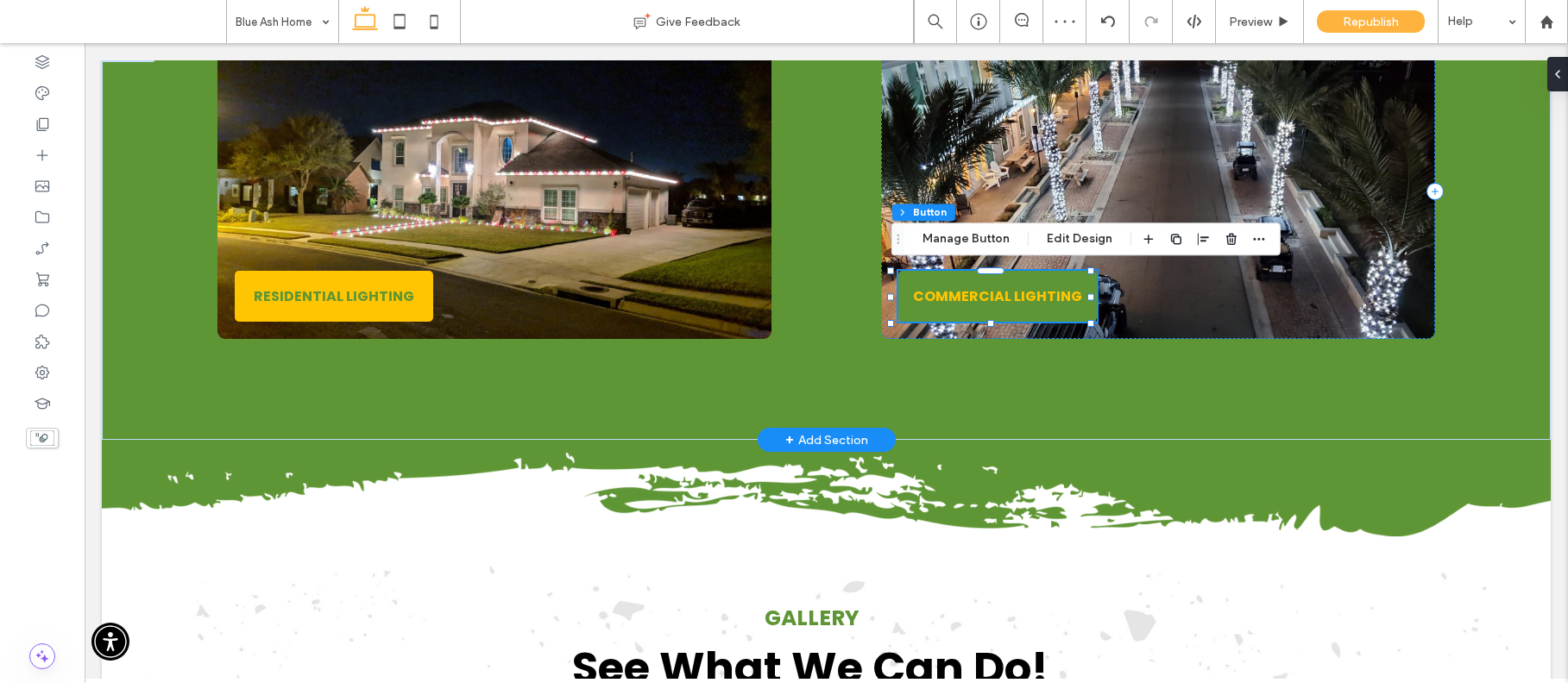 click on "COMMERCIAL LIGHTING" at bounding box center (998, 296) 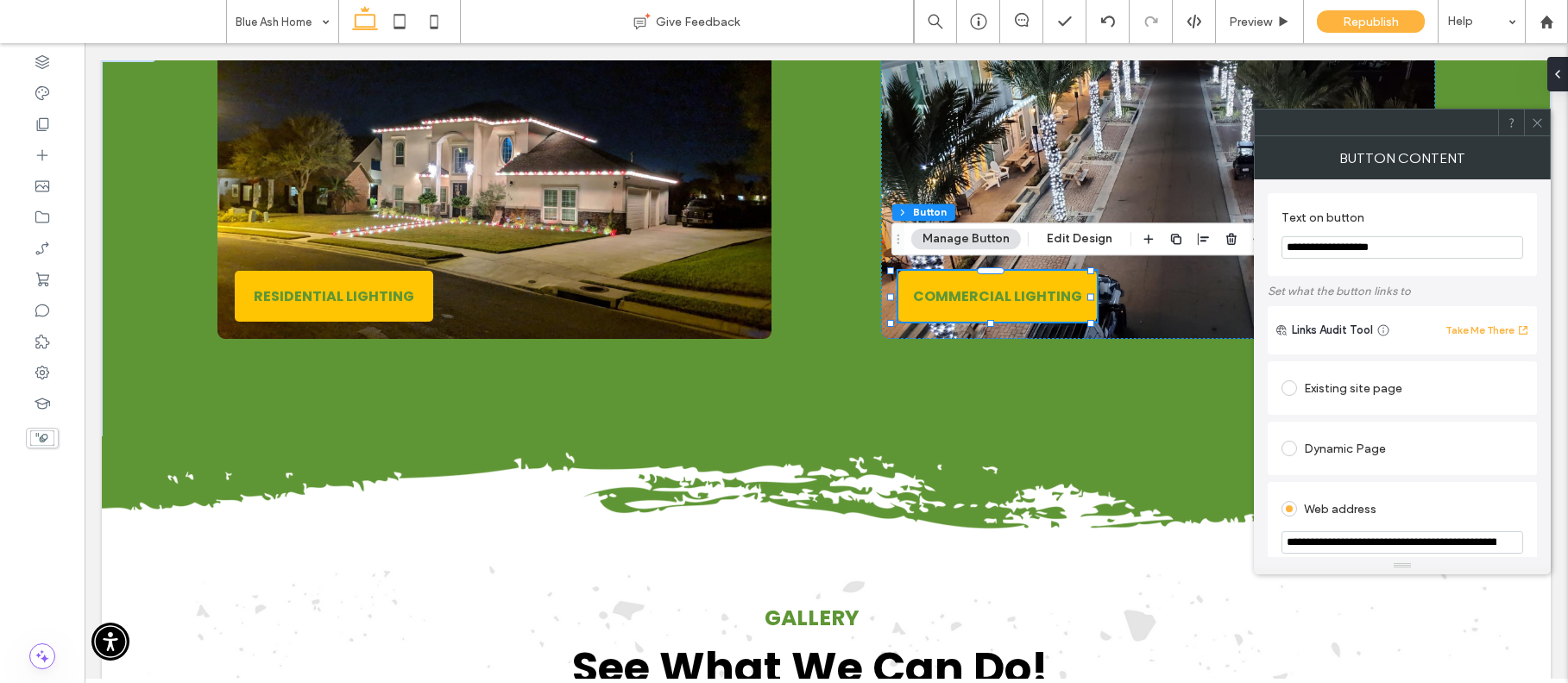 scroll, scrollTop: 28, scrollLeft: 0, axis: vertical 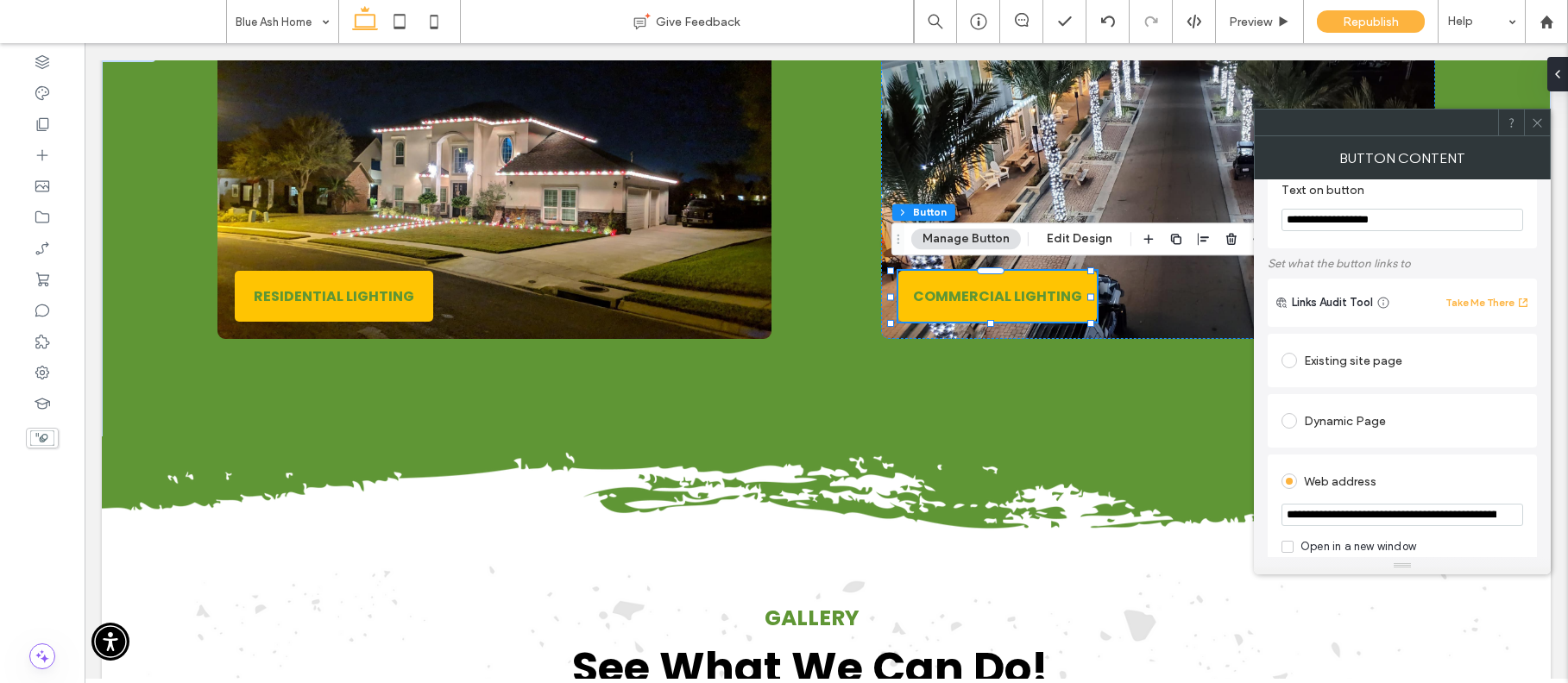 click on "**********" at bounding box center [1402, 515] 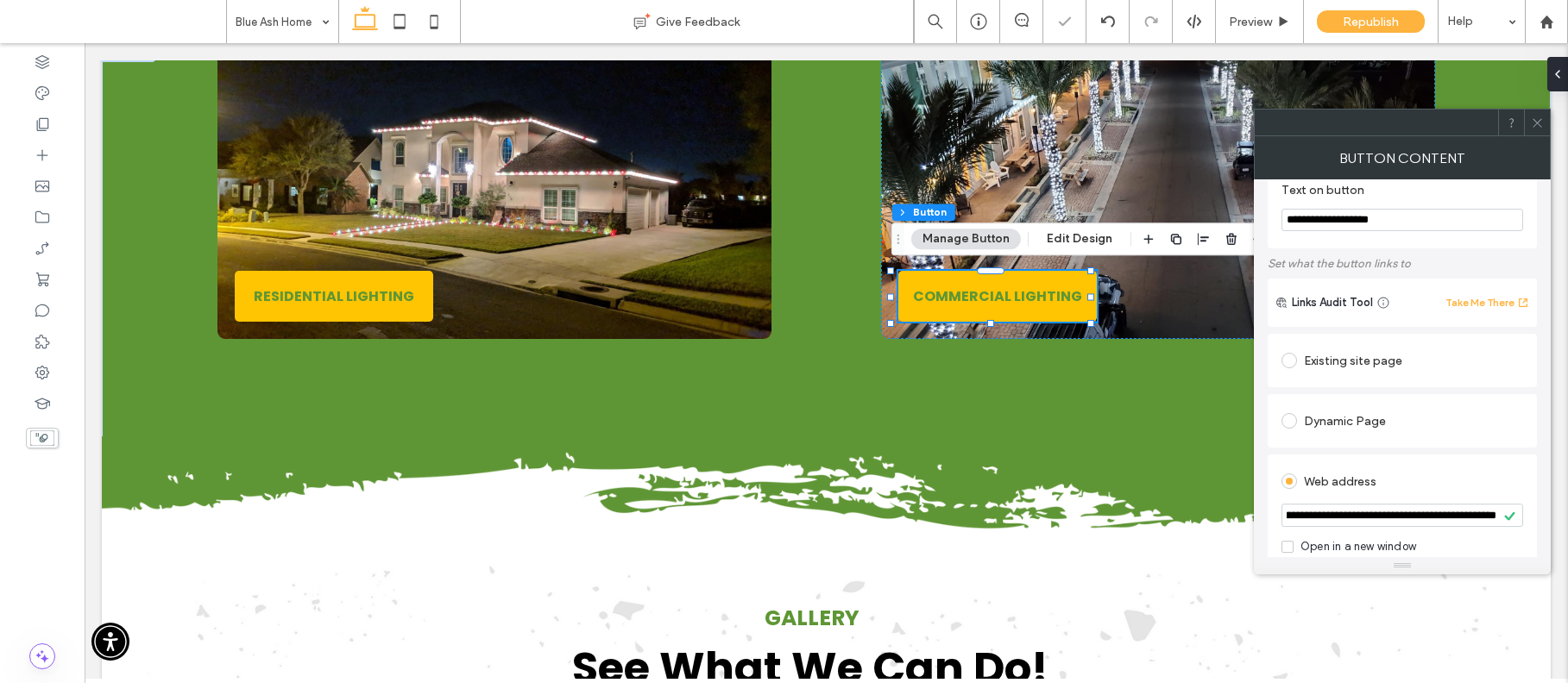 click on "**********" at bounding box center [1402, 515] 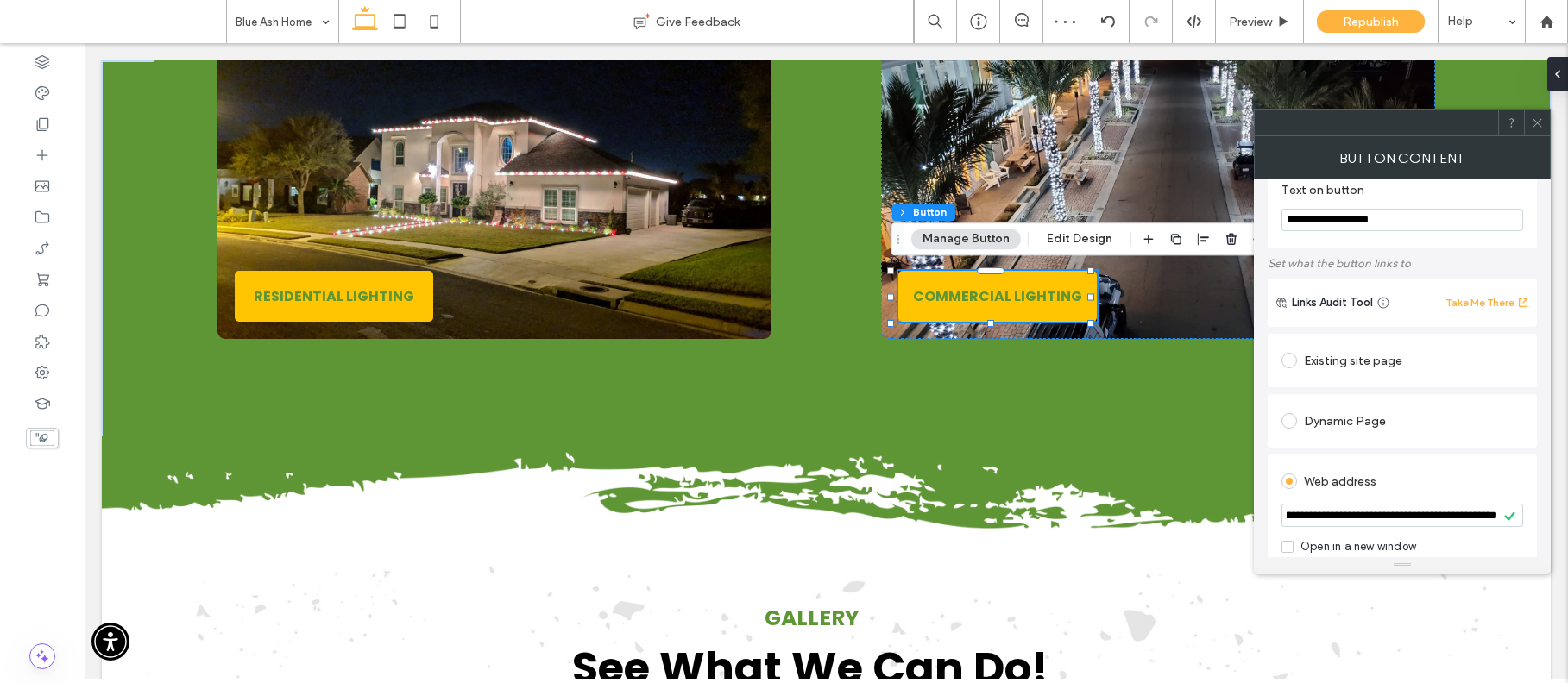 paste 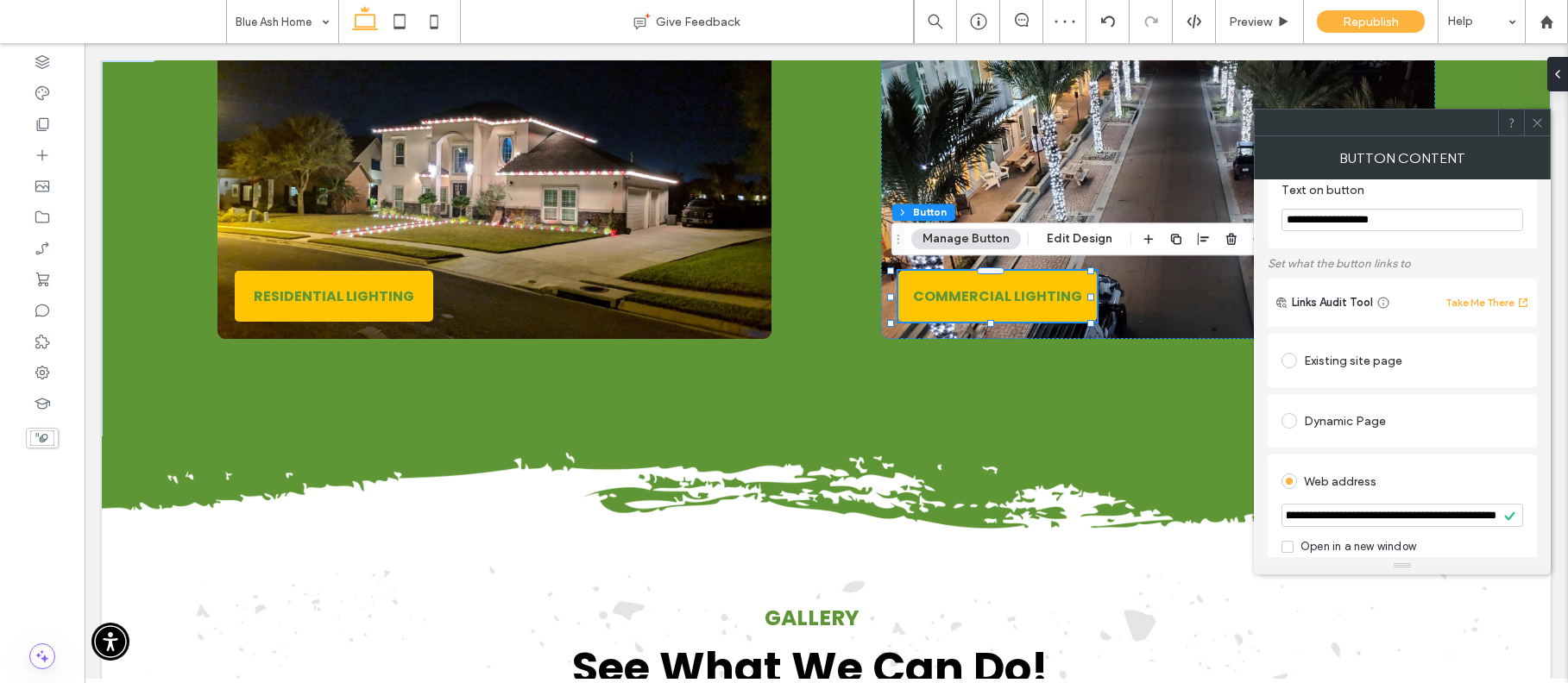 scroll, scrollTop: 0, scrollLeft: 217, axis: horizontal 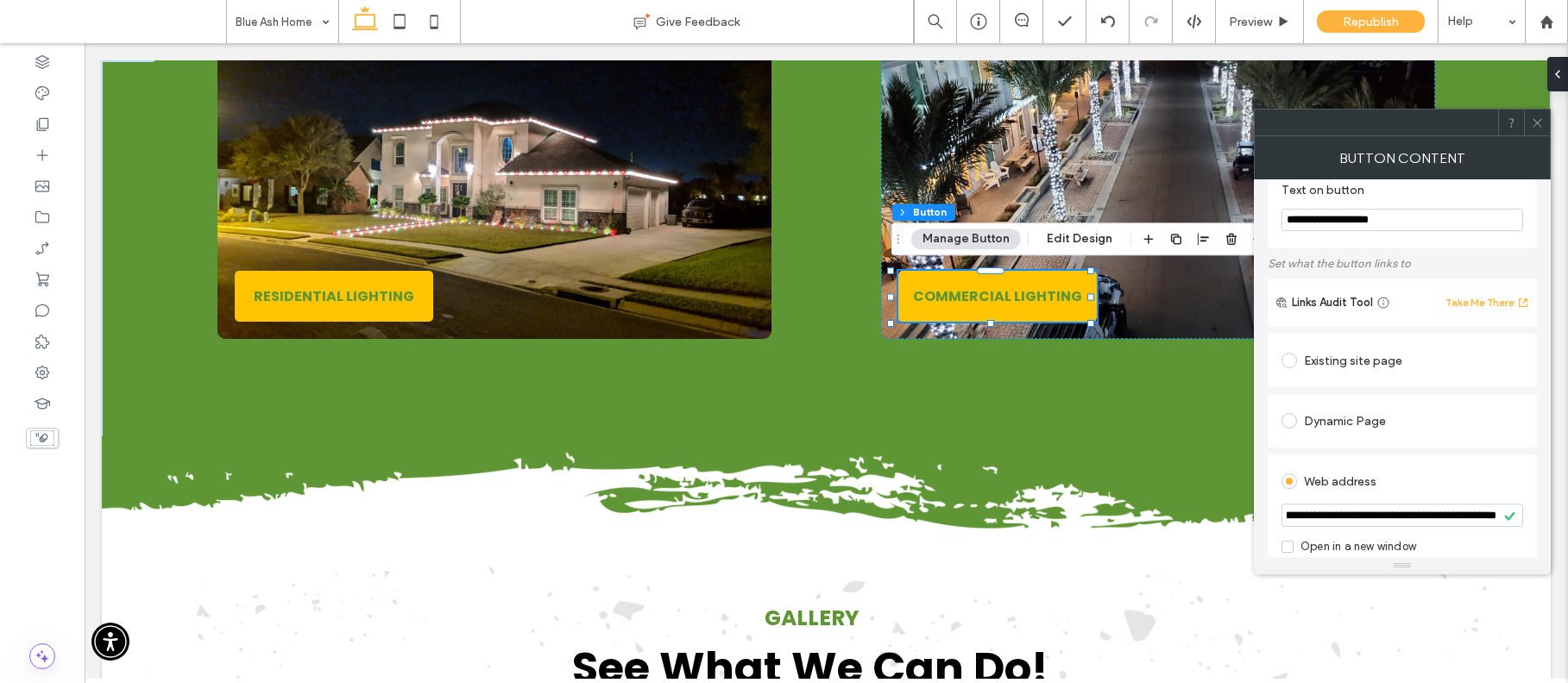 type on "**********" 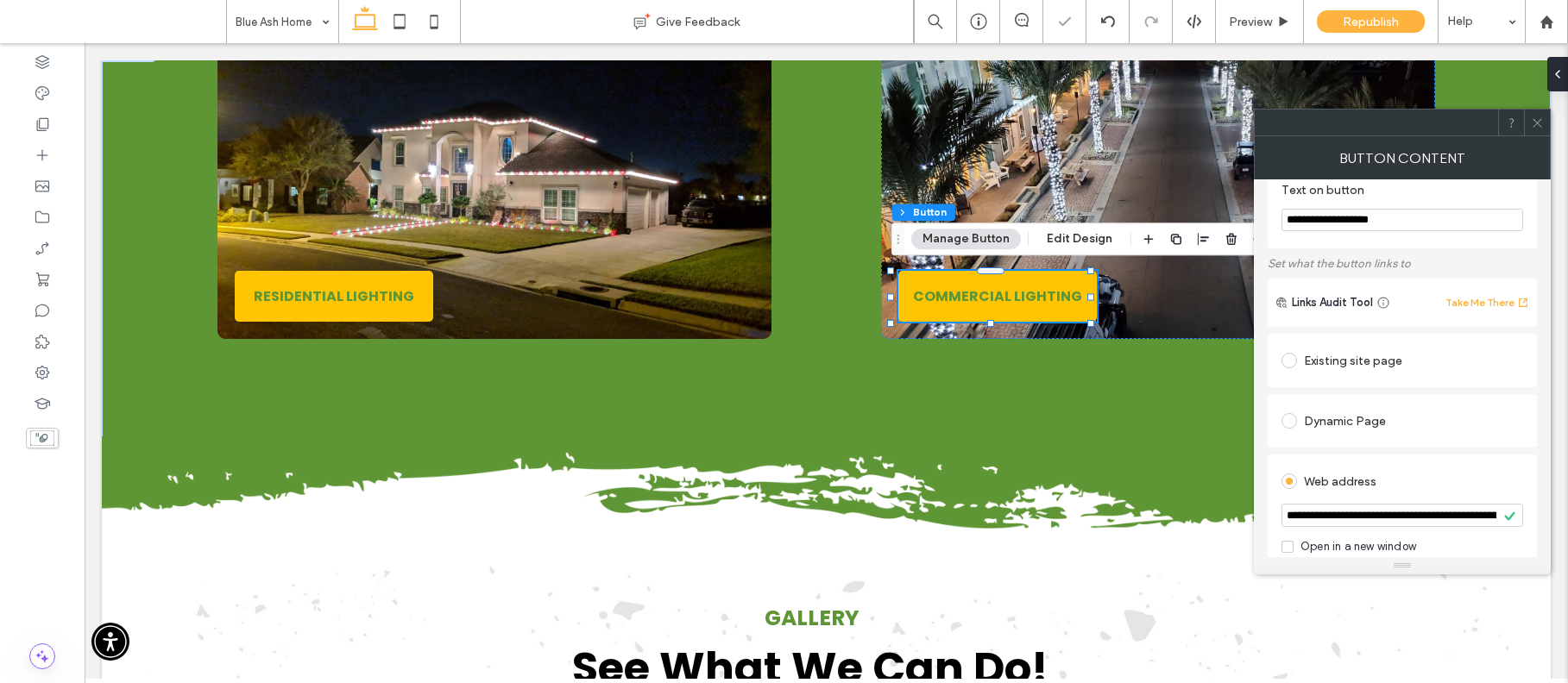 click 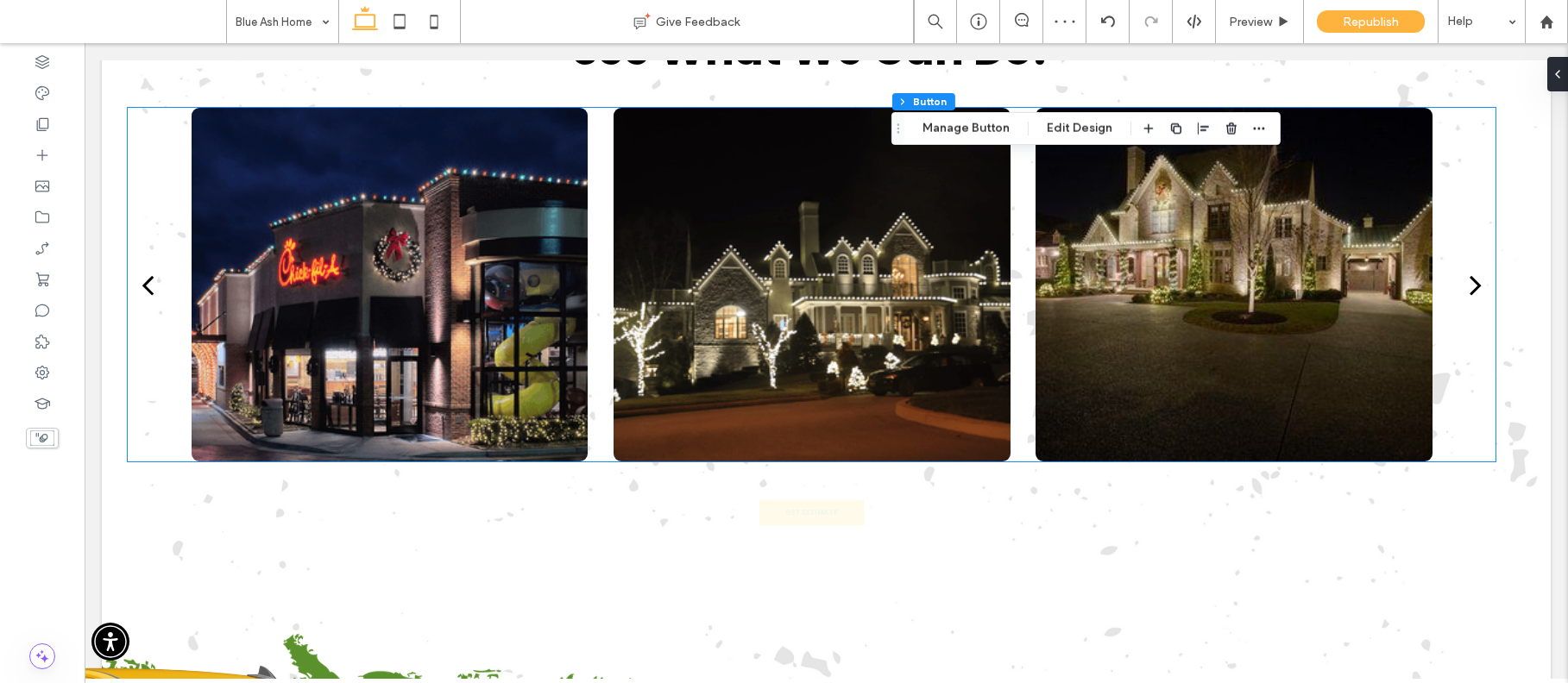 scroll, scrollTop: 6633, scrollLeft: 0, axis: vertical 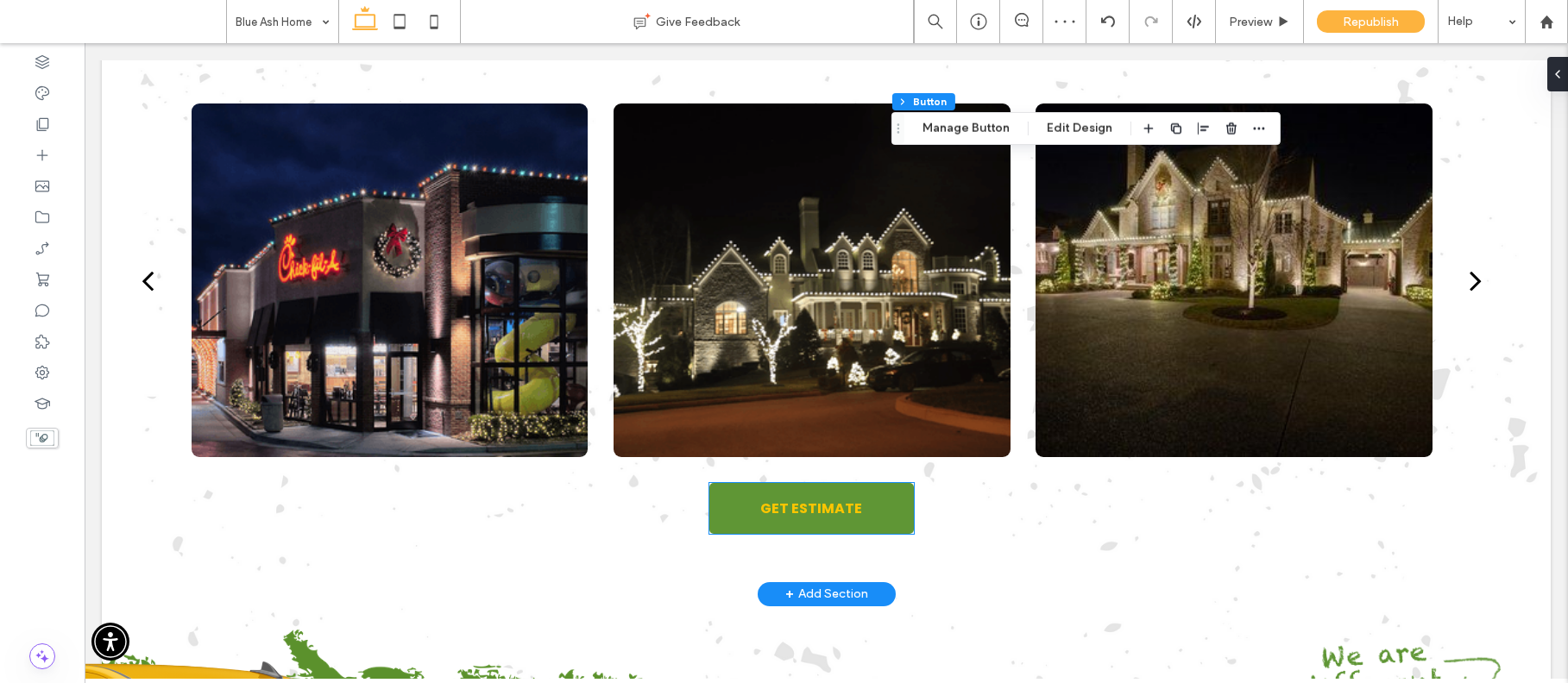 click on "GET ESTIMATE" at bounding box center [811, 508] 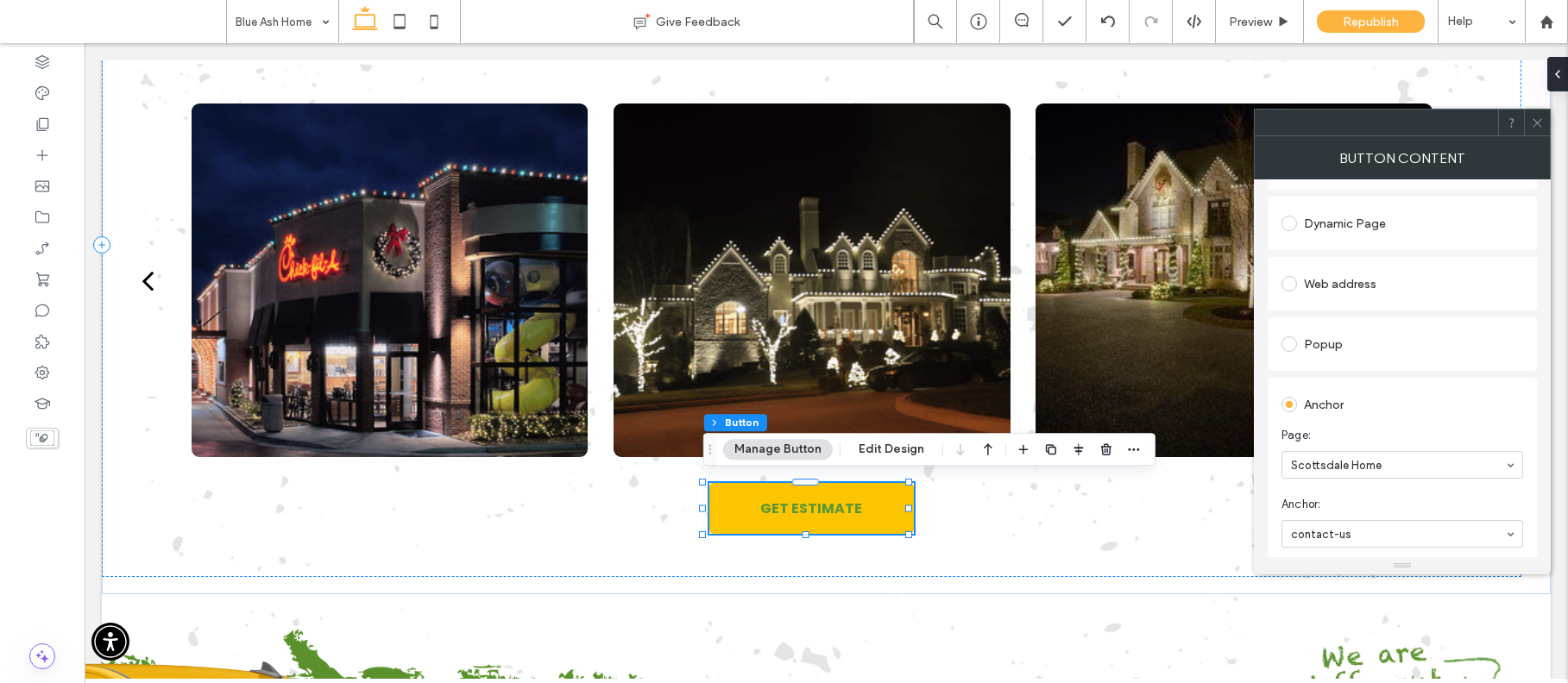 scroll, scrollTop: 241, scrollLeft: 0, axis: vertical 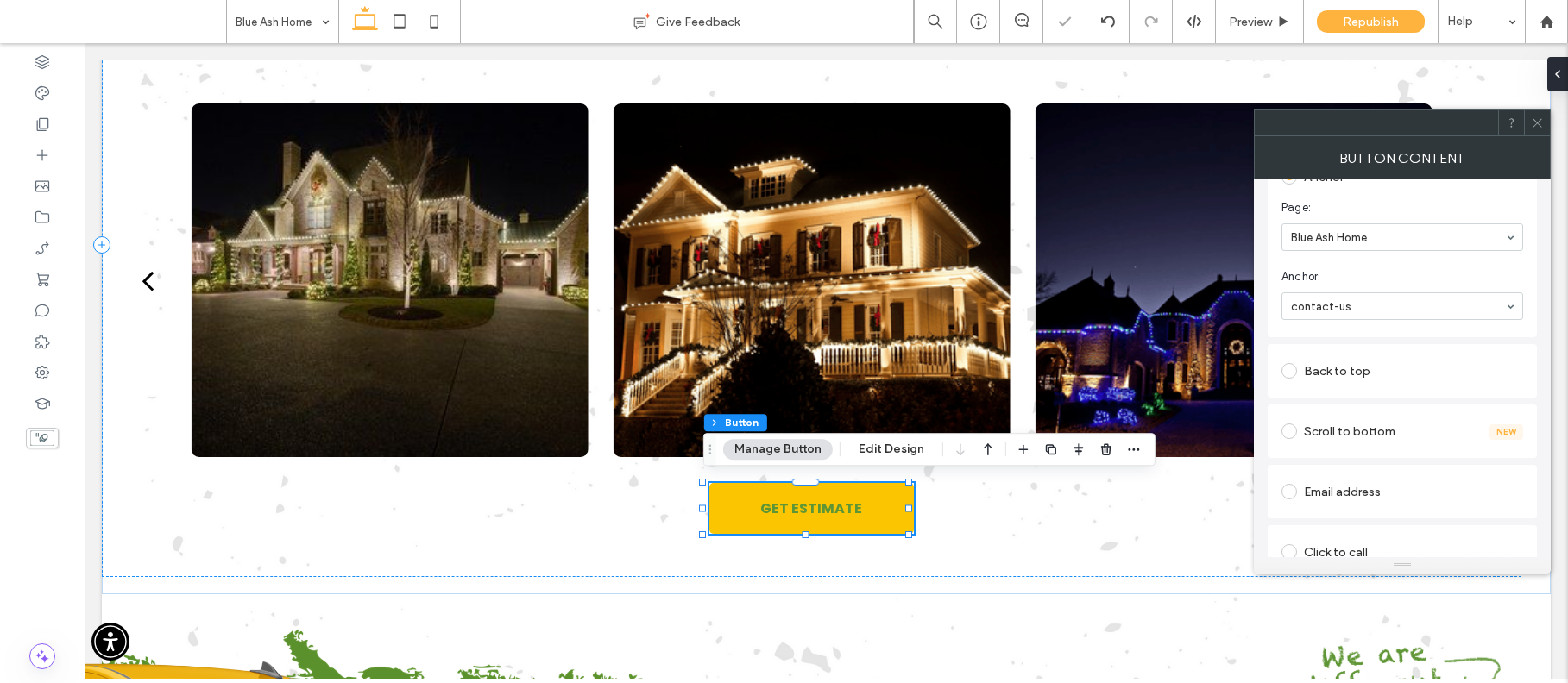 click at bounding box center [1376, 122] 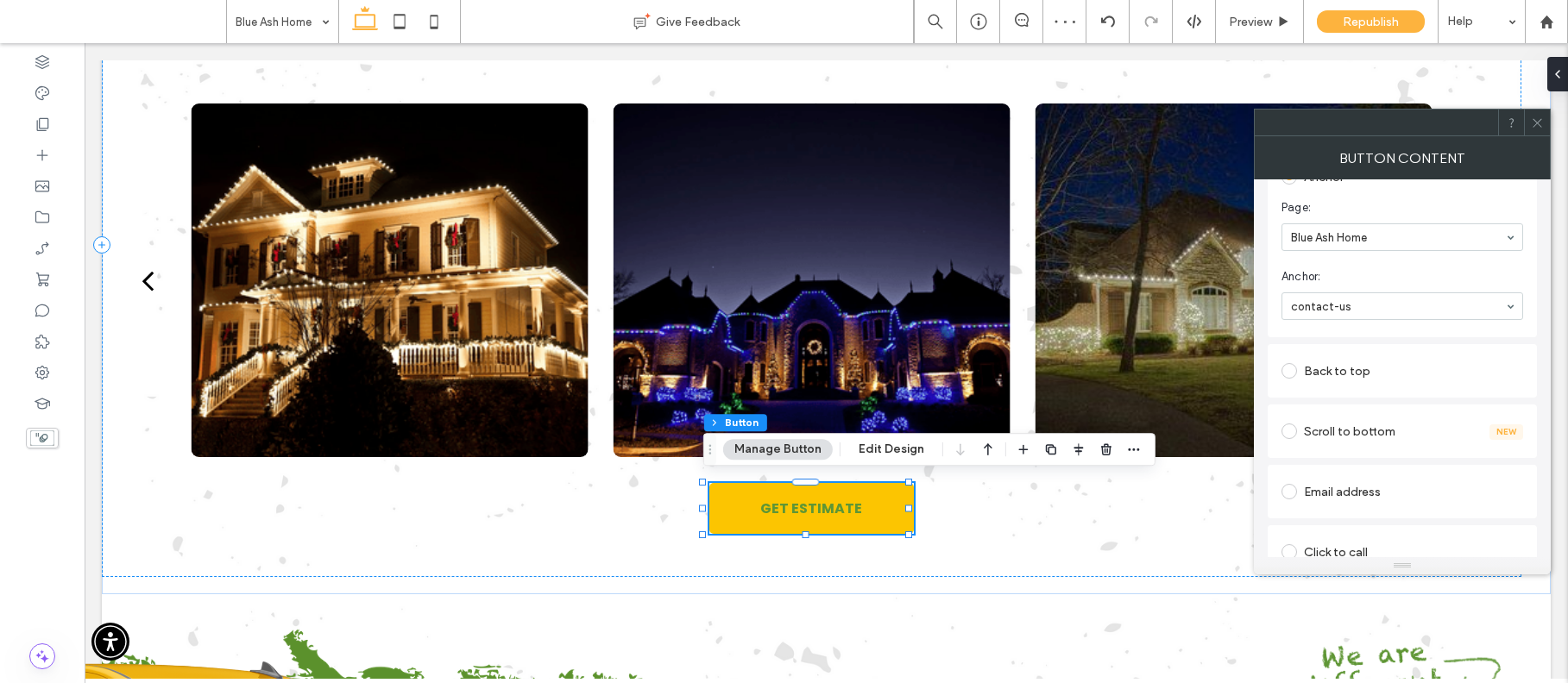 click 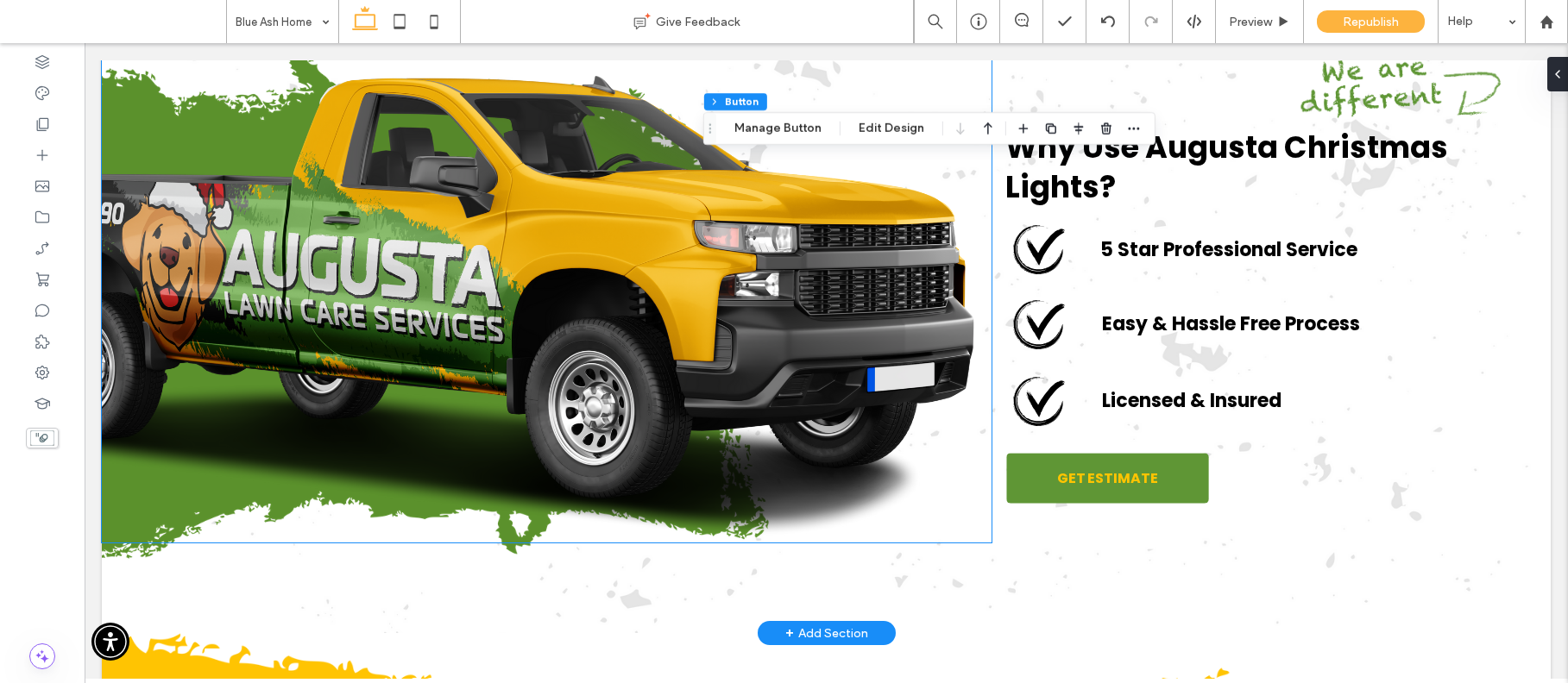 scroll, scrollTop: 7222, scrollLeft: 0, axis: vertical 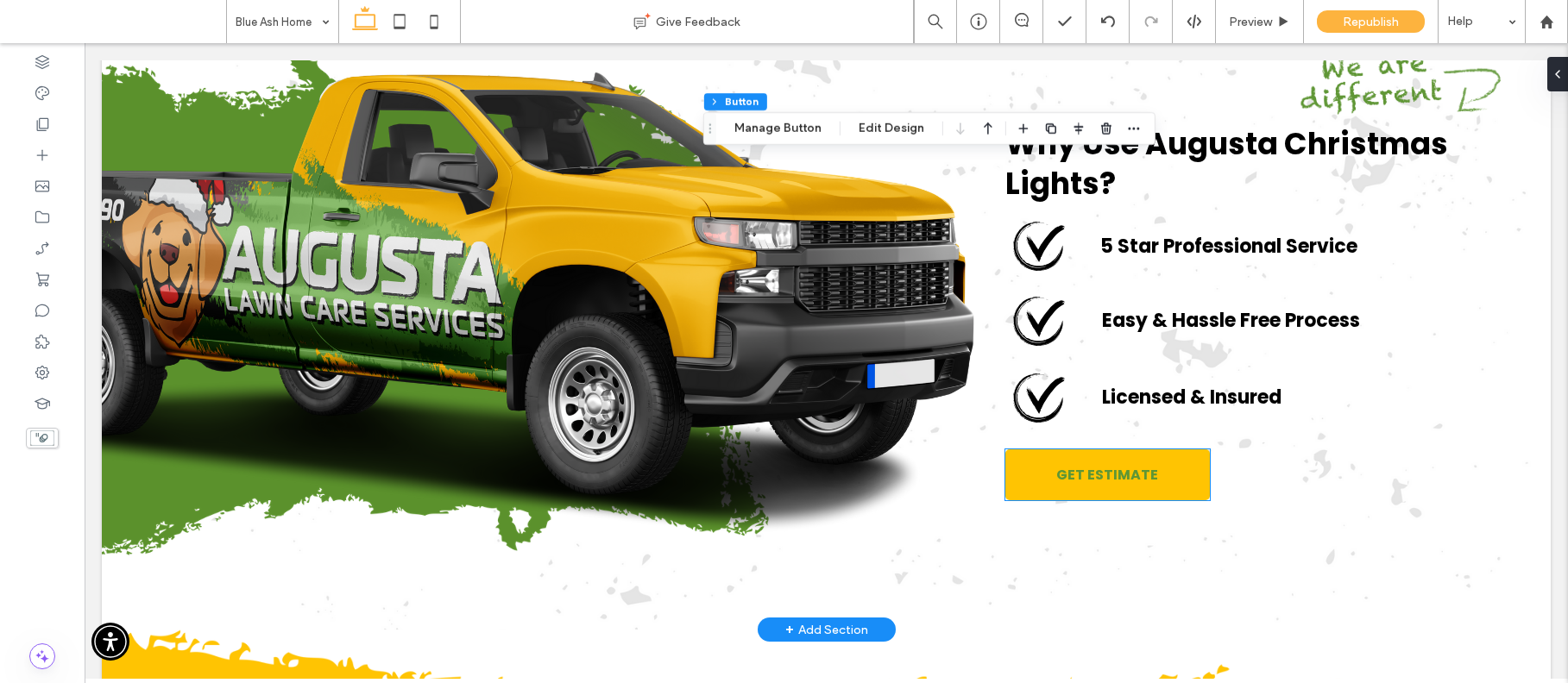 click on "GET ESTIMATE" at bounding box center [1107, 474] 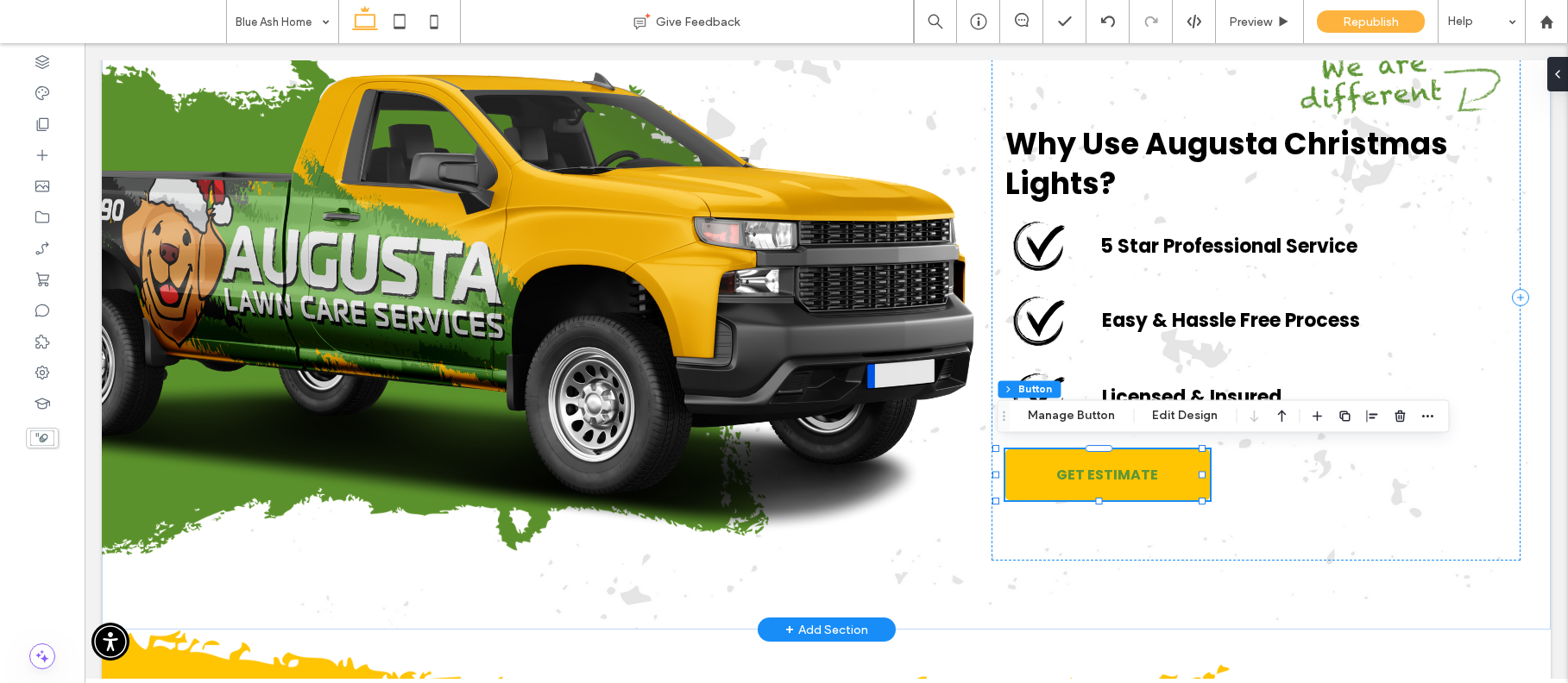 click on "GET ESTIMATE" at bounding box center (1107, 474) 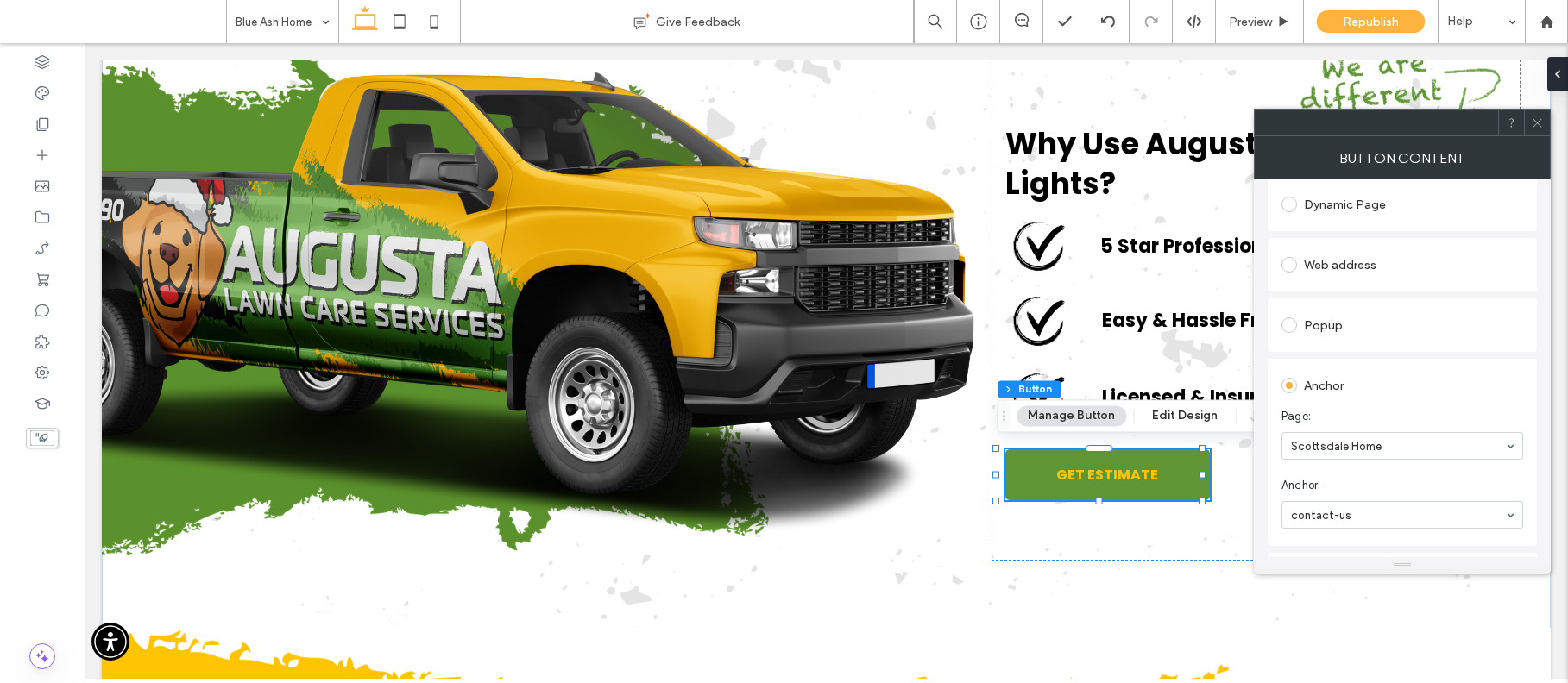 scroll, scrollTop: 264, scrollLeft: 0, axis: vertical 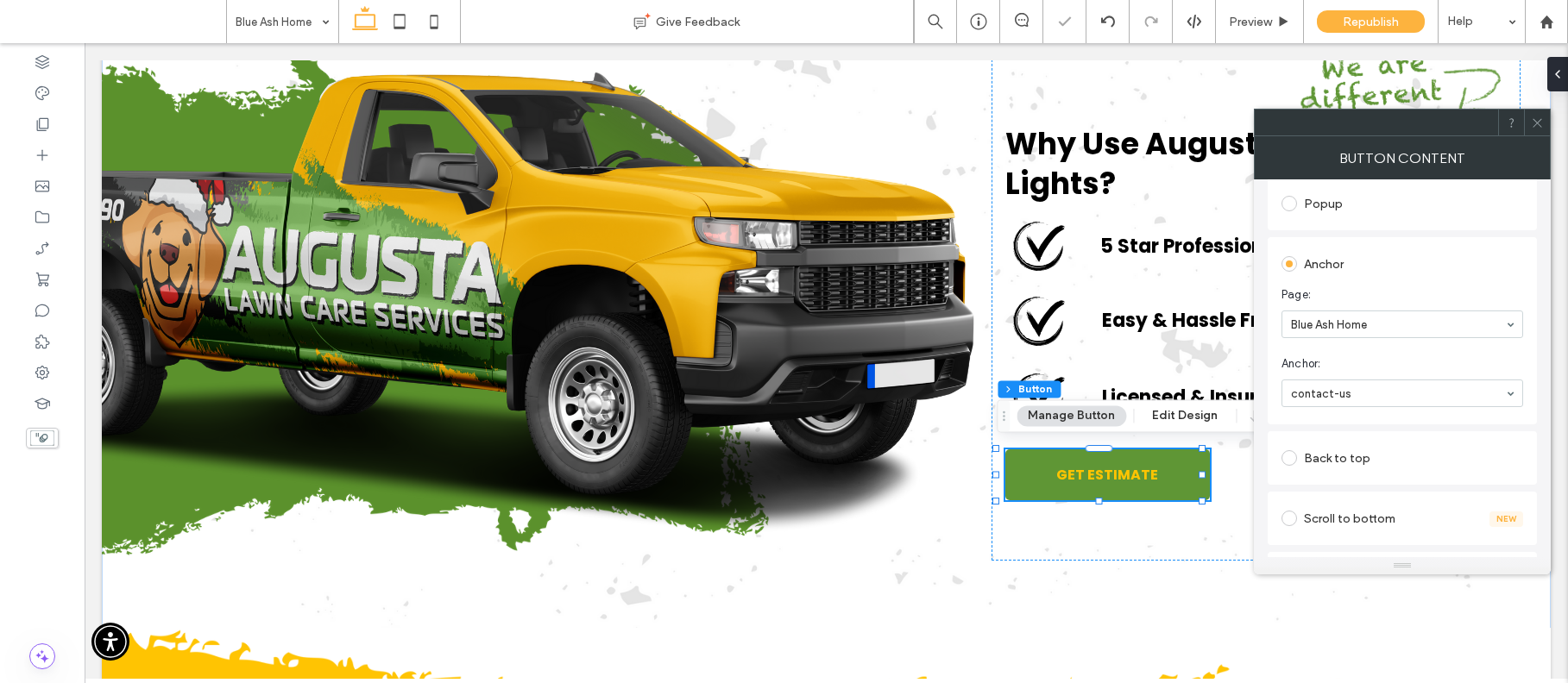 click at bounding box center (1376, 122) 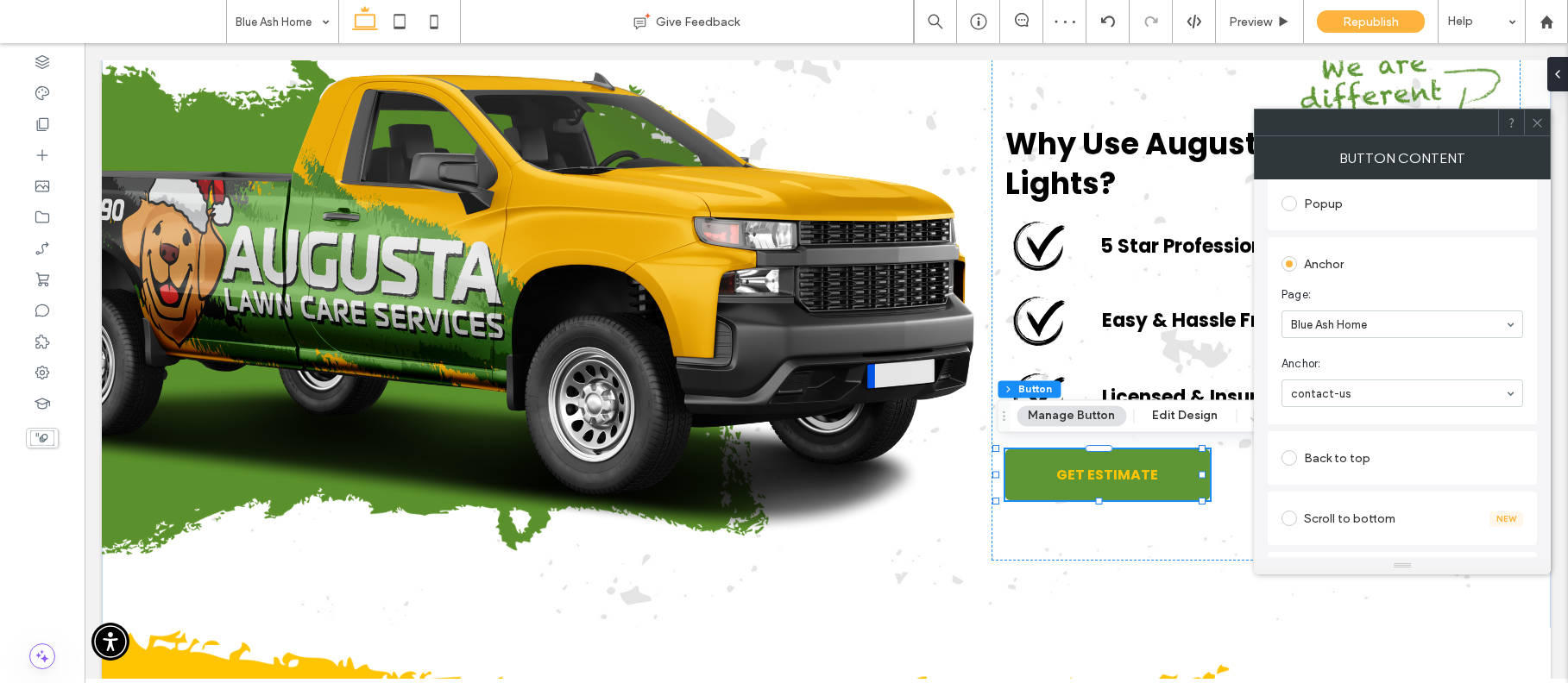 click 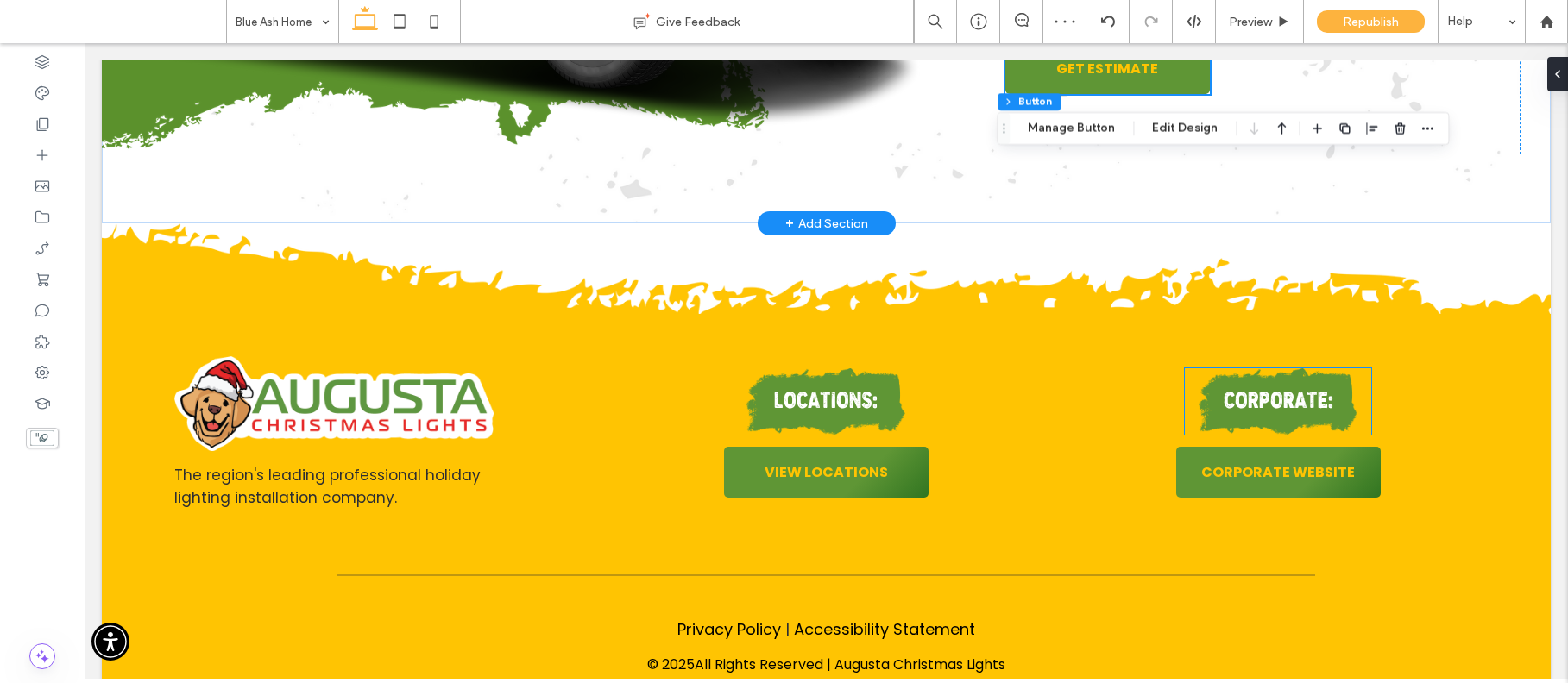 scroll, scrollTop: 7641, scrollLeft: 0, axis: vertical 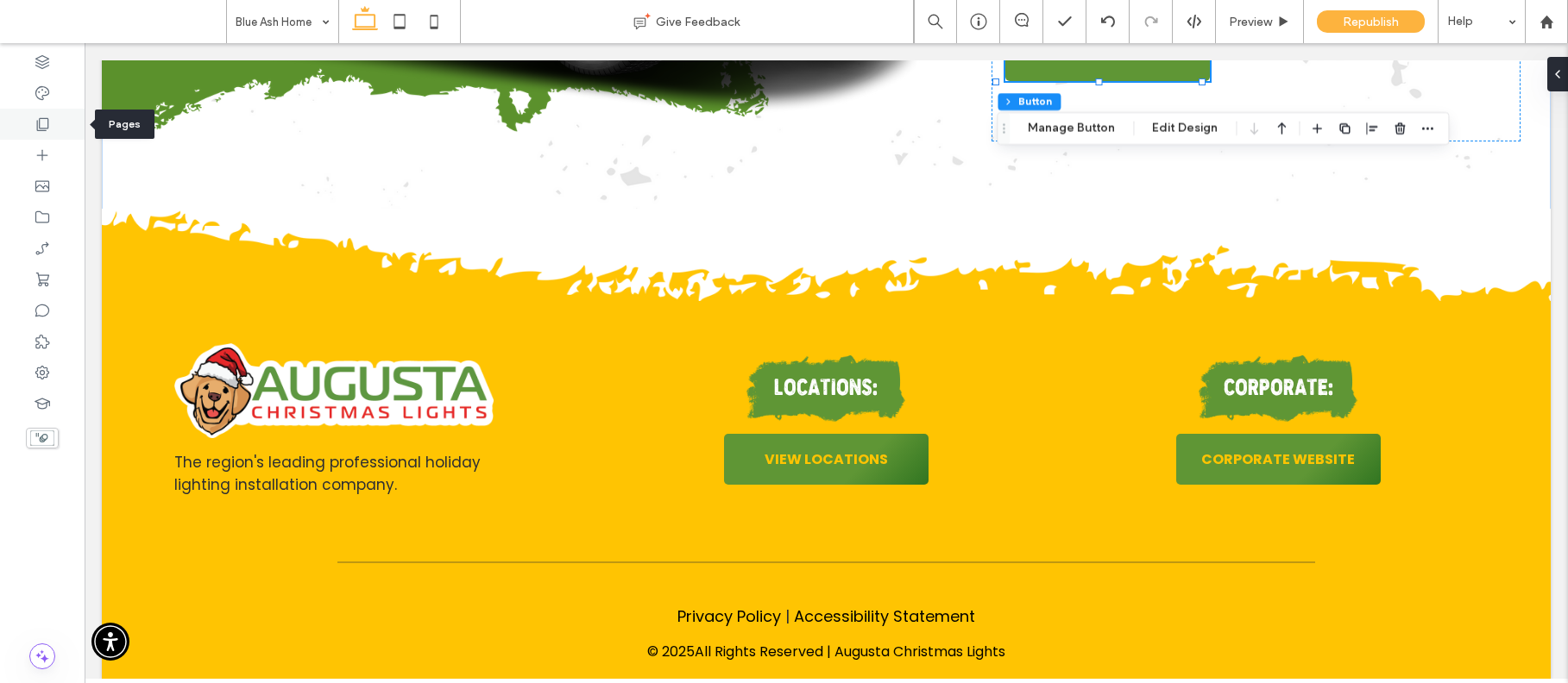 click 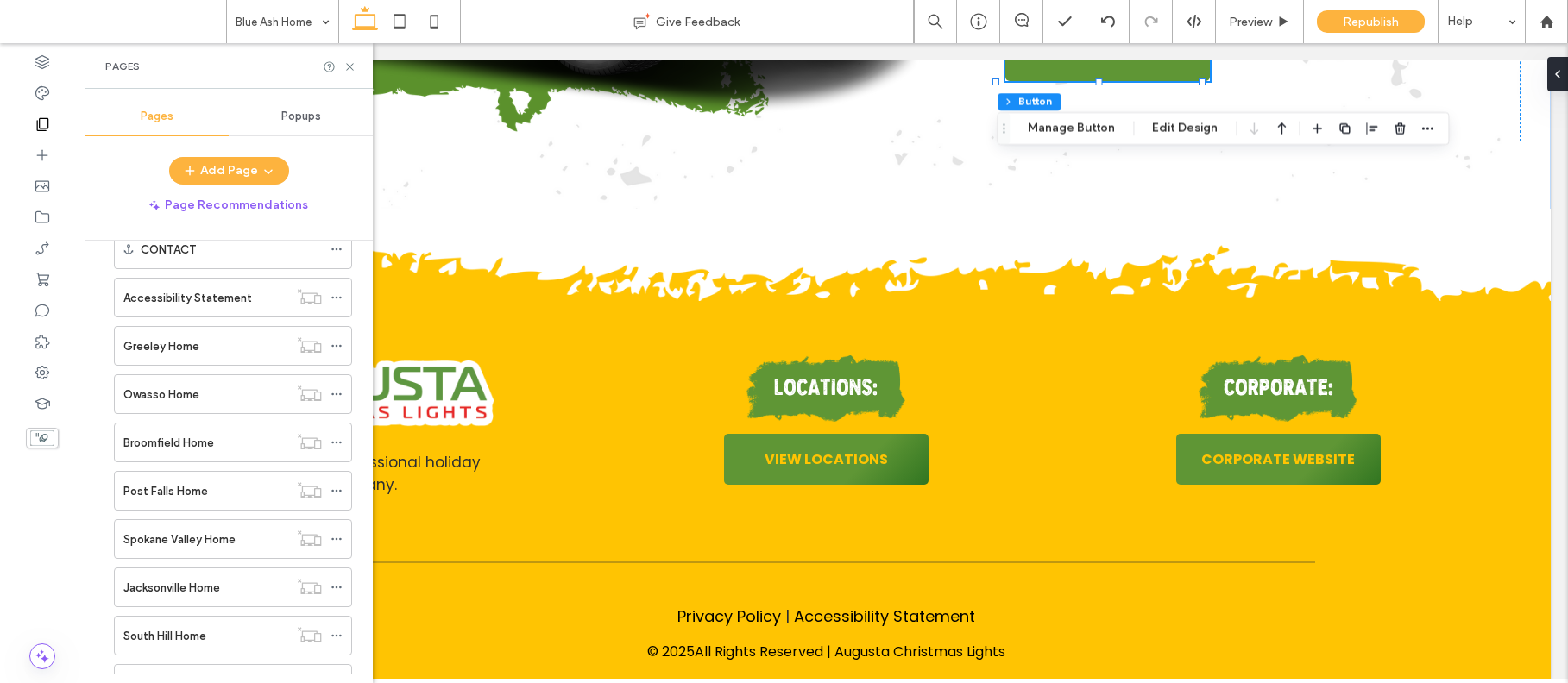 scroll, scrollTop: 4314, scrollLeft: 0, axis: vertical 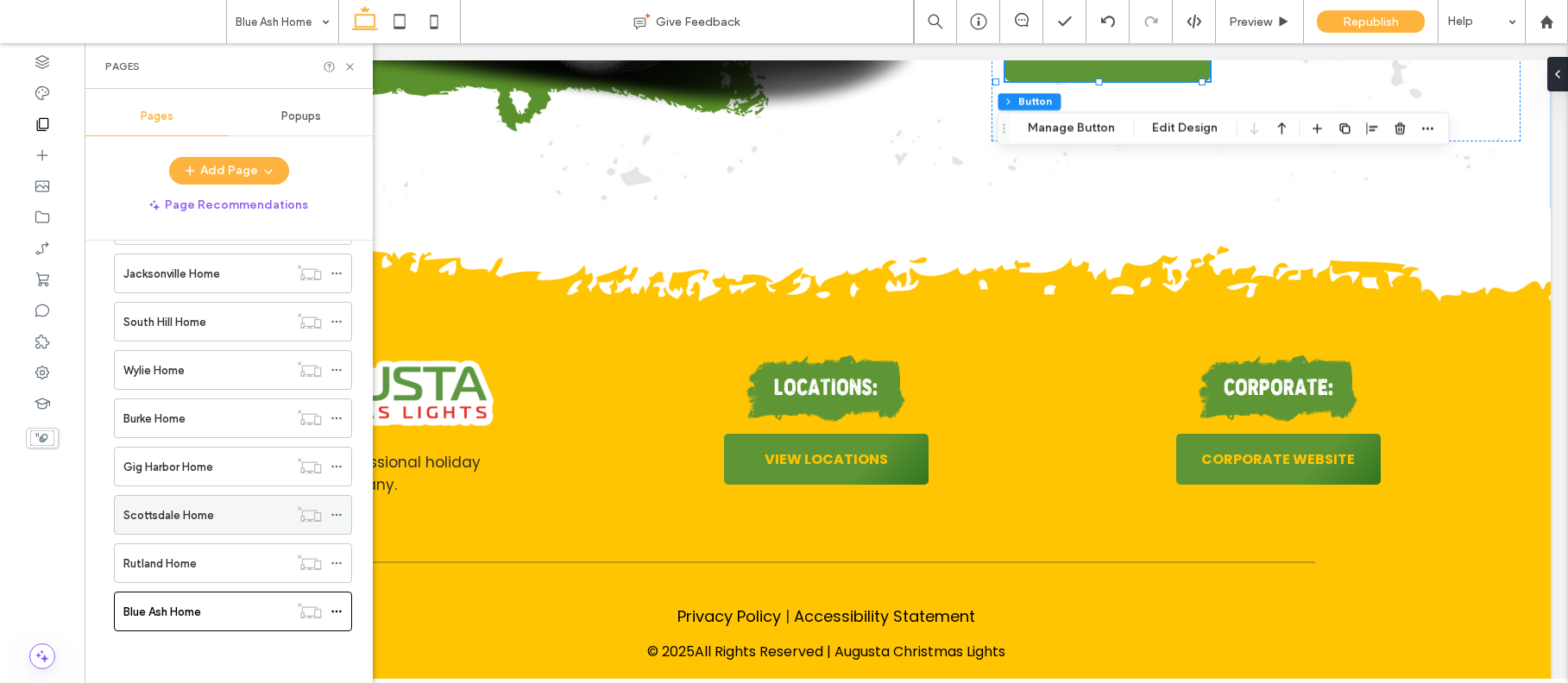 click 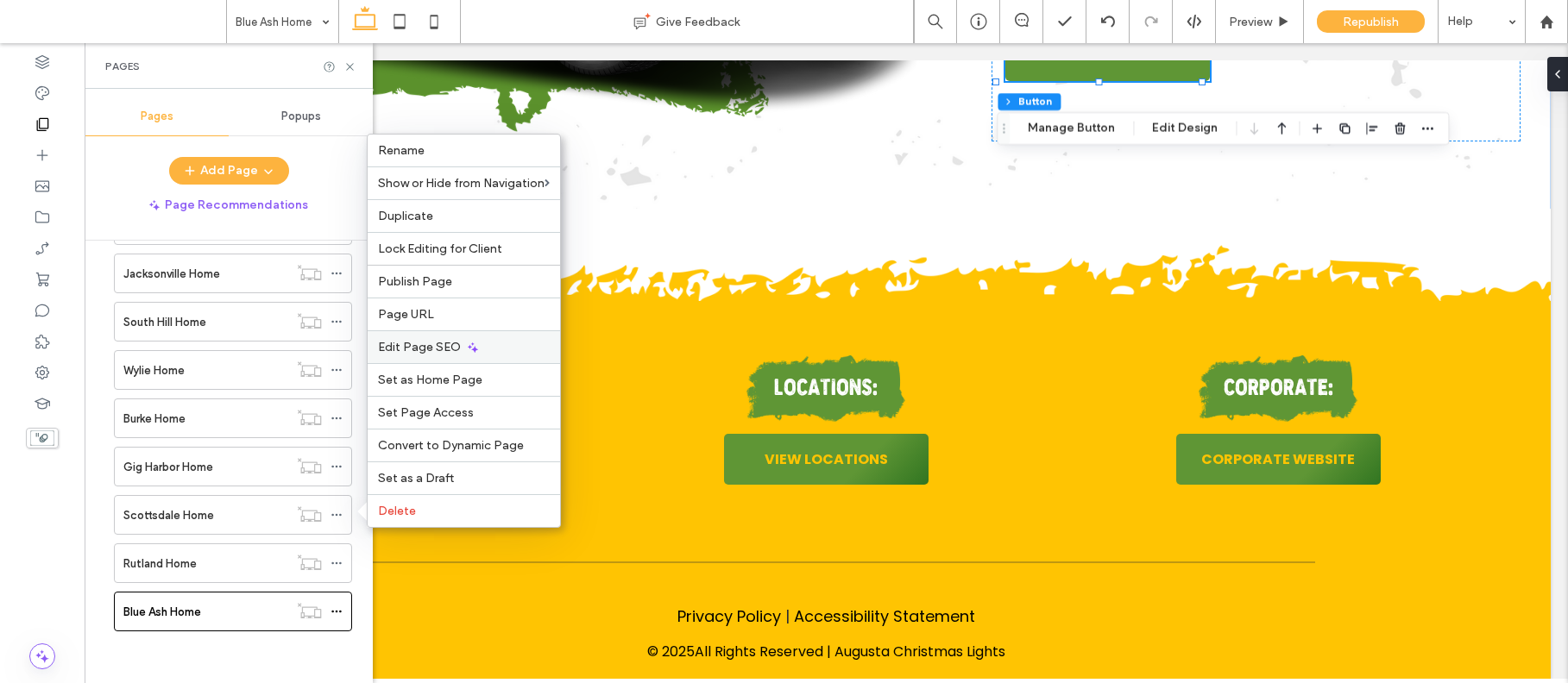 click on "Edit Page SEO" at bounding box center (419, 347) 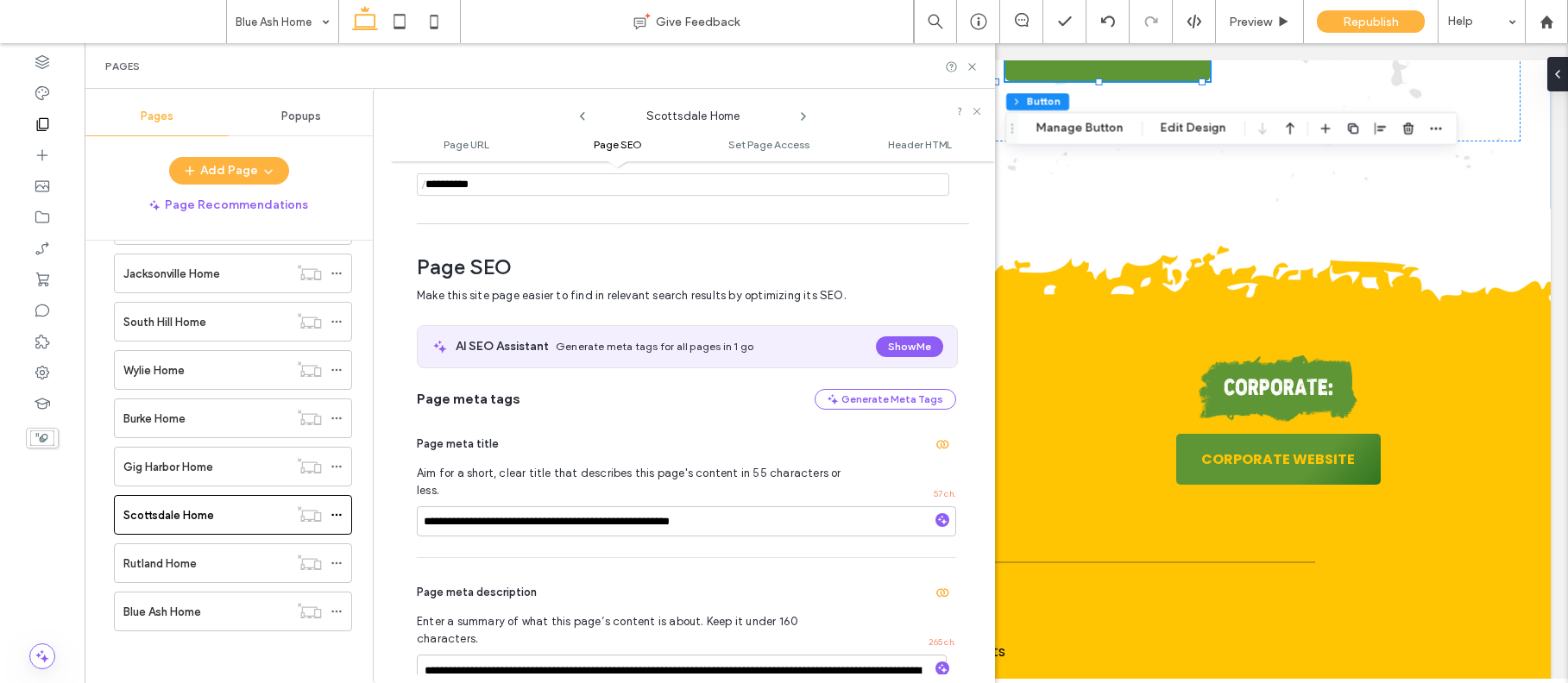 scroll, scrollTop: 244, scrollLeft: 0, axis: vertical 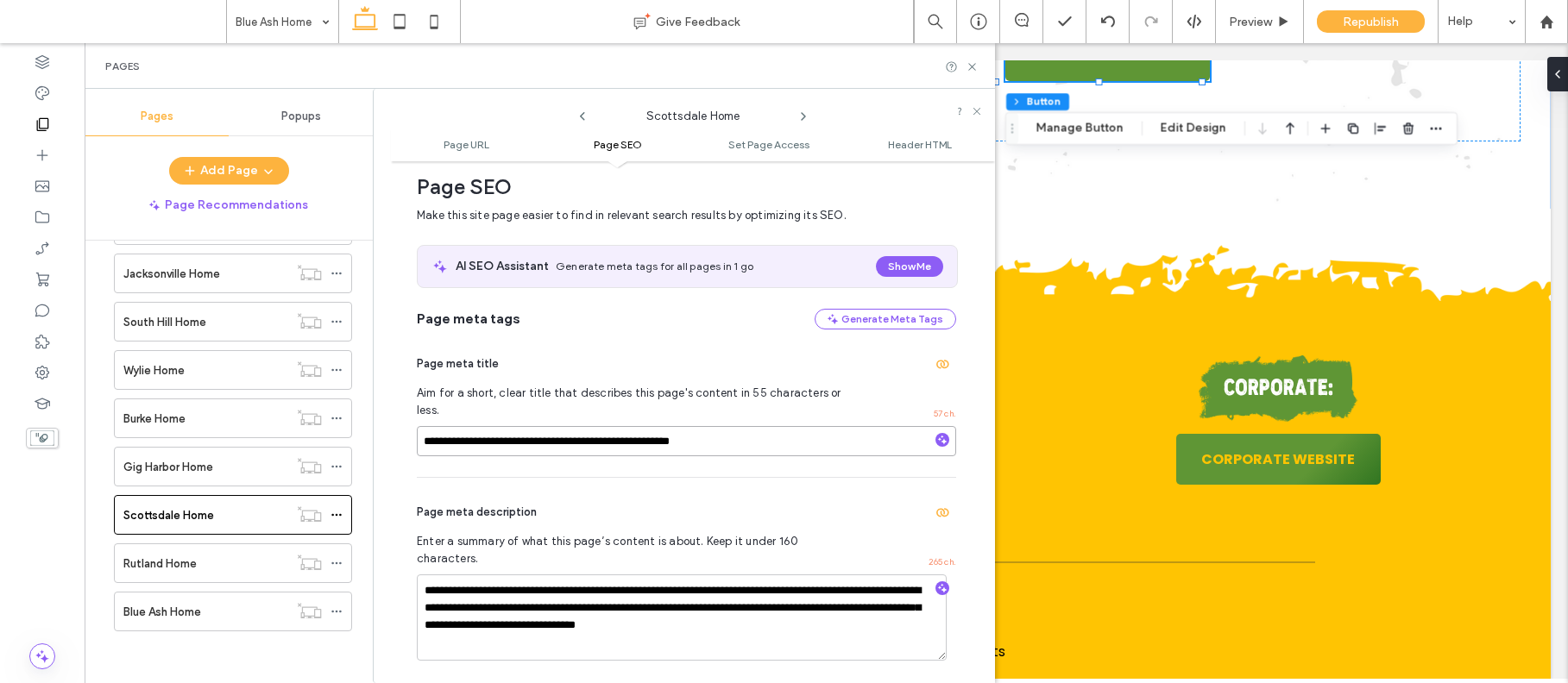 click on "**********" at bounding box center [686, 441] 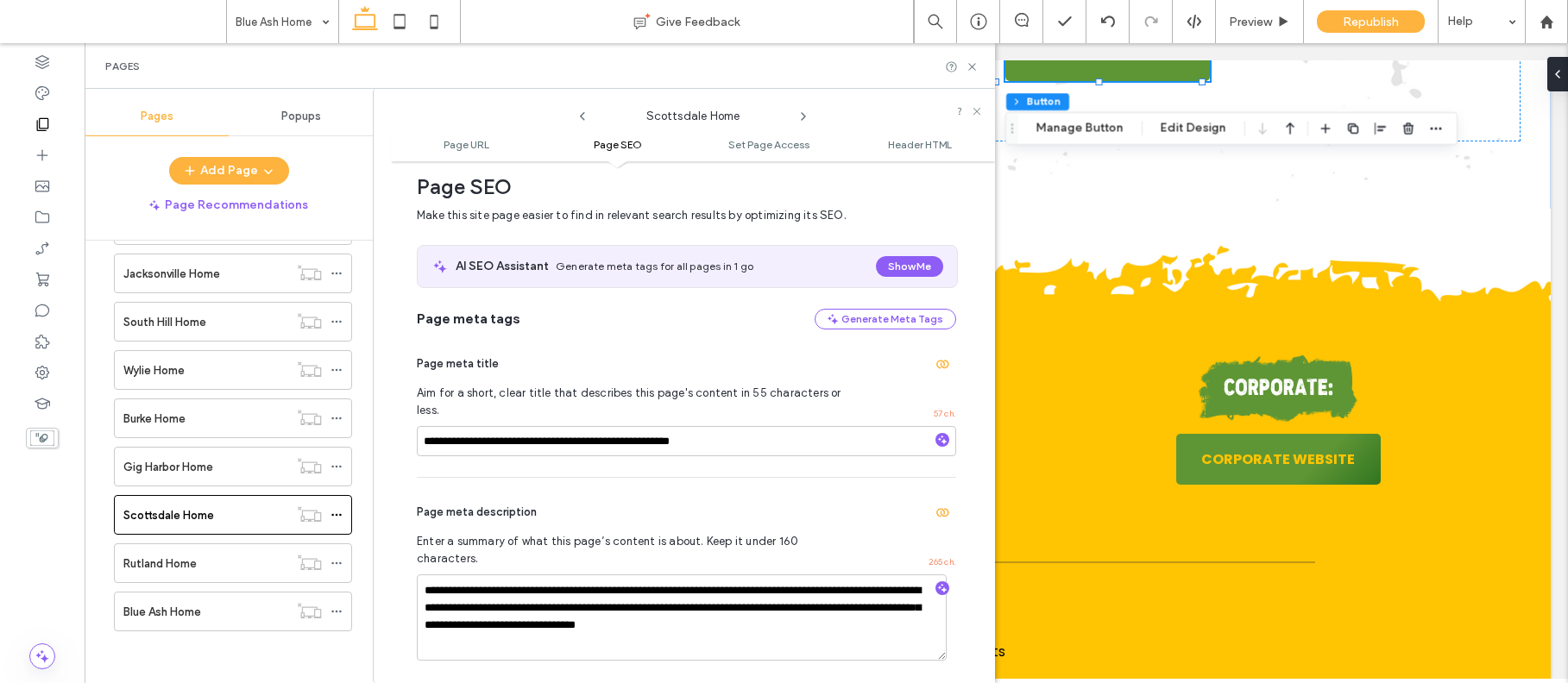 click 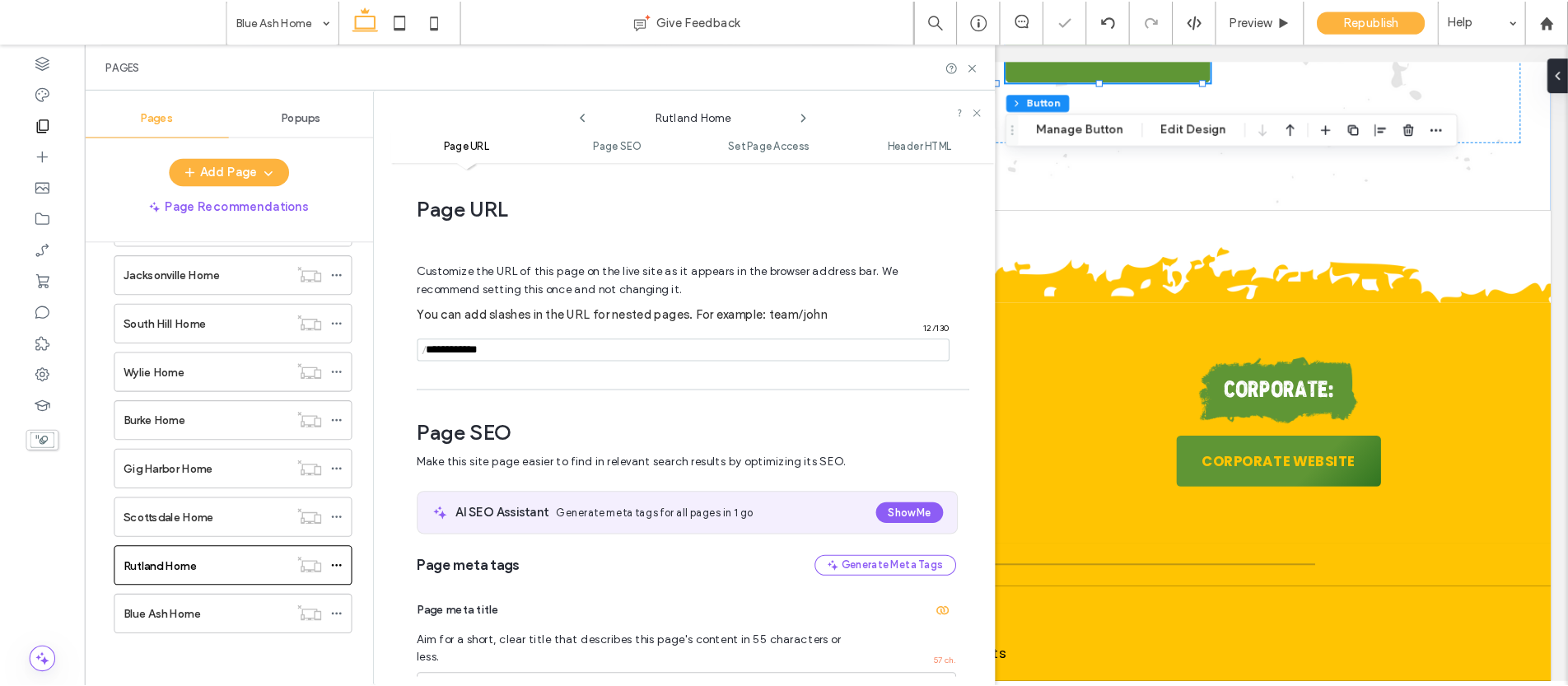 scroll, scrollTop: 233, scrollLeft: 0, axis: vertical 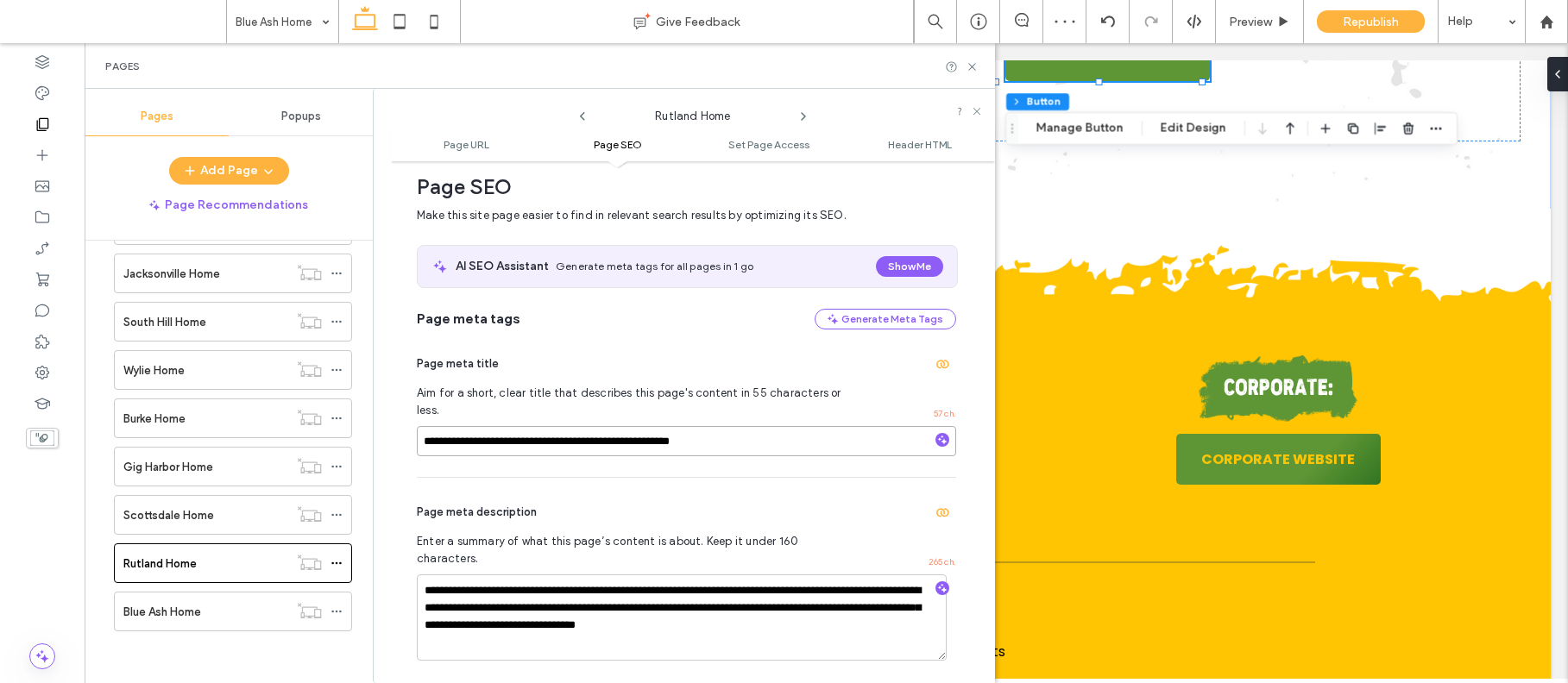 click on "**********" at bounding box center (686, 441) 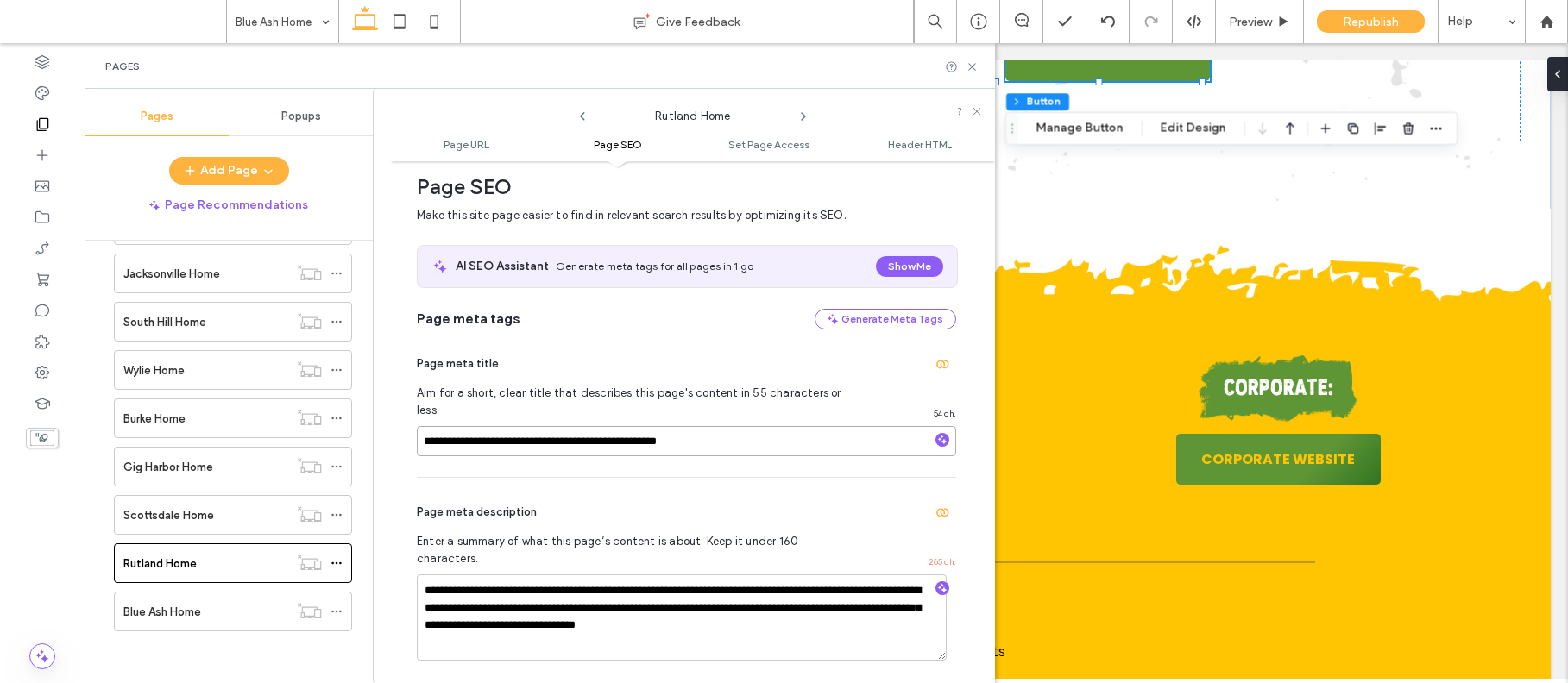 click on "**********" at bounding box center (686, 441) 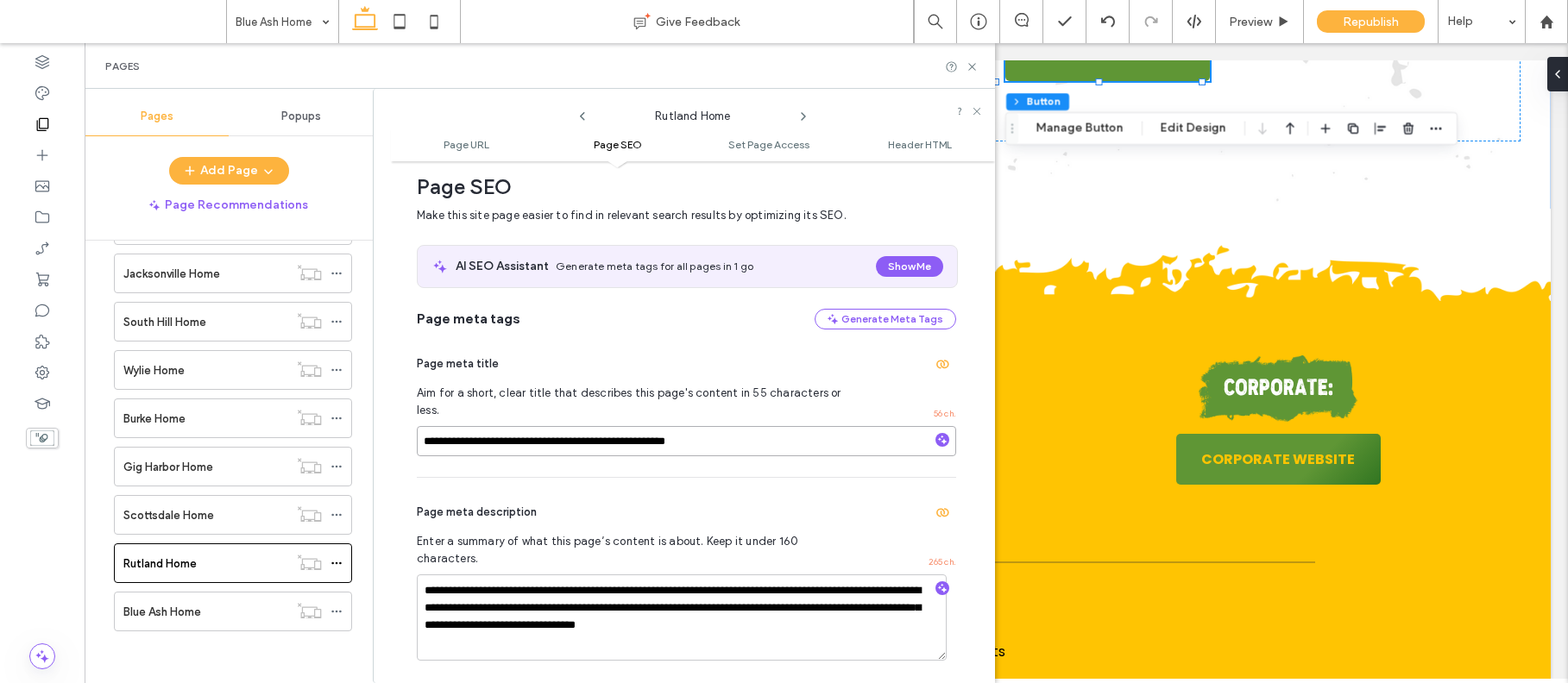 click on "**********" at bounding box center [686, 441] 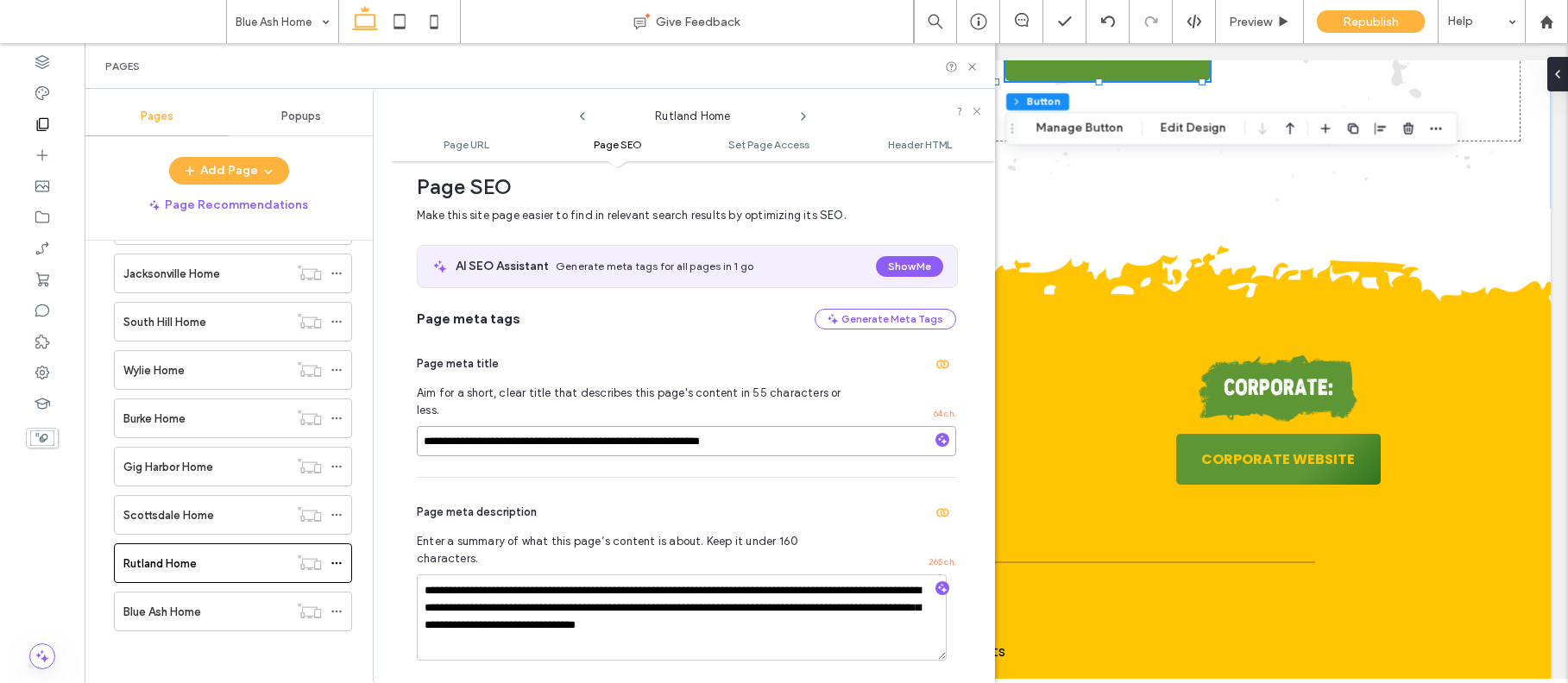 click on "**********" at bounding box center [686, 441] 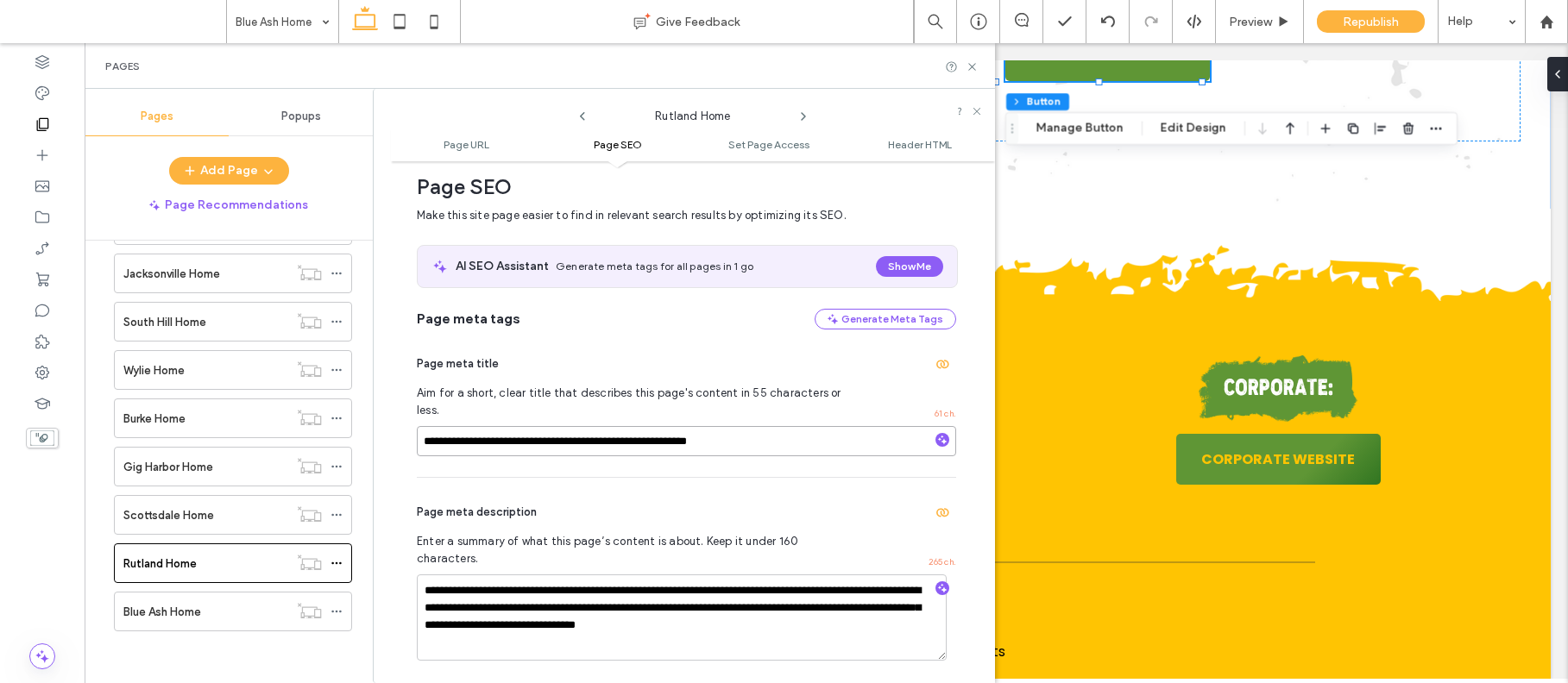 click on "**********" at bounding box center [686, 441] 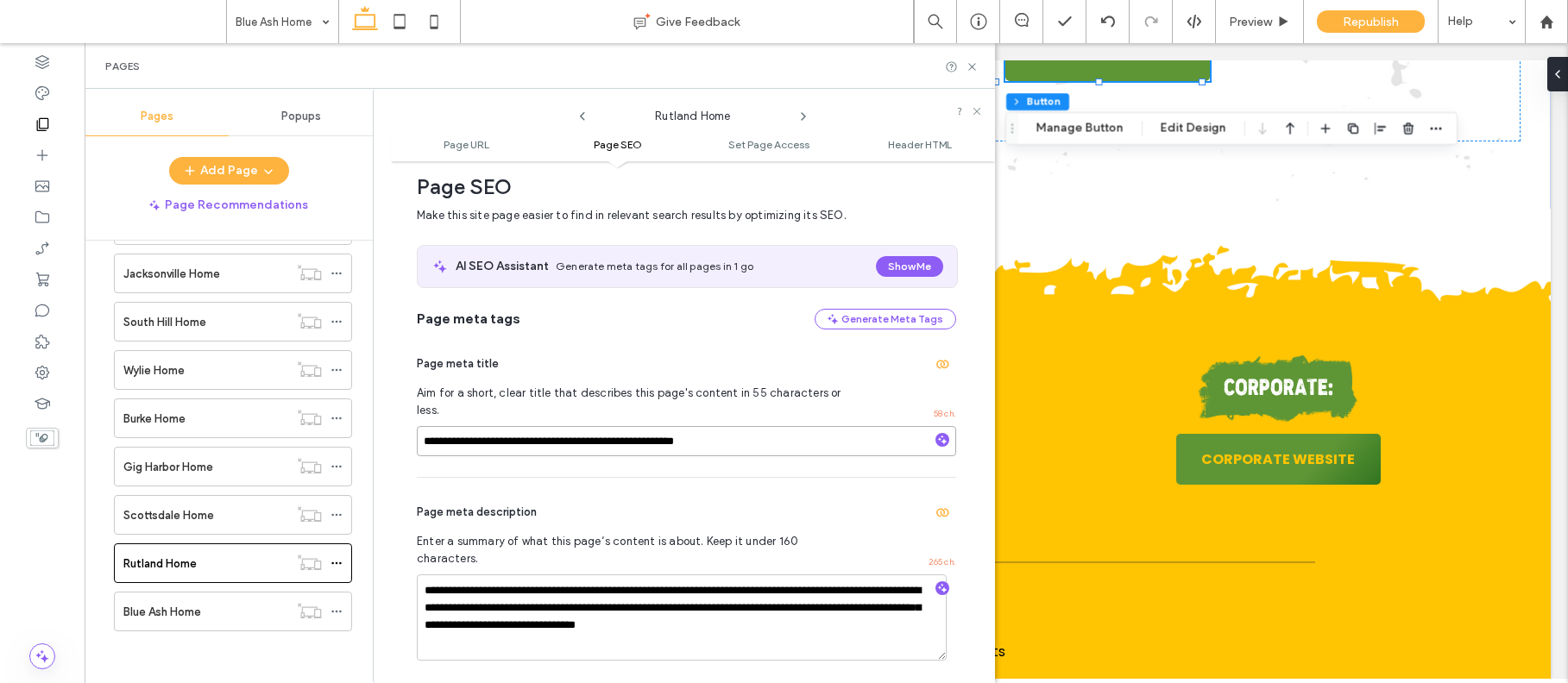 click on "**********" at bounding box center (686, 441) 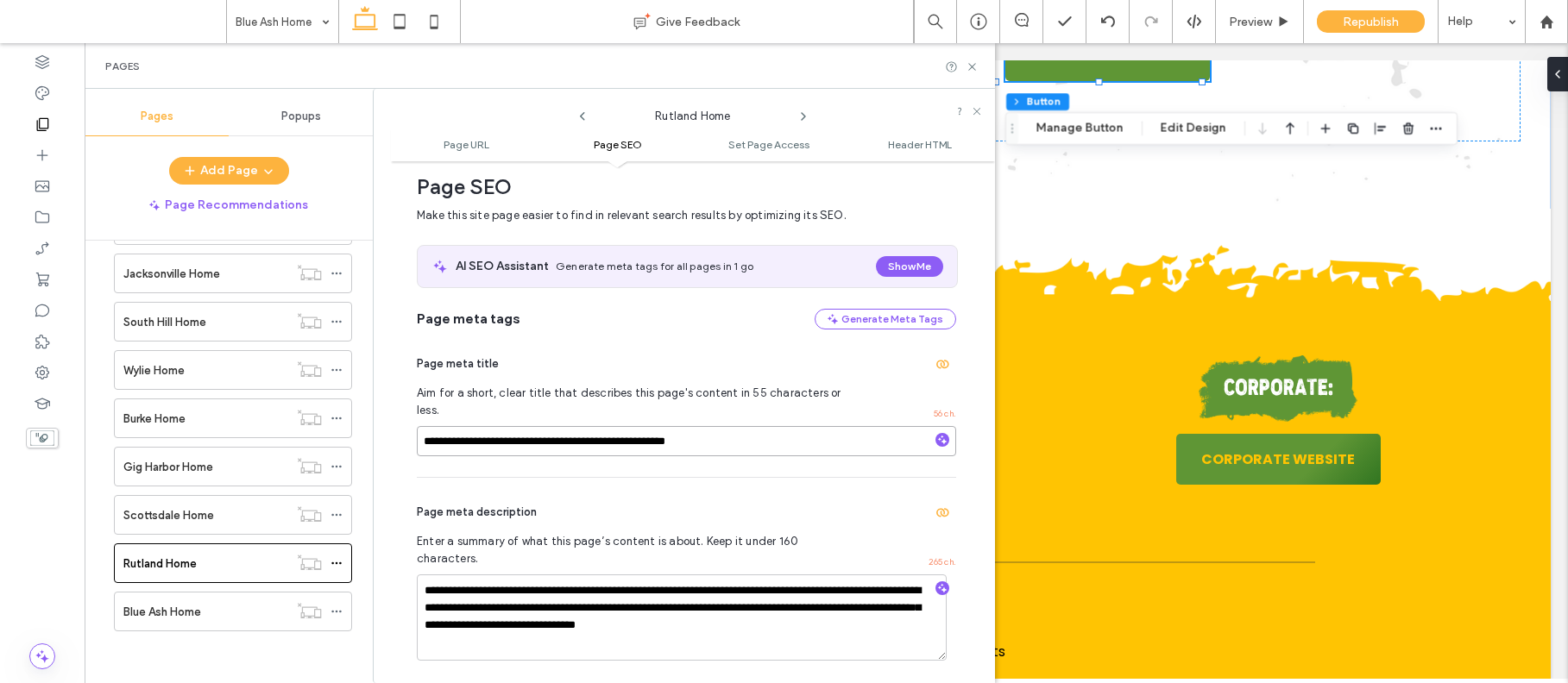 click on "**********" at bounding box center [686, 441] 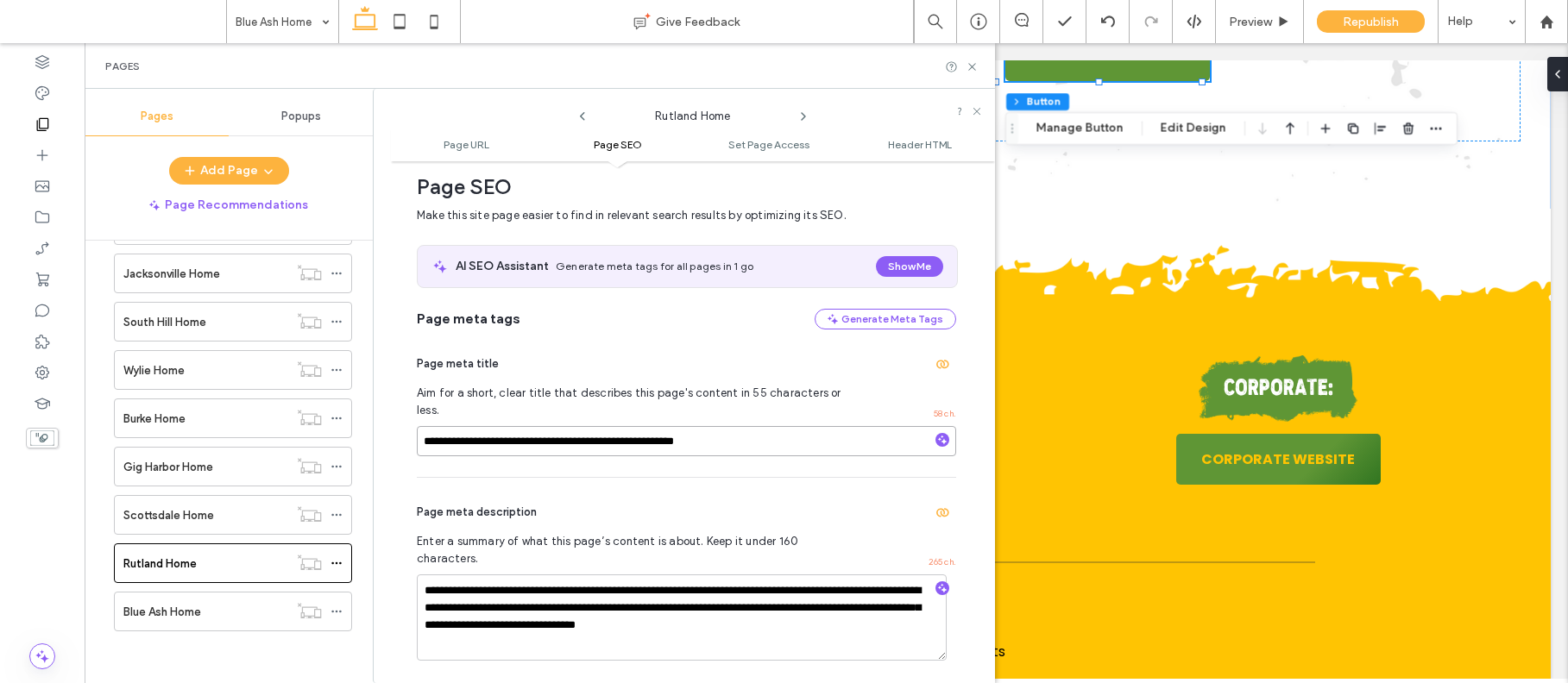 type on "**********" 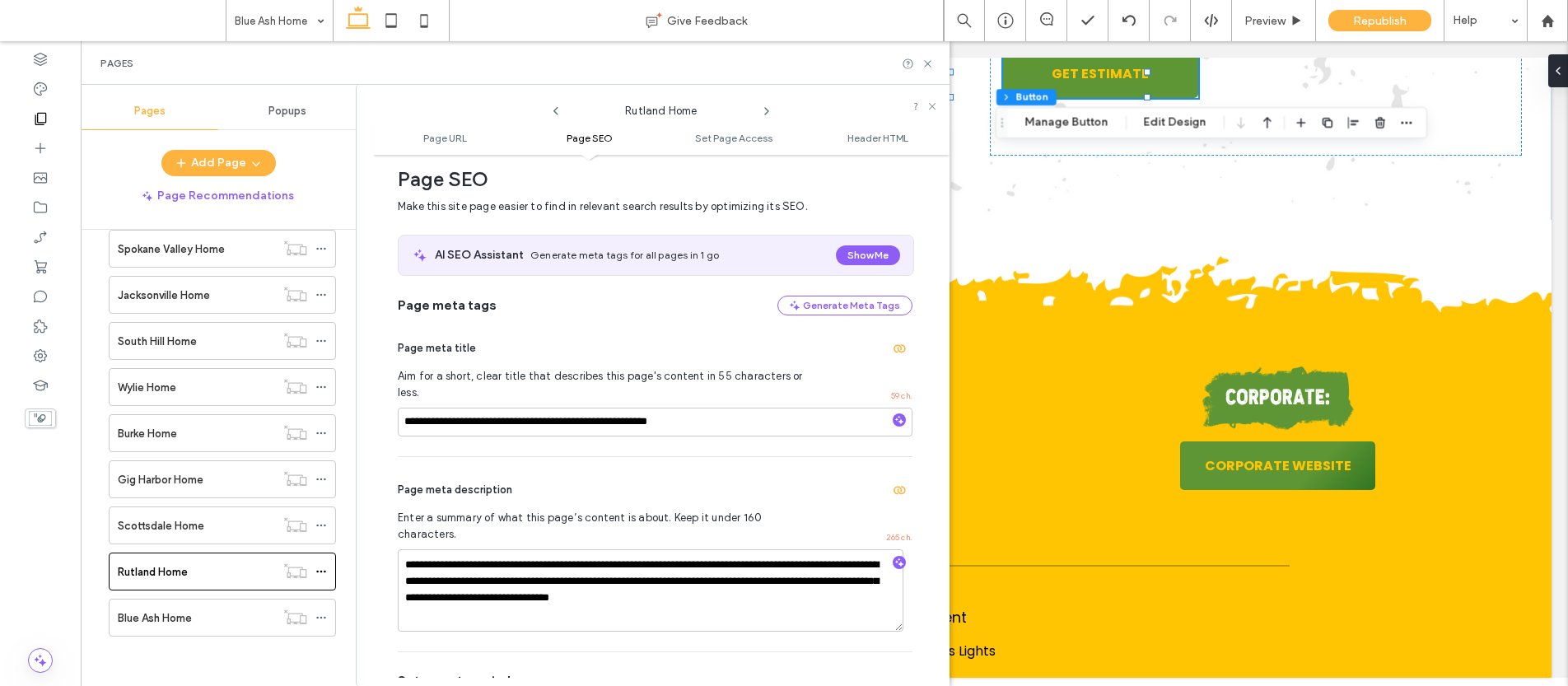 scroll, scrollTop: 7243, scrollLeft: 0, axis: vertical 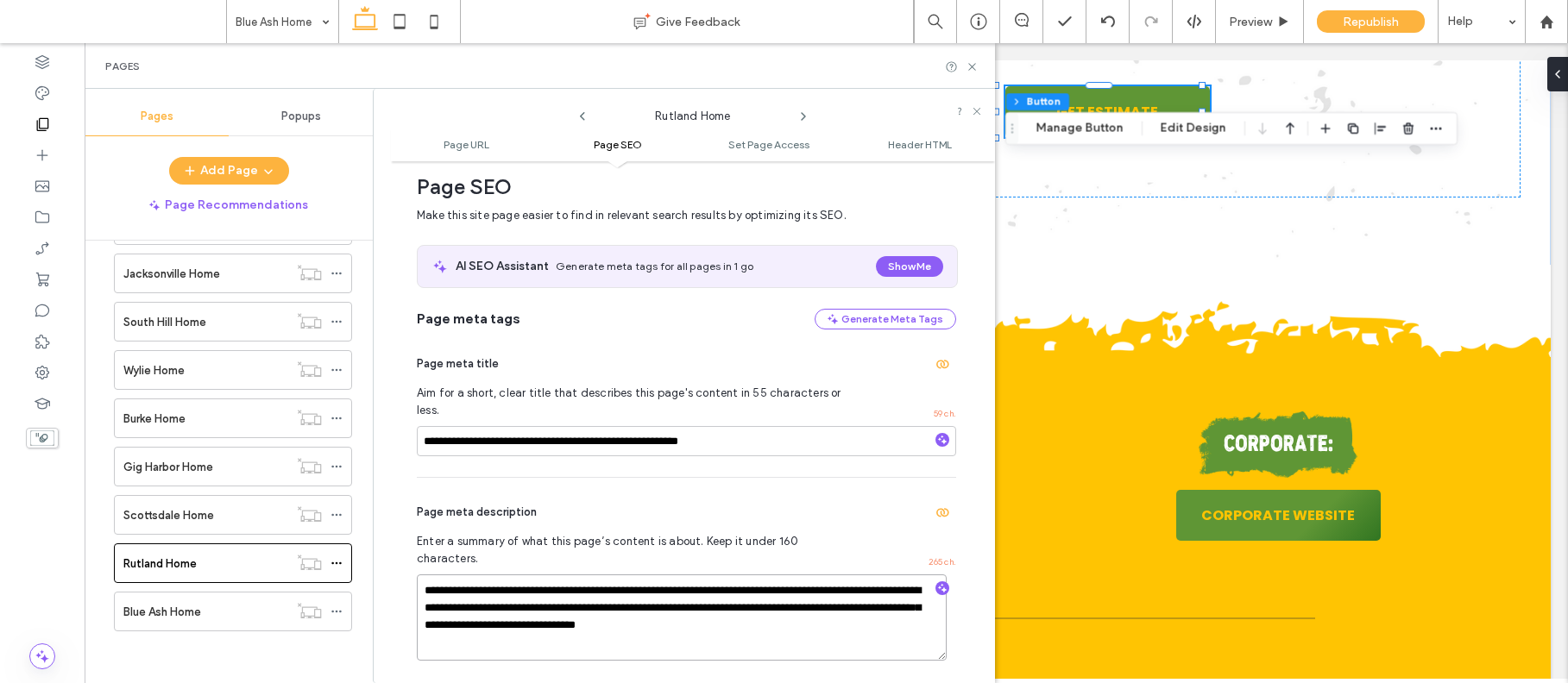 click on "**********" at bounding box center (682, 617) 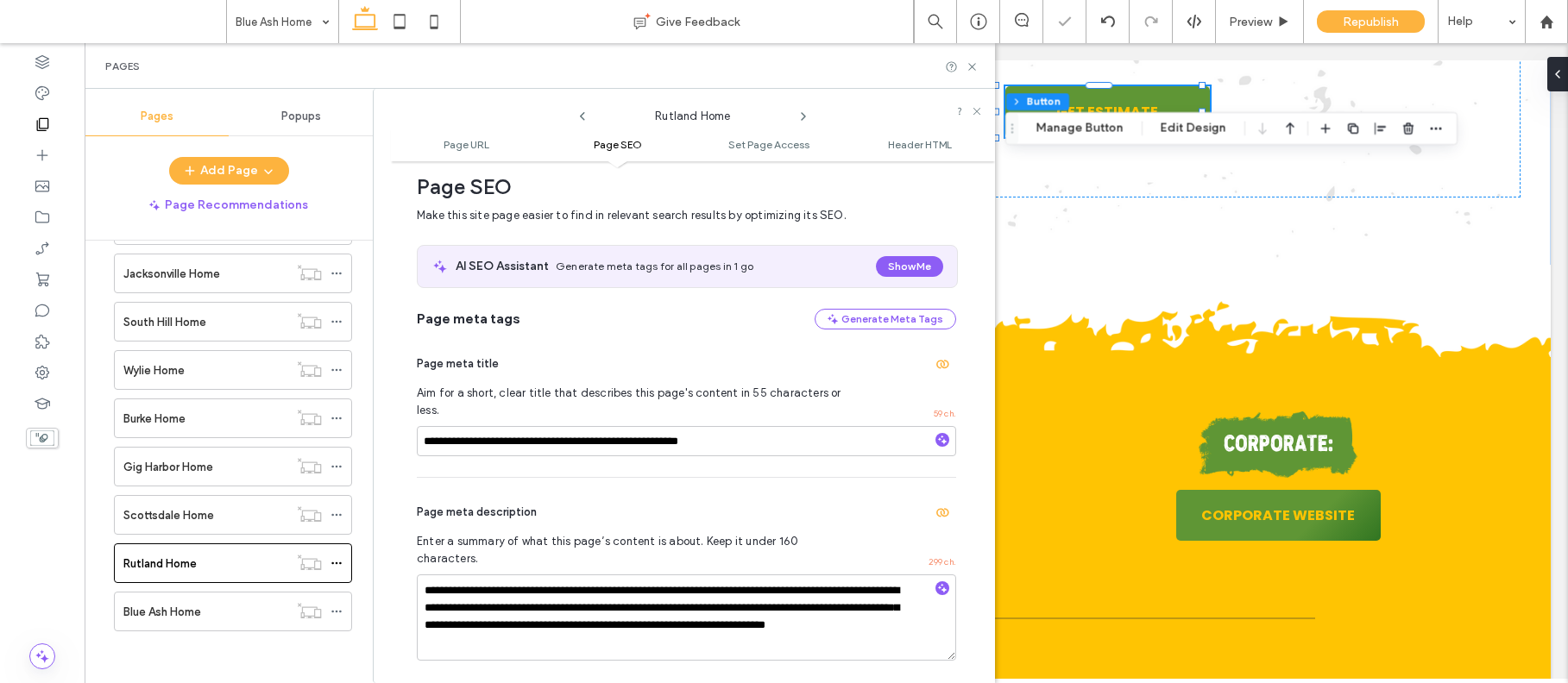click 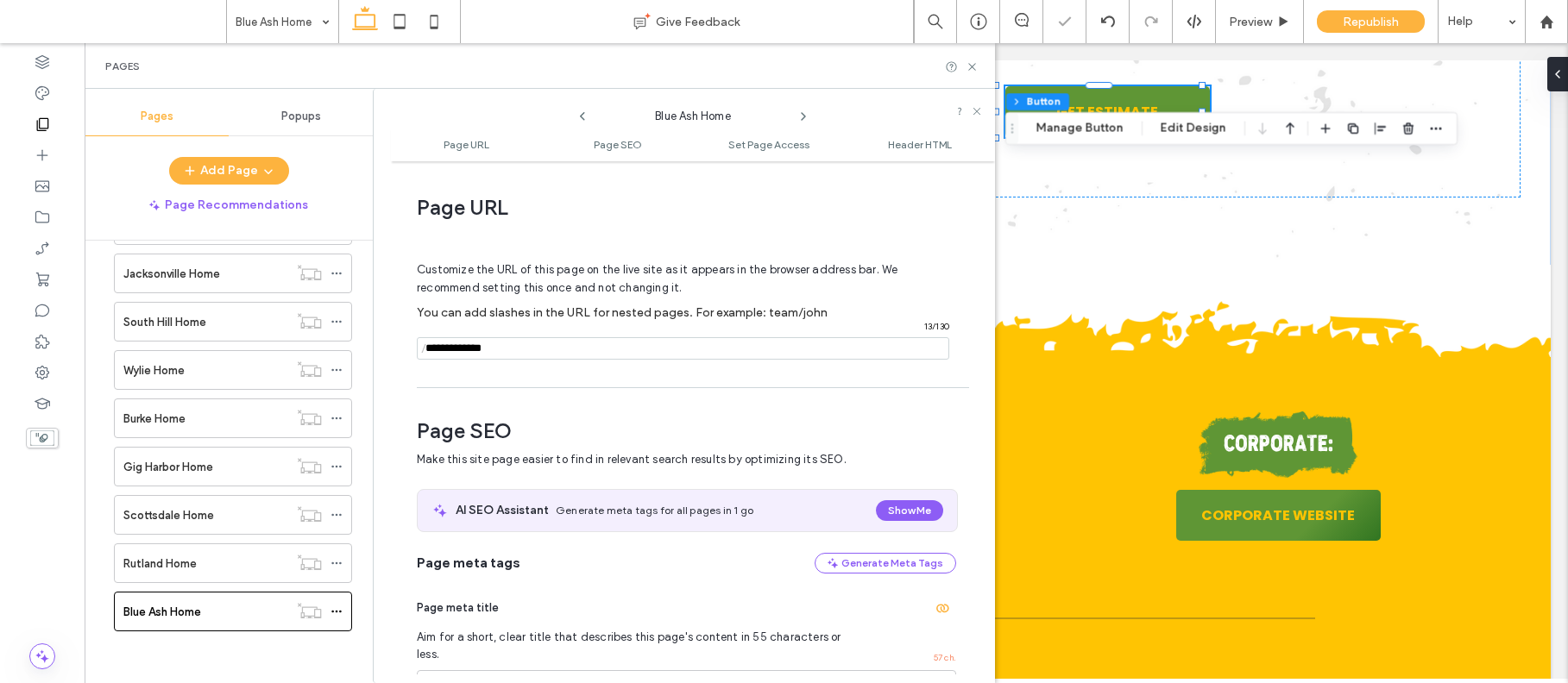scroll, scrollTop: 244, scrollLeft: 0, axis: vertical 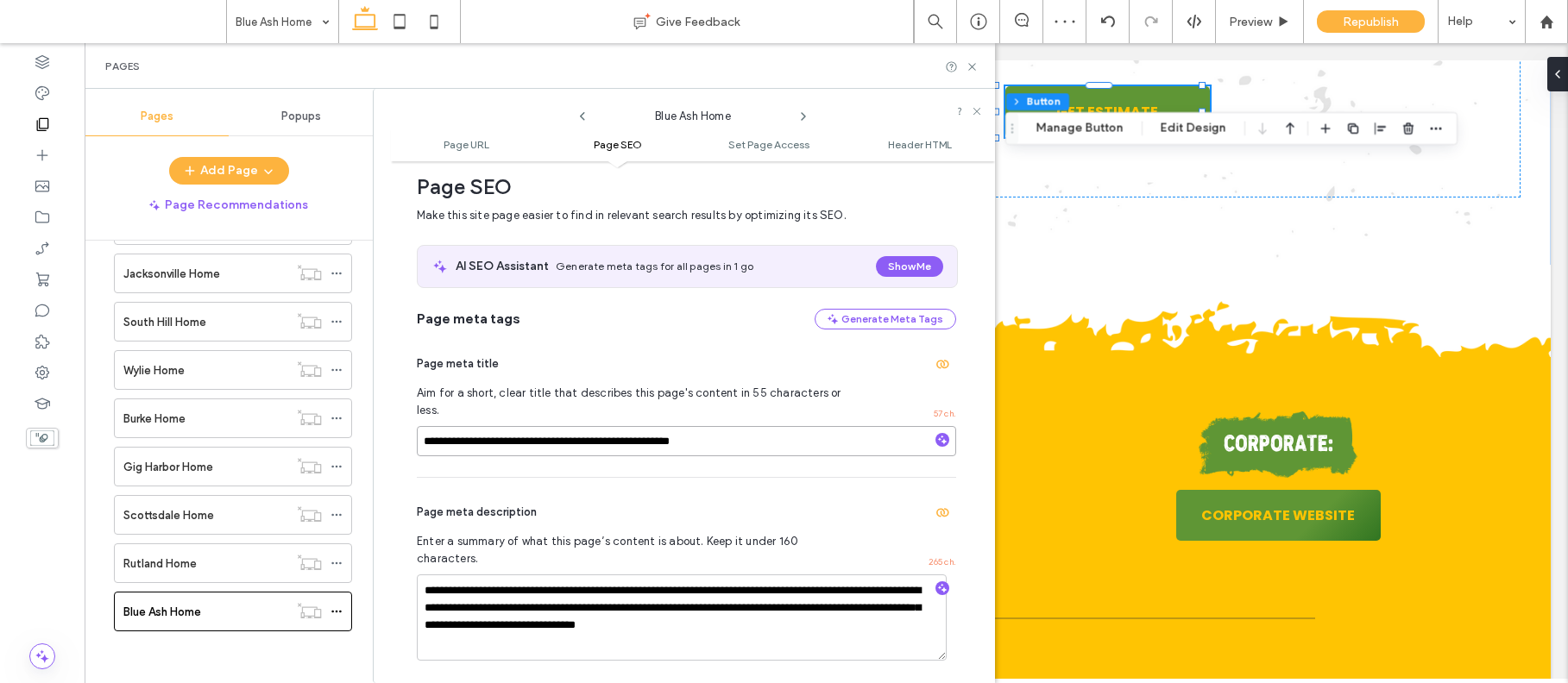 click on "**********" at bounding box center [686, 441] 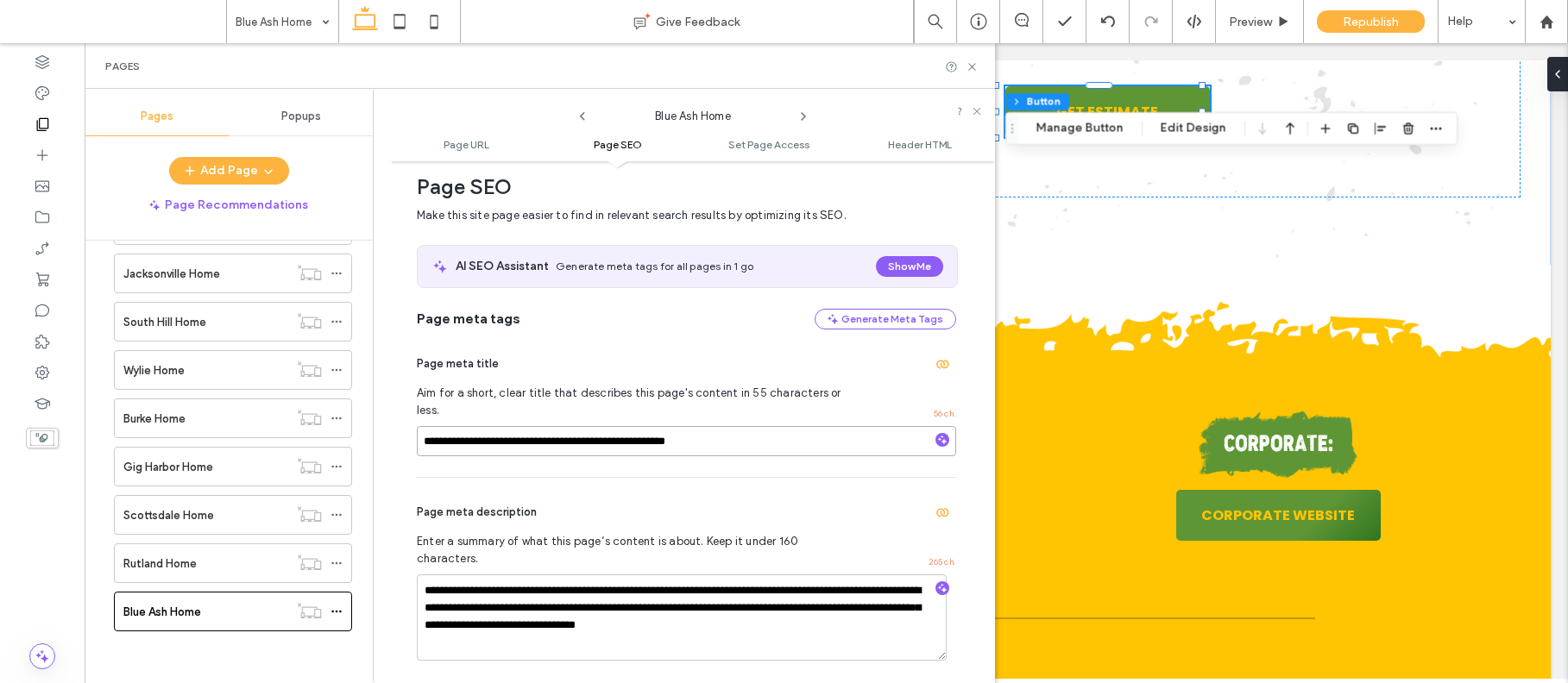 click on "**********" at bounding box center (686, 441) 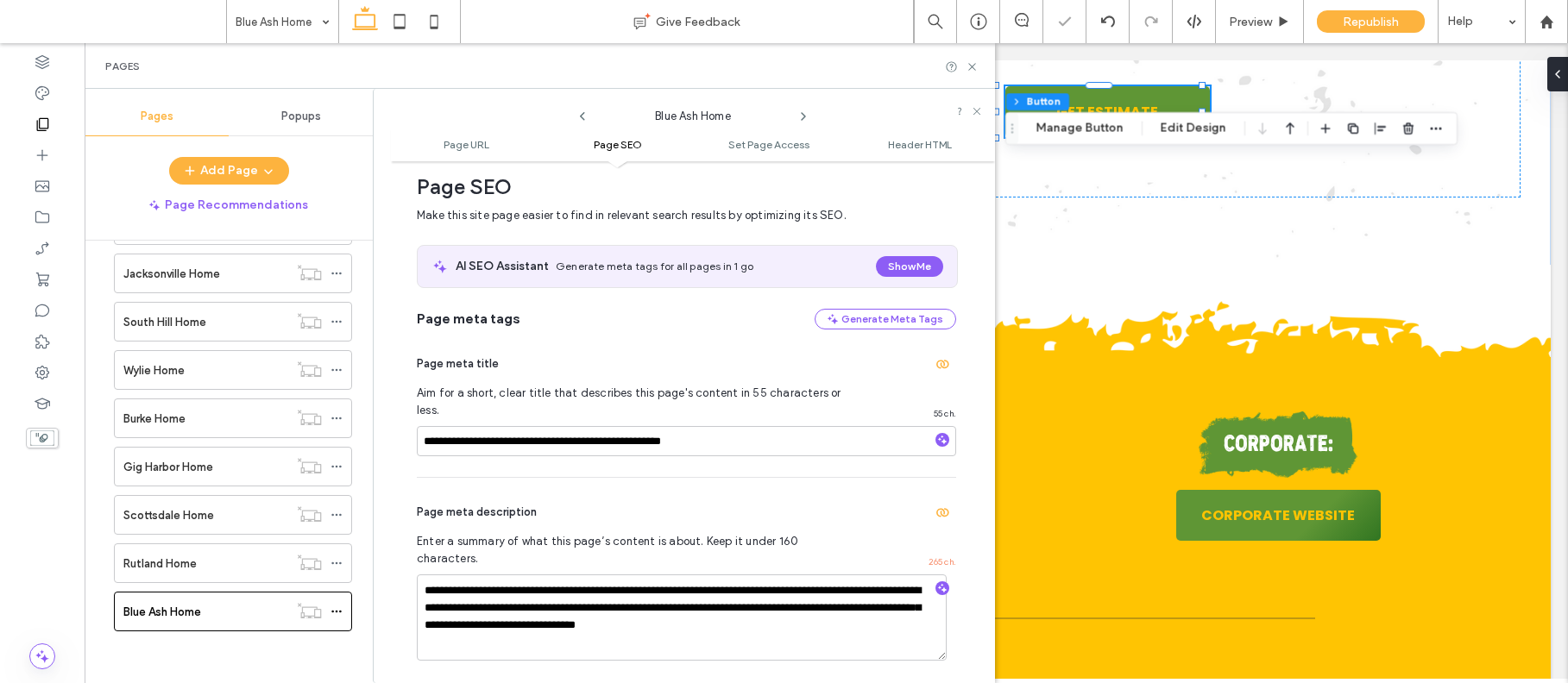 click 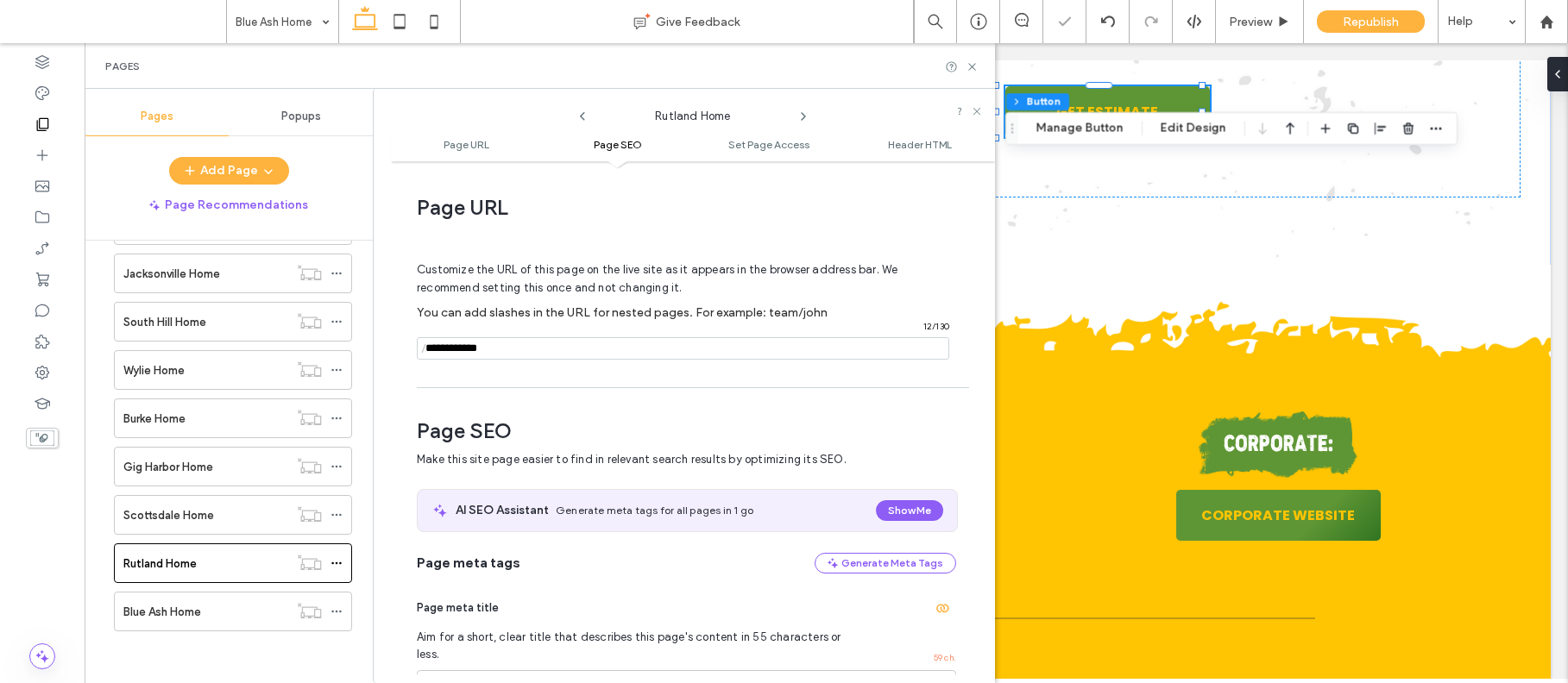 scroll, scrollTop: 244, scrollLeft: 0, axis: vertical 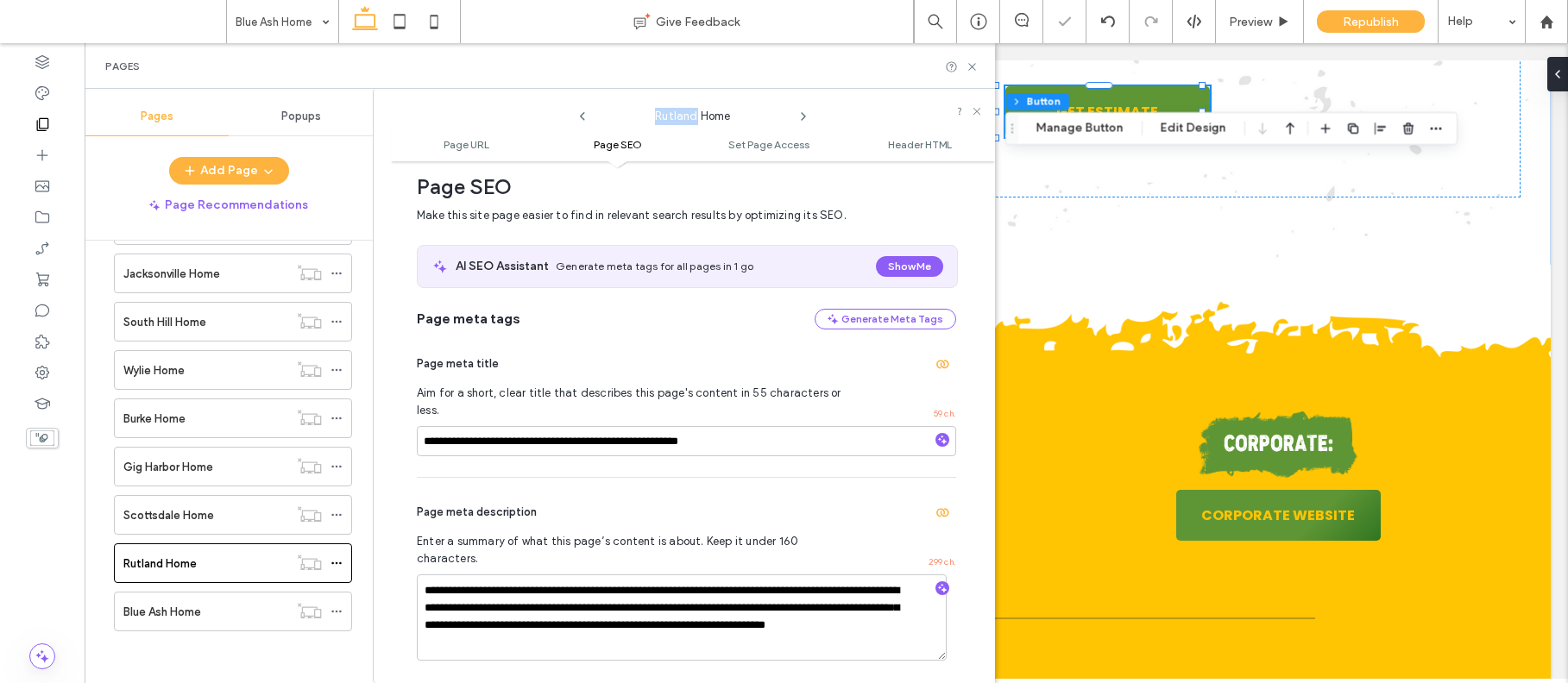 click 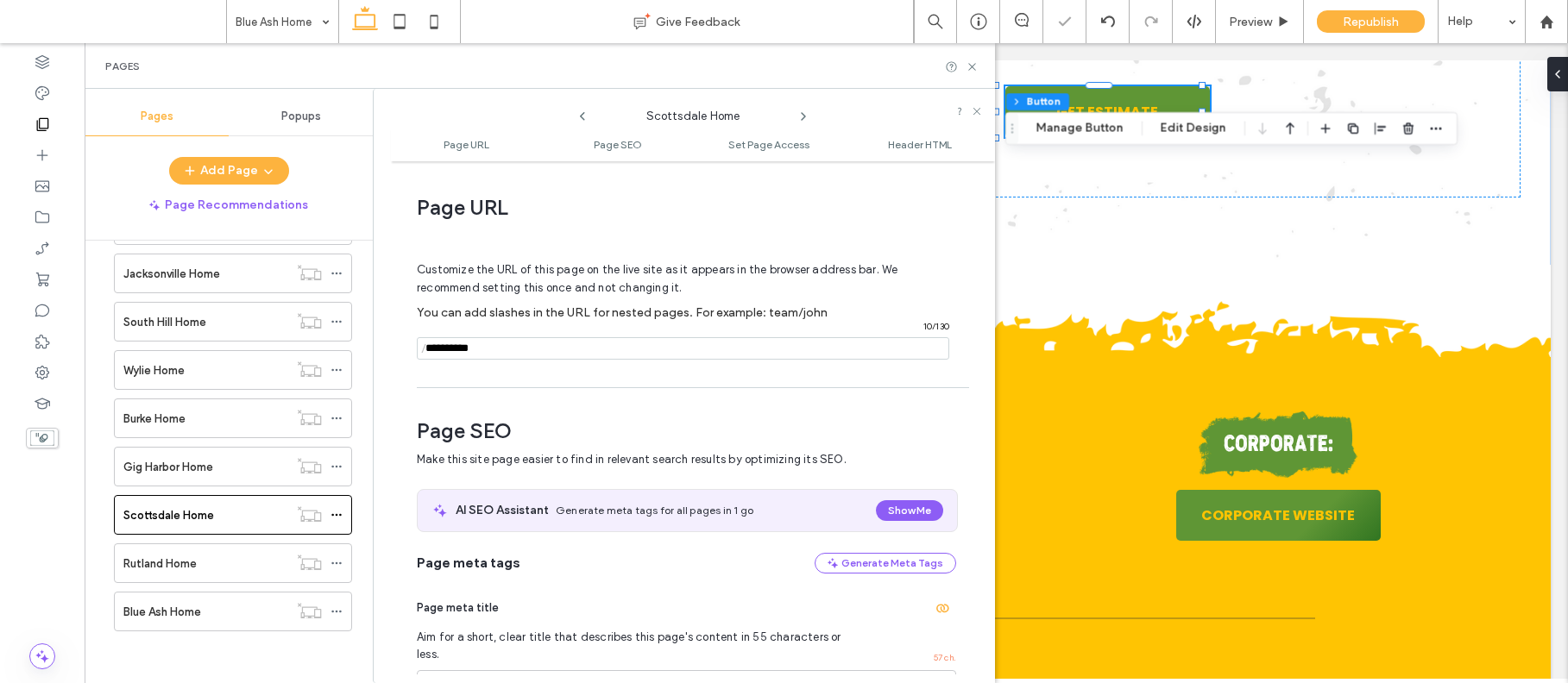 scroll, scrollTop: 244, scrollLeft: 0, axis: vertical 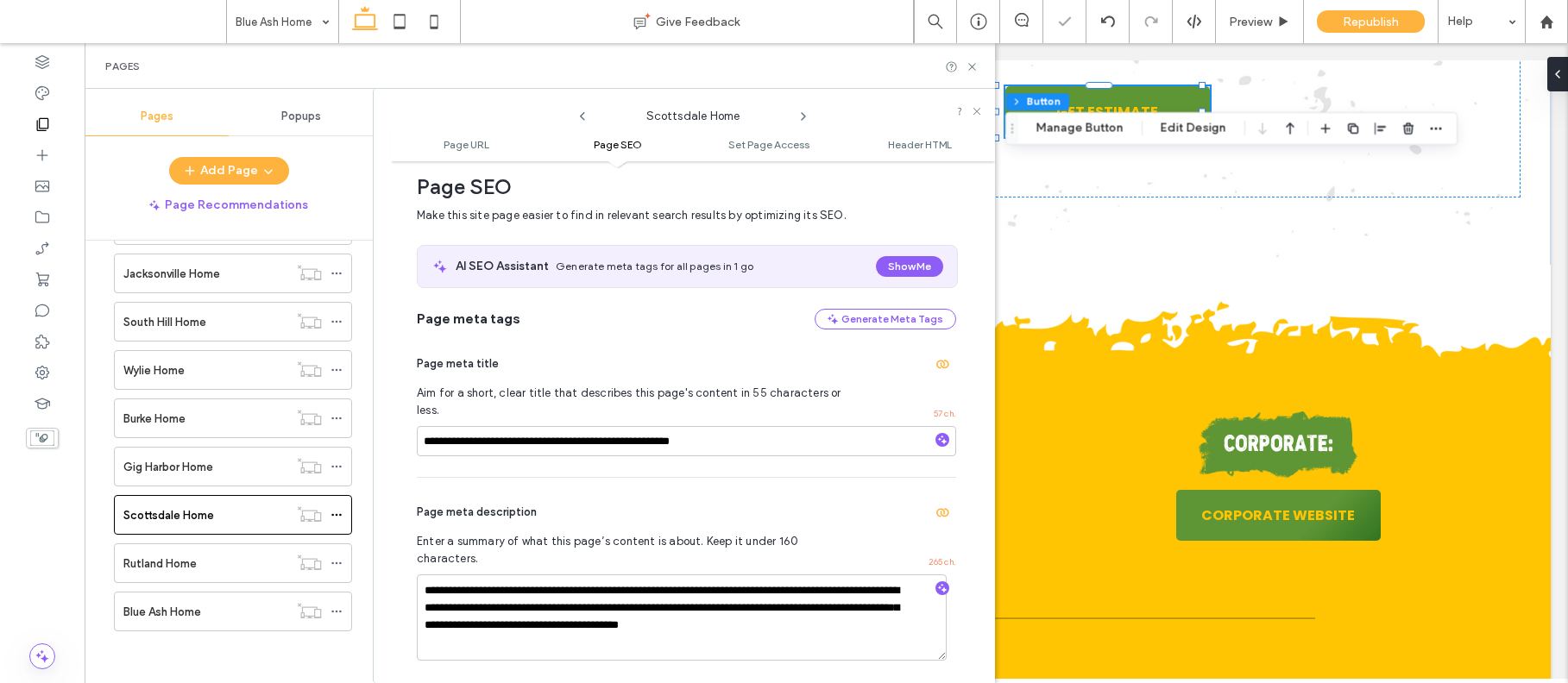 click 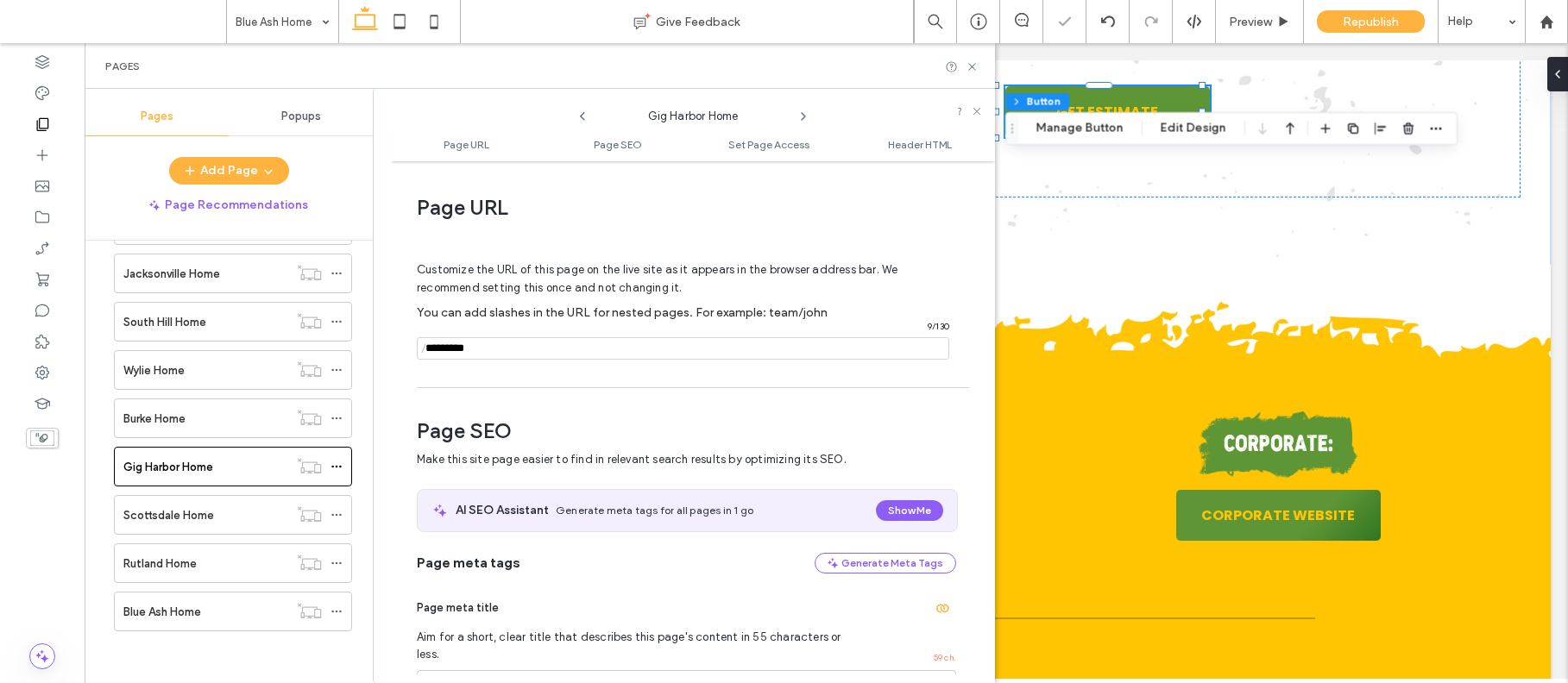 scroll, scrollTop: 244, scrollLeft: 0, axis: vertical 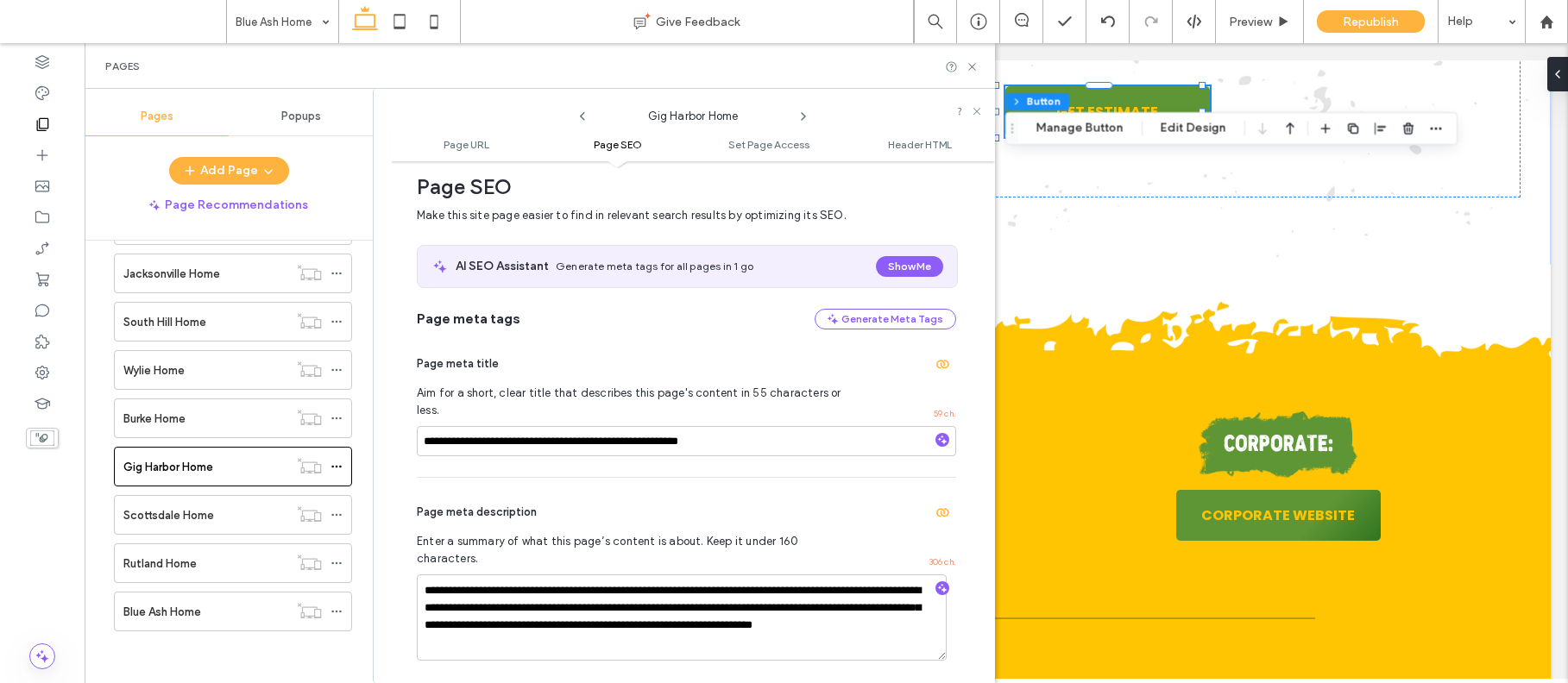 click 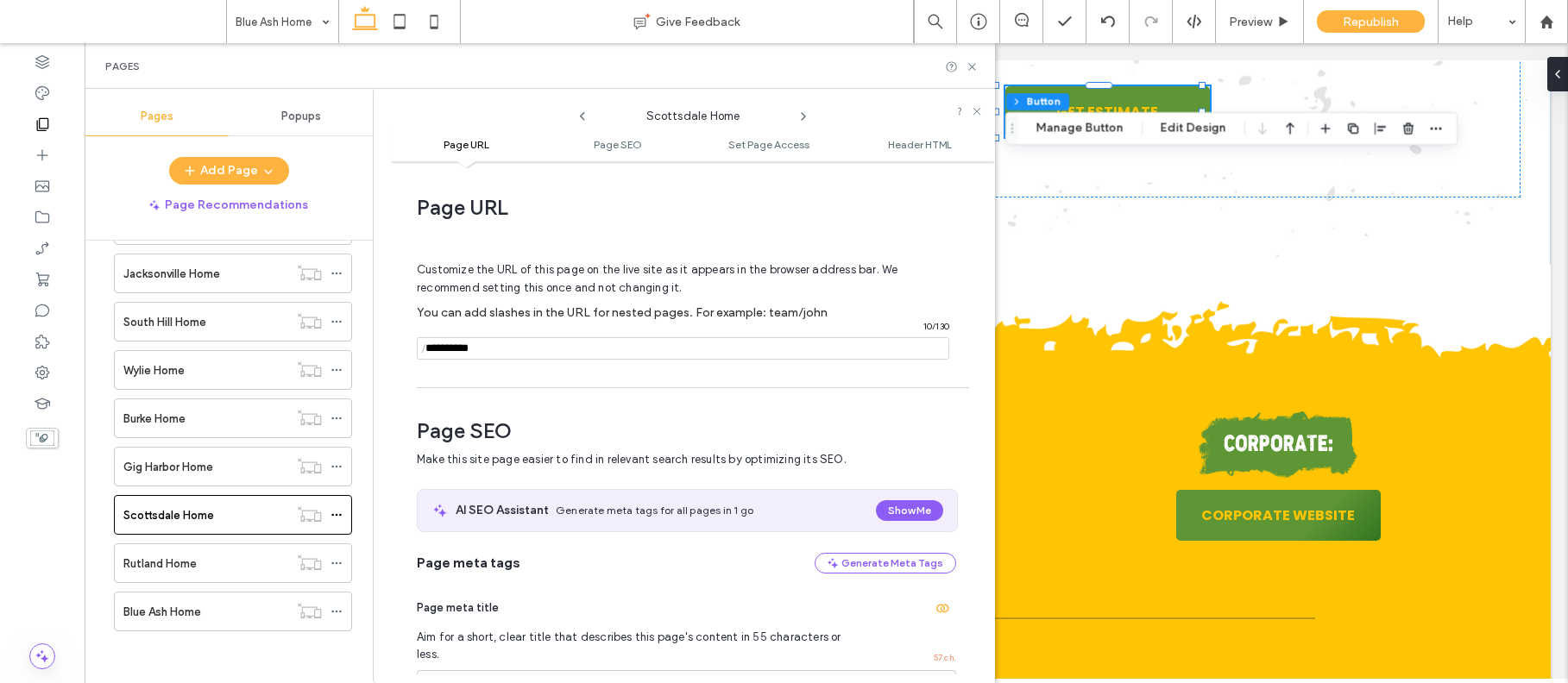 scroll, scrollTop: 244, scrollLeft: 0, axis: vertical 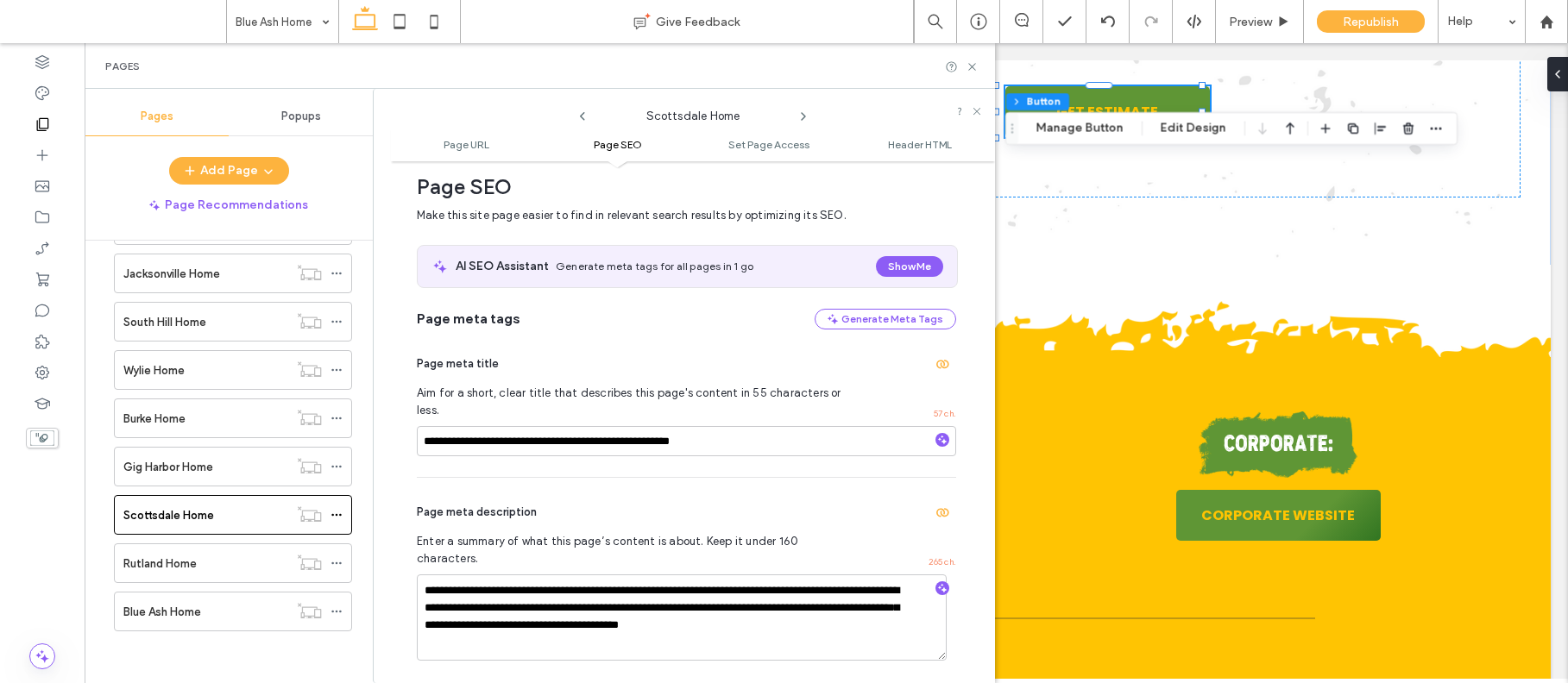 click 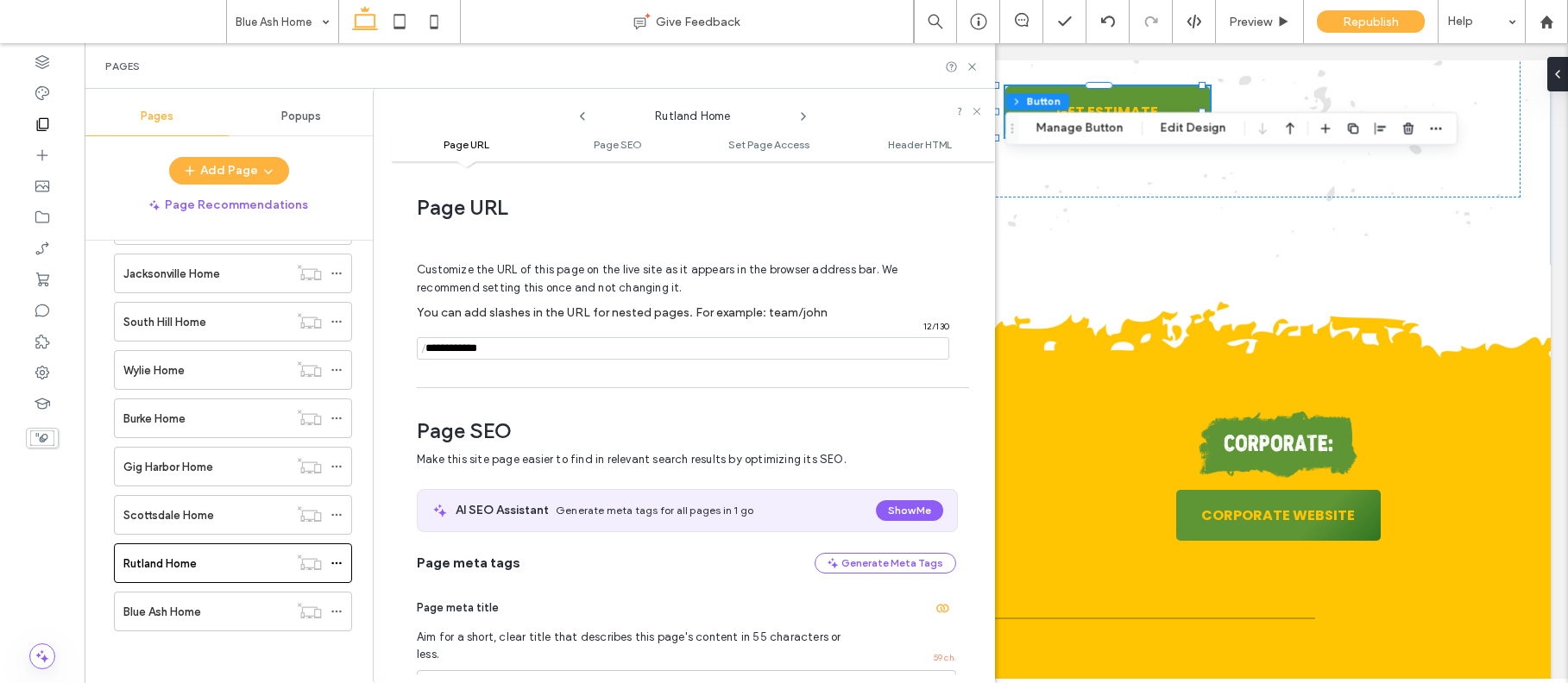 scroll, scrollTop: 244, scrollLeft: 0, axis: vertical 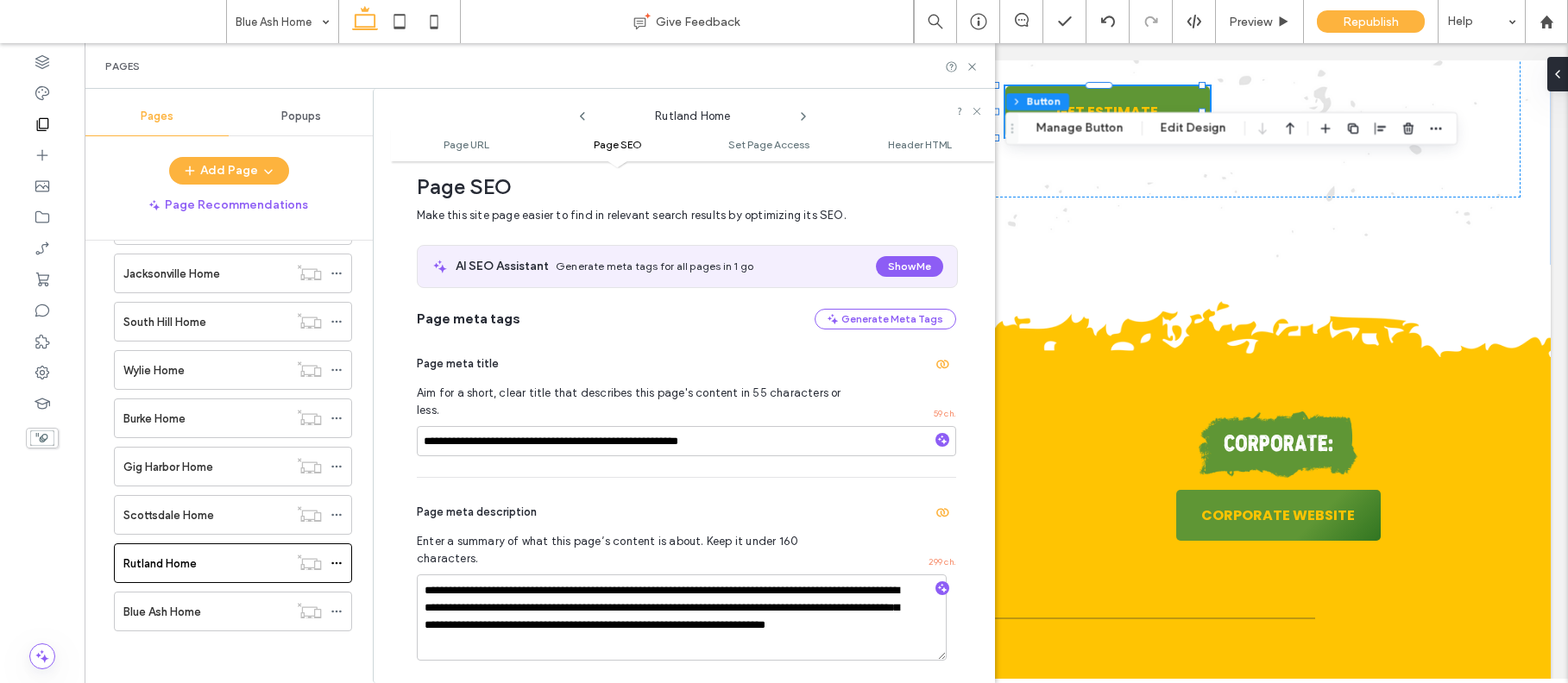click 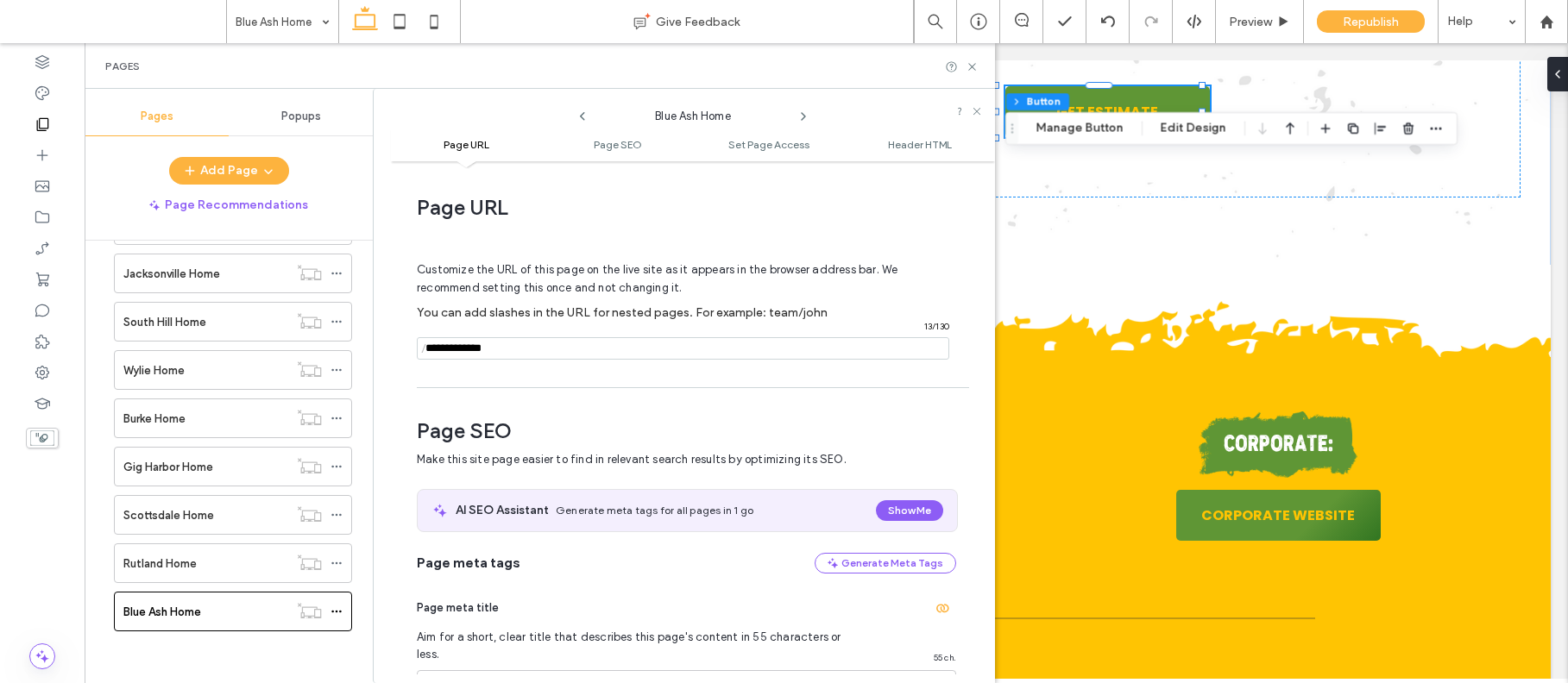 scroll, scrollTop: 244, scrollLeft: 0, axis: vertical 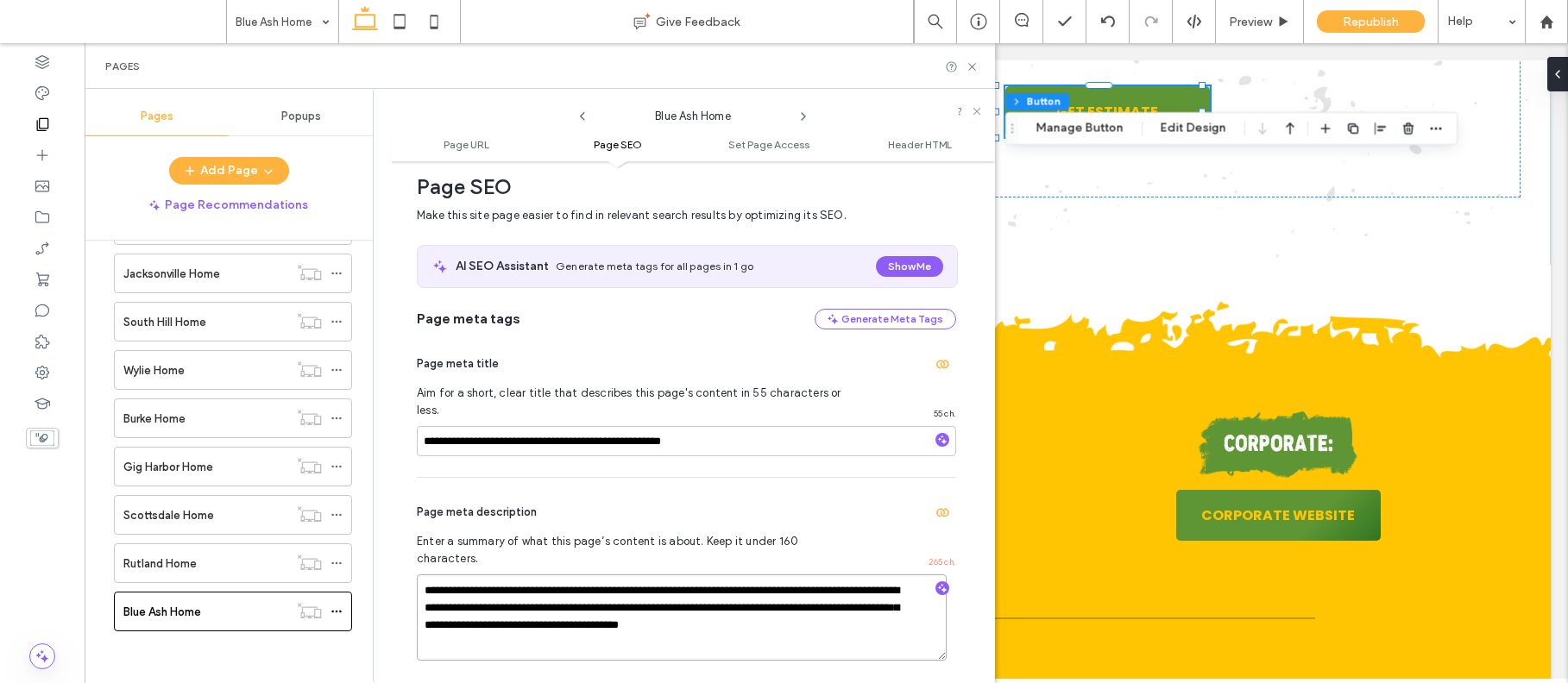 click on "**********" at bounding box center [682, 617] 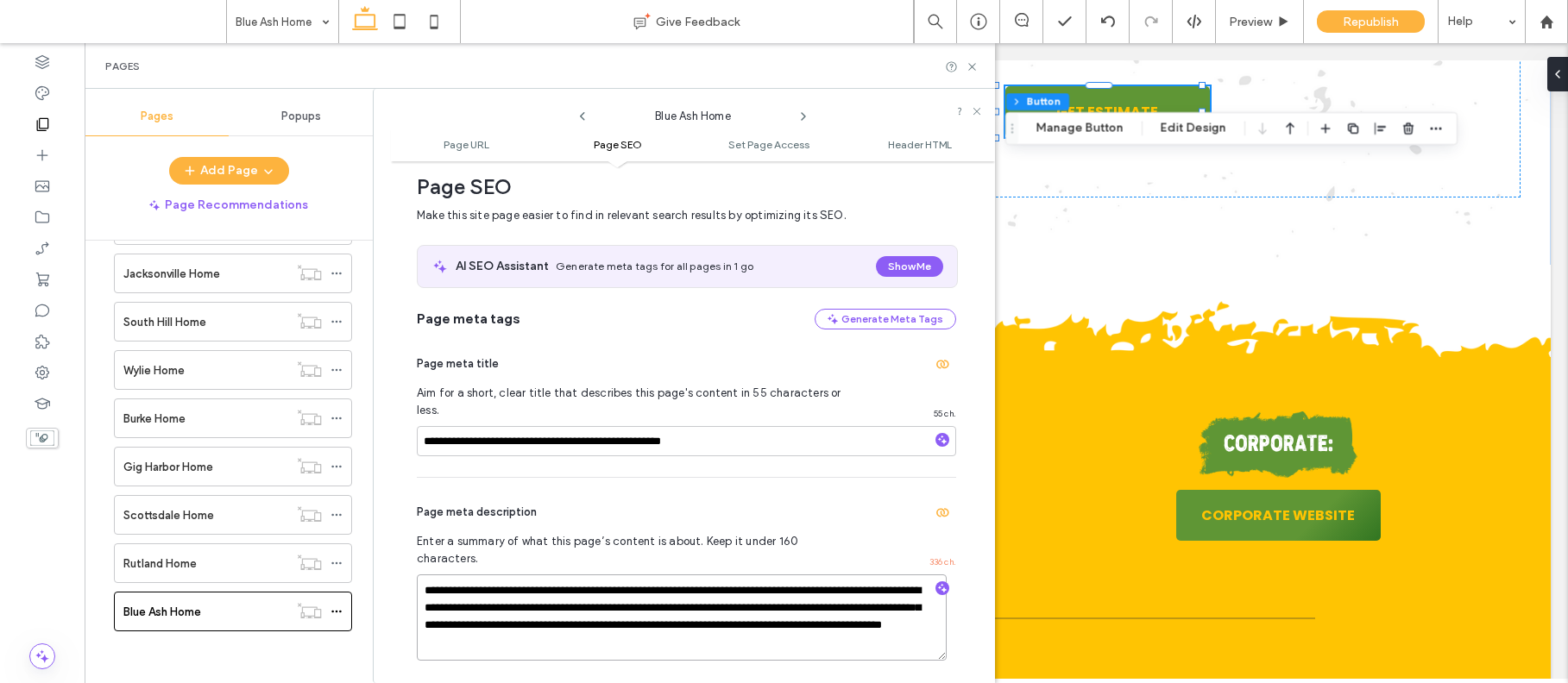 drag, startPoint x: 570, startPoint y: 615, endPoint x: 748, endPoint y: 629, distance: 178.54971 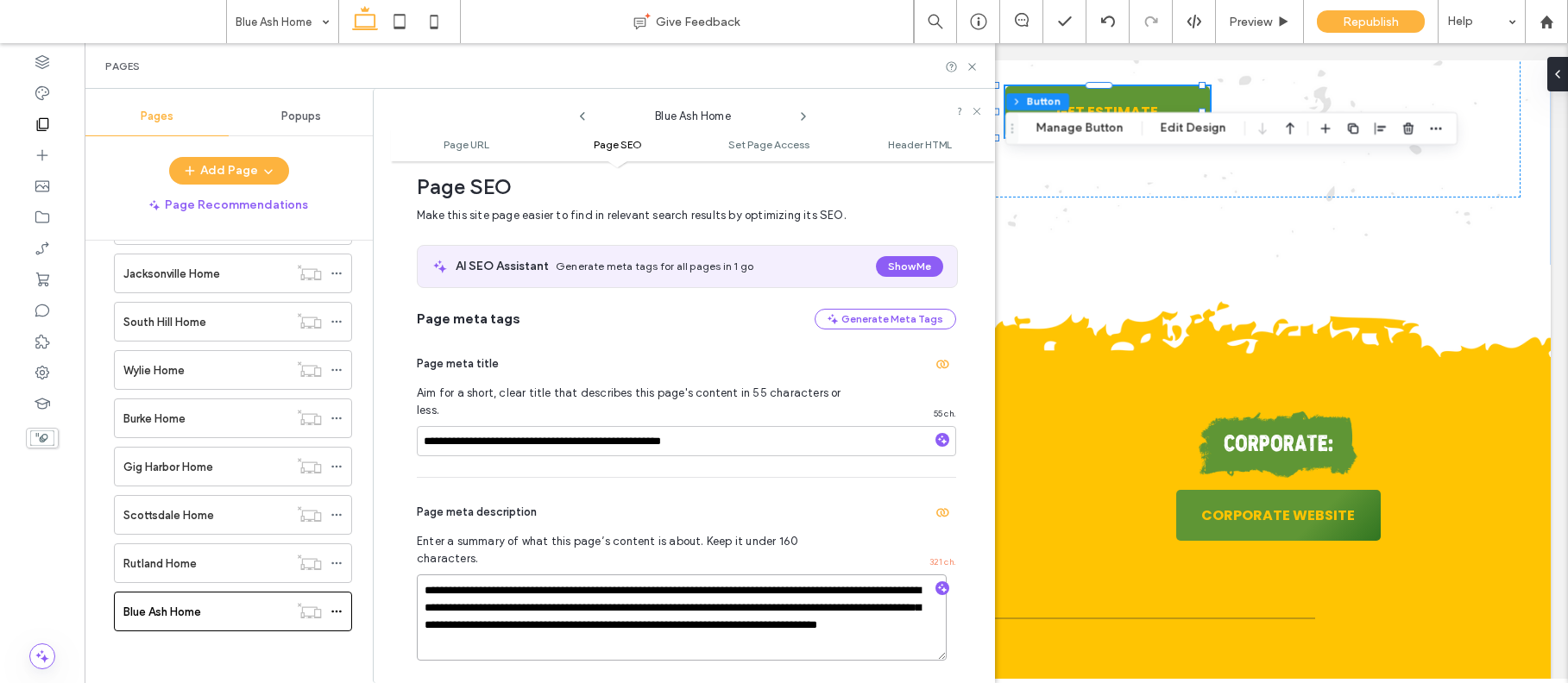 click on "**********" at bounding box center [682, 617] 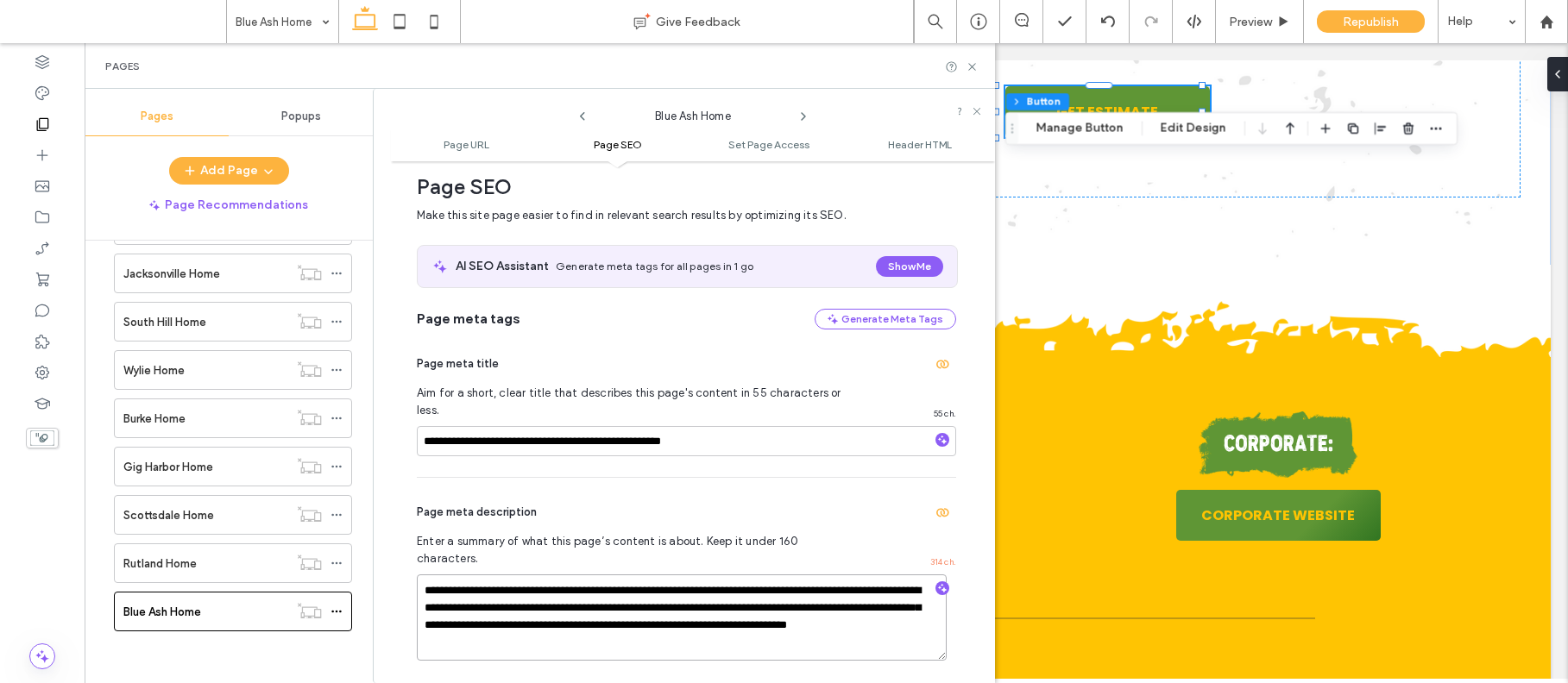 click on "**********" at bounding box center (682, 617) 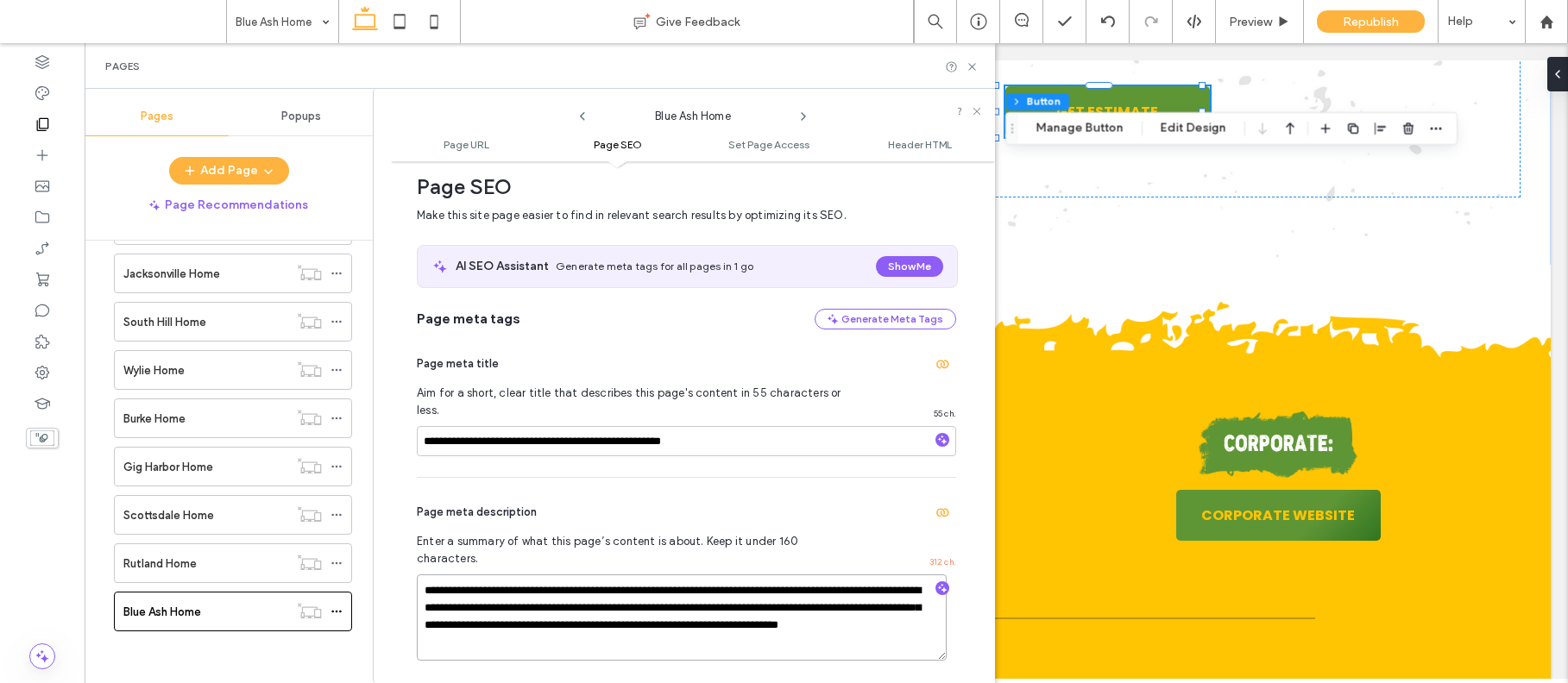 click on "**********" at bounding box center (682, 617) 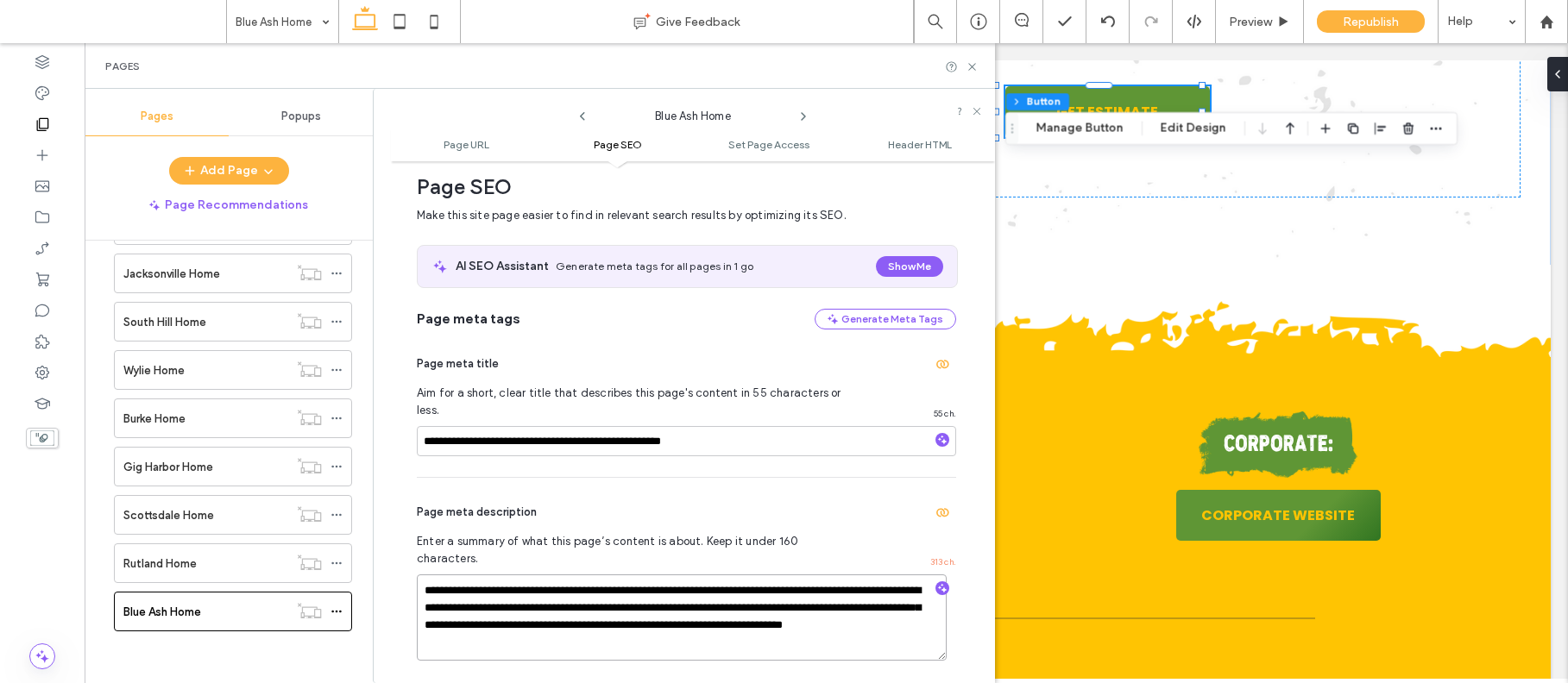 type on "**********" 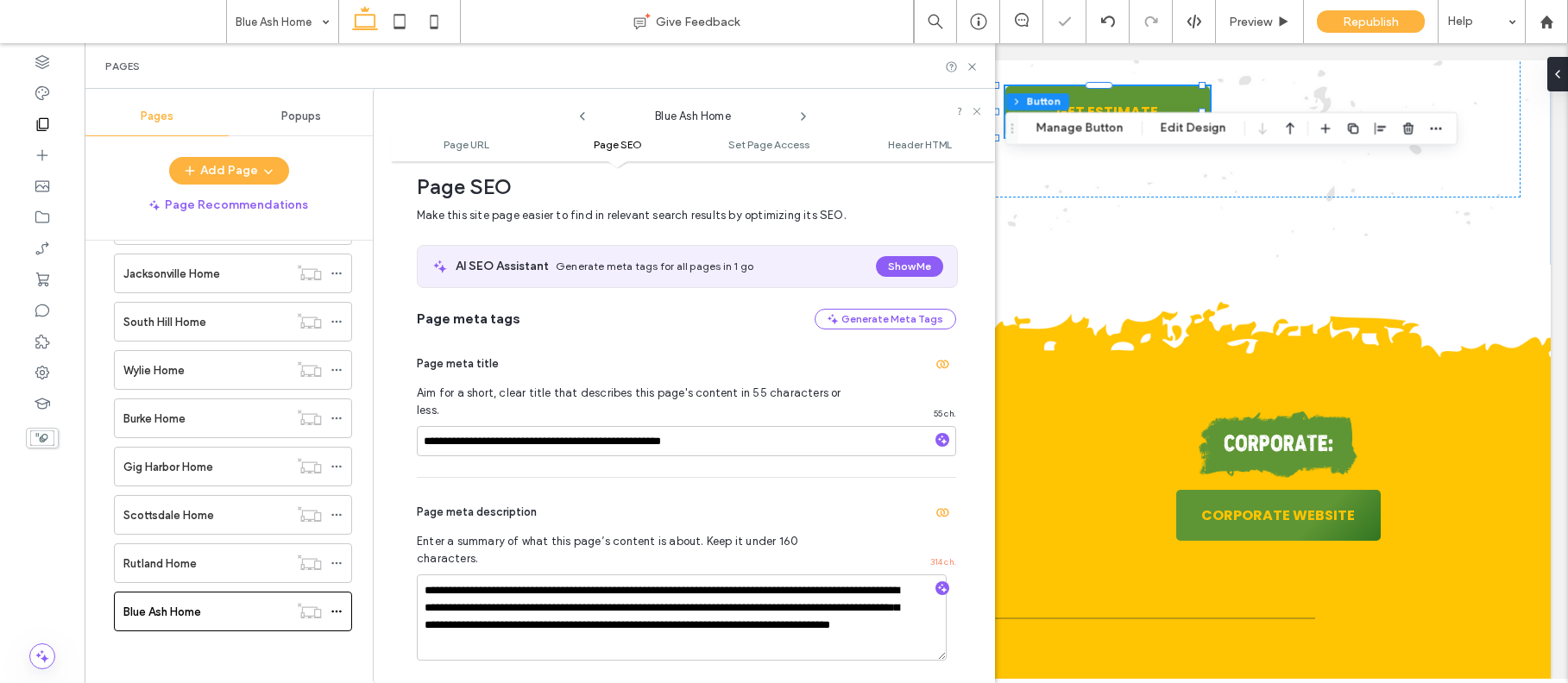 click 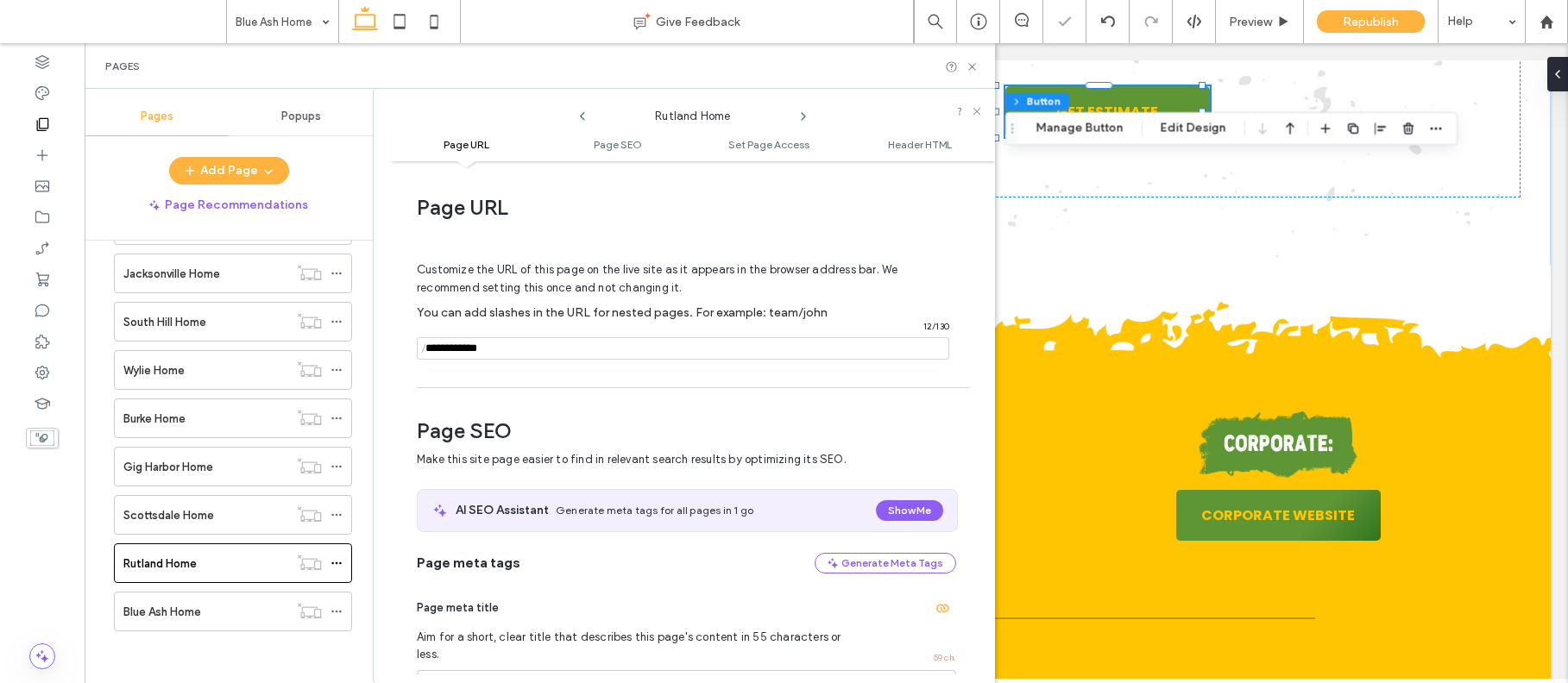 scroll, scrollTop: 244, scrollLeft: 0, axis: vertical 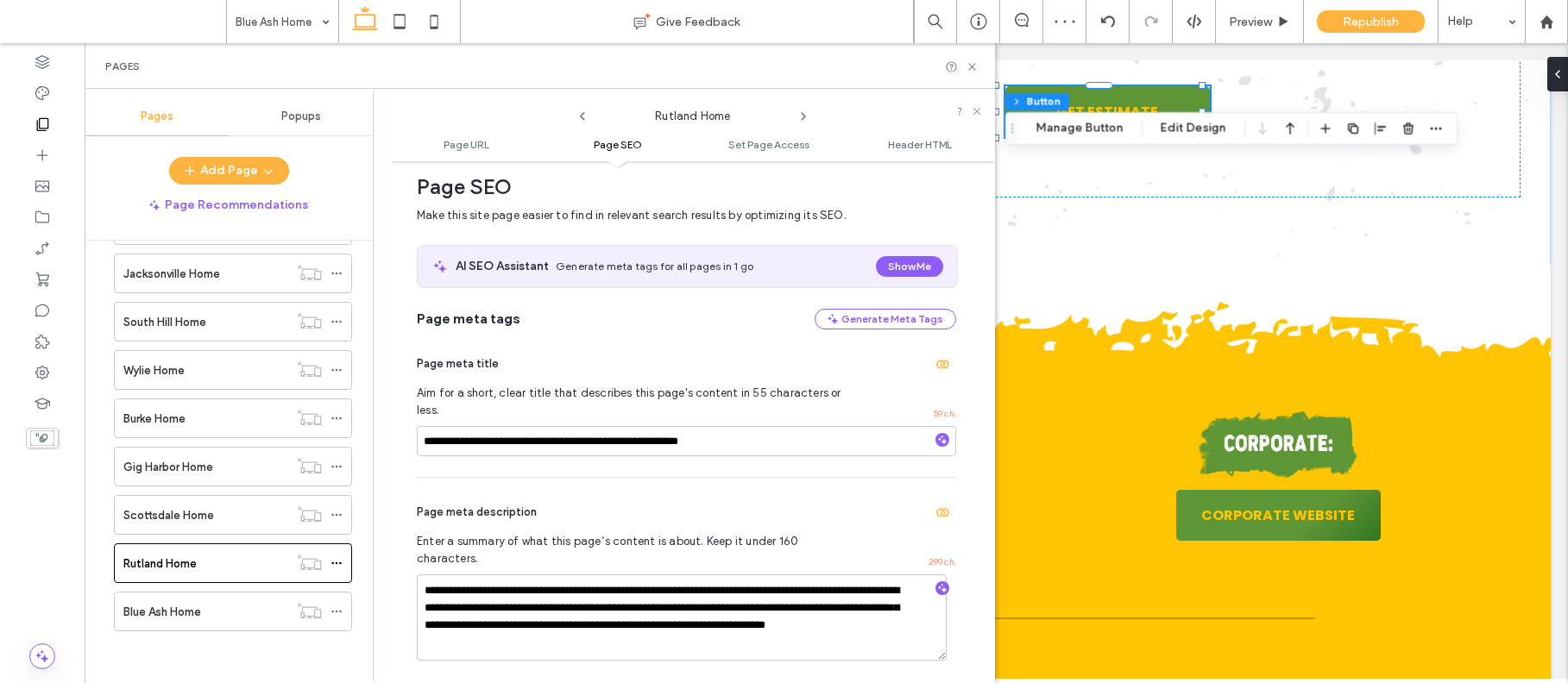 click 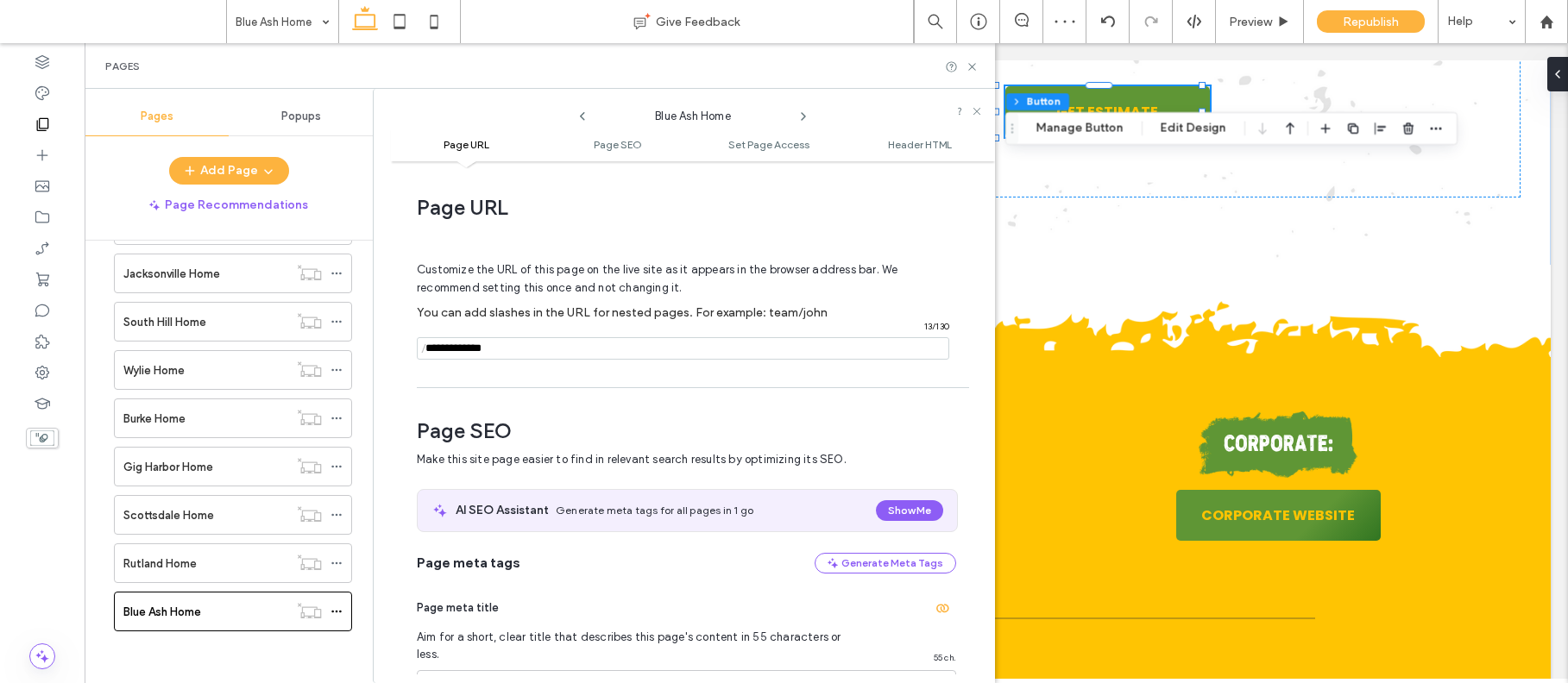 scroll, scrollTop: 244, scrollLeft: 0, axis: vertical 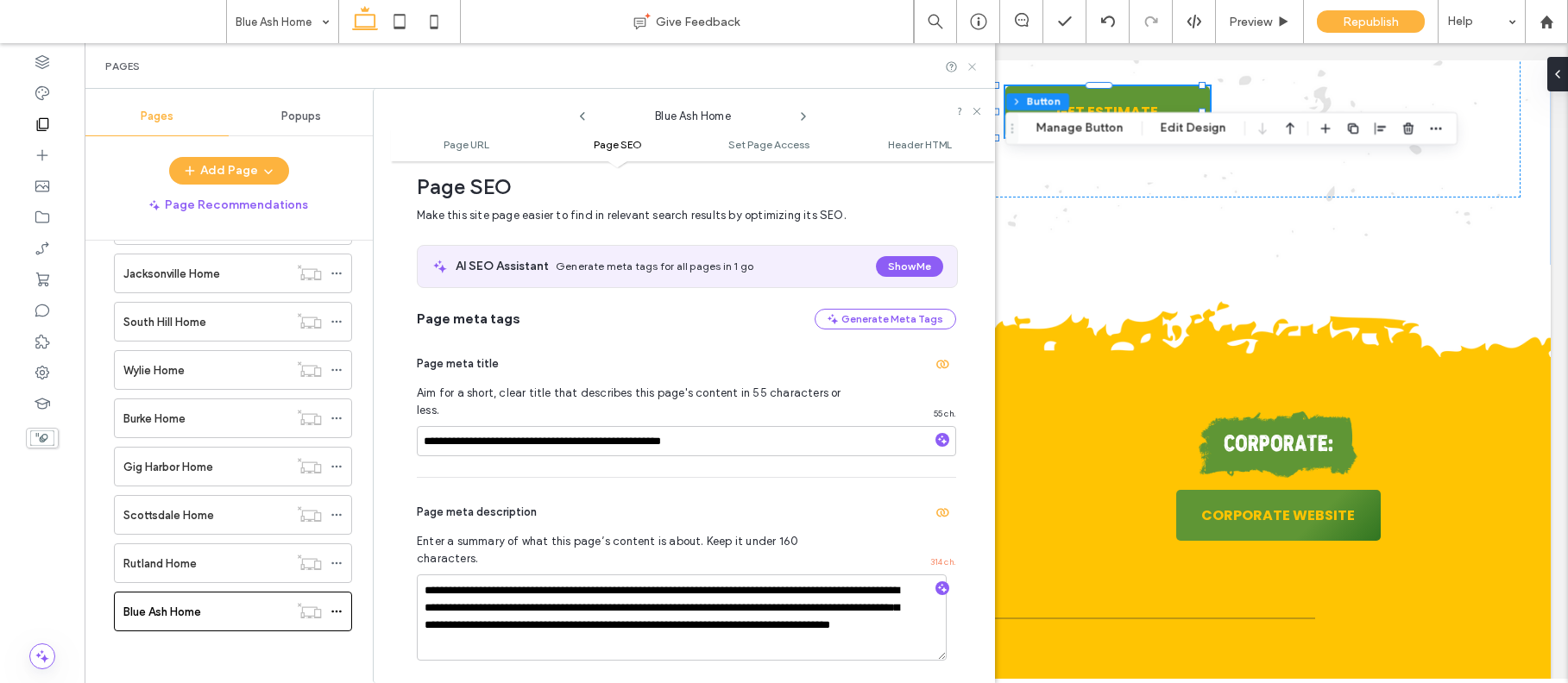 click 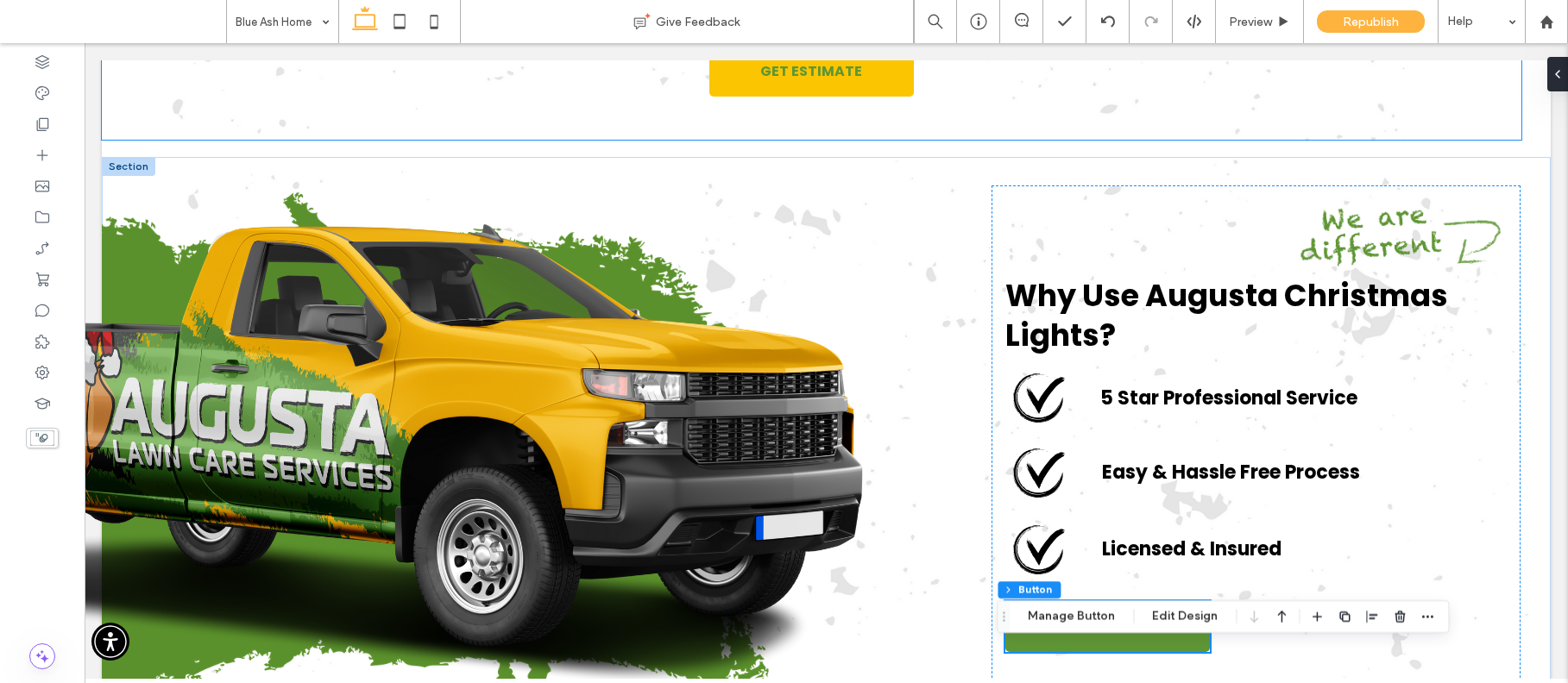 scroll, scrollTop: 6979, scrollLeft: 0, axis: vertical 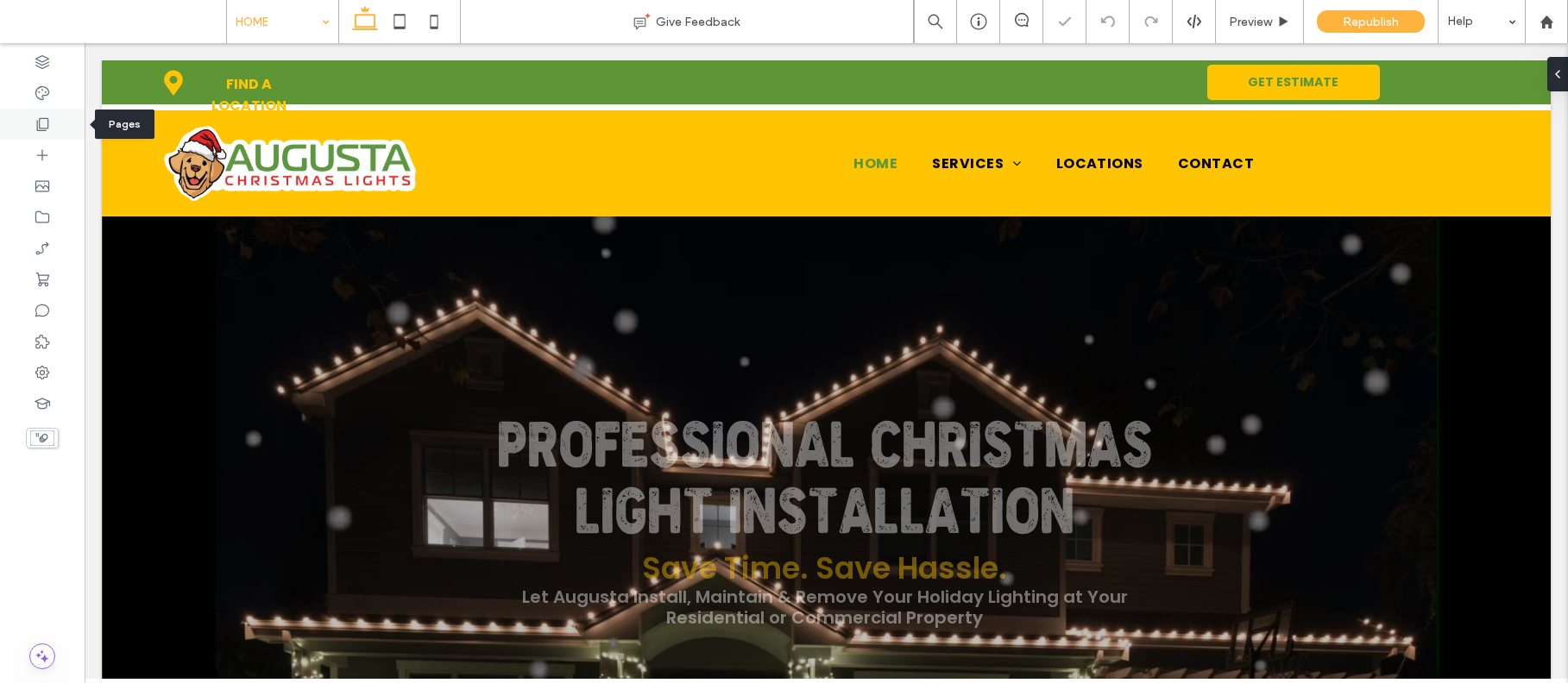 click 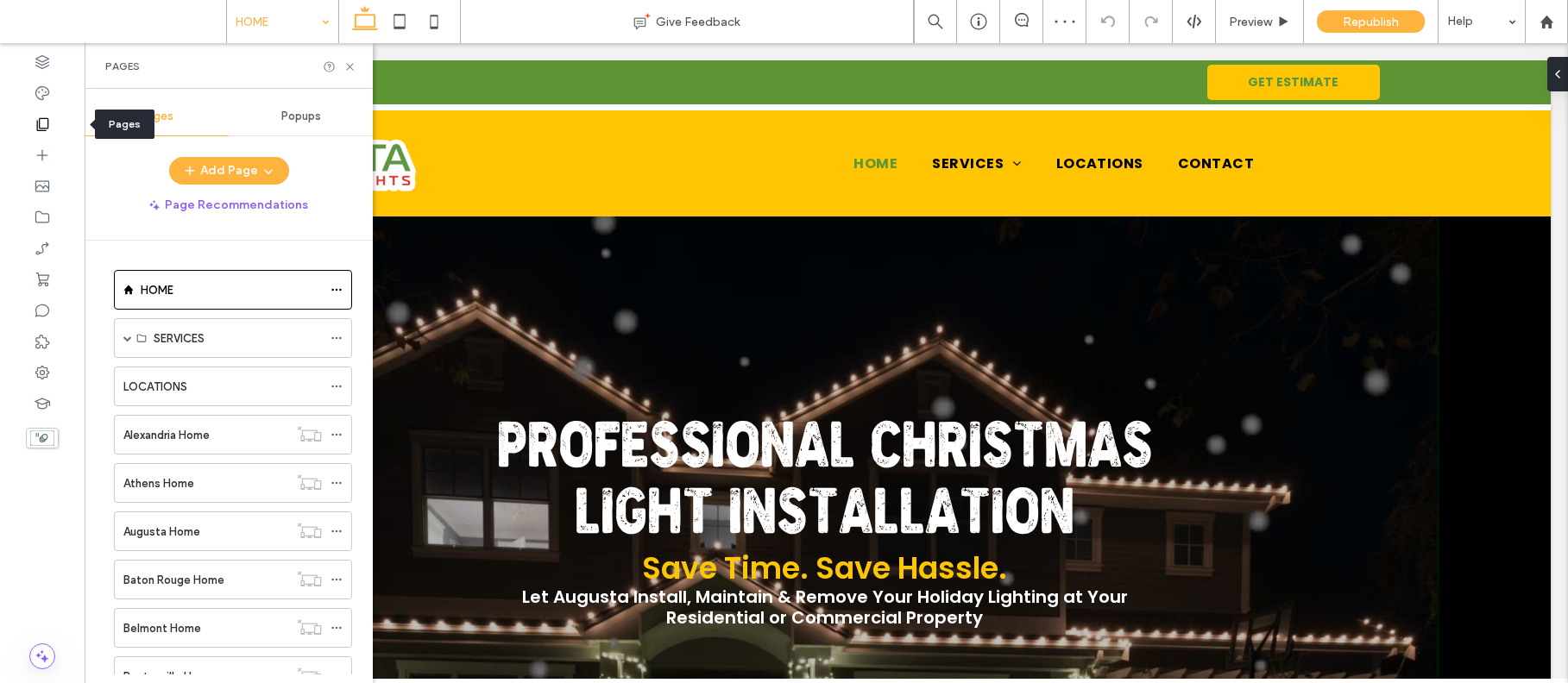 click 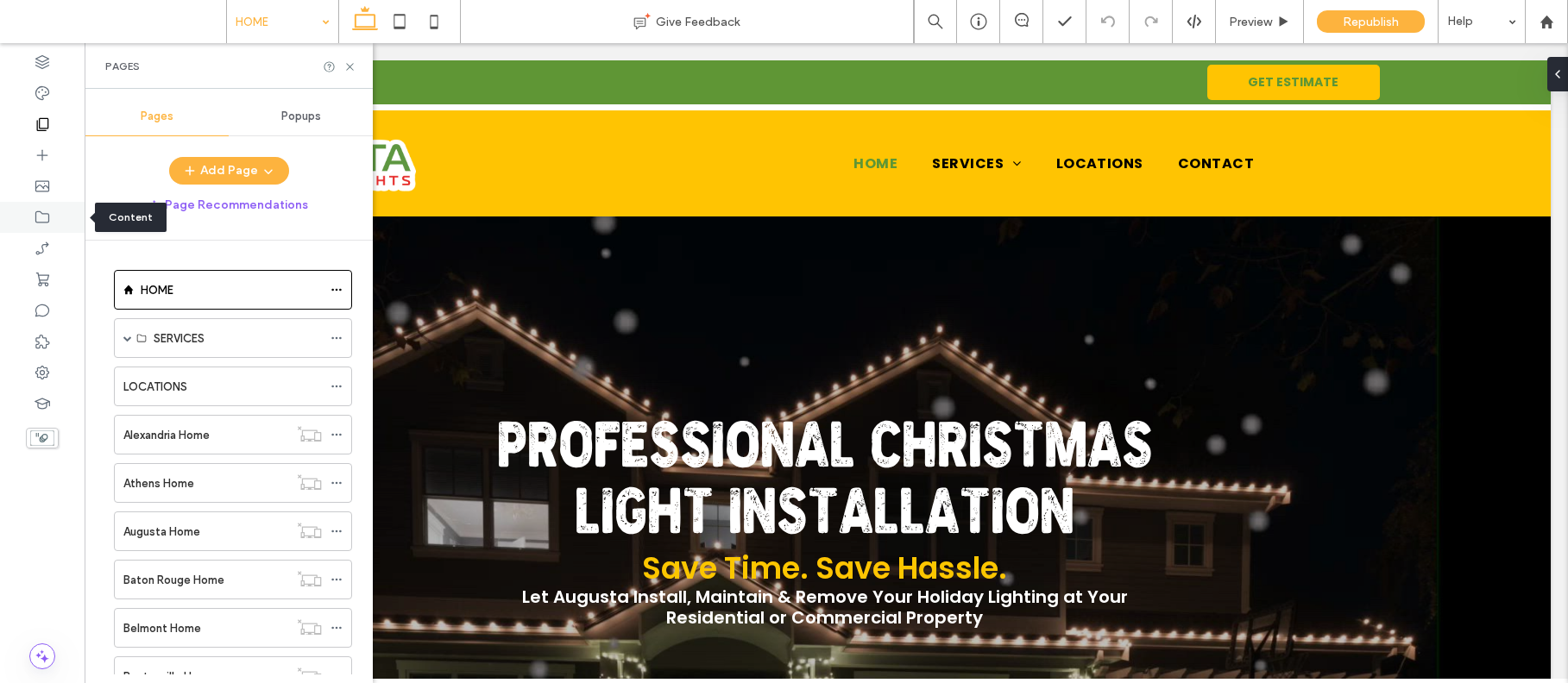 click 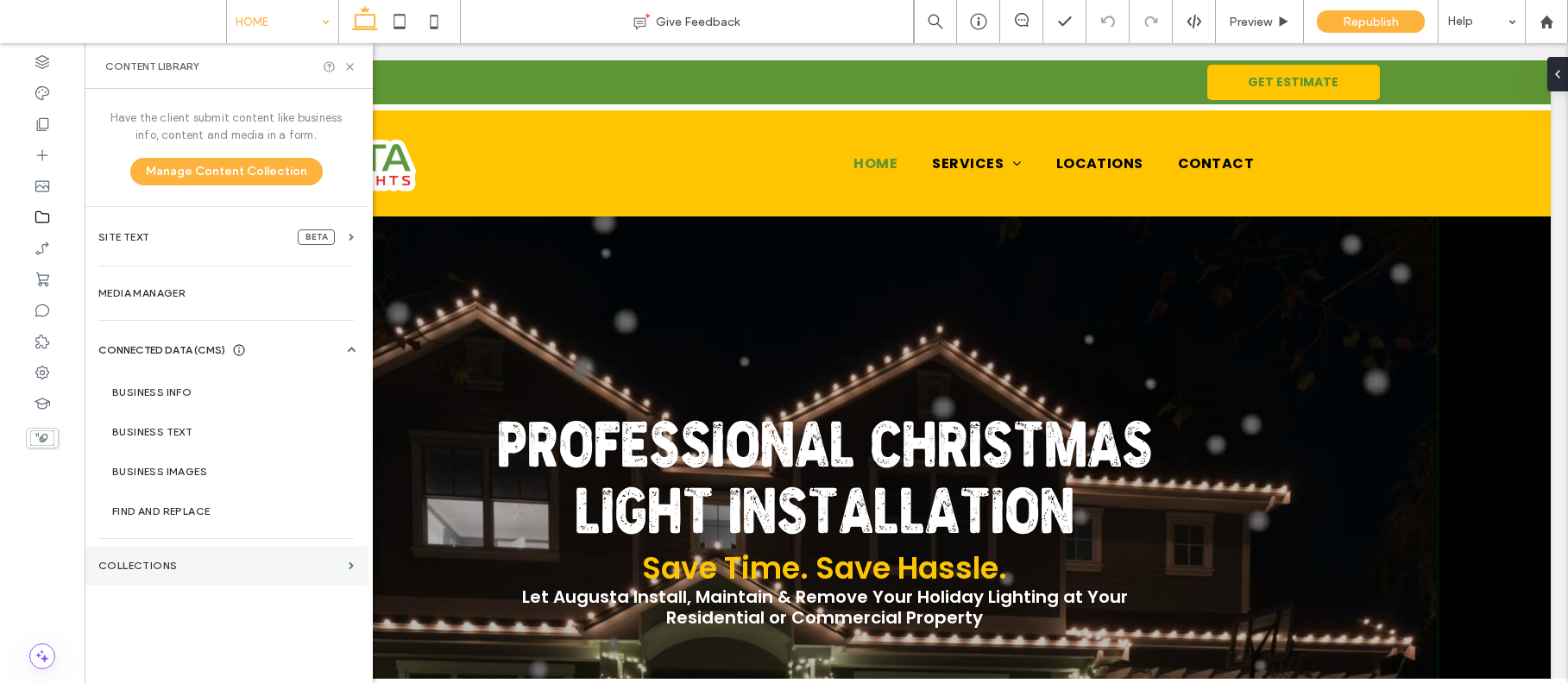 click on "Collections" at bounding box center [220, 566] 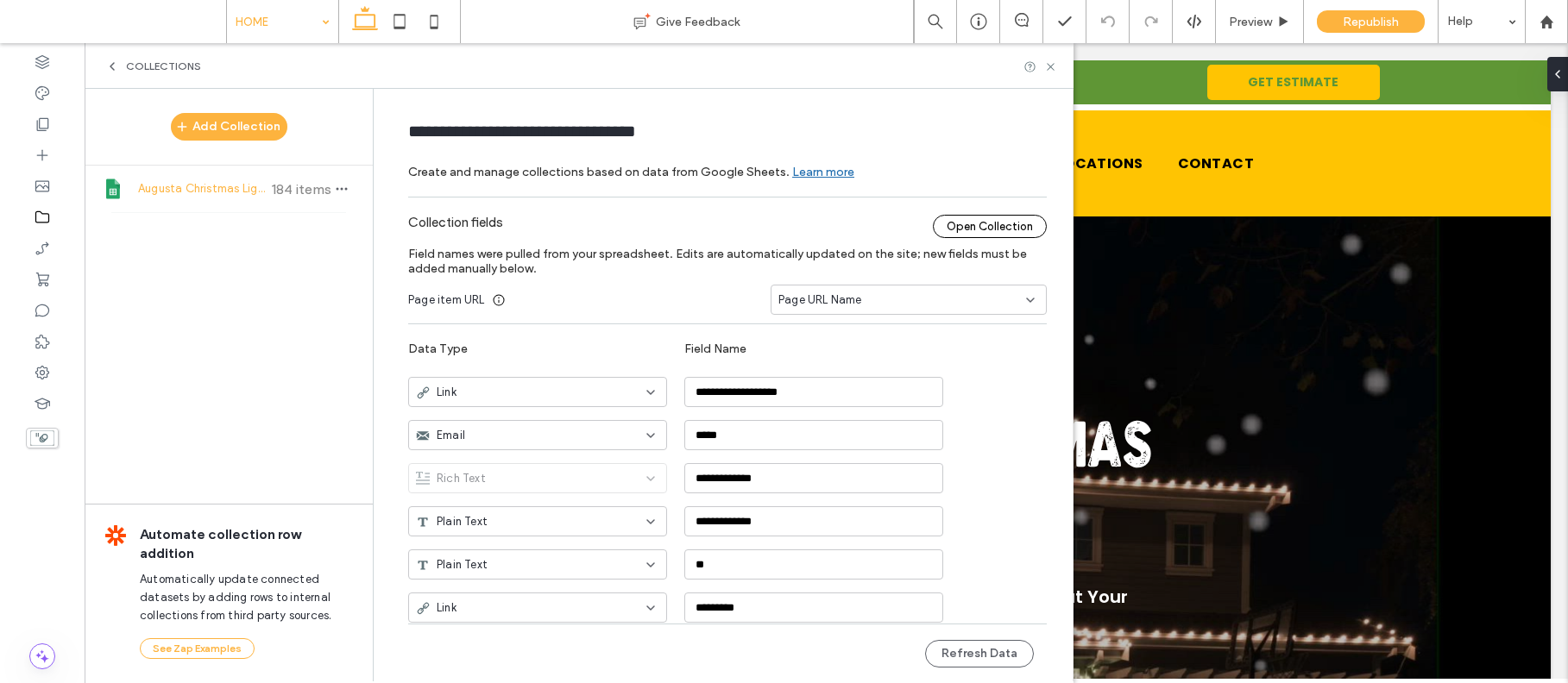 click on "Open Collection" at bounding box center [990, 226] 